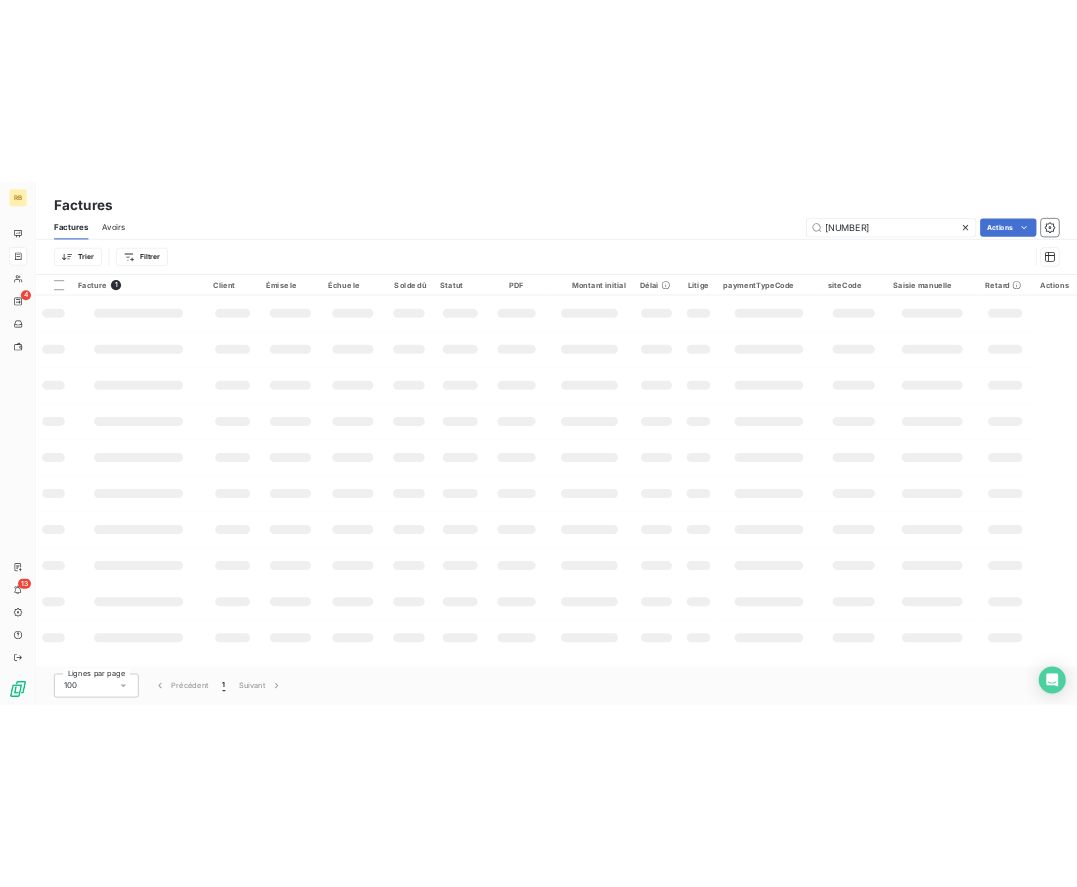 scroll, scrollTop: 0, scrollLeft: 0, axis: both 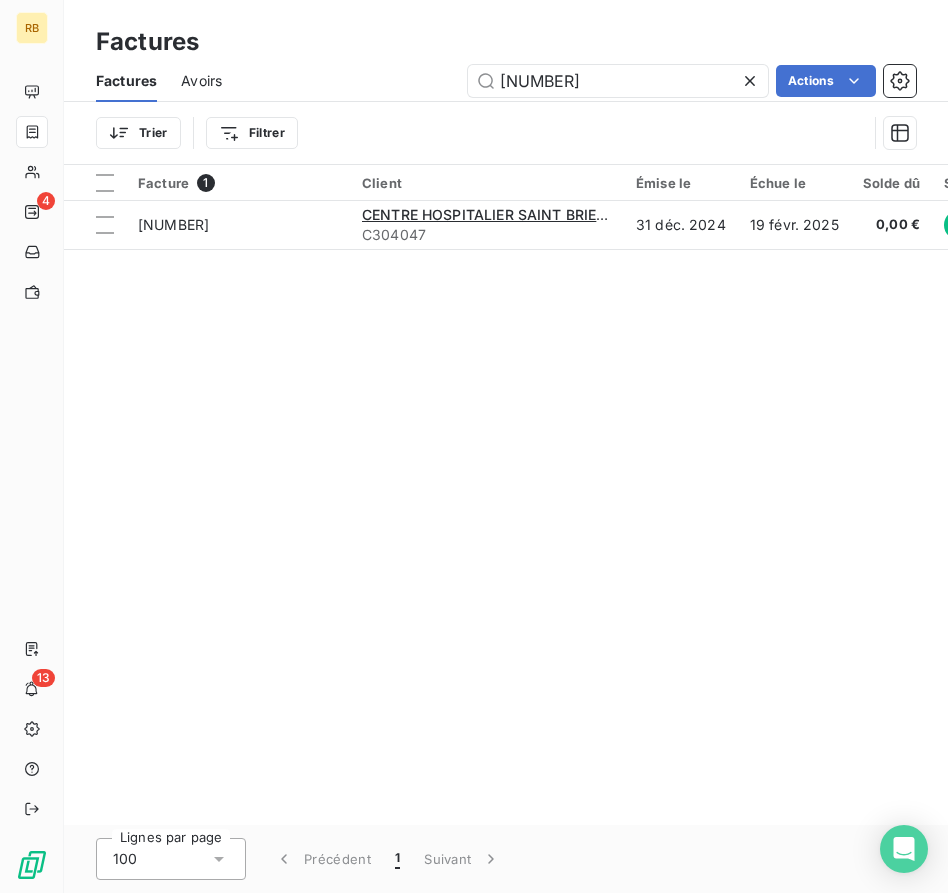 drag, startPoint x: 557, startPoint y: 572, endPoint x: 256, endPoint y: 591, distance: 301.59906 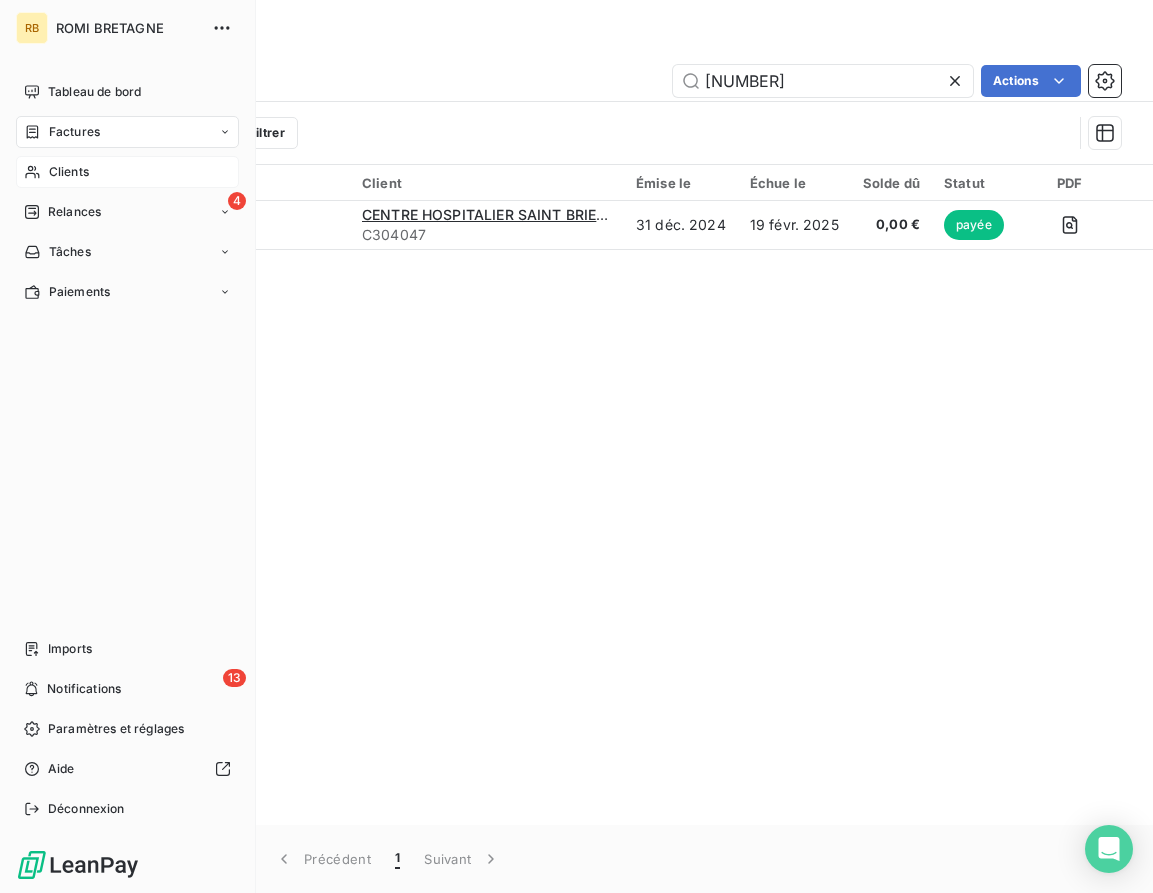 click on "Clients" at bounding box center [69, 172] 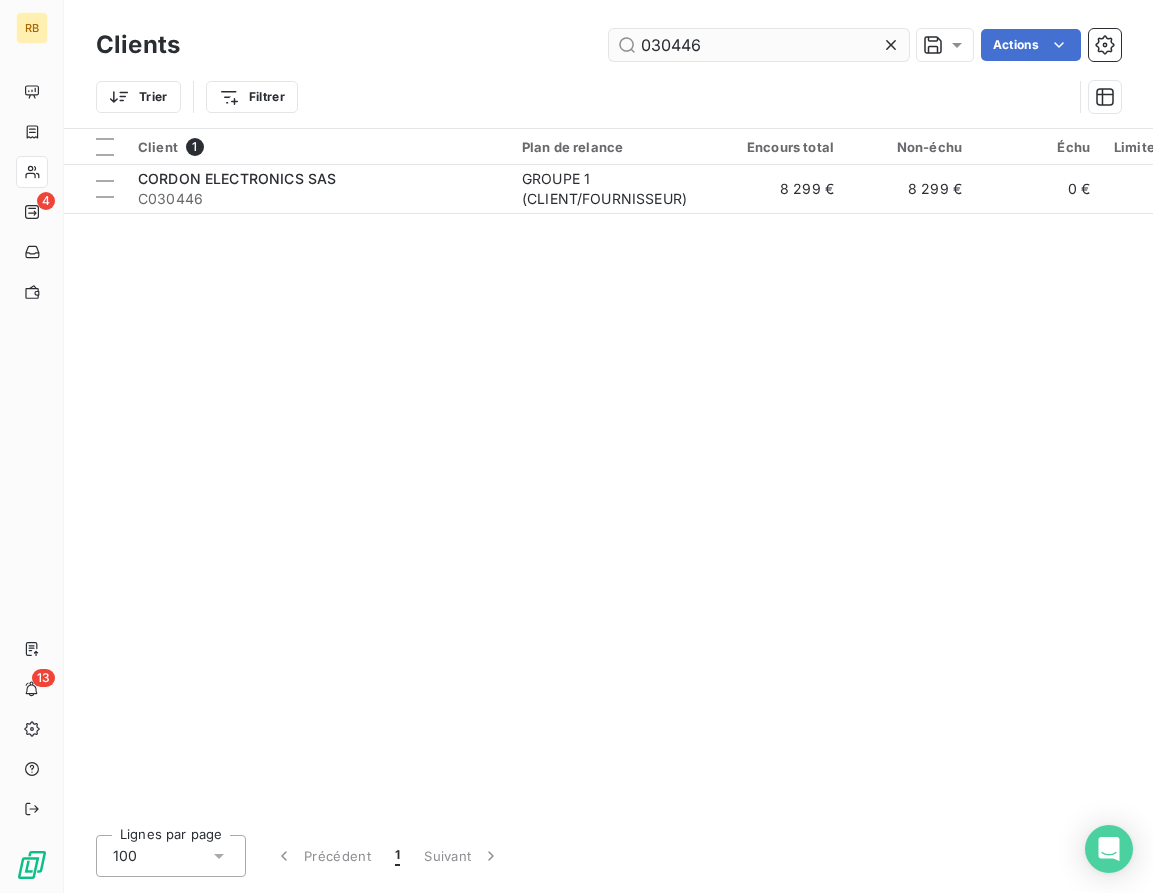 click on "030446" at bounding box center [759, 45] 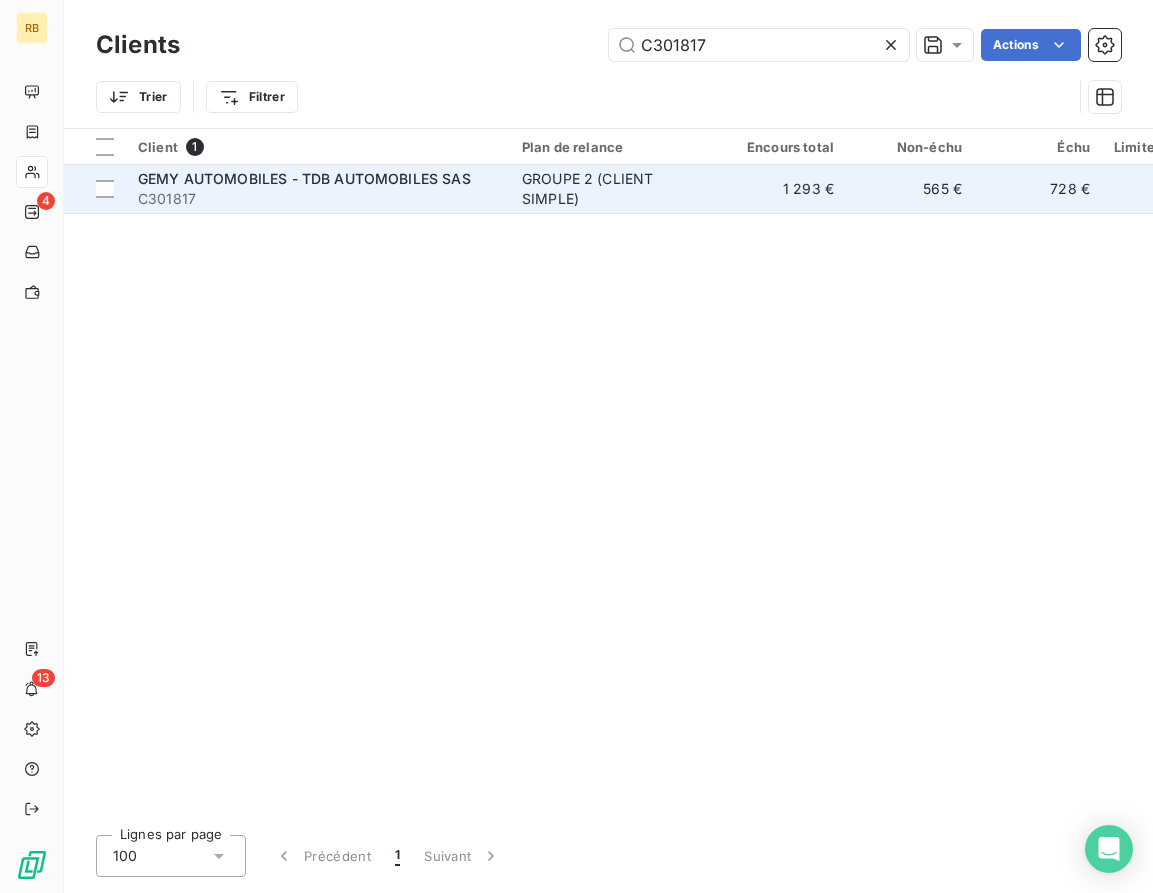 type on "C301817" 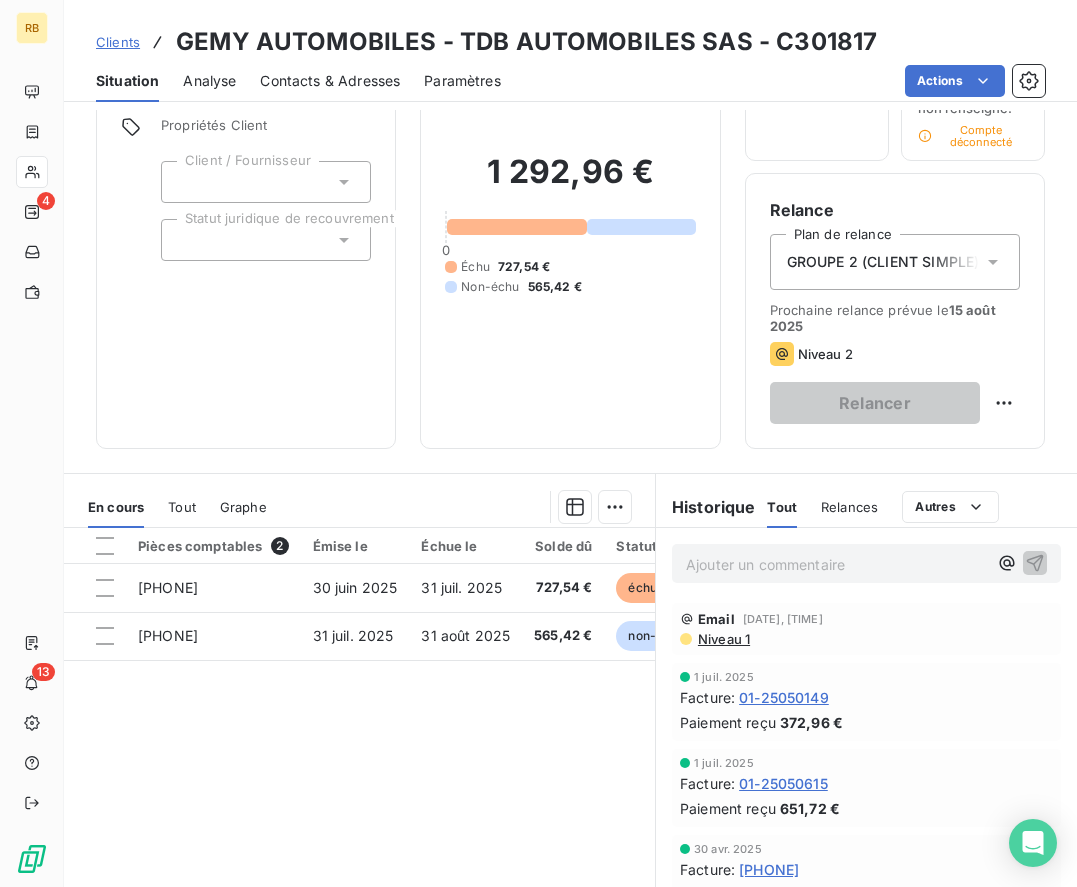 scroll, scrollTop: 0, scrollLeft: 0, axis: both 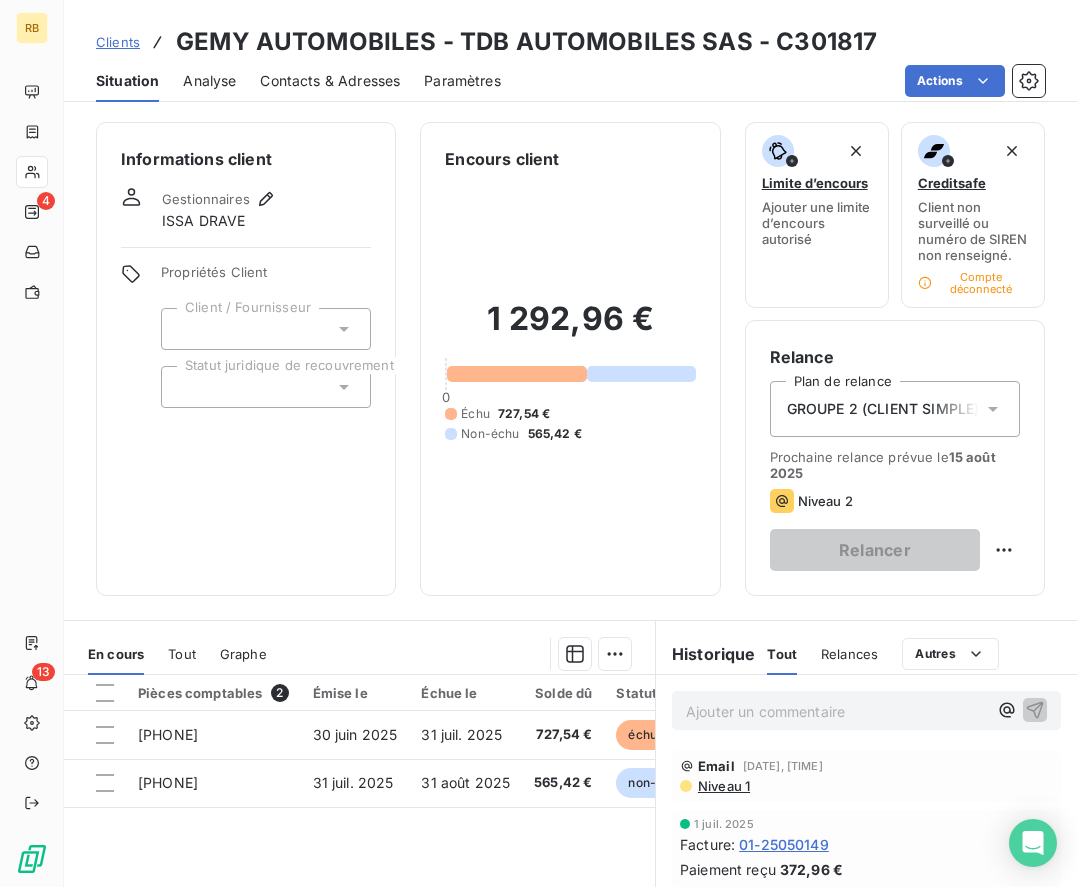 click on "Ajouter un commentaire ﻿" at bounding box center [836, 711] 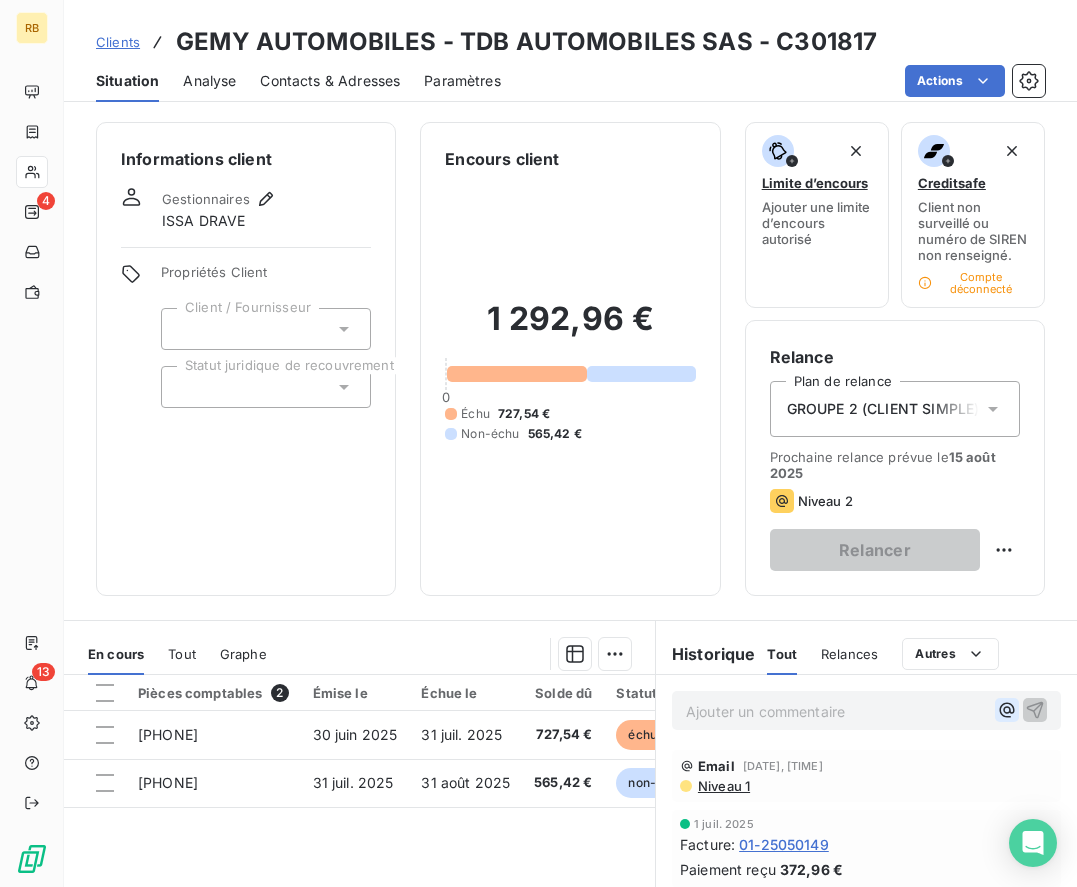 click 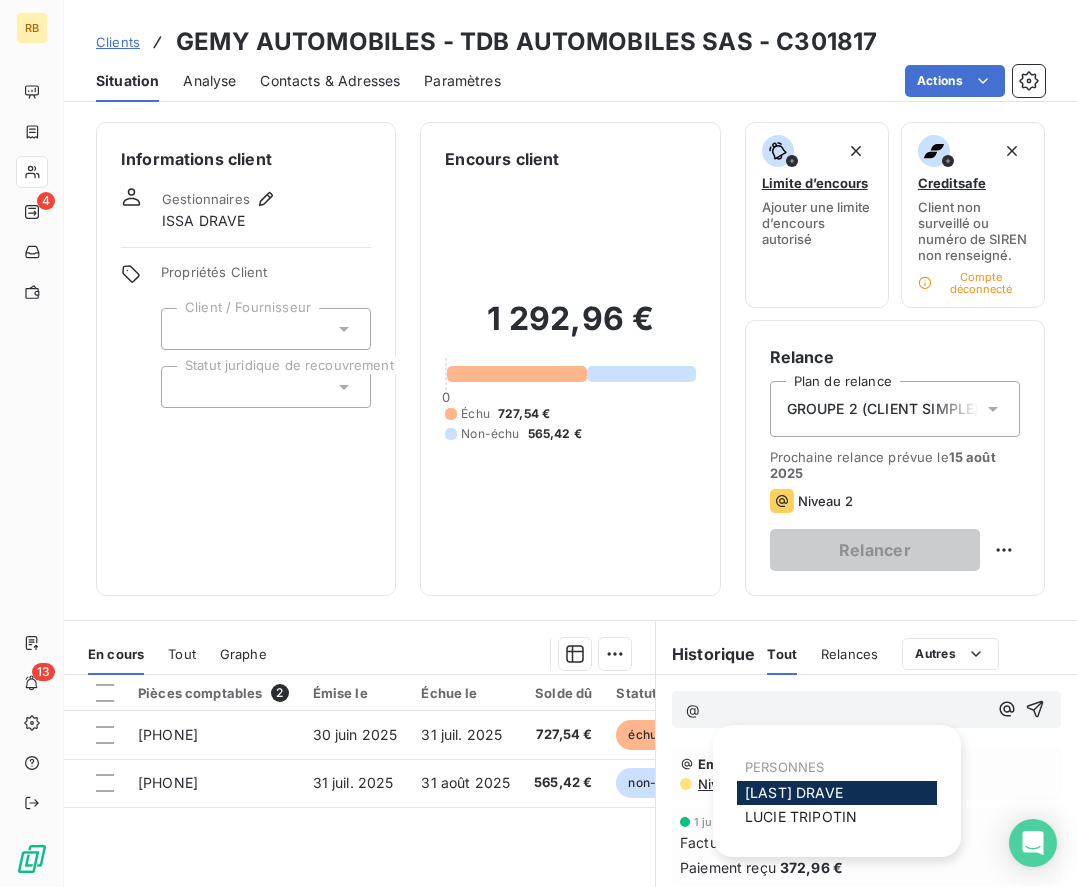 click on "[FIRST] [LAST]" at bounding box center (801, 816) 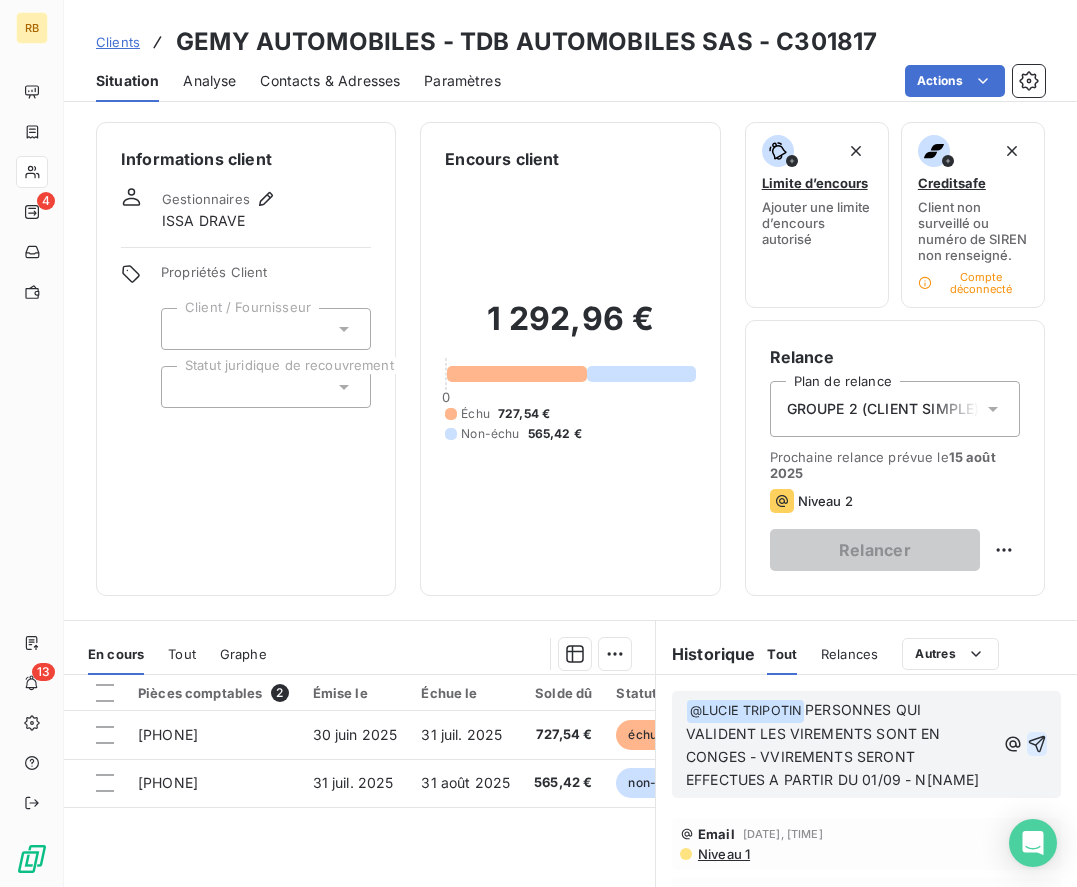 click 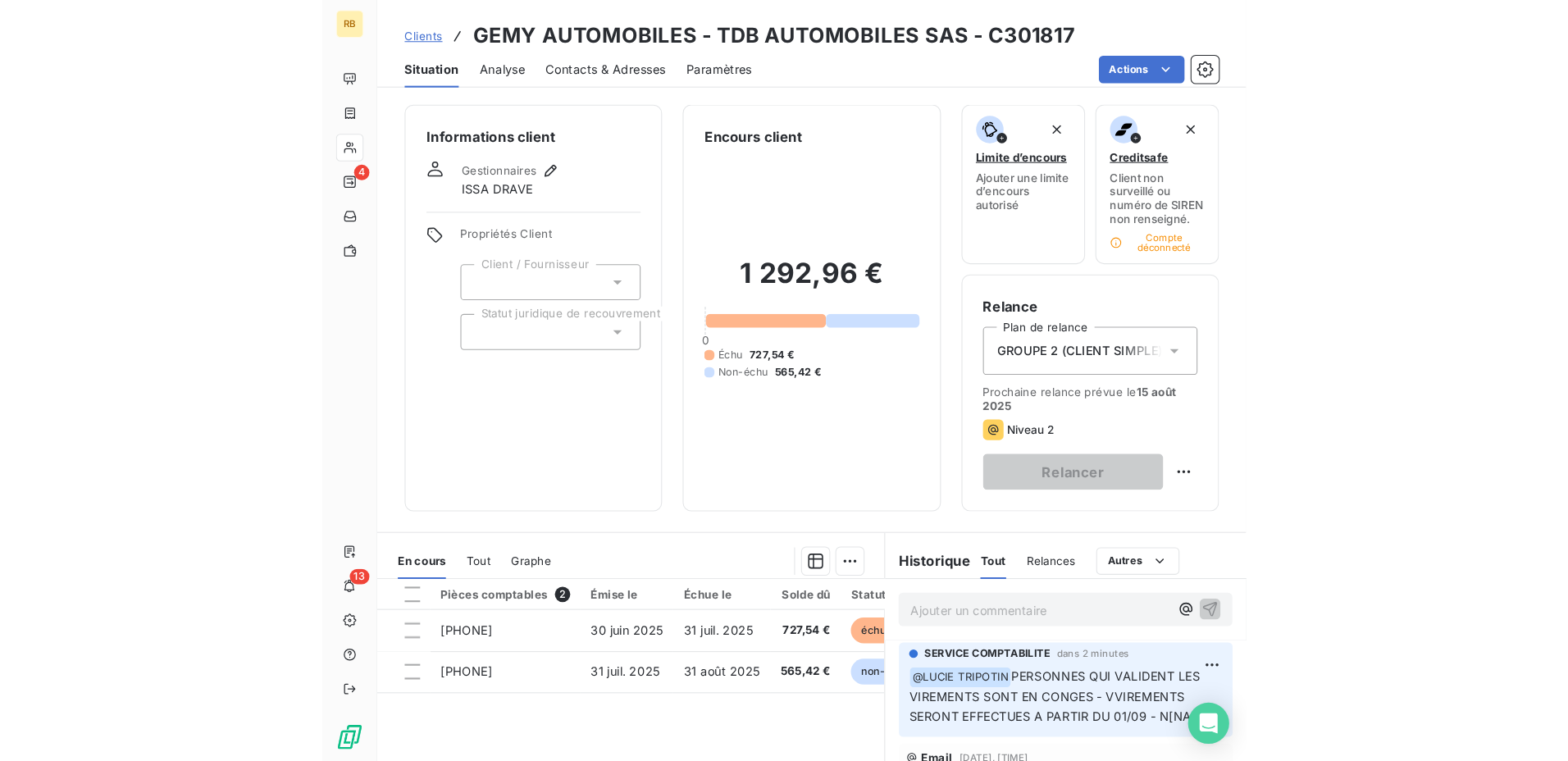scroll, scrollTop: 0, scrollLeft: 0, axis: both 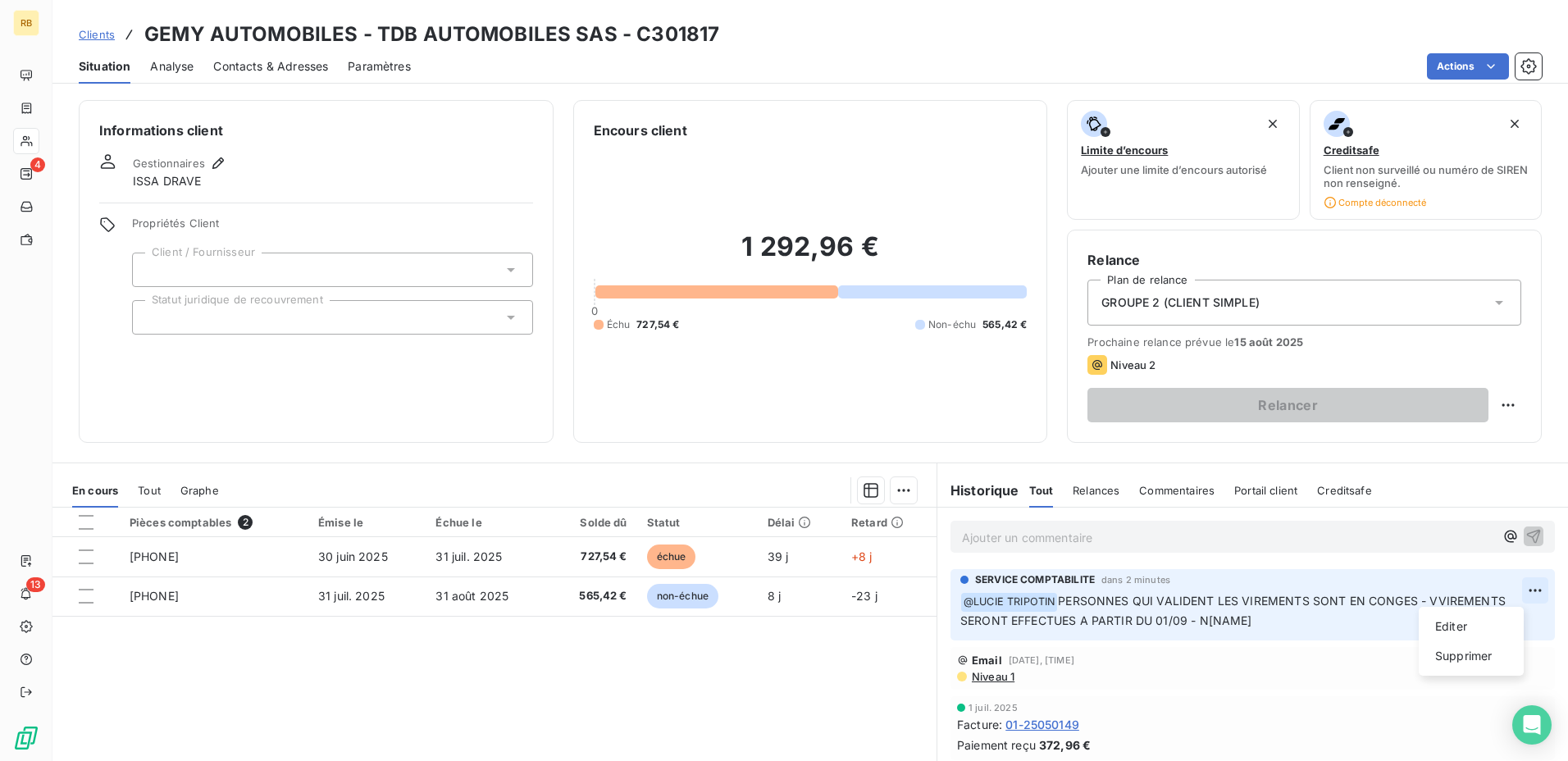 click on "RB 4 13 Clients GEMY AUTOMOBILES  - TDB AUTOMOBILES SAS - C301817 Situation Analyse Contacts & Adresses Paramètres Actions Informations client Gestionnaires [NAME] Propriétés Client Client / Fournisseur Statut juridique de recouvrement  Encours client   1 292,96€ 0 Échu 727,54€ Non-échu 565,42€     Limite d’encours Ajouter une limite d’encours autorisé Creditsafe Client non surveillé ou numéro de SIREN non renseigné. Compte déconnecté Relance Plan de relance GROUPE 2 (CLIENT SIMPLE) Prochaine relance prévue le  15 août 2025 Niveau 2 Relancer En cours Tout Graphe Pièces comptables 2 Émise le Échue le Solde dû Statut Délai   Retard   01-25061354 30 juin 2025 31 juil. 2025 727,54€ échue 39 j +8 j 01-25070990 31 juil. 2025 31 août 2025 565,42€ non-échue 8 j -23 j Lignes par page 25 Précédent 1 Suivant Historique Tout Relances Commentaires Portail client Creditsafe Tout Relances Commentaires Portail client Creditsafe Ajouter un commentaire ﻿ @" at bounding box center [784, 380] 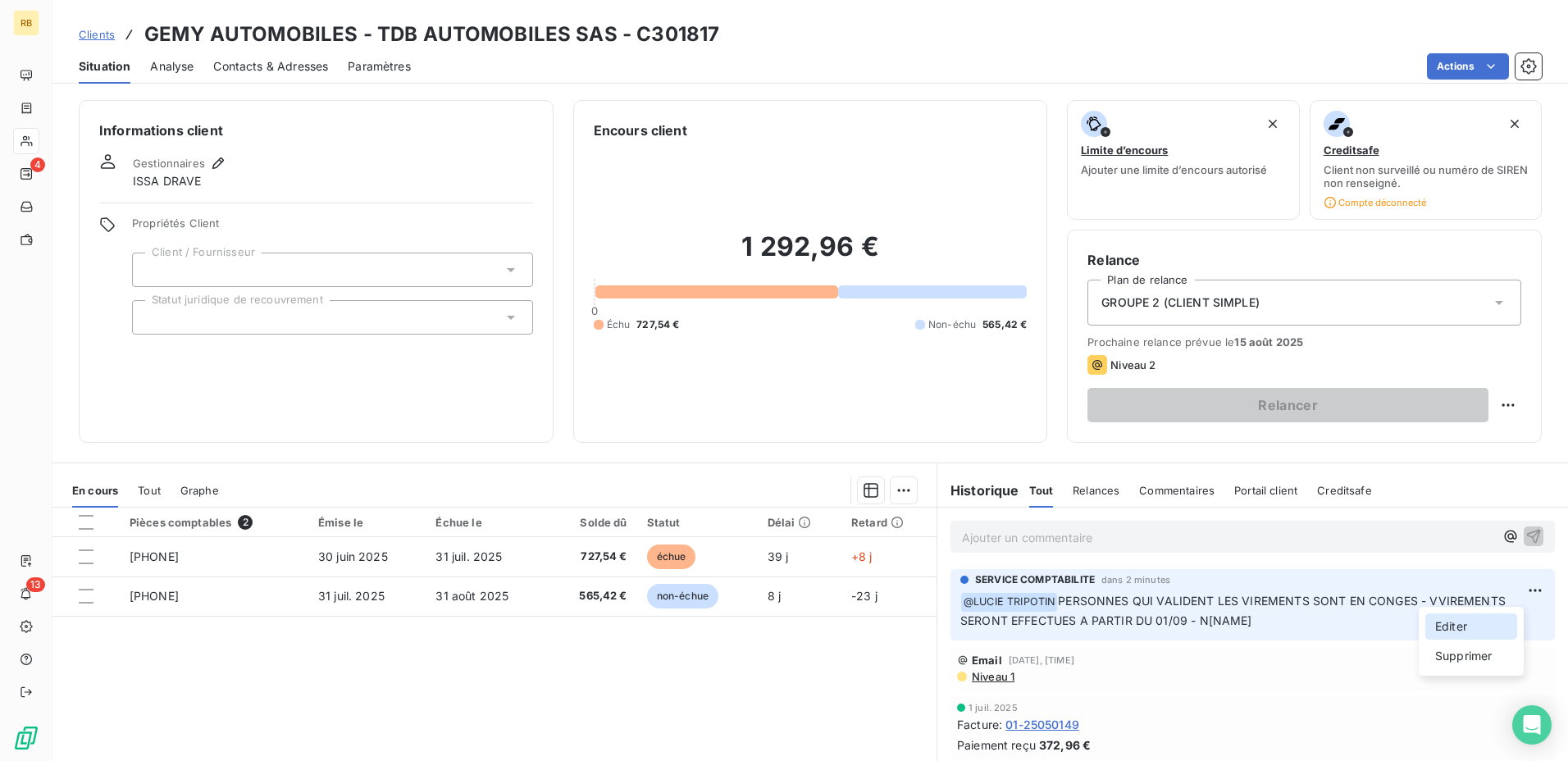 click on "Editer" at bounding box center [1471, 627] 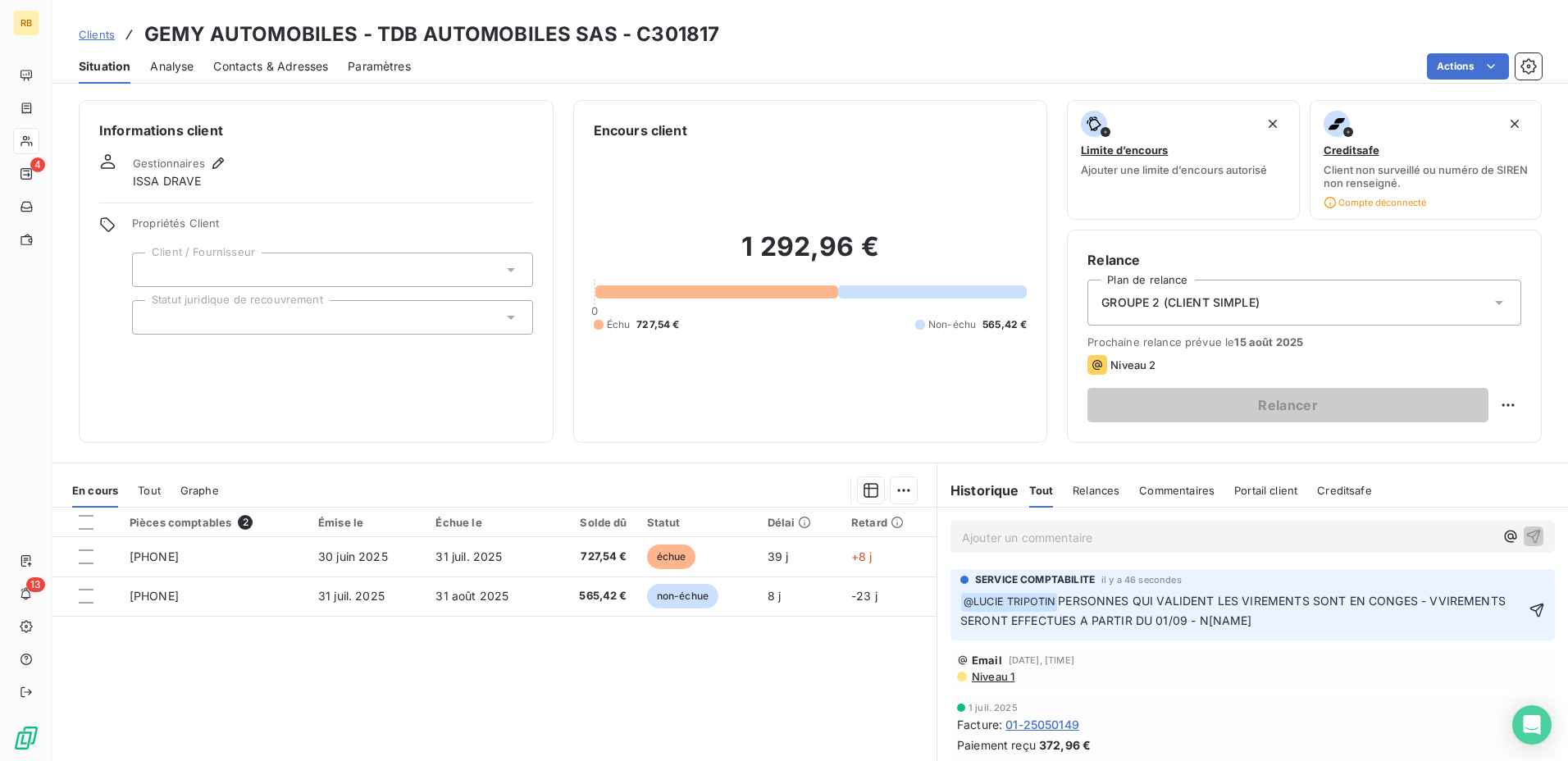 click on "PERSONNES QUI VALIDENT LES VIREMENTS SONT EN CONGES - VVIREMENTS SERONT EFFECTUES A PARTIR DU 01/09 - N[NAME]" at bounding box center (1234, 610) 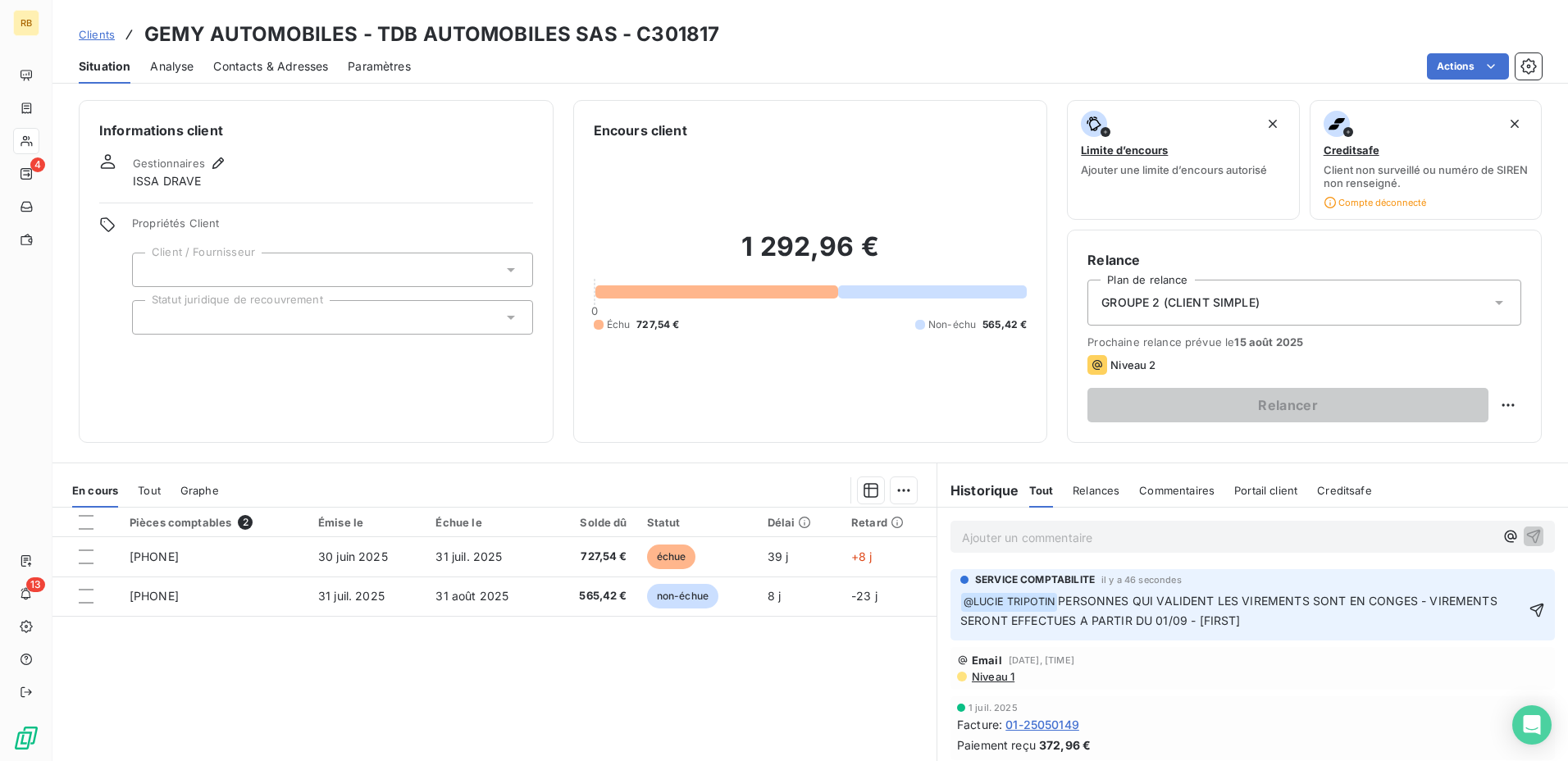 click on "SERVICE COMPTABILITE il y a 46 secondes ﻿ @ [FIRST] [LAST] ﻿ PERSONNES QUI VALIDENT LES VIREMENTS SONT EN CONGES - VIREMENTS SERONT EFFECTUES A PARTIR DU 01/09 - NADEGE" at bounding box center (1252, 604) 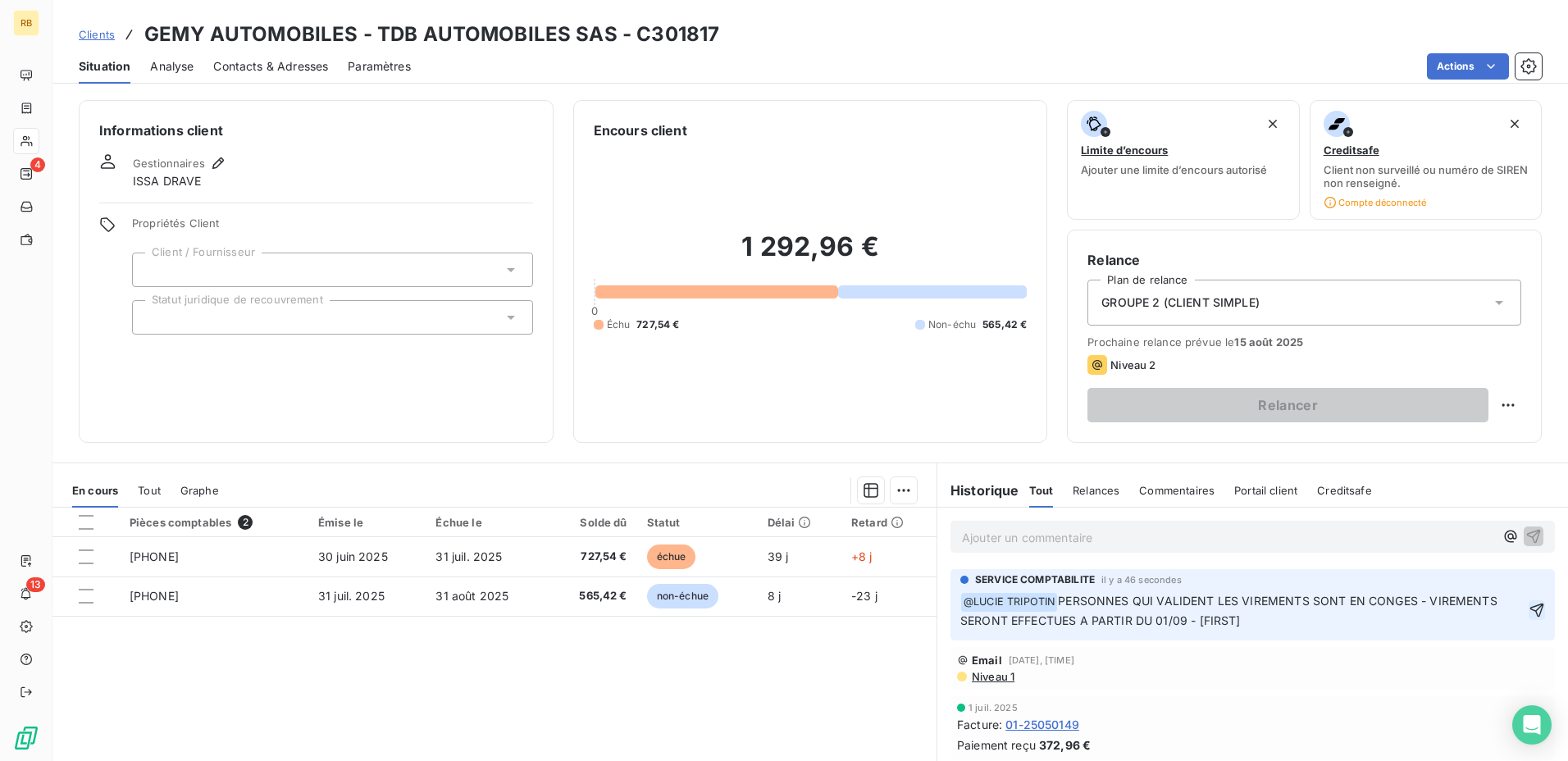 click 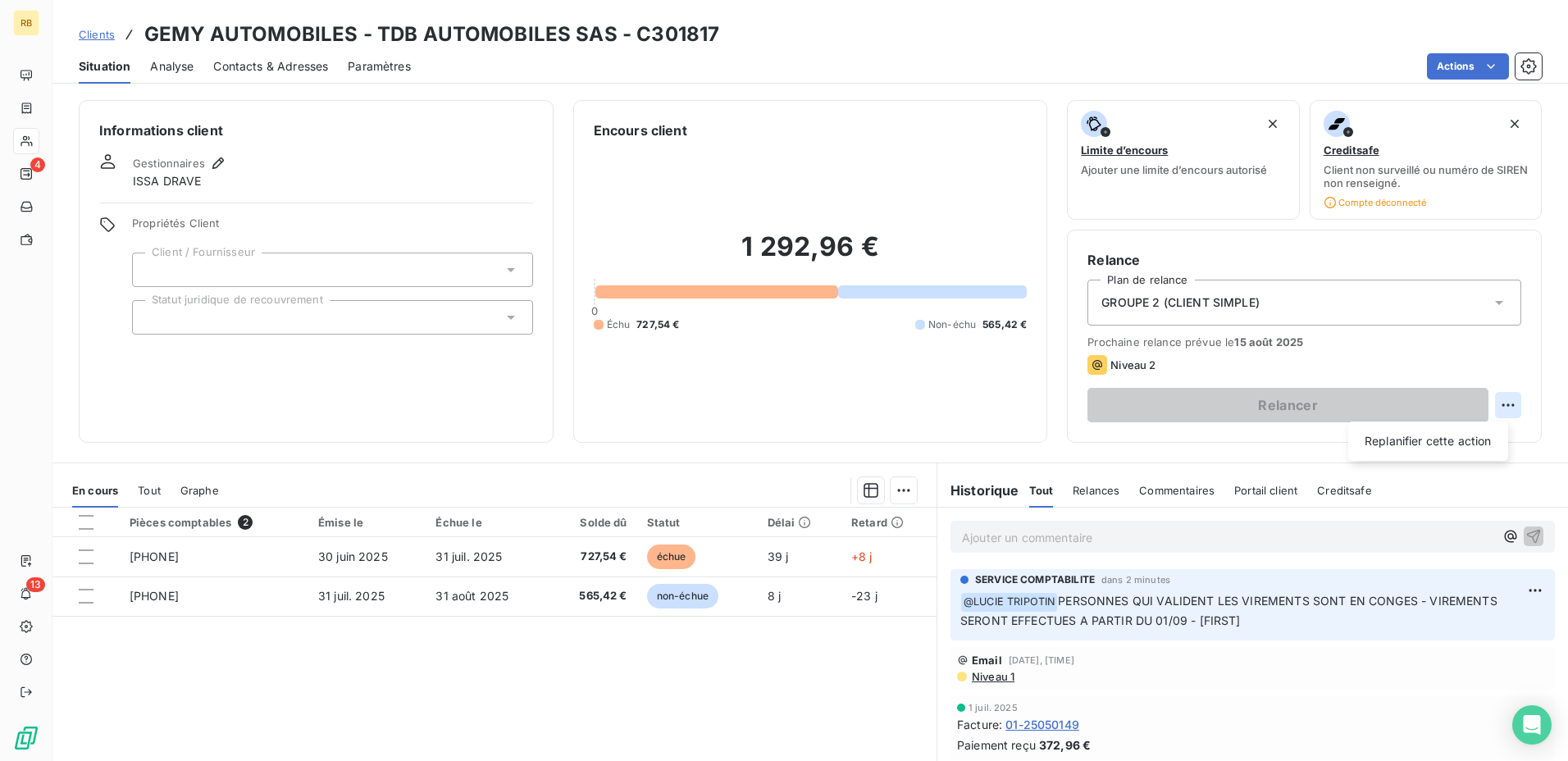 click on "RB 4 13 Clients GEMY AUTOMOBILES - TDB AUTOMOBILES SAS - C301817 Situation Analyse Contacts & Adresses Paramètres Actions Informations client Gestionnaires [FIRST] [LAST] Propriétés Client Client / Fournisseur Statut juridique de recouvrement Encours client 1 292,96 € 0 Échu 727,54 € Non-échu 565,42 € Limite d’encours Ajouter une limite d’encours autorisé Creditsafe Client non surveillé ou numéro de SIREN non renseigné. Compte déconnecté Relance Plan de relance GROUPE 2 (CLIENT SIMPLE) Prochaine relance prévue le 15 août 2025 Niveau 2 Relancer Replanifier cette action En cours Tout Graphe Pièces comptables 2 Émise le Échue le Solde dû Statut Délai Retard 01-25061354 30 juin 2025 31 juil. 2025 727,54 € échue 39 j +8 j 01-25070990 31 juil. 2025 31 août 2025 565,42 € non-échue 8 j -23 j Lignes par page 25 Précédent 1 Suivant Historique Tout Relances Commentaires Portail client Creditsafe Tout Relances Commentaires Portail client Creditsafe ﻿" at bounding box center (784, 380) 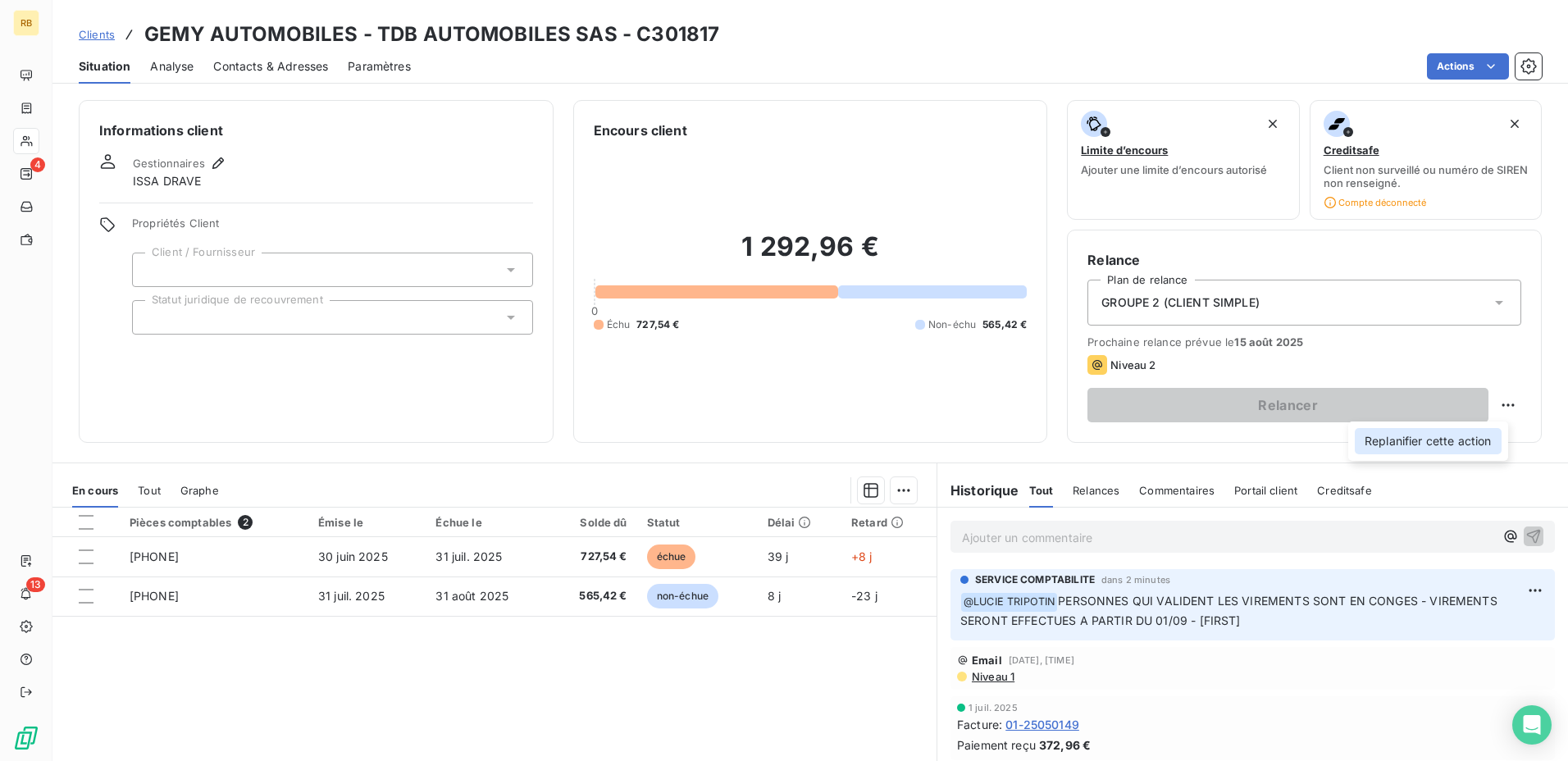 click on "Replanifier cette action" at bounding box center (1428, 441) 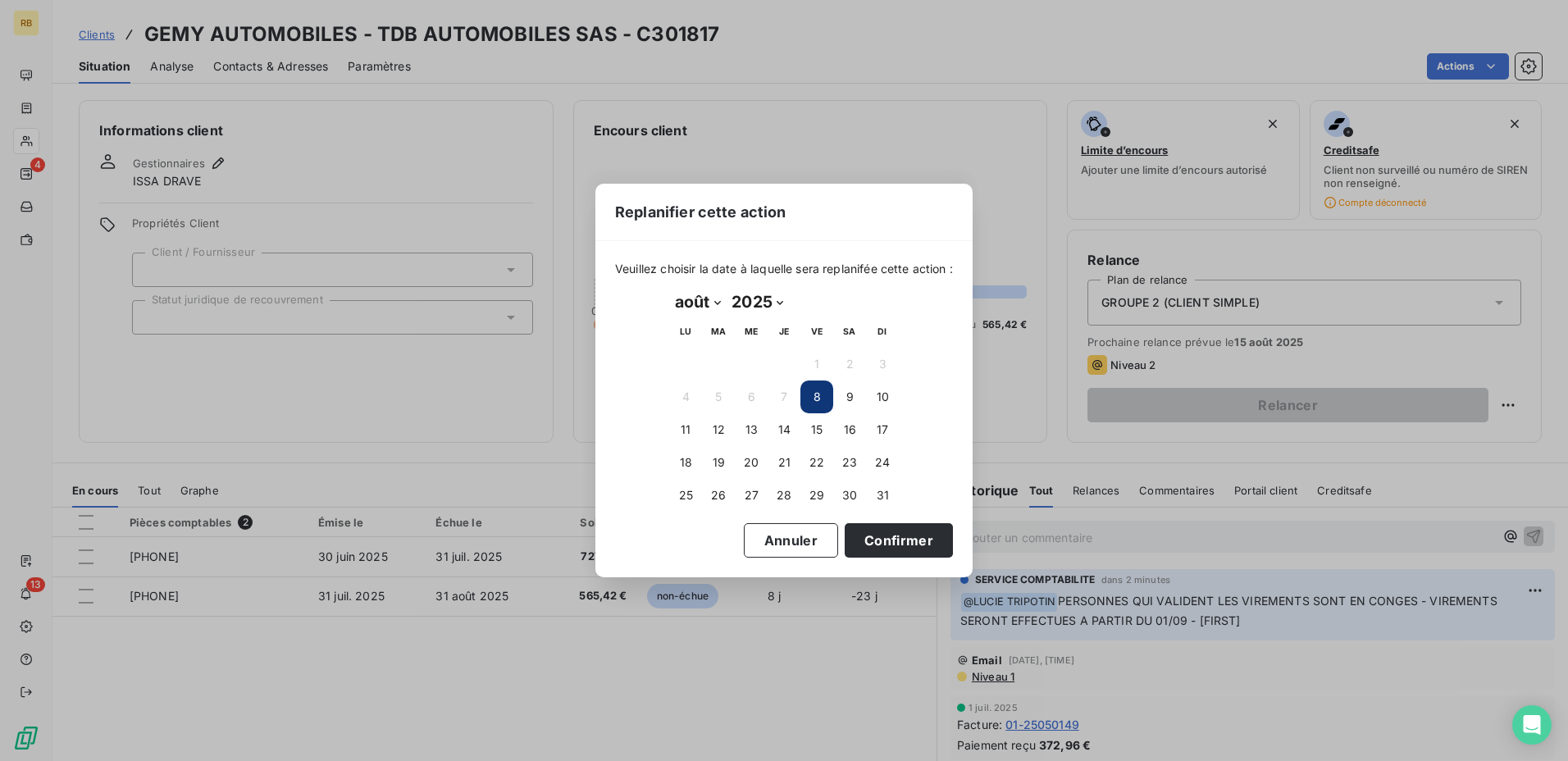 click on "janvier février mars avril mai juin juillet août septembre octobre novembre décembre" at bounding box center (697, 302) 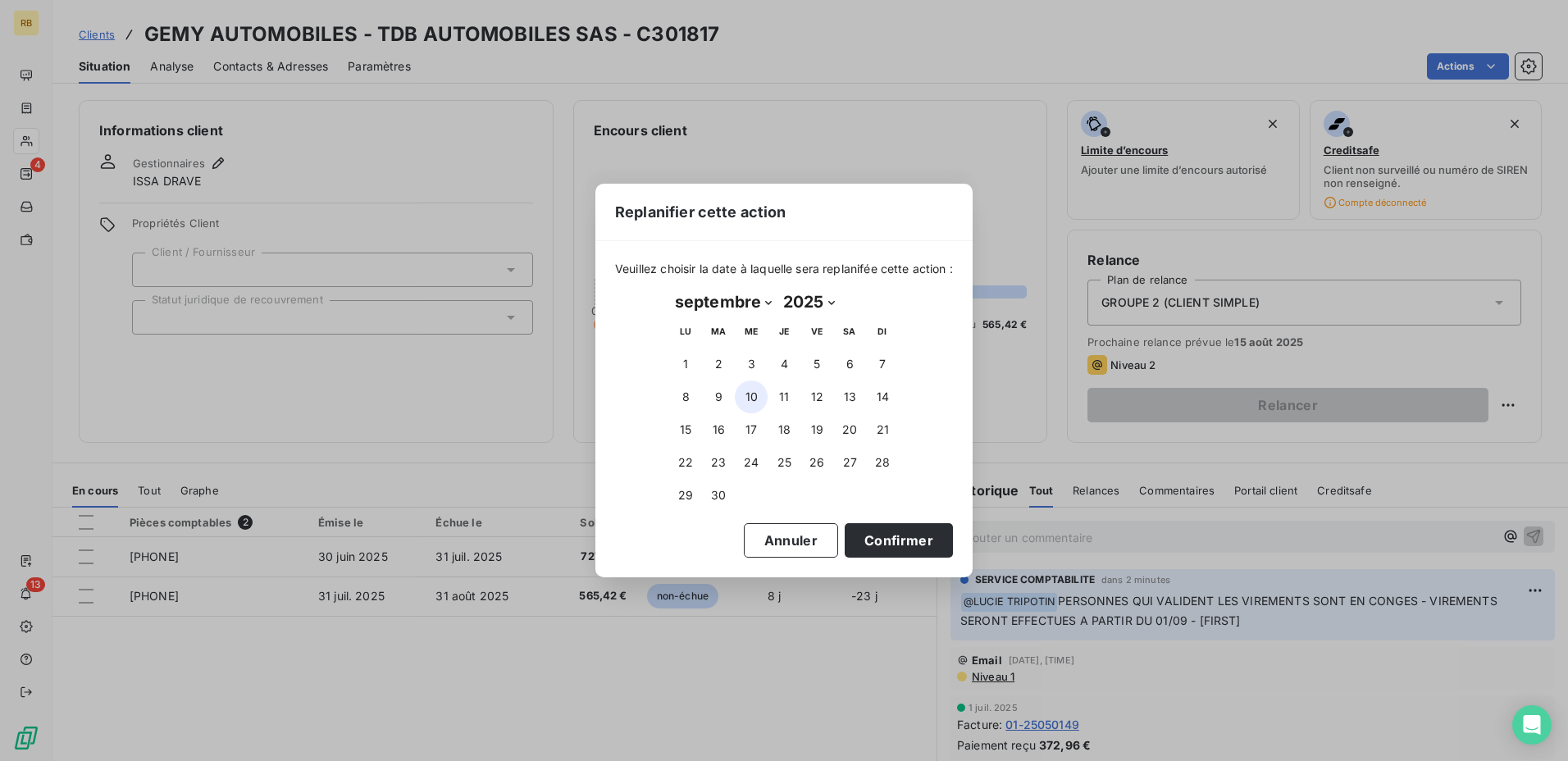 click on "10" at bounding box center (751, 397) 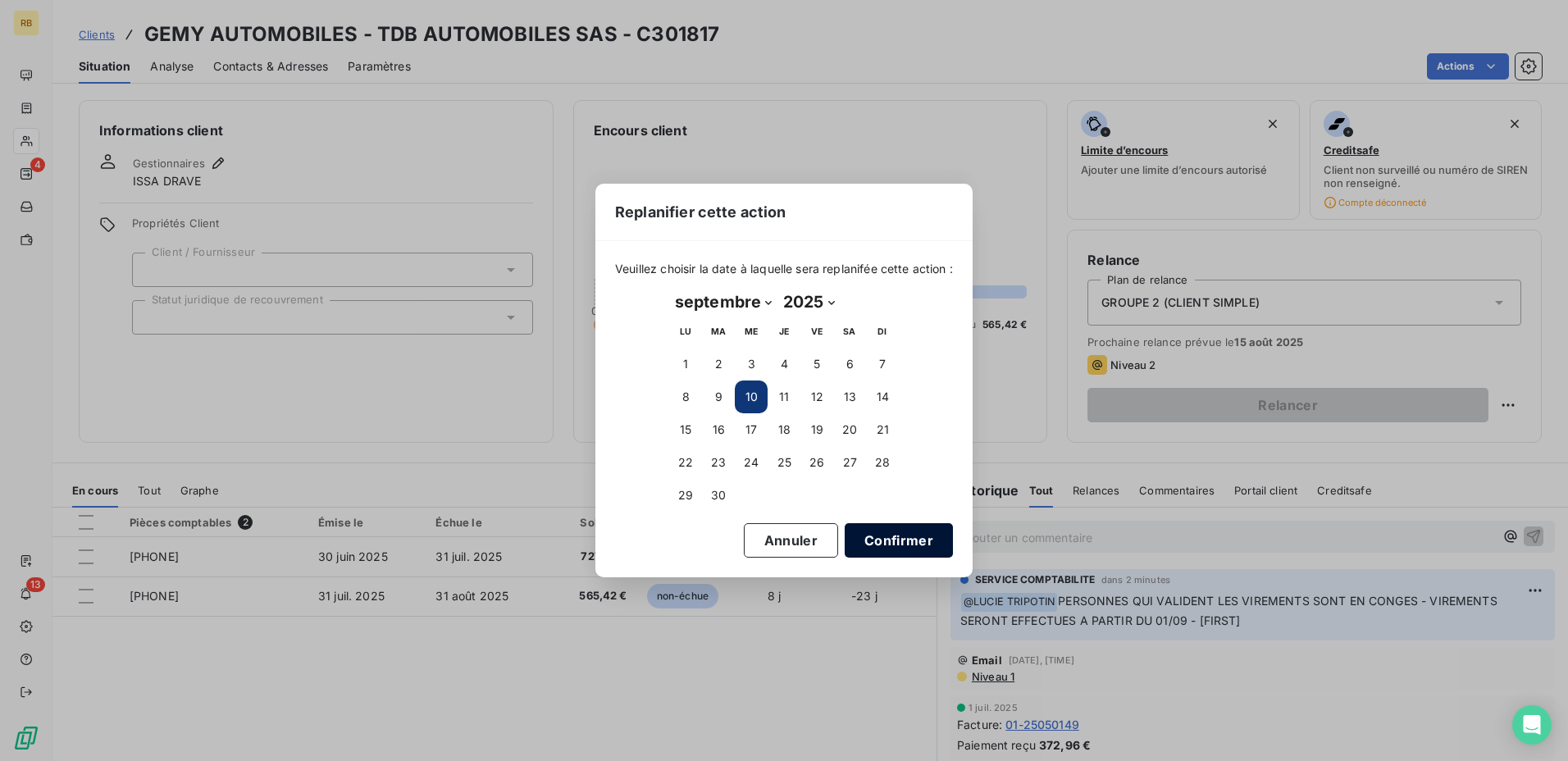 click on "Confirmer" at bounding box center [899, 540] 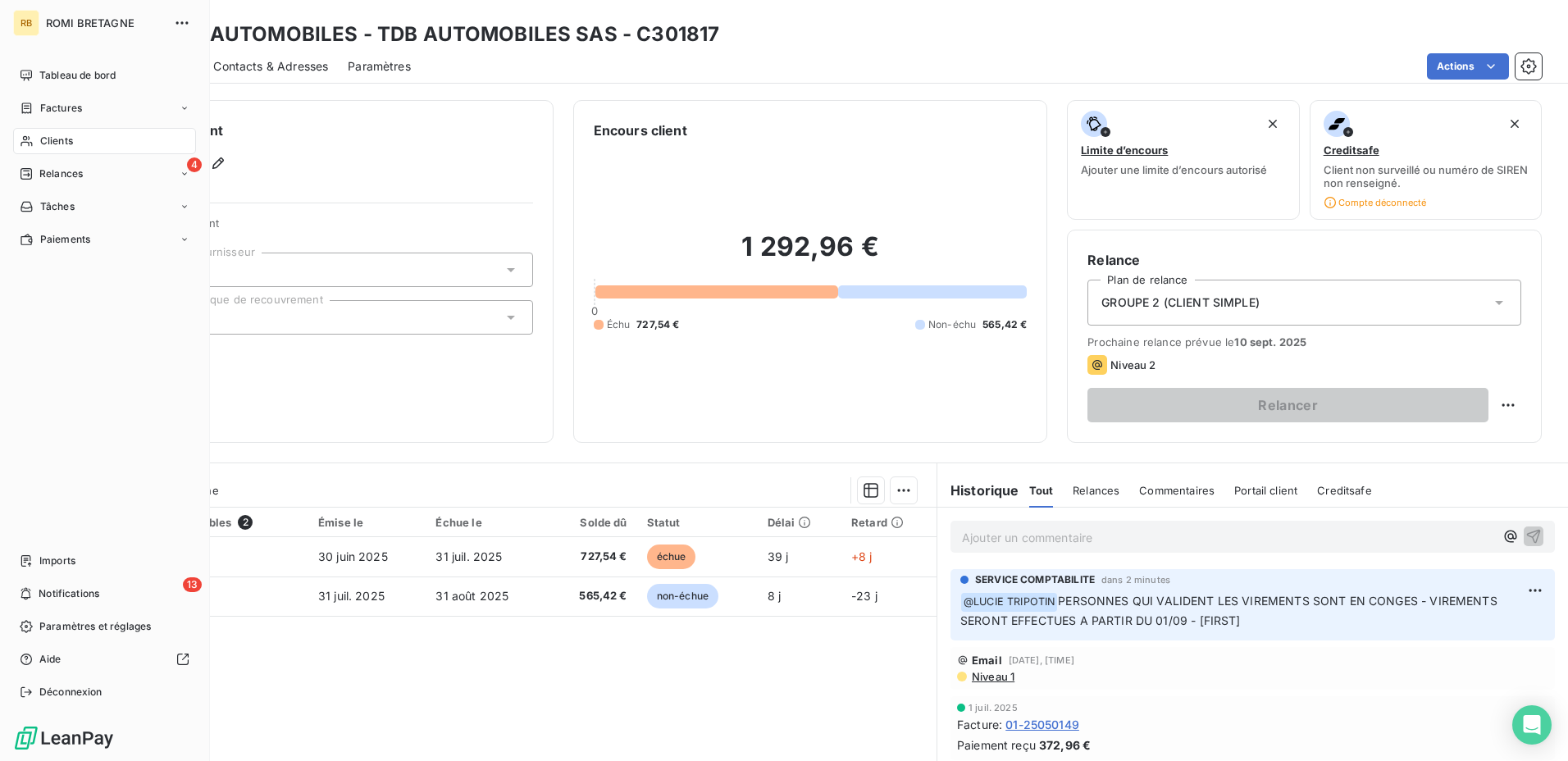 click 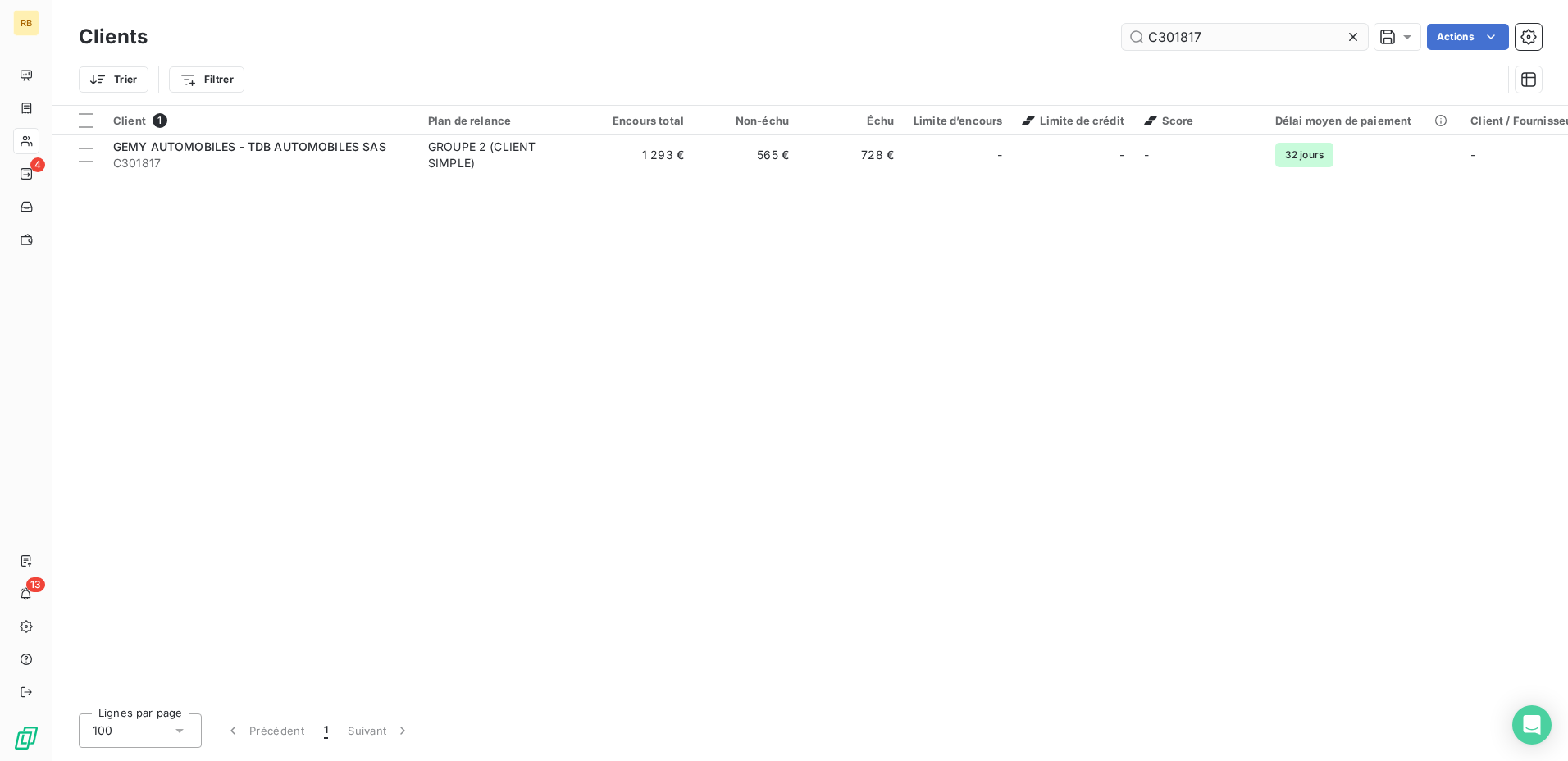 click on "C301817" at bounding box center [1245, 37] 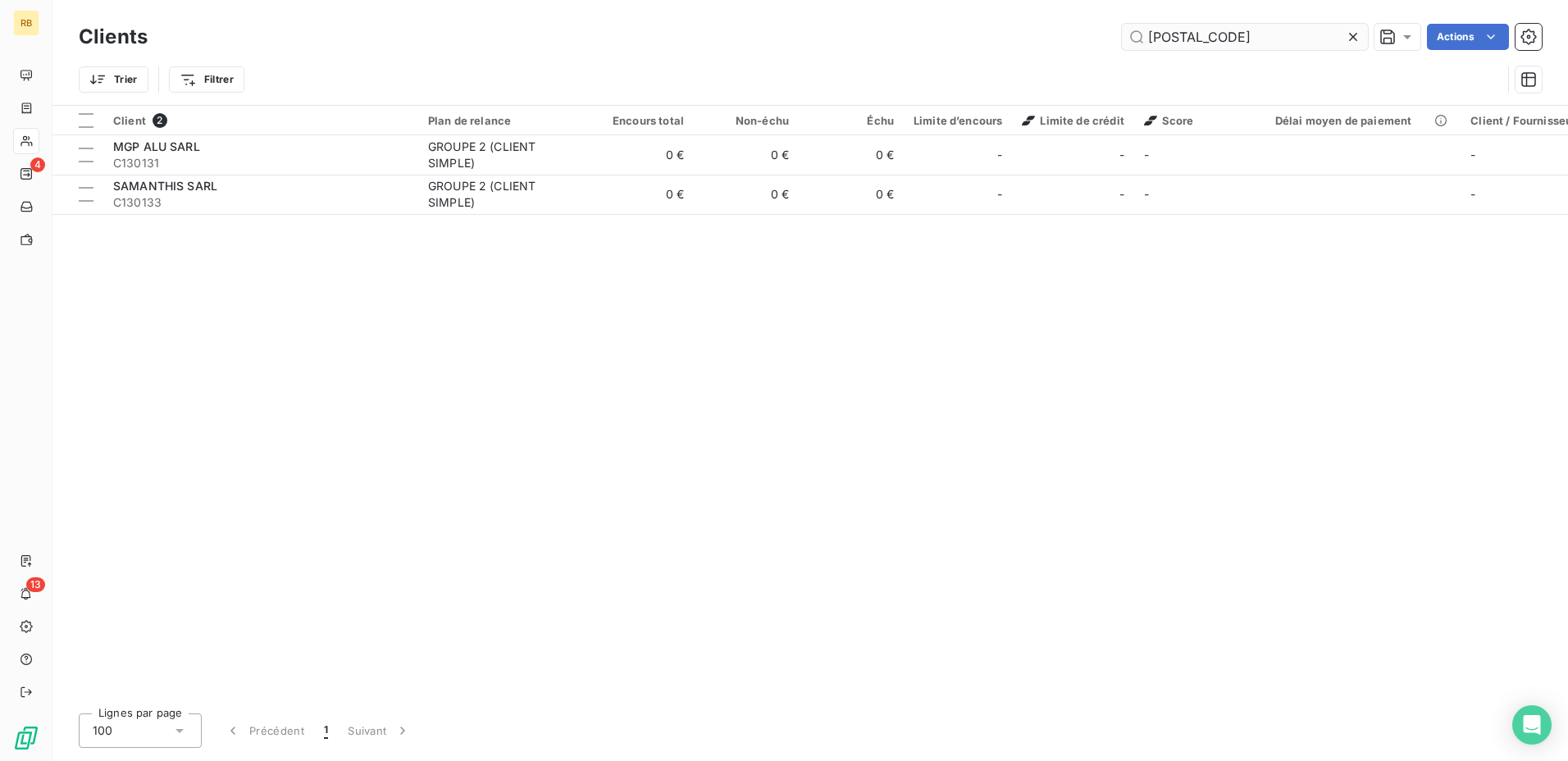 click on "[POSTAL_CODE]" at bounding box center [1245, 37] 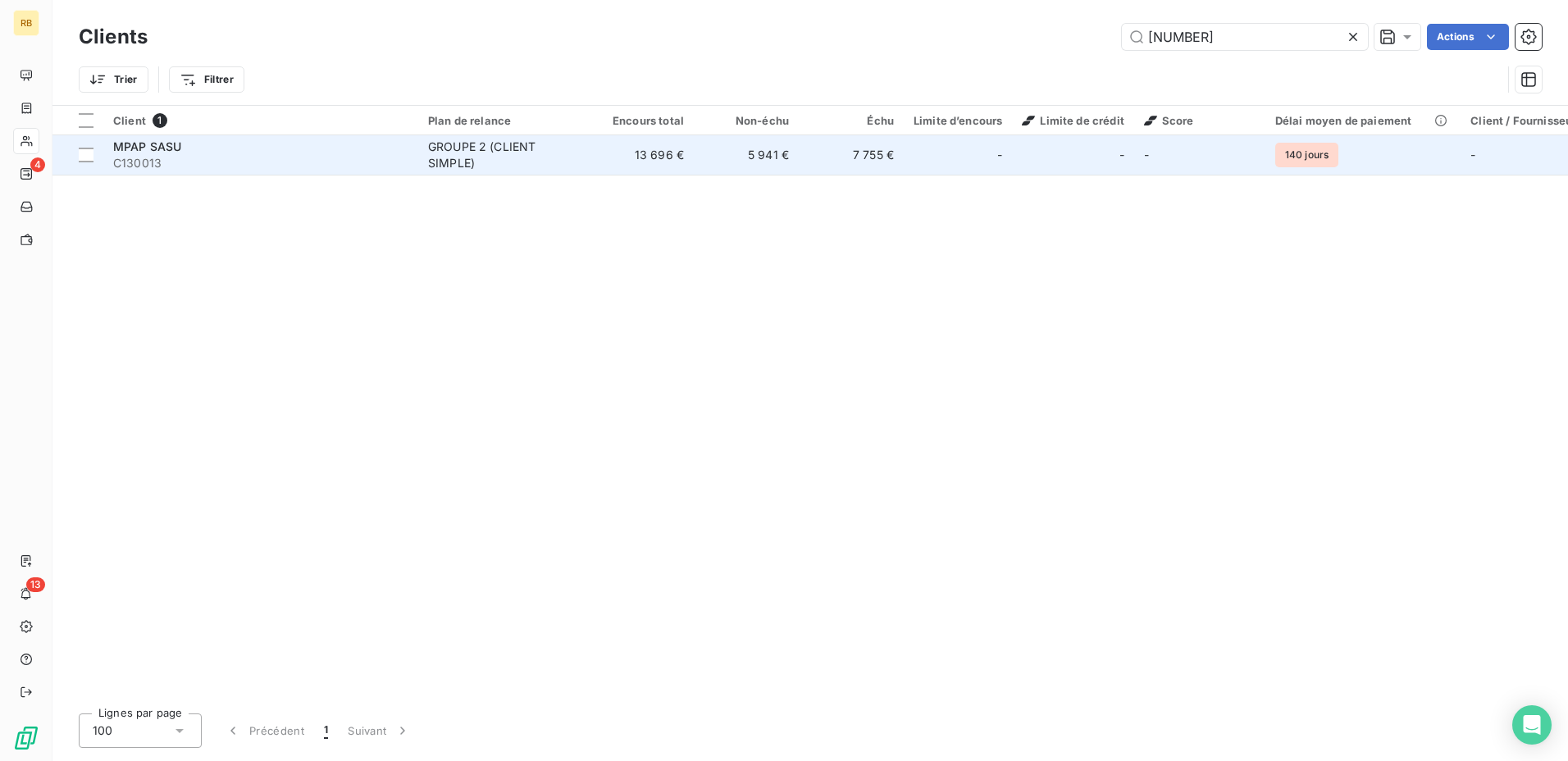 type on "[NUMBER]" 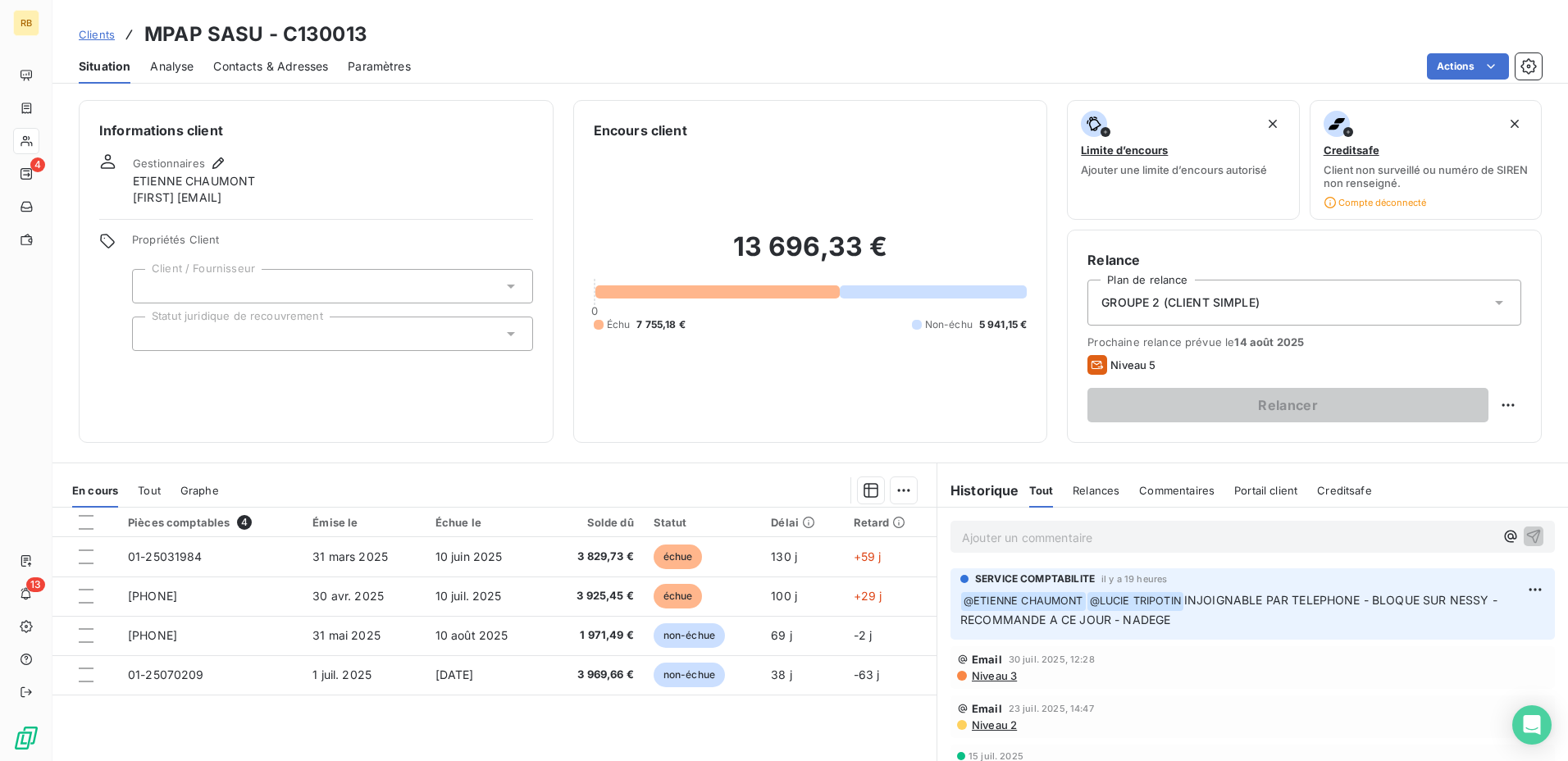scroll, scrollTop: 0, scrollLeft: 0, axis: both 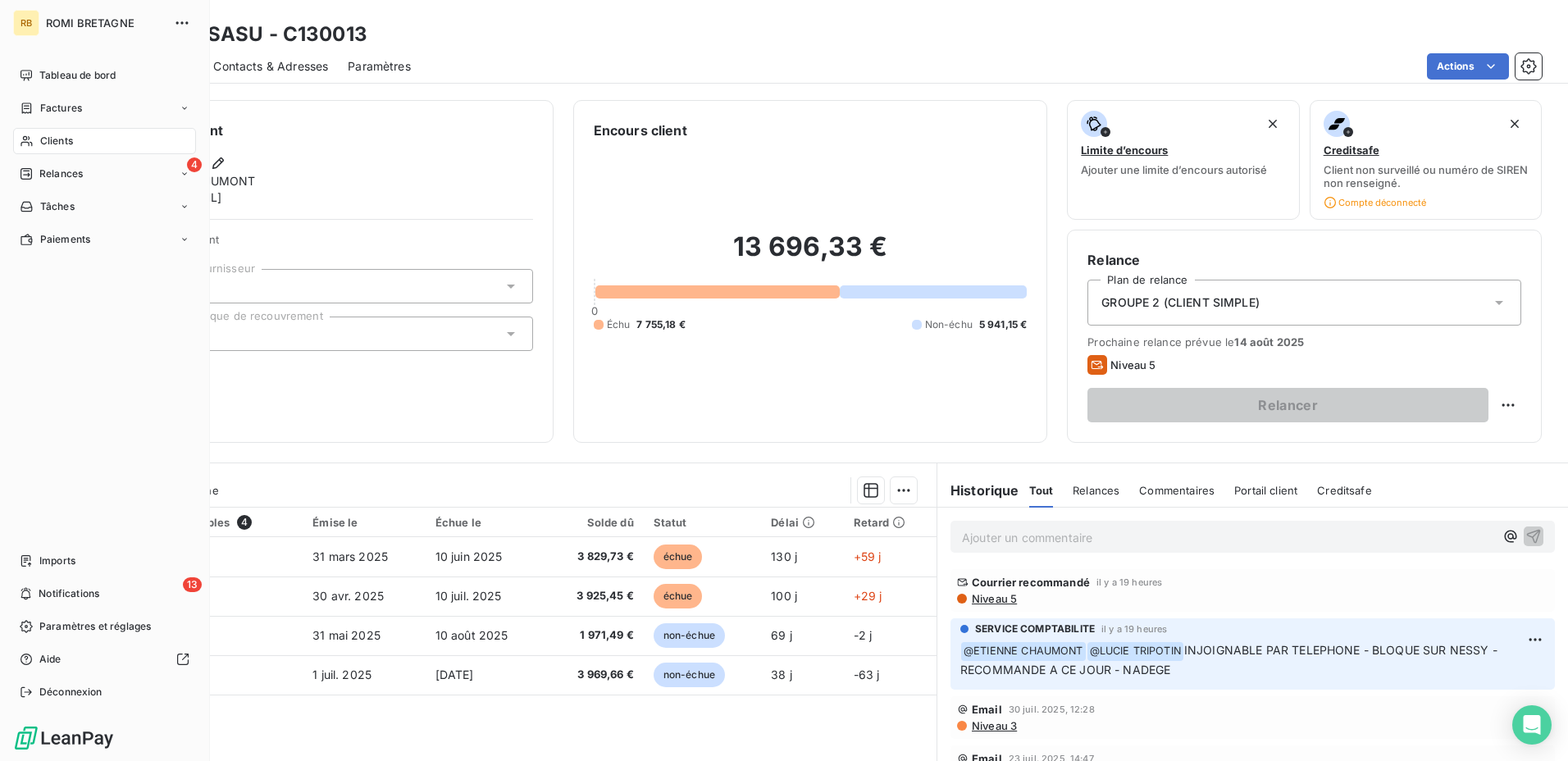 click on "Clients" at bounding box center [104, 141] 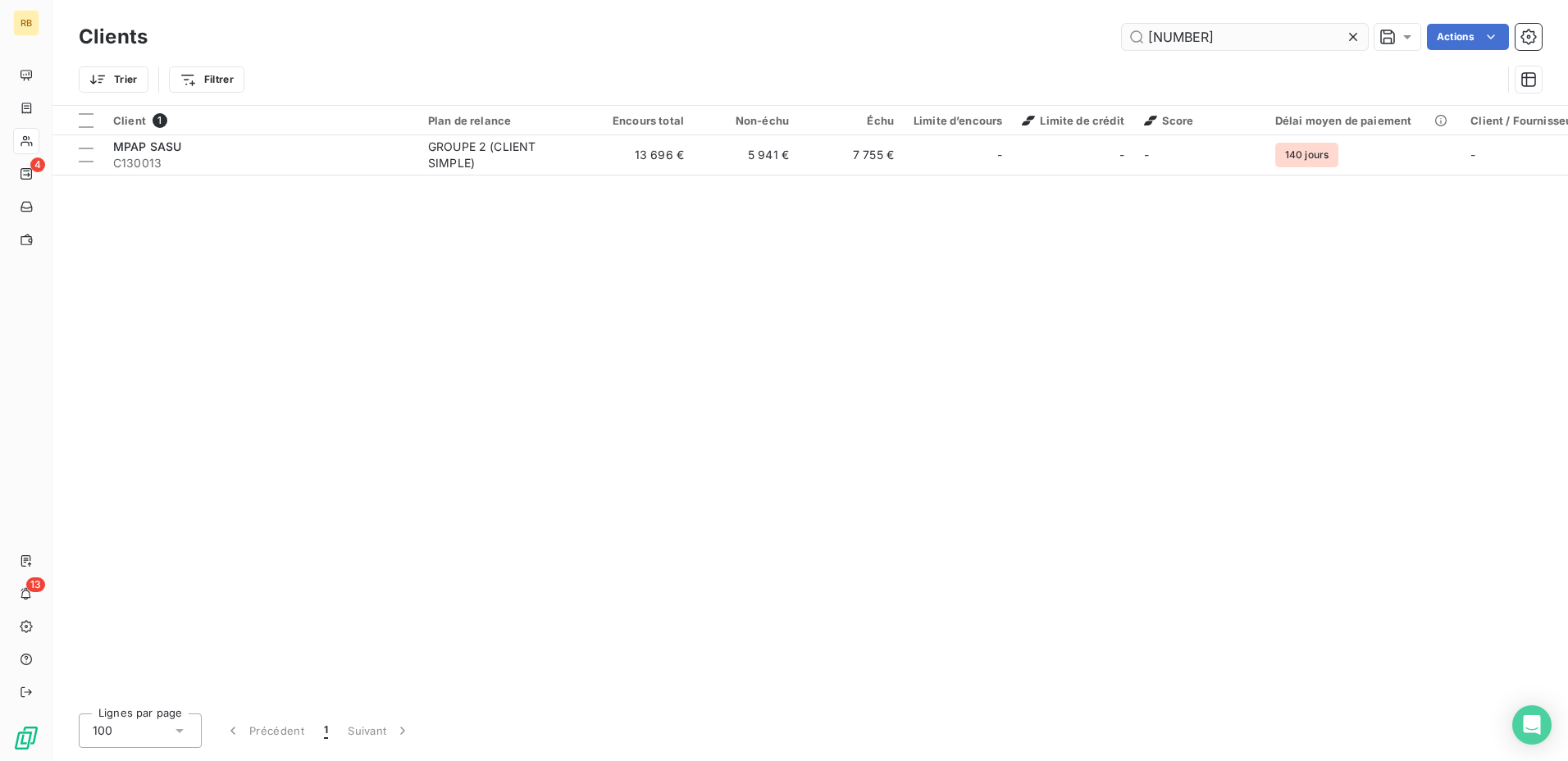 click on "[NUMBER]" at bounding box center (1245, 37) 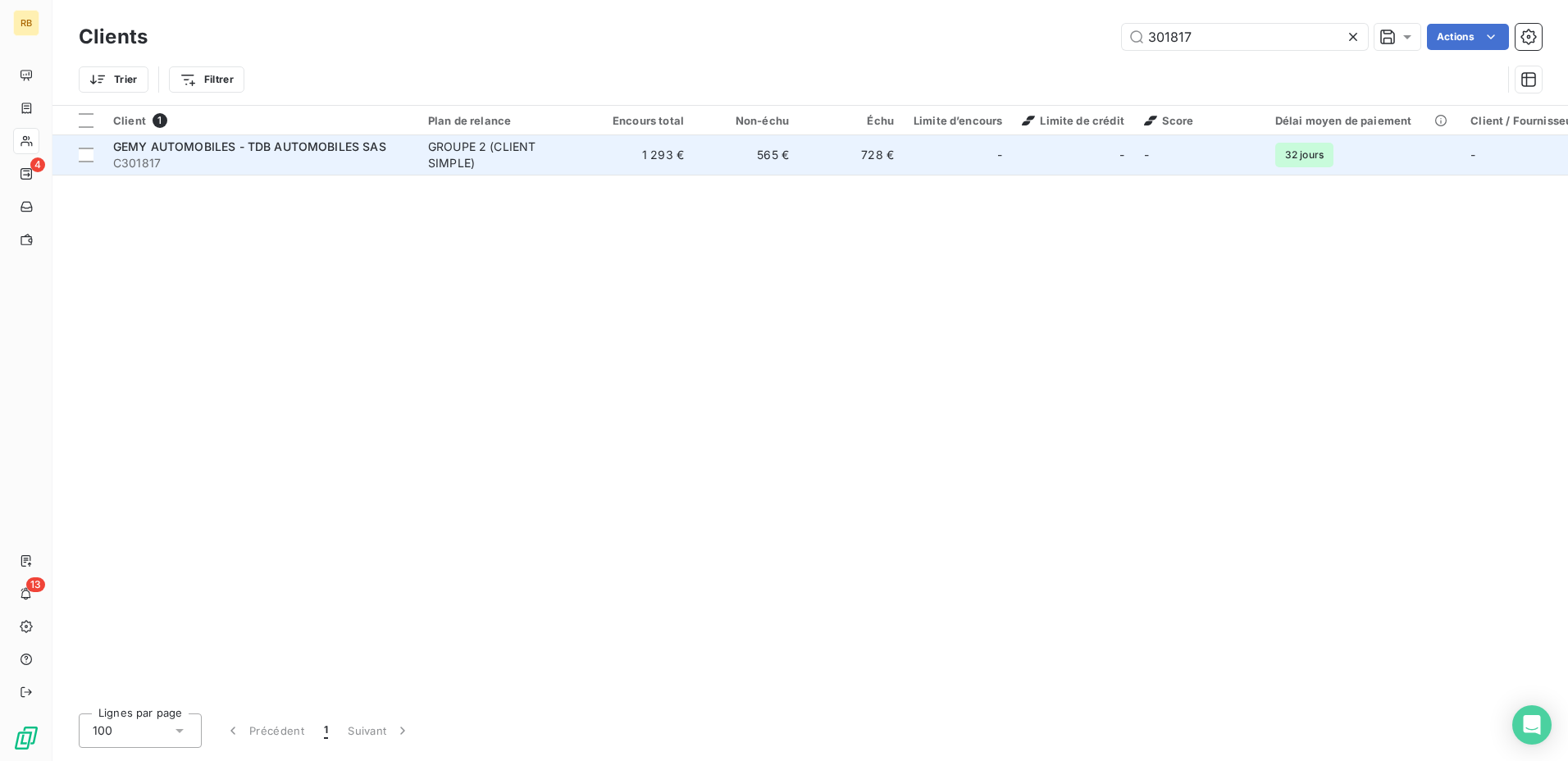 type on "301817" 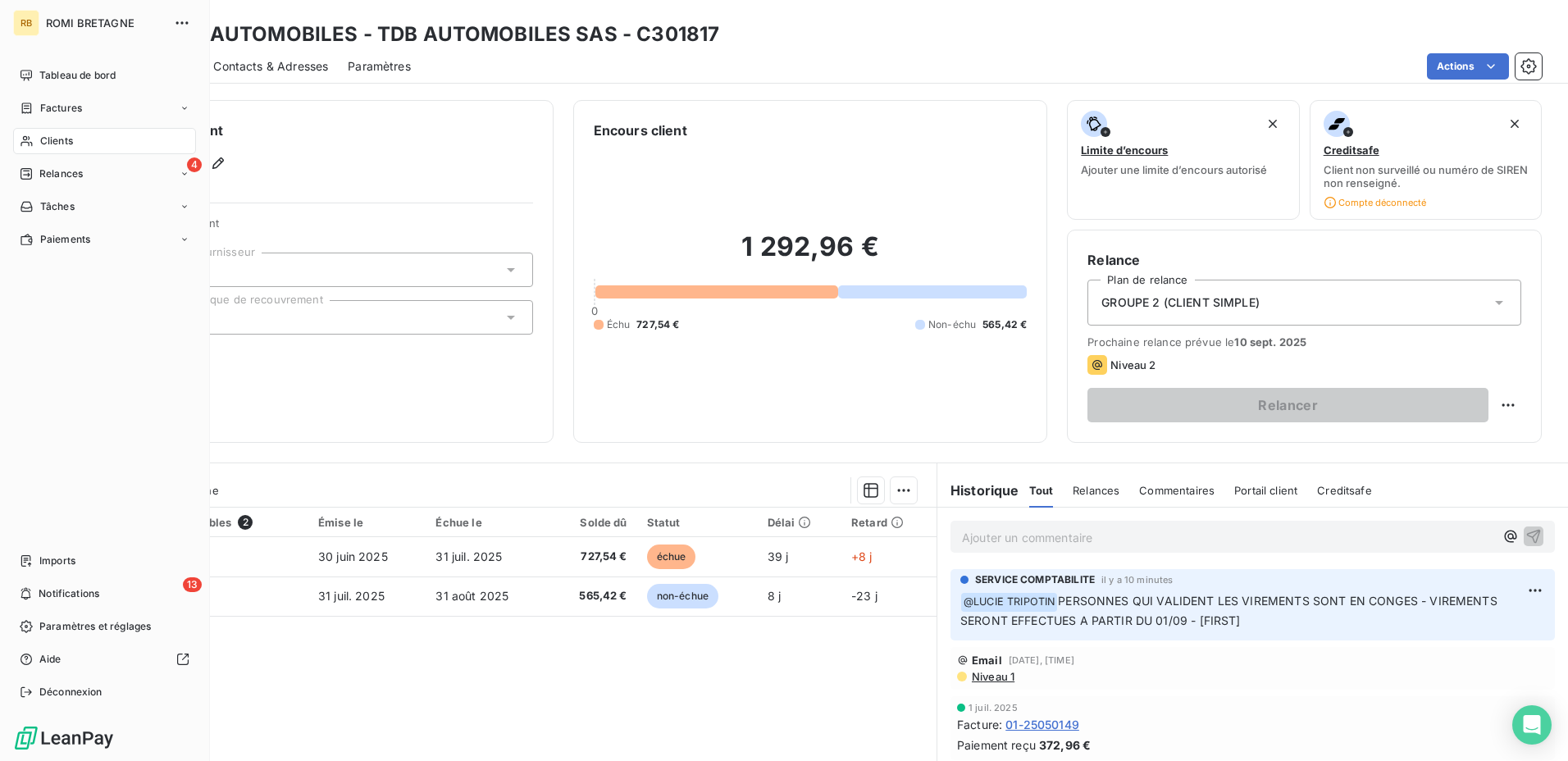 click on "Clients" at bounding box center [104, 141] 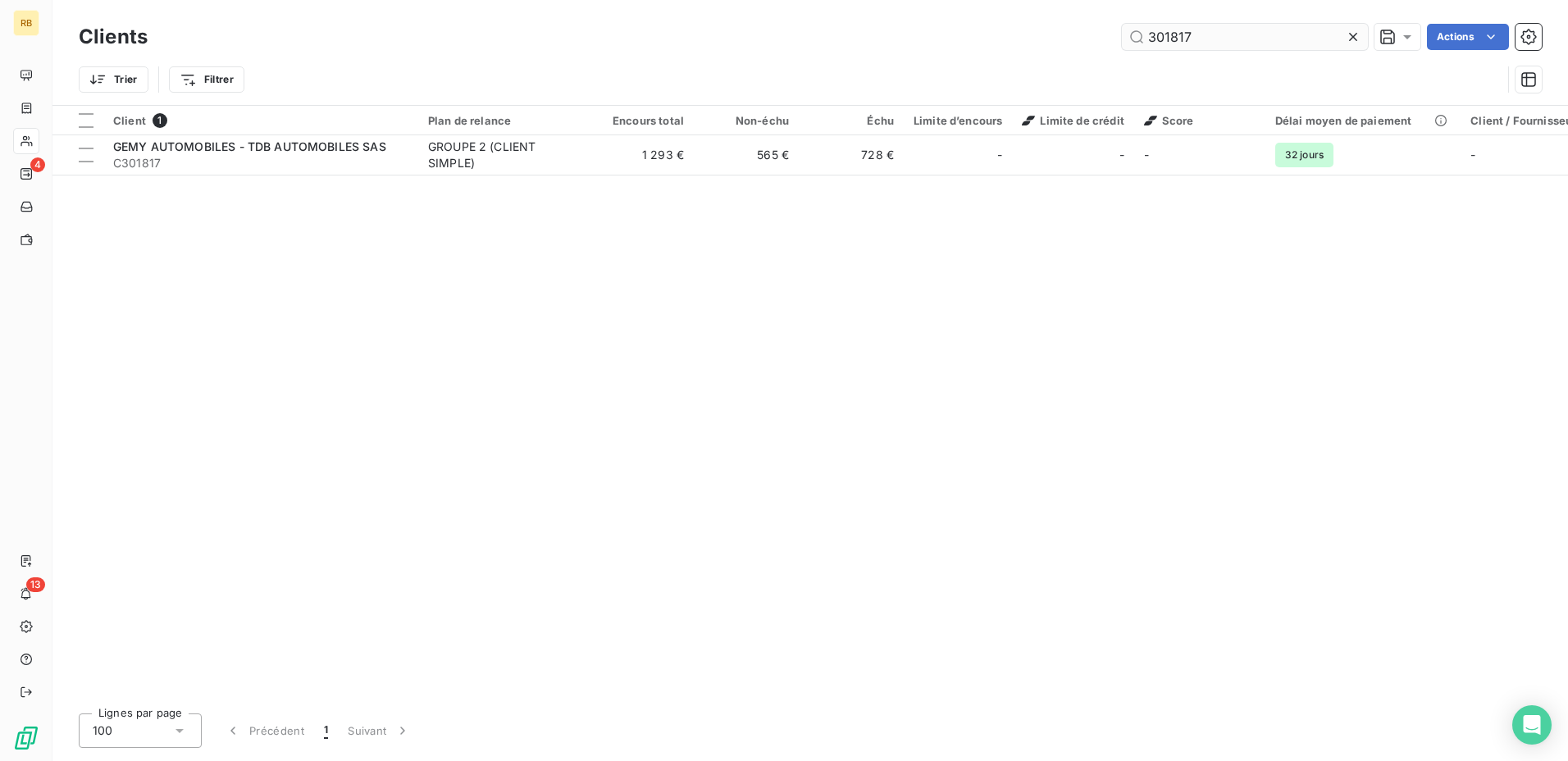 click on "301817" at bounding box center (1245, 37) 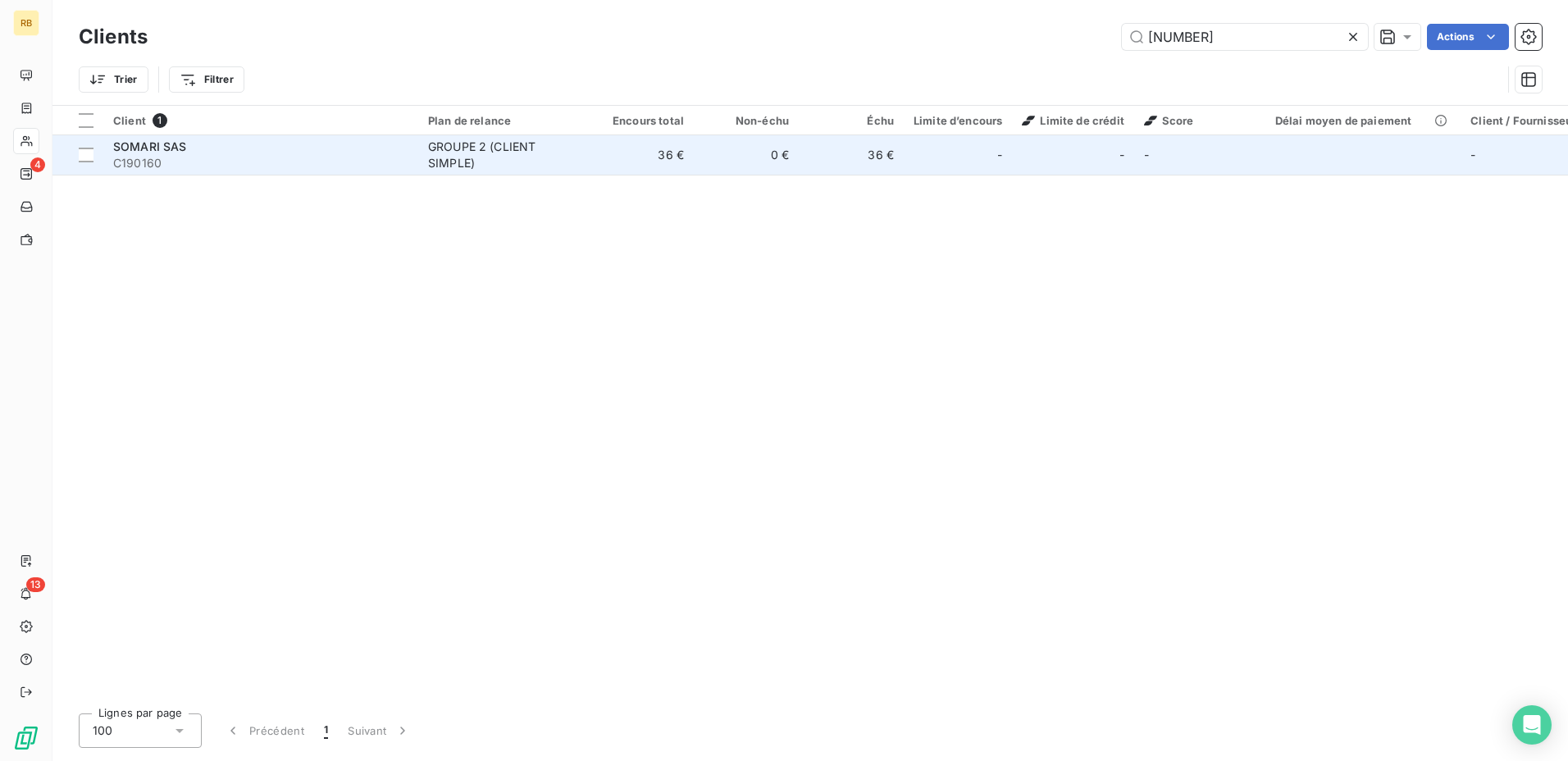 type on "[NUMBER]" 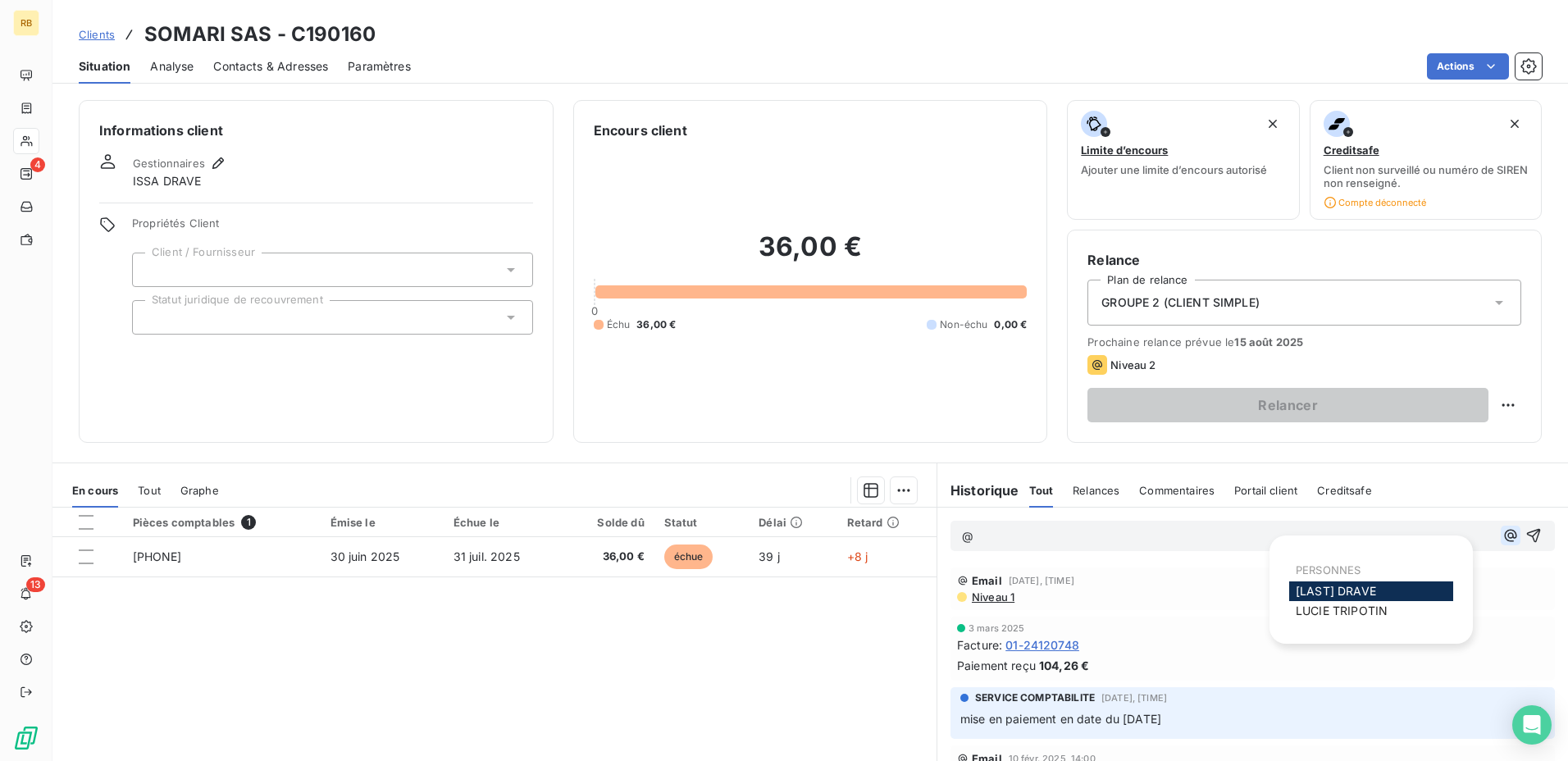 click 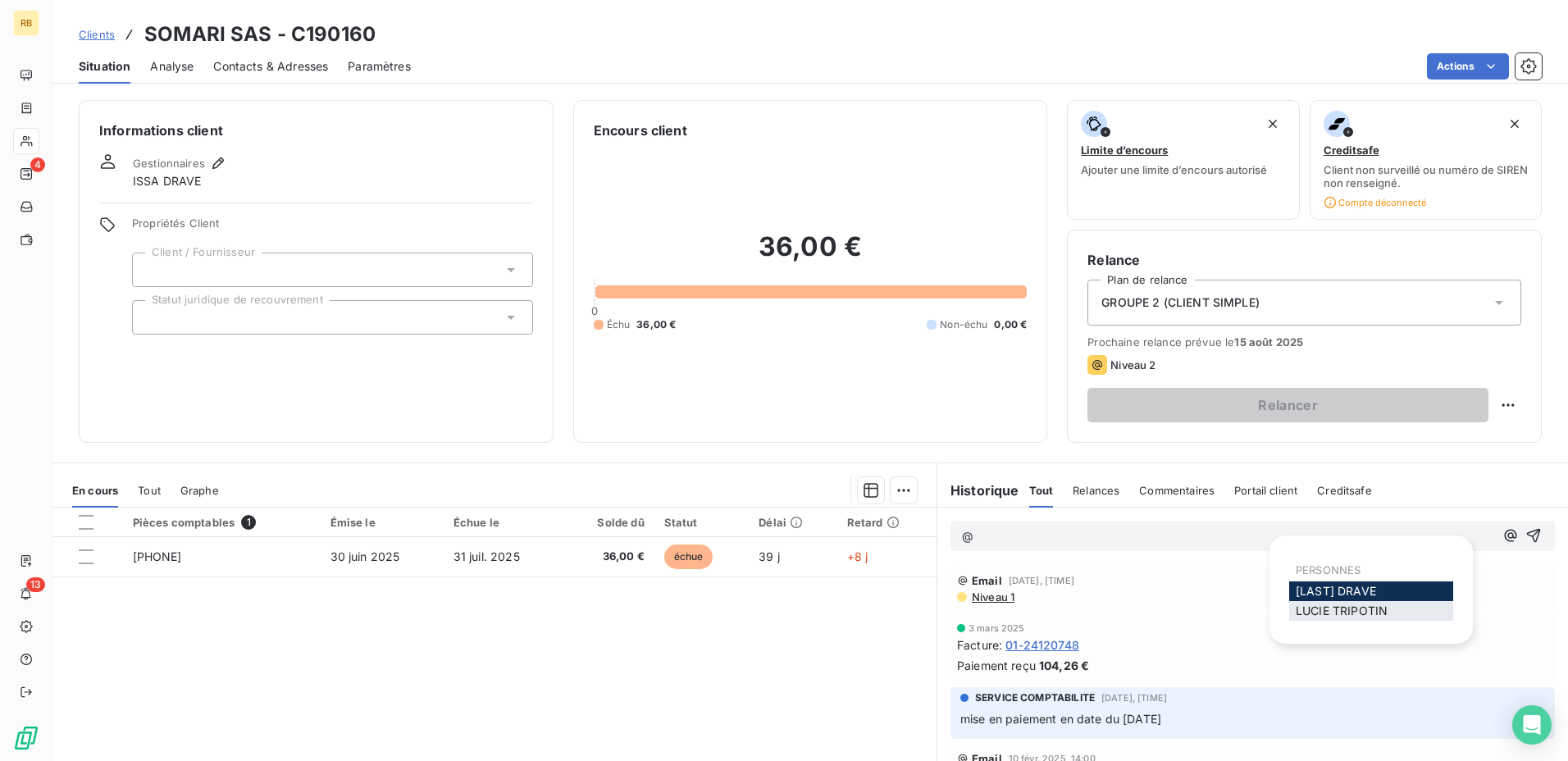 click on "[FIRST] [LAST]" at bounding box center (1342, 610) 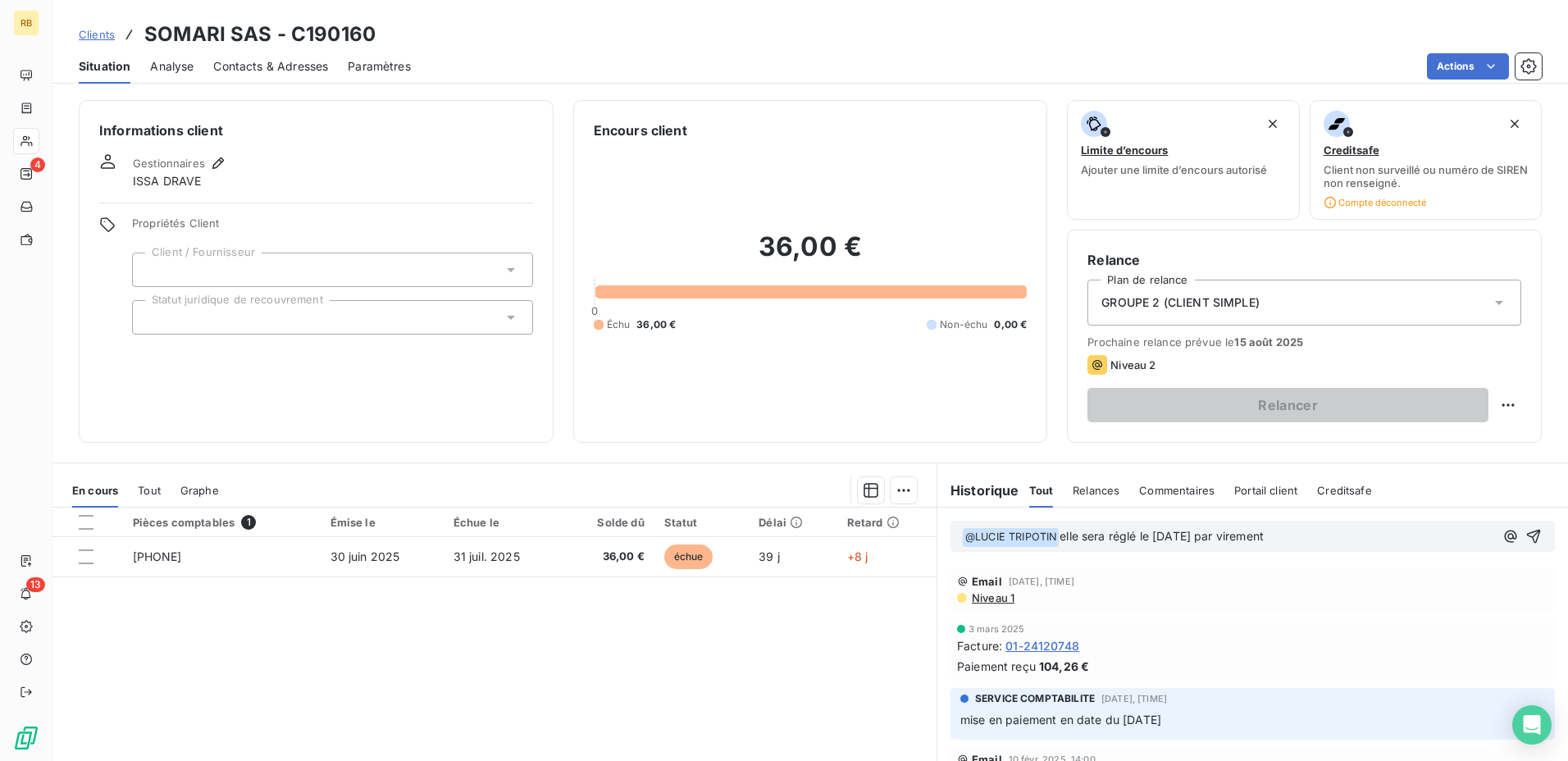 click on "elle sera réglé le [DATE] par virement" at bounding box center (1161, 535) 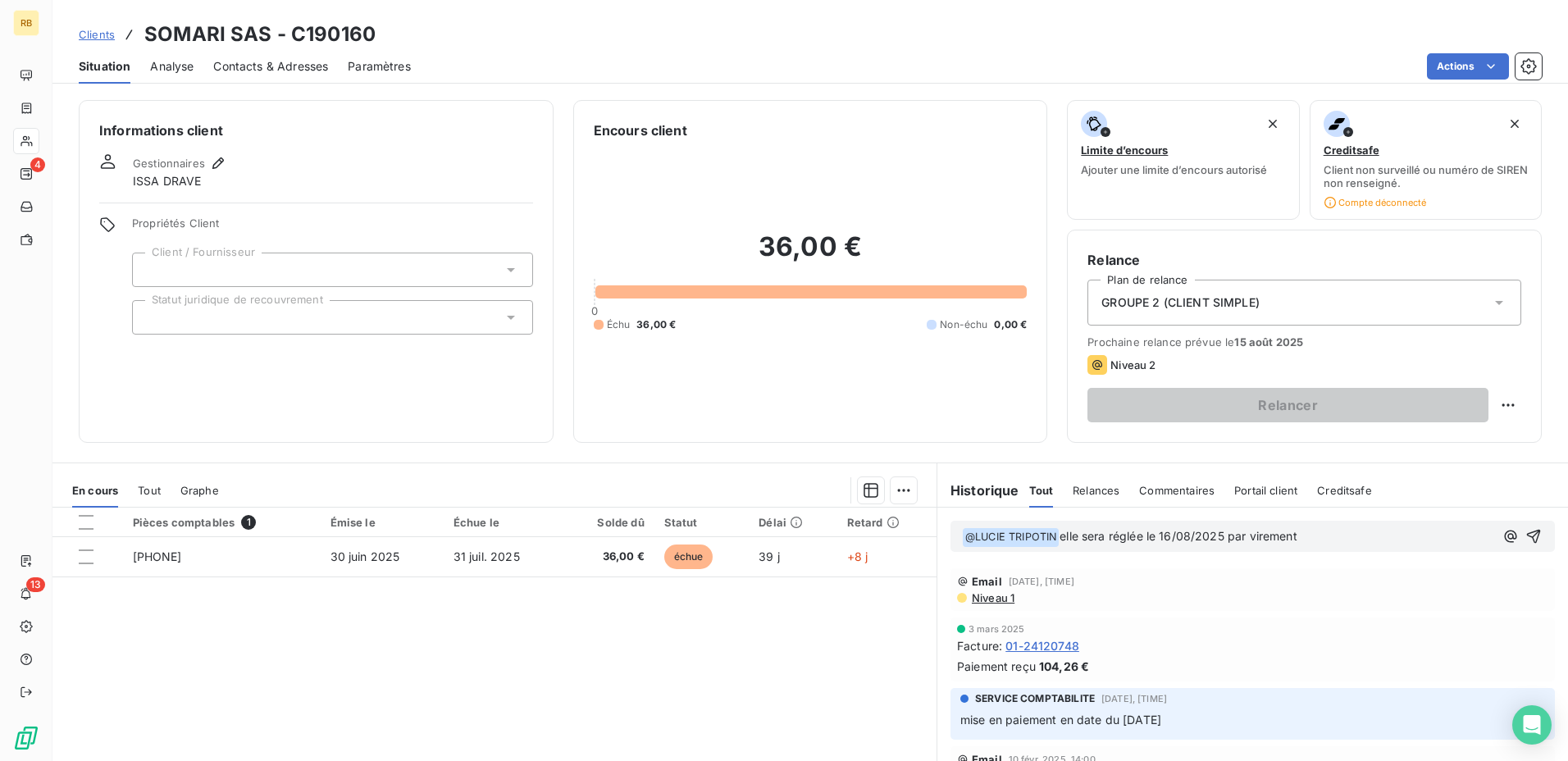click on "﻿ @ [FIRST] [LAST] ﻿ elle sera réglée le [DATE] par virement" at bounding box center [1228, 537] 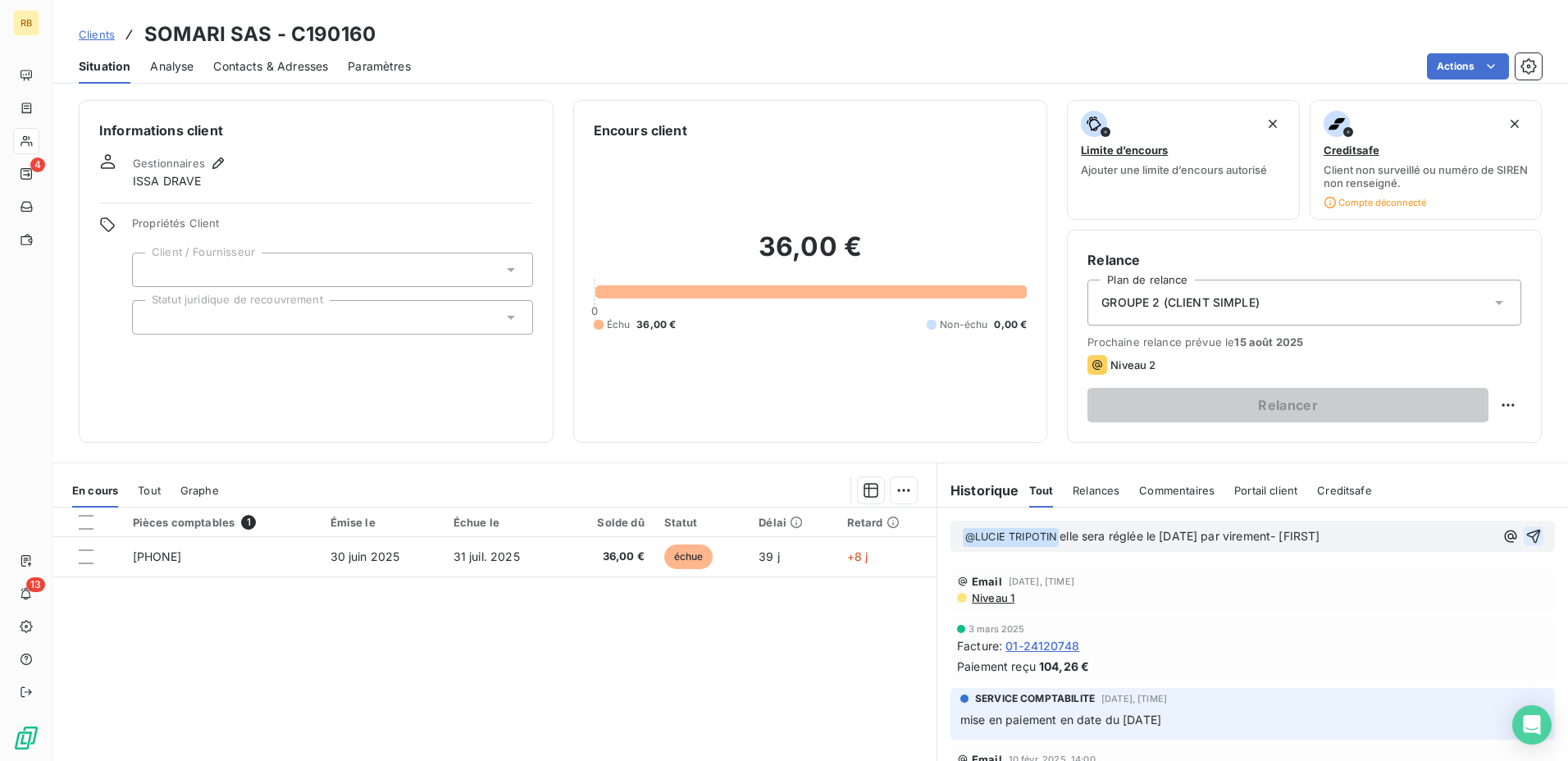 click 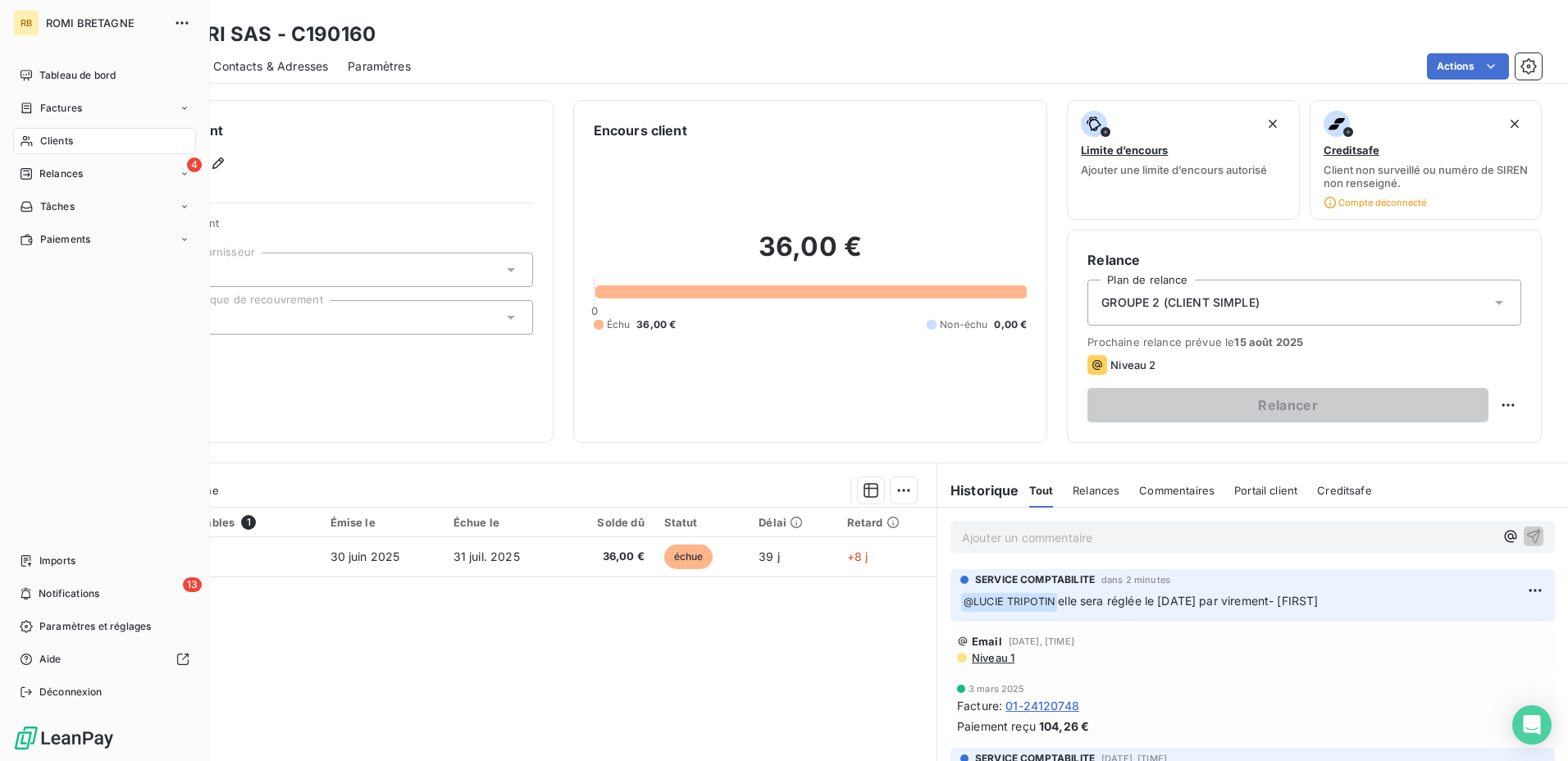 click on "Clients" at bounding box center [57, 141] 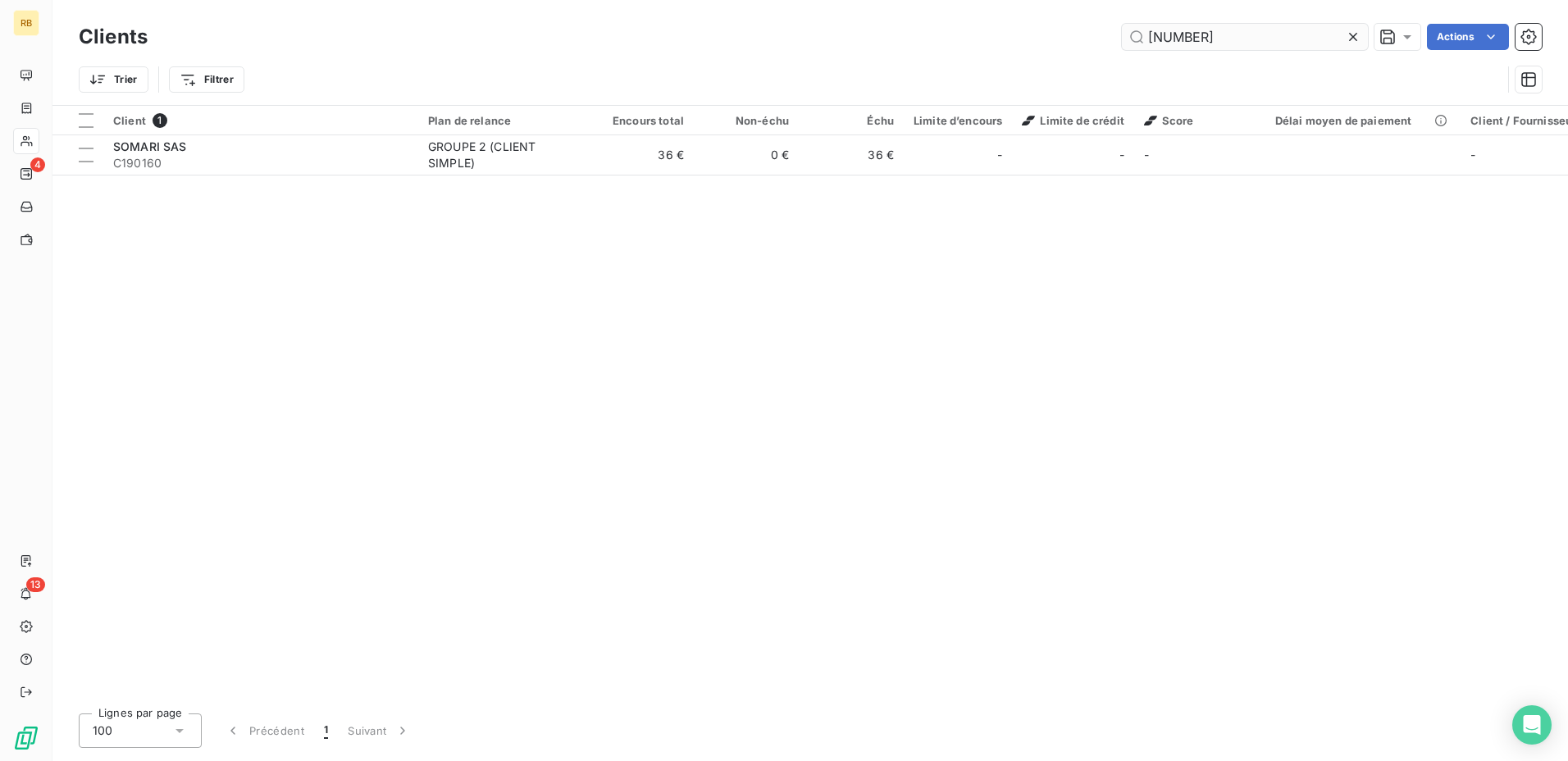 click on "[NUMBER]" at bounding box center (1245, 37) 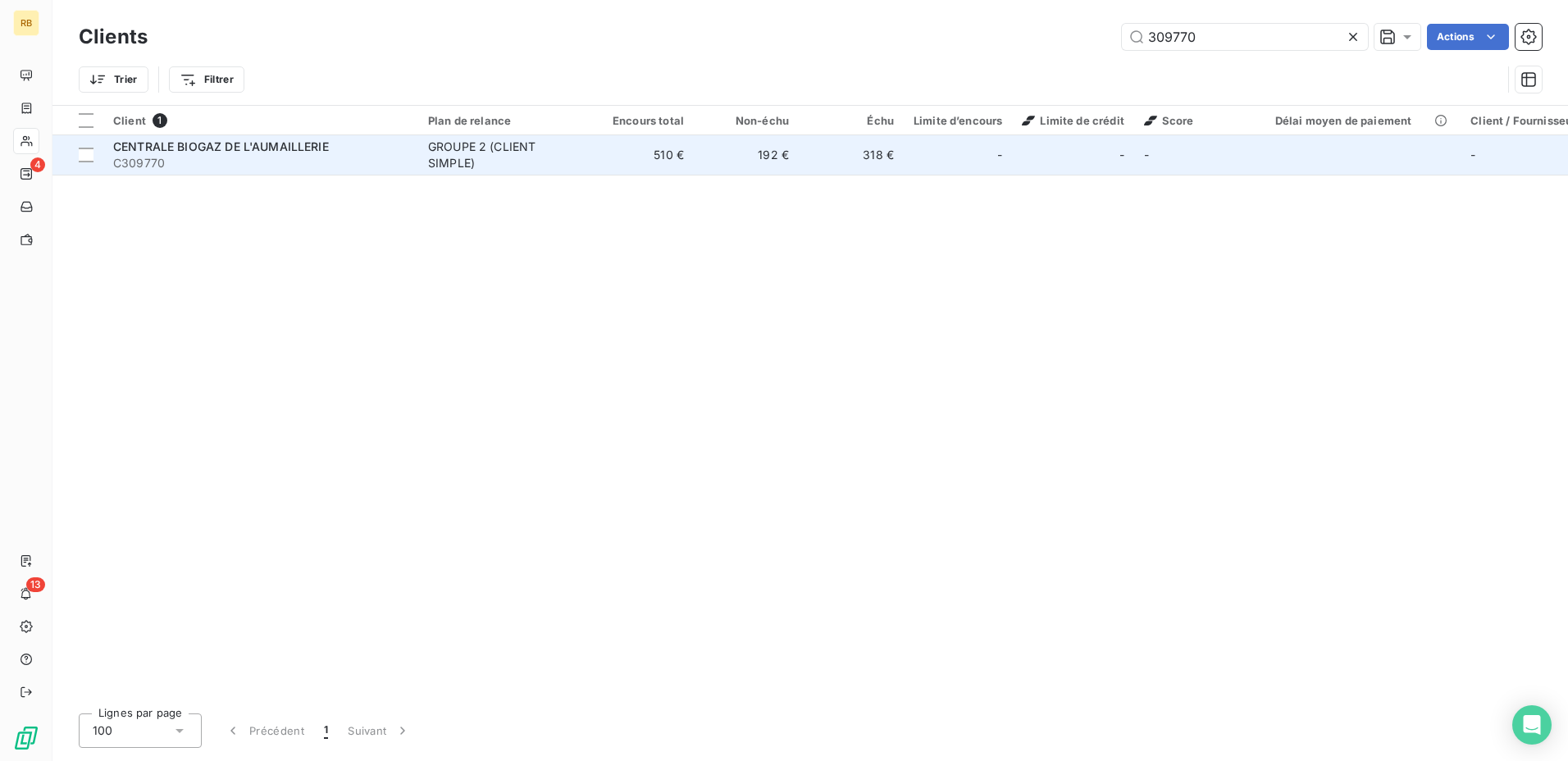 type on "309770" 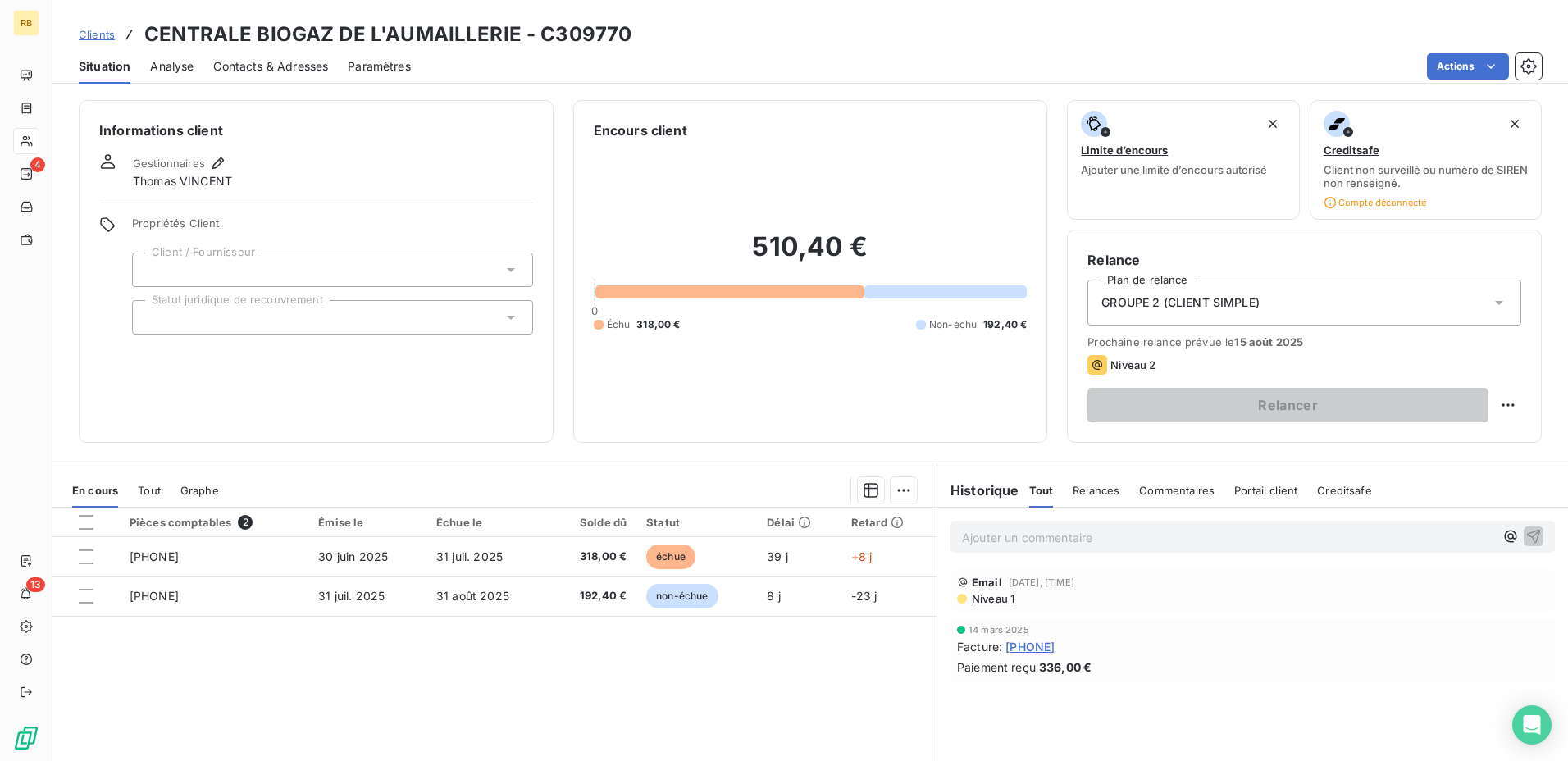 click on "Ajouter un commentaire ﻿" at bounding box center [1228, 537] 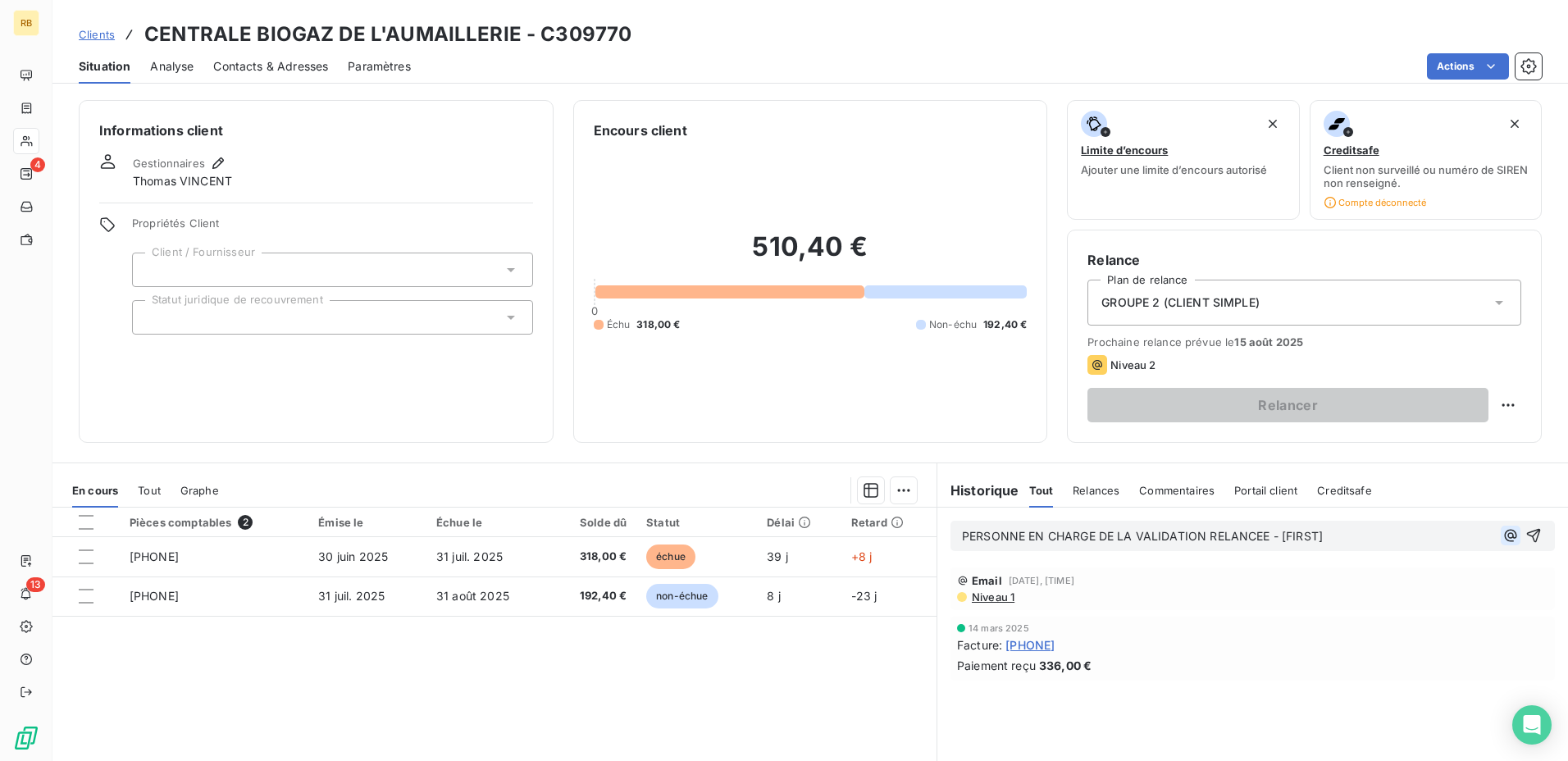 click 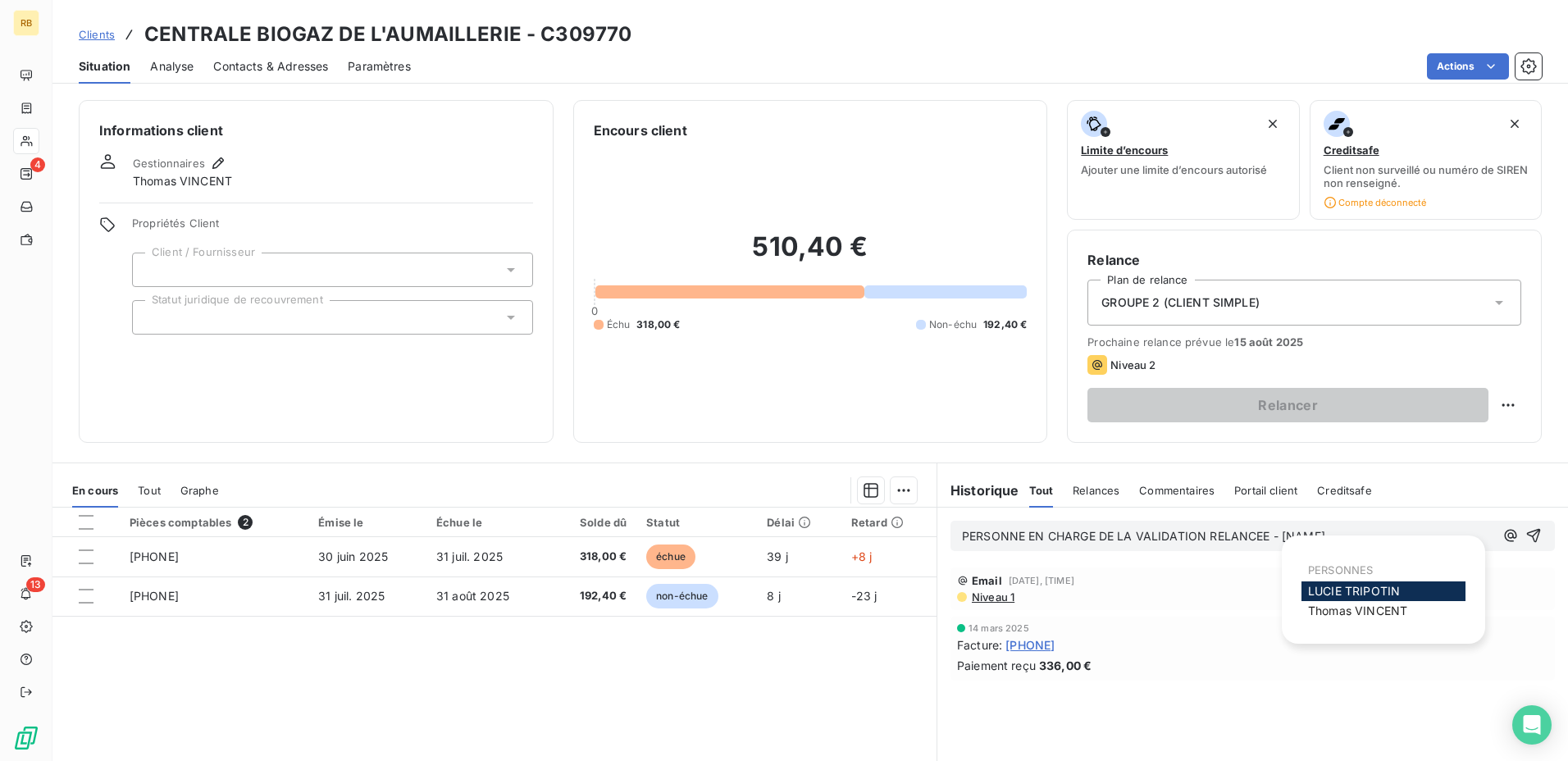 click on "[FIRST] [LAST]" at bounding box center (1354, 590) 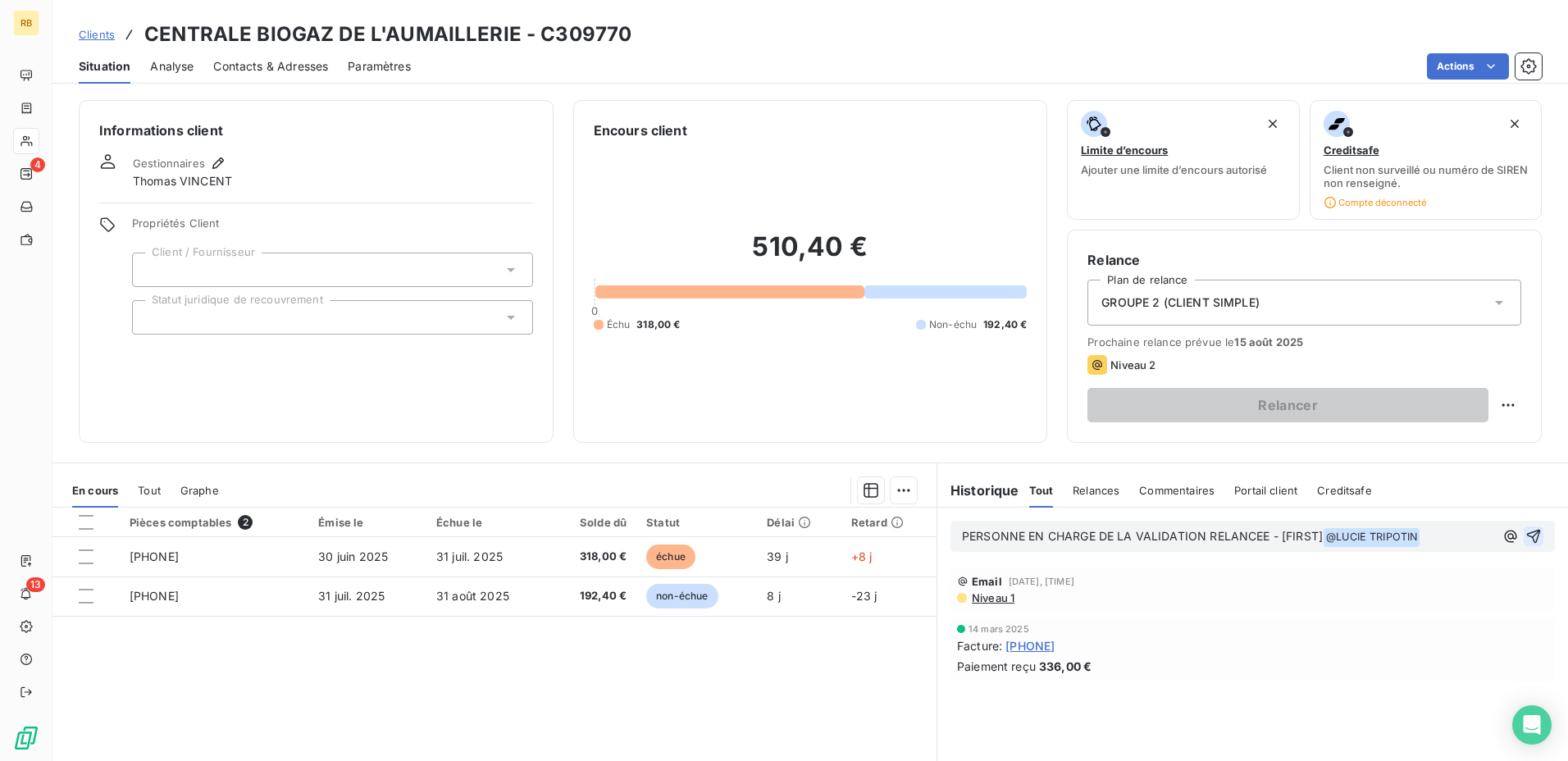 click 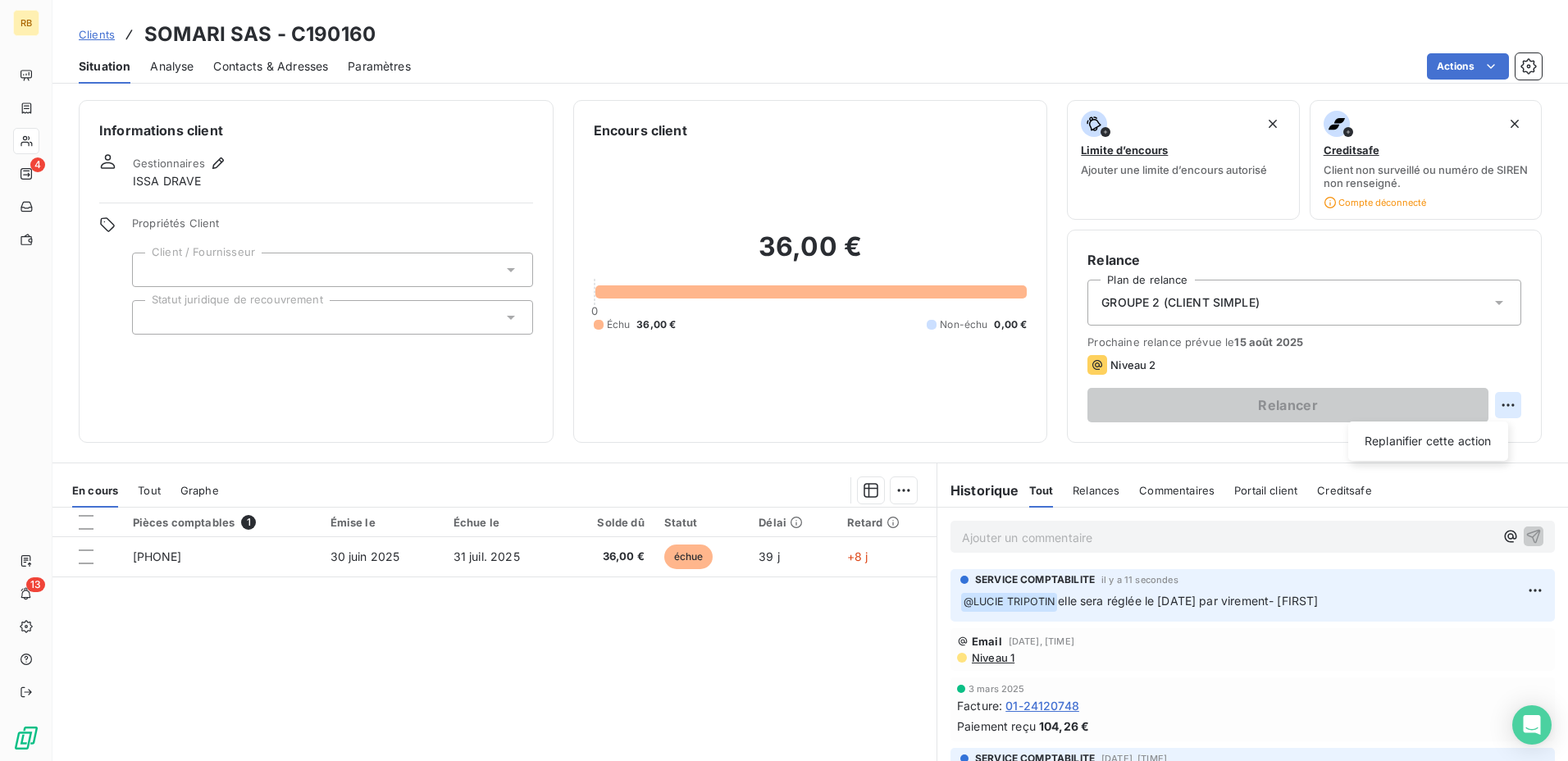 click on "RB 4 13 Clients SOMARI  SAS - C190160 Situation Analyse Contacts & Adresses Paramètres Actions Informations client Gestionnaires ISSA DRAVE Propriétés Client Client / Fournisseur Statut juridique de recouvrement Encours client 36,00 € 0 Échu 36,00 € Non-échu 0,00 € Limite d’encours Ajouter une limite d’encours autorisé Creditsafe Client non surveillé ou numéro de SIREN non renseigné. Compte déconnecté Relance Plan de relance GROUPE 2 (CLIENT SIMPLE) Prochaine relance prévue le 15 août 2025 Niveau 2 Relancer Replanifier cette action En cours Tout Graphe Pièces comptables 1 Émise le Échue le Solde dû Statut Délai Retard 01-25061271 30 juin 2025 31 juil. 2025 36,00 € échue 39 j +8 j Lignes par page 25 Précédent 1 Suivant Historique Tout Relances Commentaires Portail client Creditsafe Tout Relances Commentaires Portail client Creditsafe Ajouter un commentaire ﻿ SERVICE  COMPTABILITE il y a 11 secondes ﻿ @ [FIRST] [LAST] Email Niveau 1 Facture" at bounding box center [784, 380] 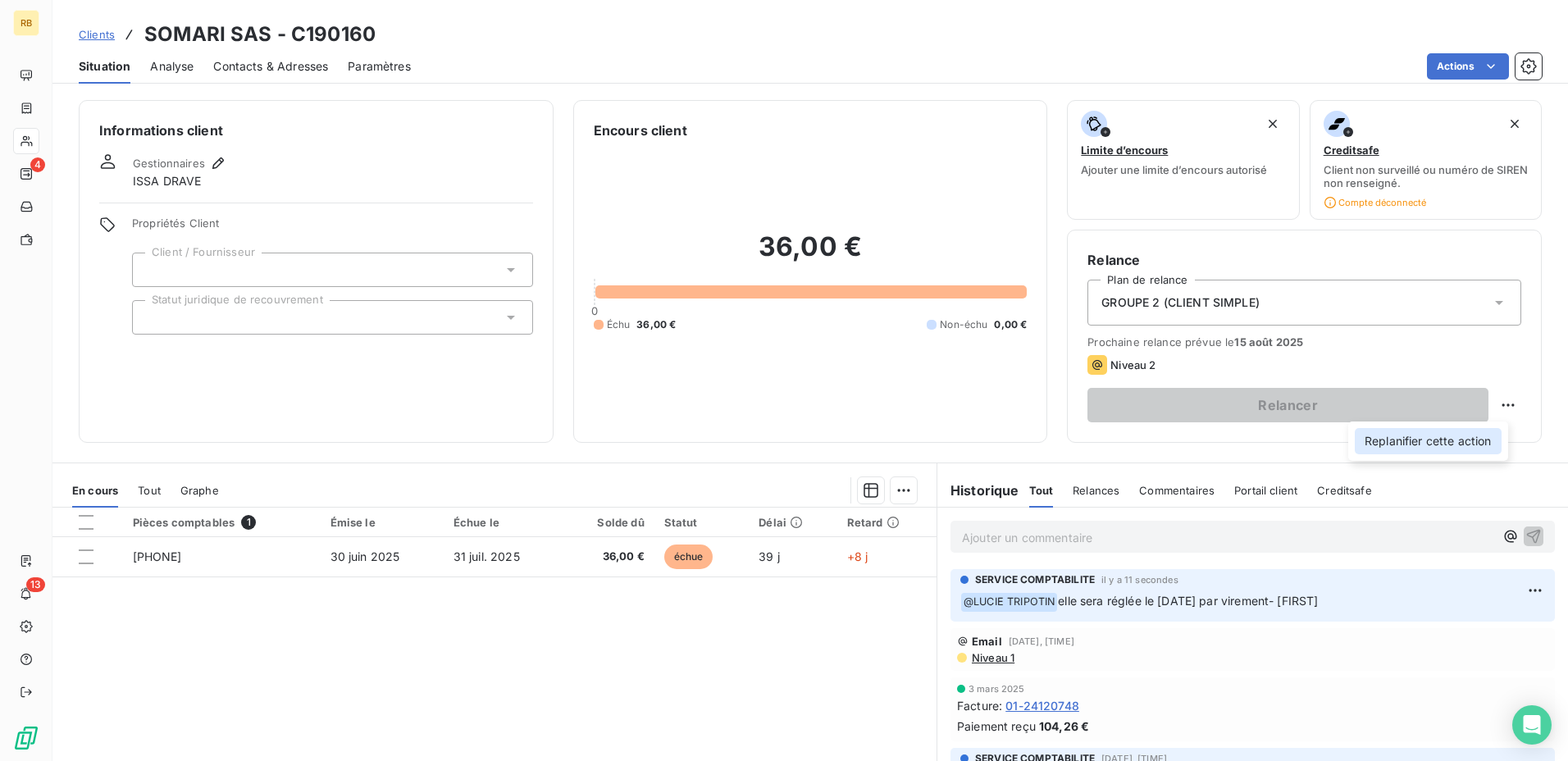 click on "Replanifier cette action" at bounding box center [1428, 441] 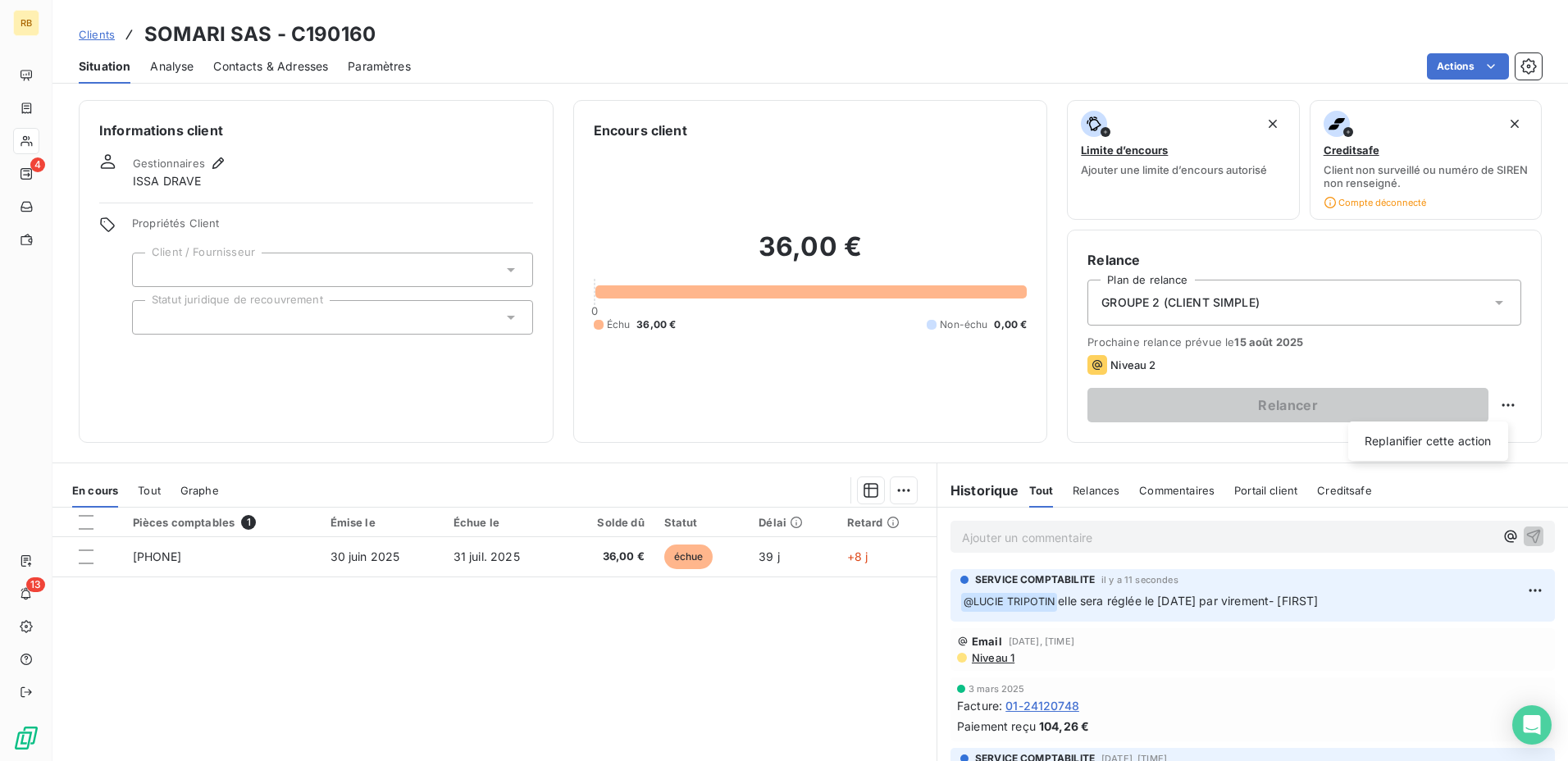 select on "7" 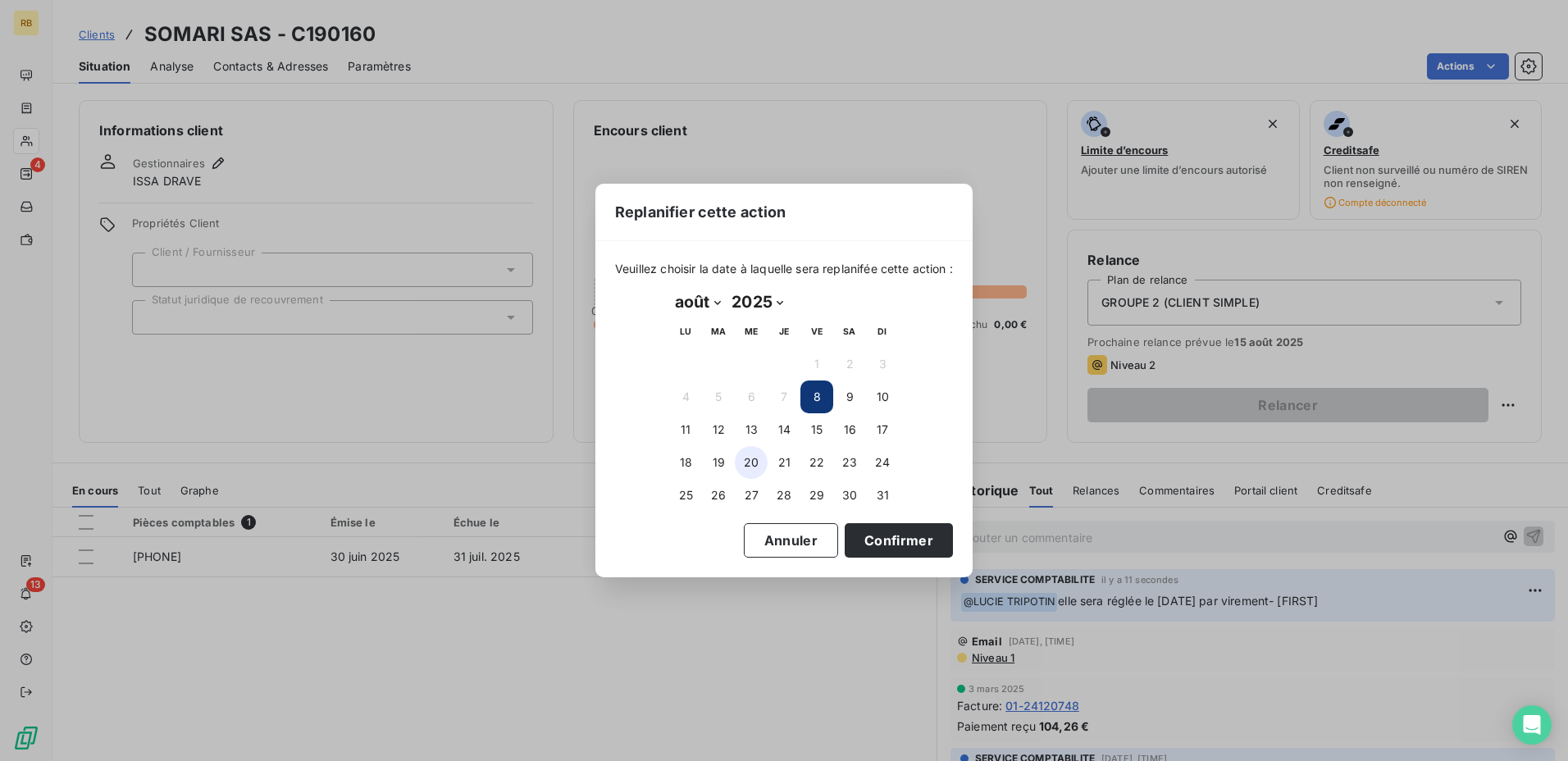 click on "20" at bounding box center (751, 463) 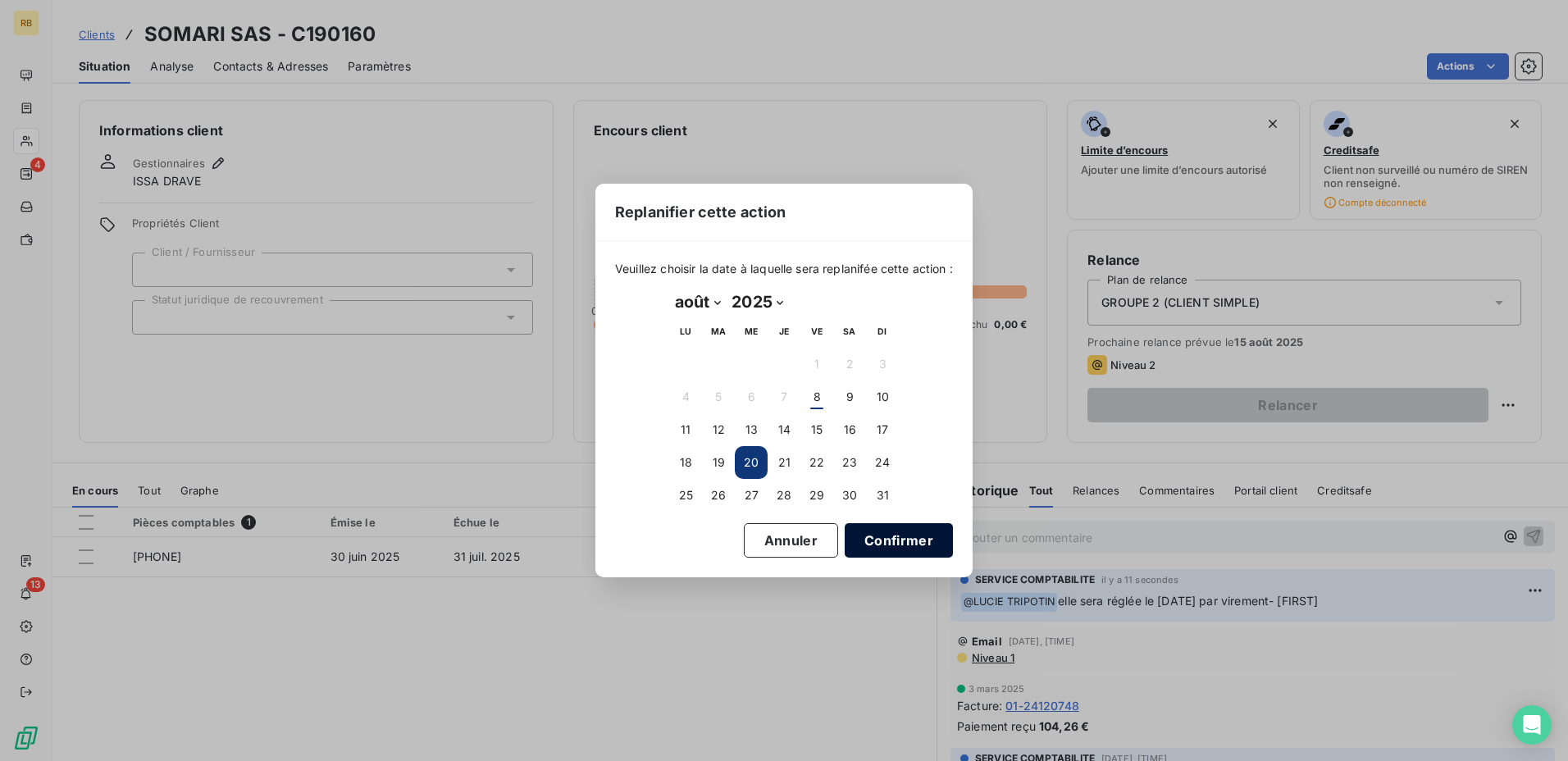 click on "Confirmer" at bounding box center (899, 540) 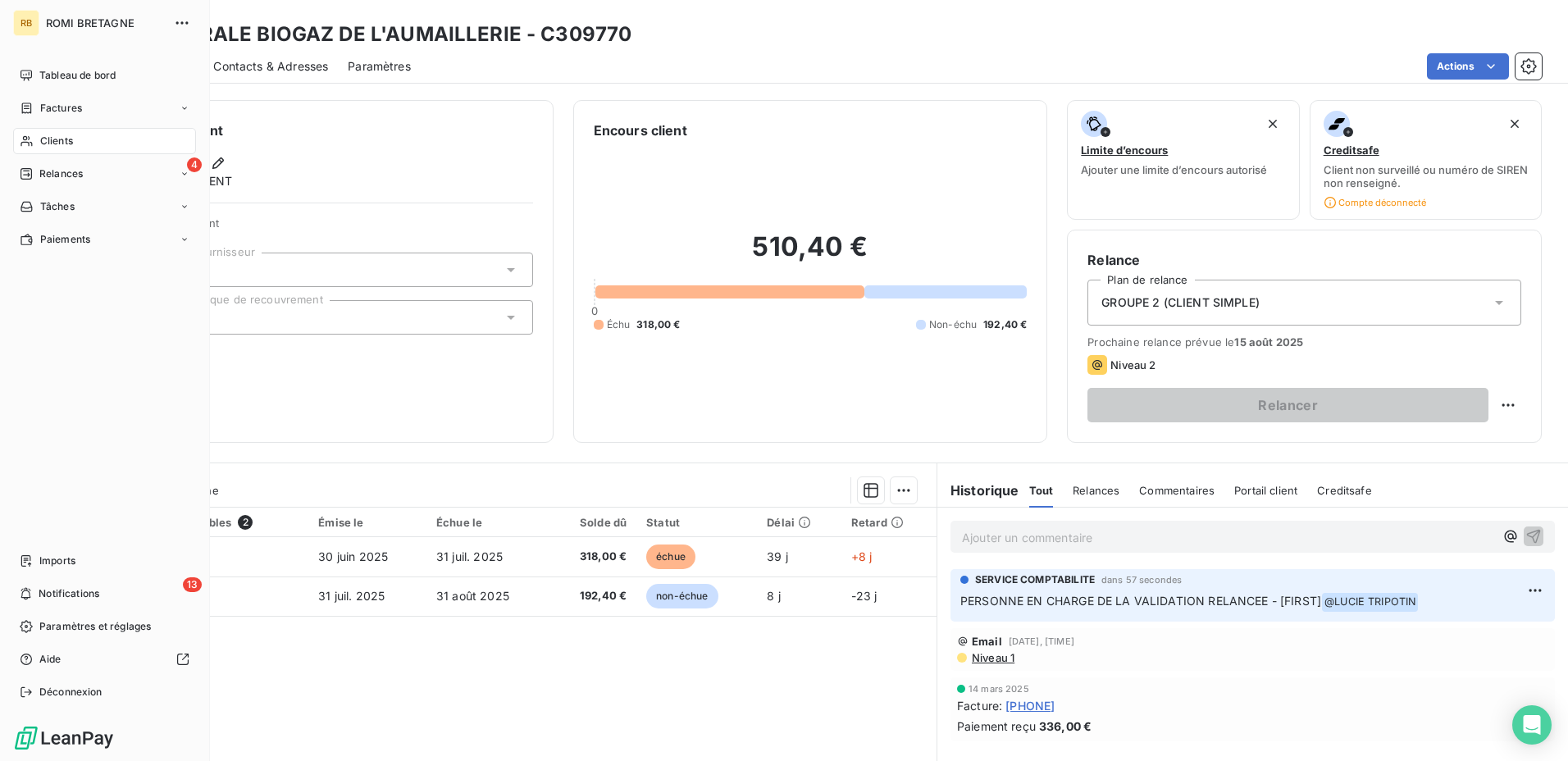 drag, startPoint x: 43, startPoint y: 133, endPoint x: 80, endPoint y: 133, distance: 37 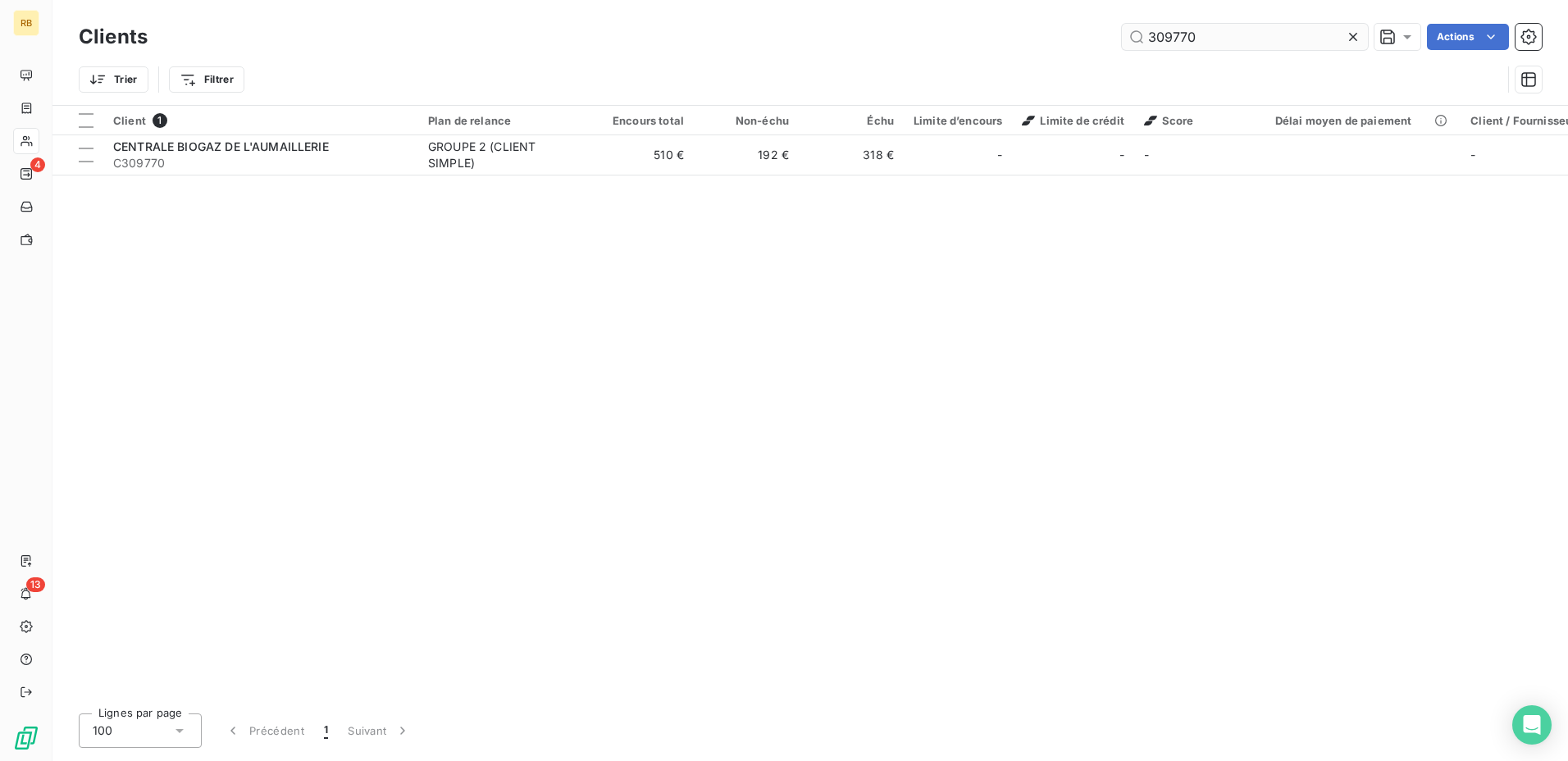 click on "309770" at bounding box center (1245, 37) 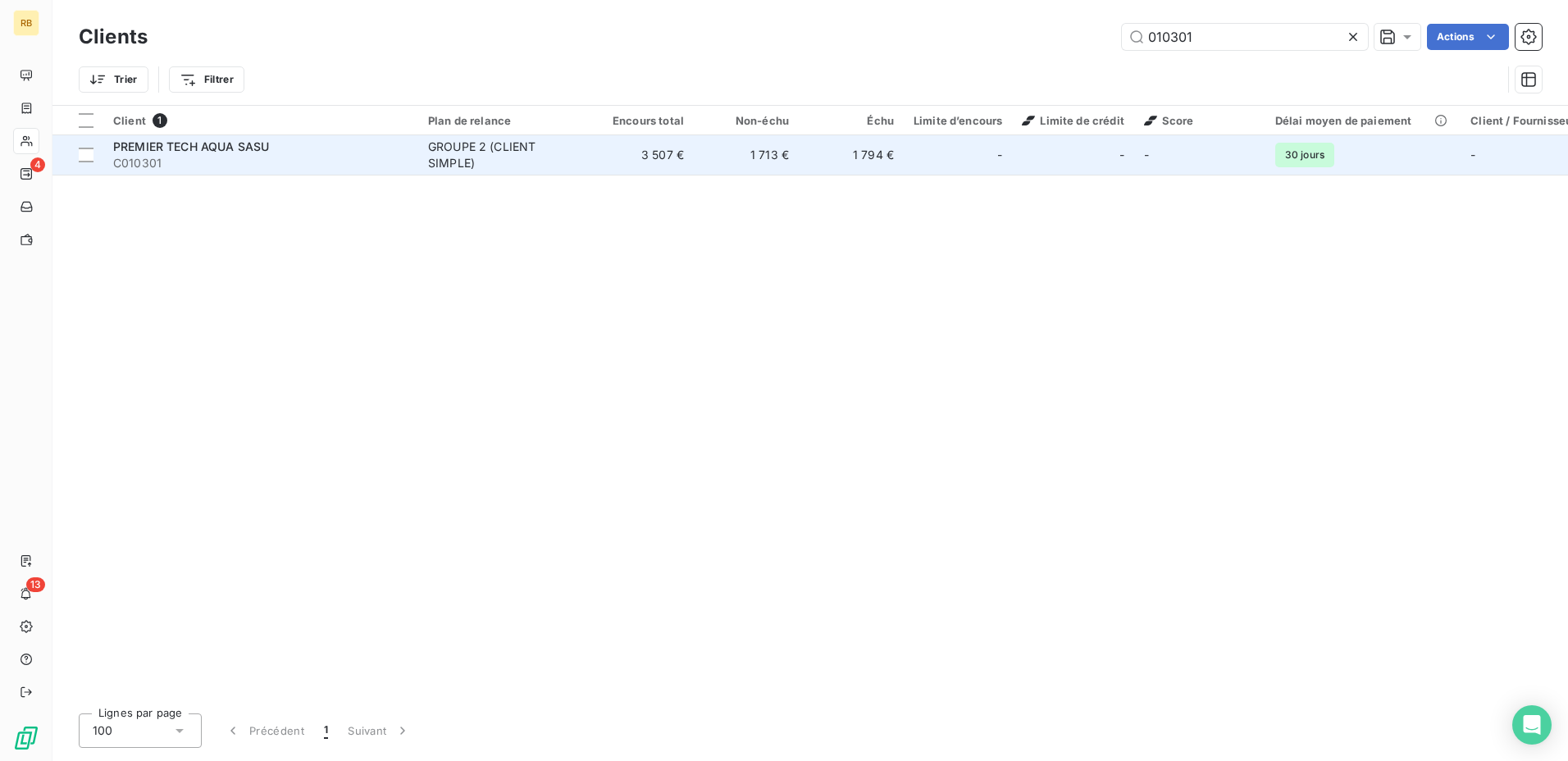 type on "010301" 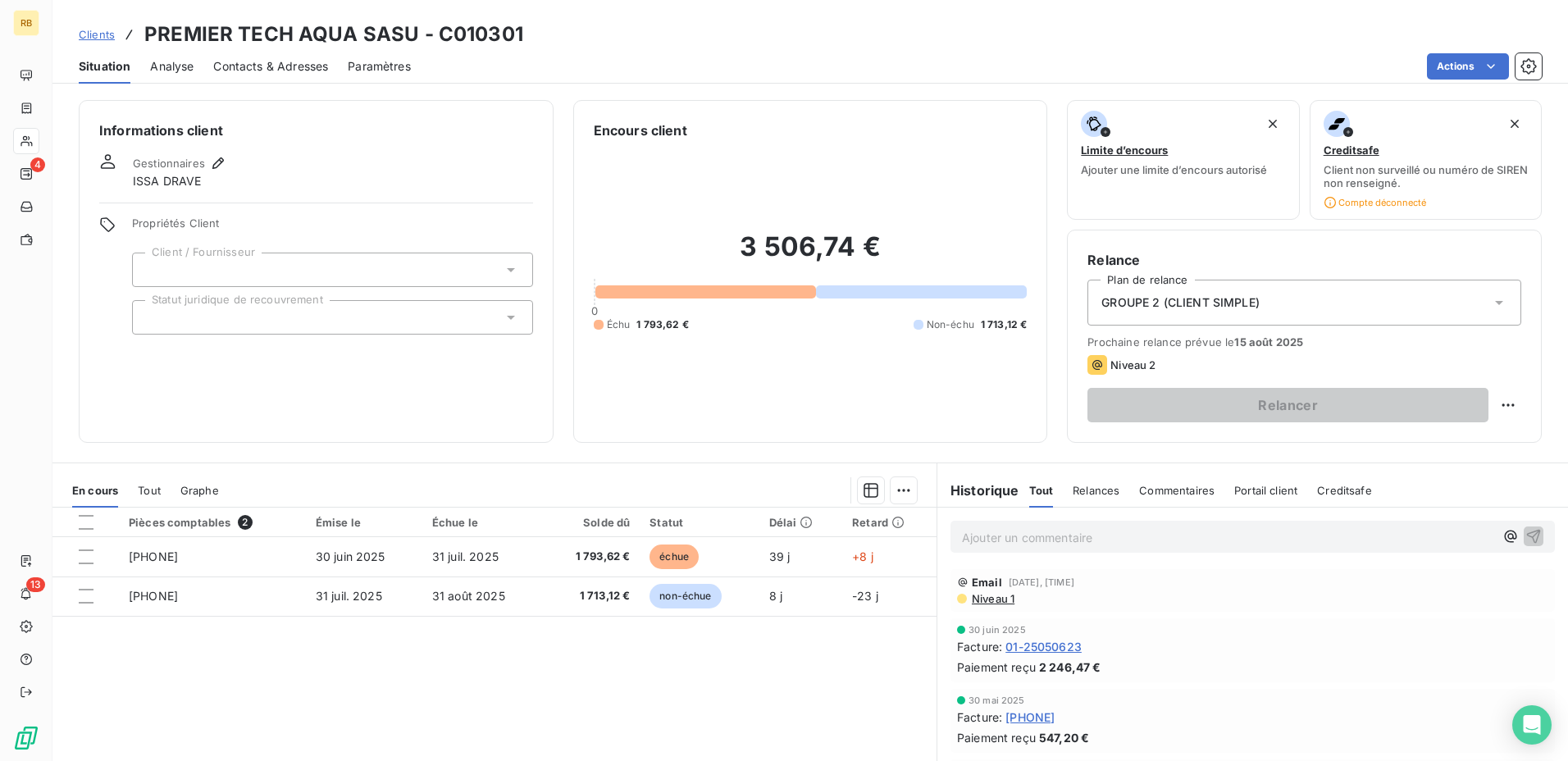 click on "Ajouter un commentaire ﻿" at bounding box center [1228, 537] 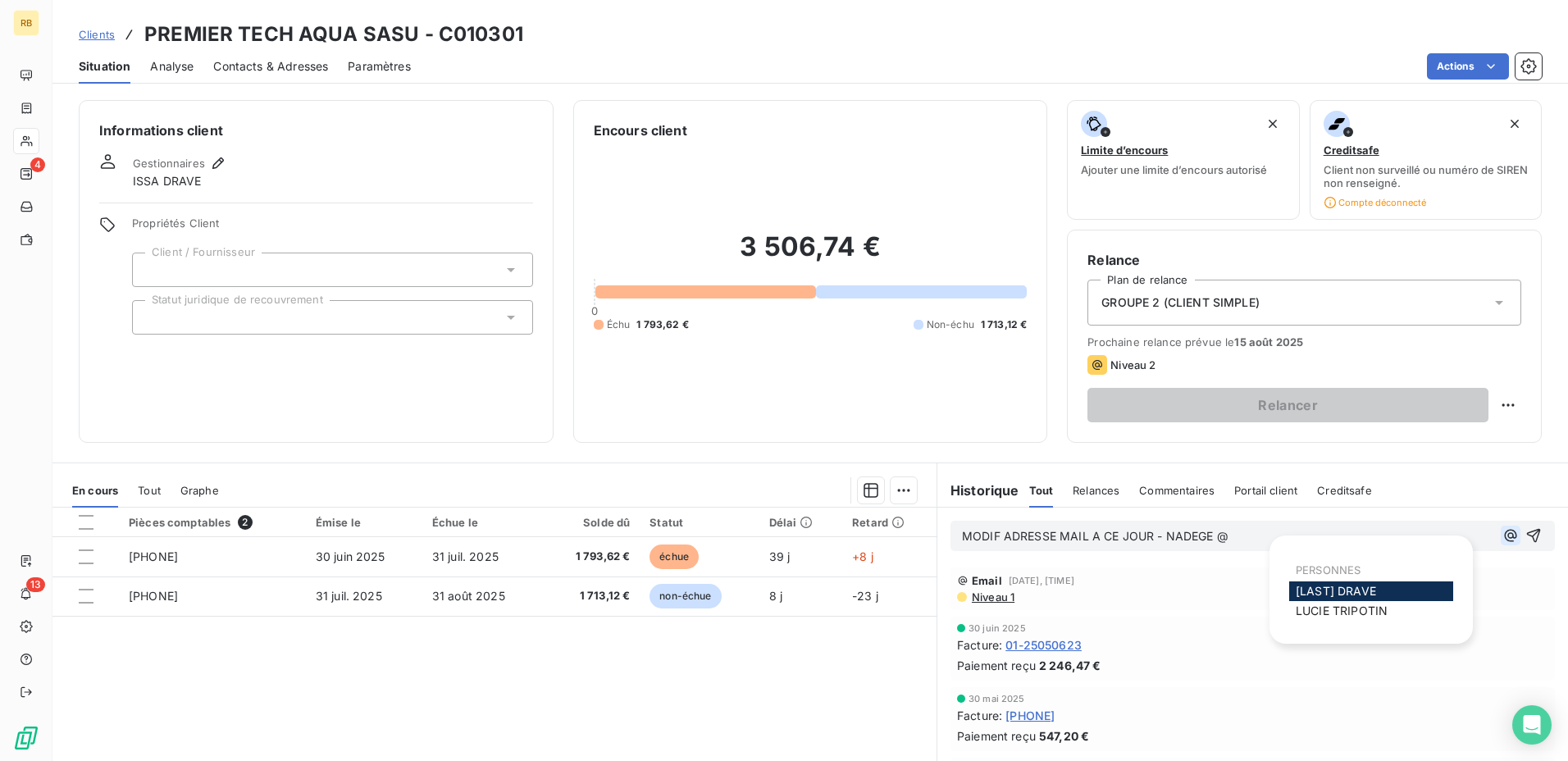 click 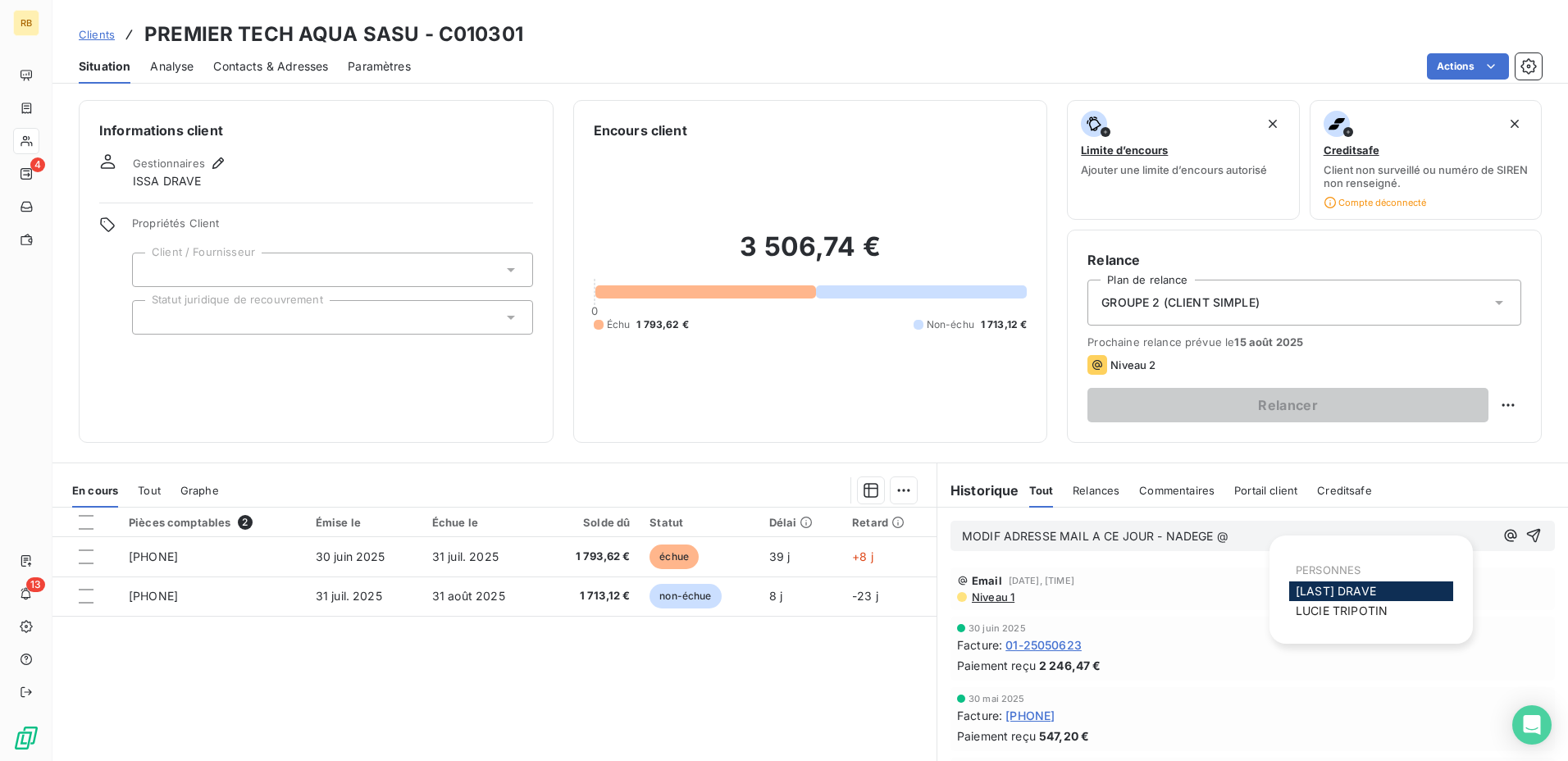 click on "[FIRST] [LAST]" at bounding box center (1342, 610) 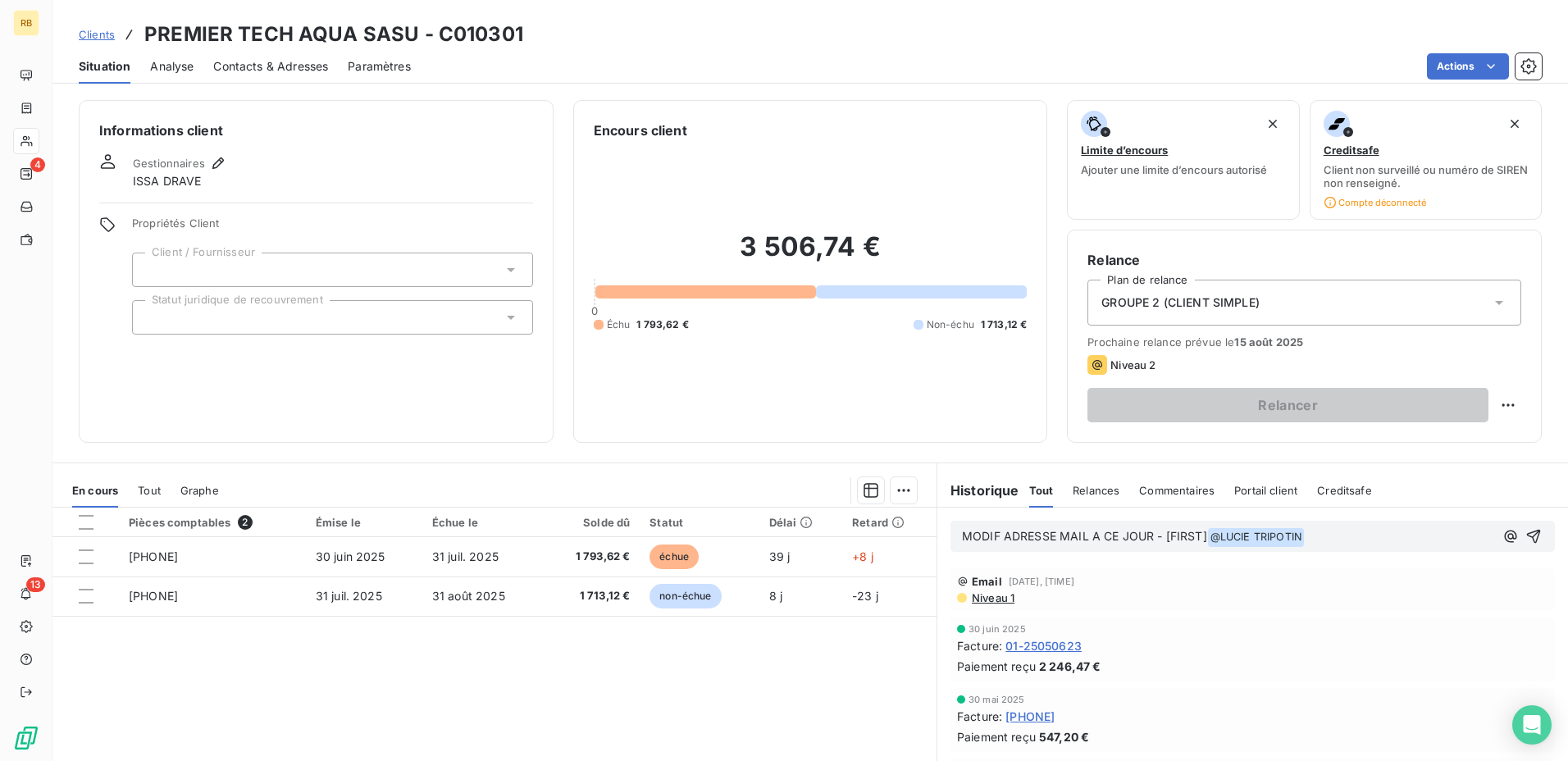 click on "MODIF ADRESSE MAIL A CE JOUR - NADEGE @ [FIRST] [LAST] ﻿ ﻿" at bounding box center [1252, 536] 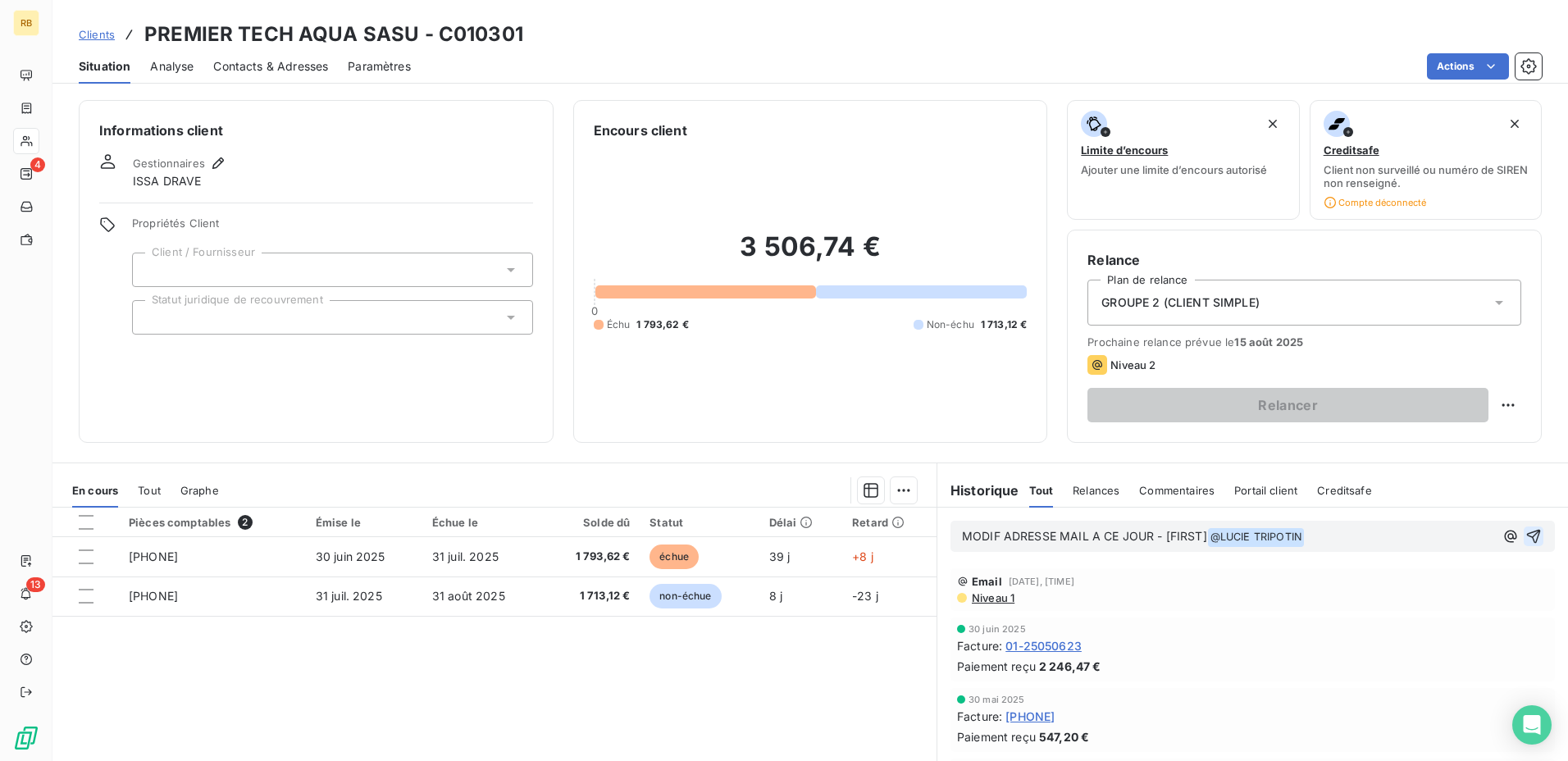 click 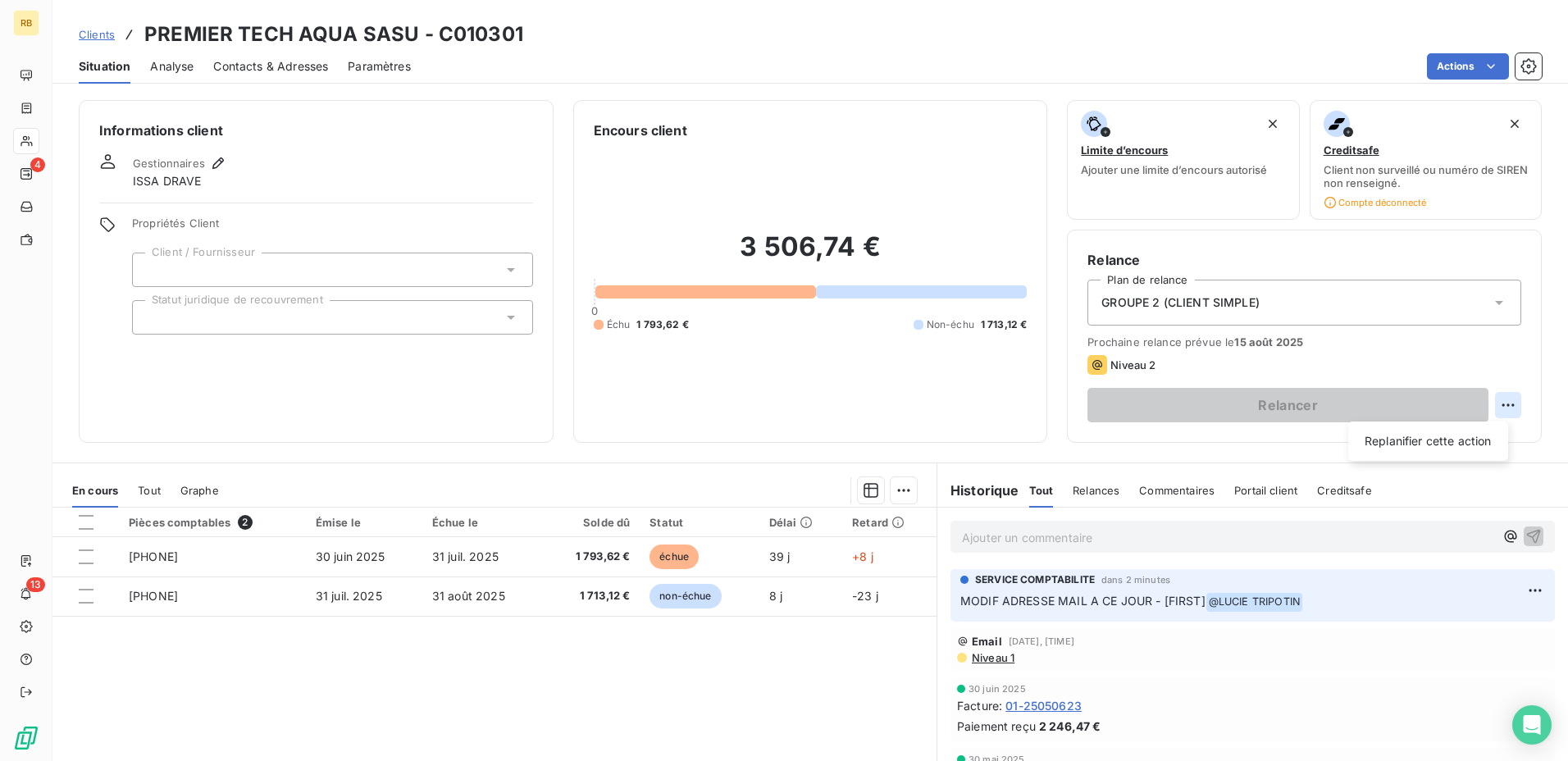 click on "RB 4 13 Clients PREMIER TECH AQUA SASU - C010301 Situation Analyse Contacts & Adresses Paramètres Actions Informations client Gestionnaires ISSA DRAVE Propriétés Client Client / Fournisseur Statut juridique de recouvrement Encours client 3 506,74 € 0 Échu 1 793,62 € Non-échu 1 713,12 € Limite d’encours Ajouter une limite d’encours autorisé Creditsafe Client non surveillé ou numéro de SIREN non renseigné. Compte déconnecté Relance Plan de relance GROUPE 2 (CLIENT SIMPLE) Prochaine relance prévue le 15 août 2025 Niveau 2 Relancer Replanifier cette action En cours Tout Graphe Pièces comptables 2 Émise le Échue le Solde dû Statut Délai Retard 01-25060375 30 juin 2025 31 juil. 2025 1 793,62 € échue 39 j +8 j 01-25070964 31 juil. 2025 31 août 2025 1 713,12 € non-échue 8 j -23 j Lignes par page 25 Précédent 1 Suivant Historique Tout Relances Commentaires Portail client Creditsafe Tout Relances Commentaires Portail client Creditsafe ﻿ @ ﻿" at bounding box center (784, 380) 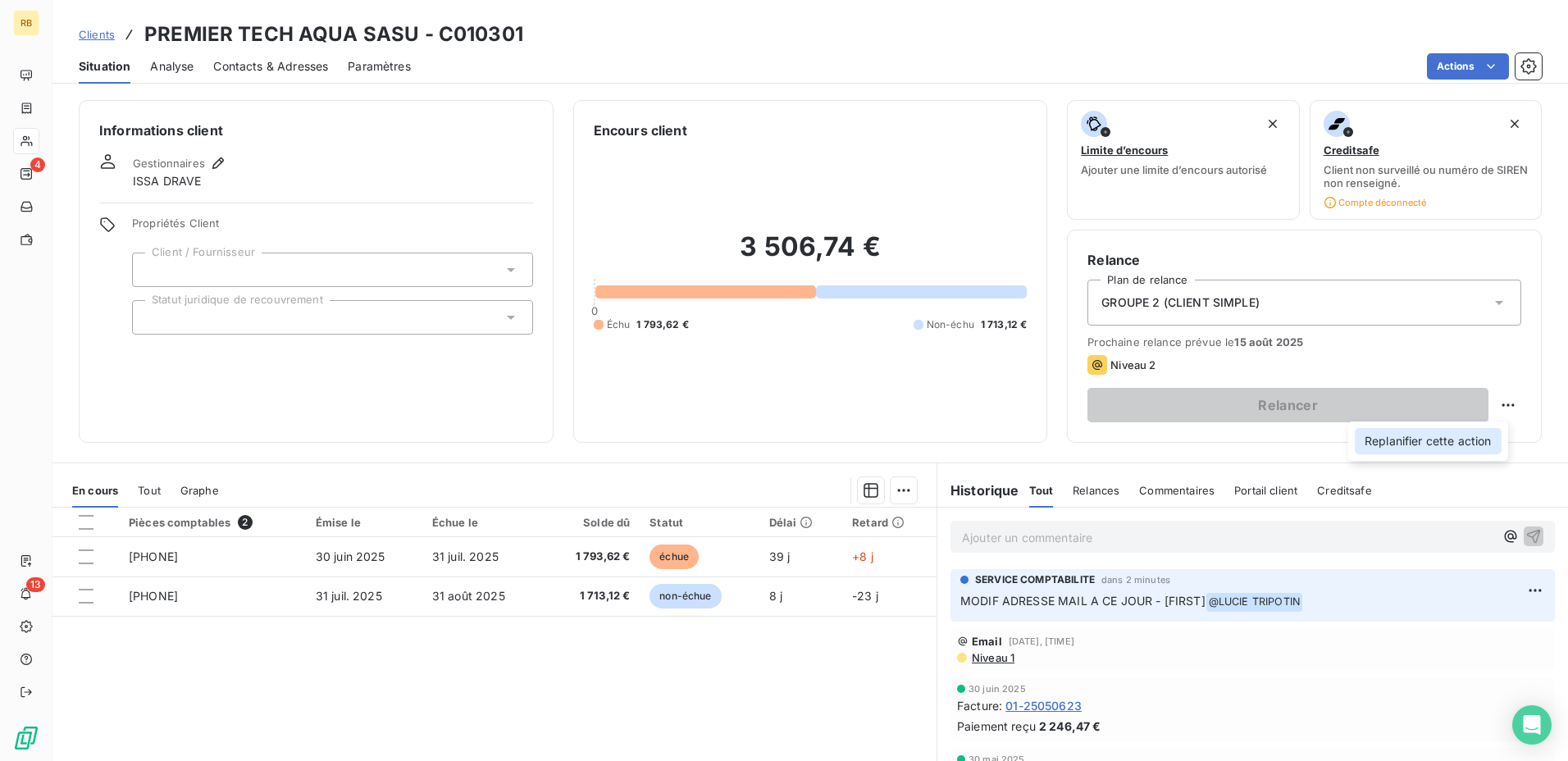 click on "Replanifier cette action" at bounding box center (1428, 441) 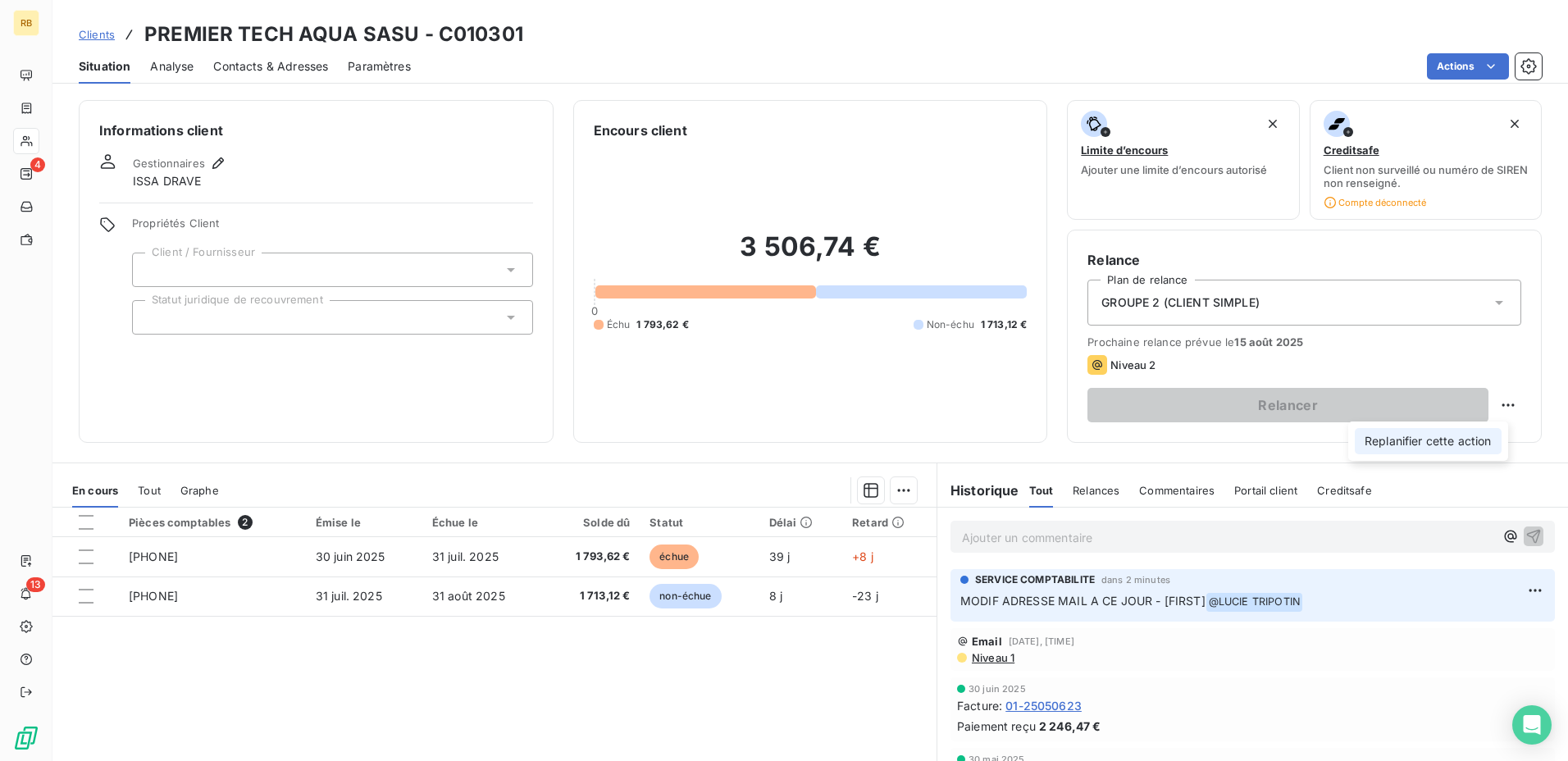select on "7" 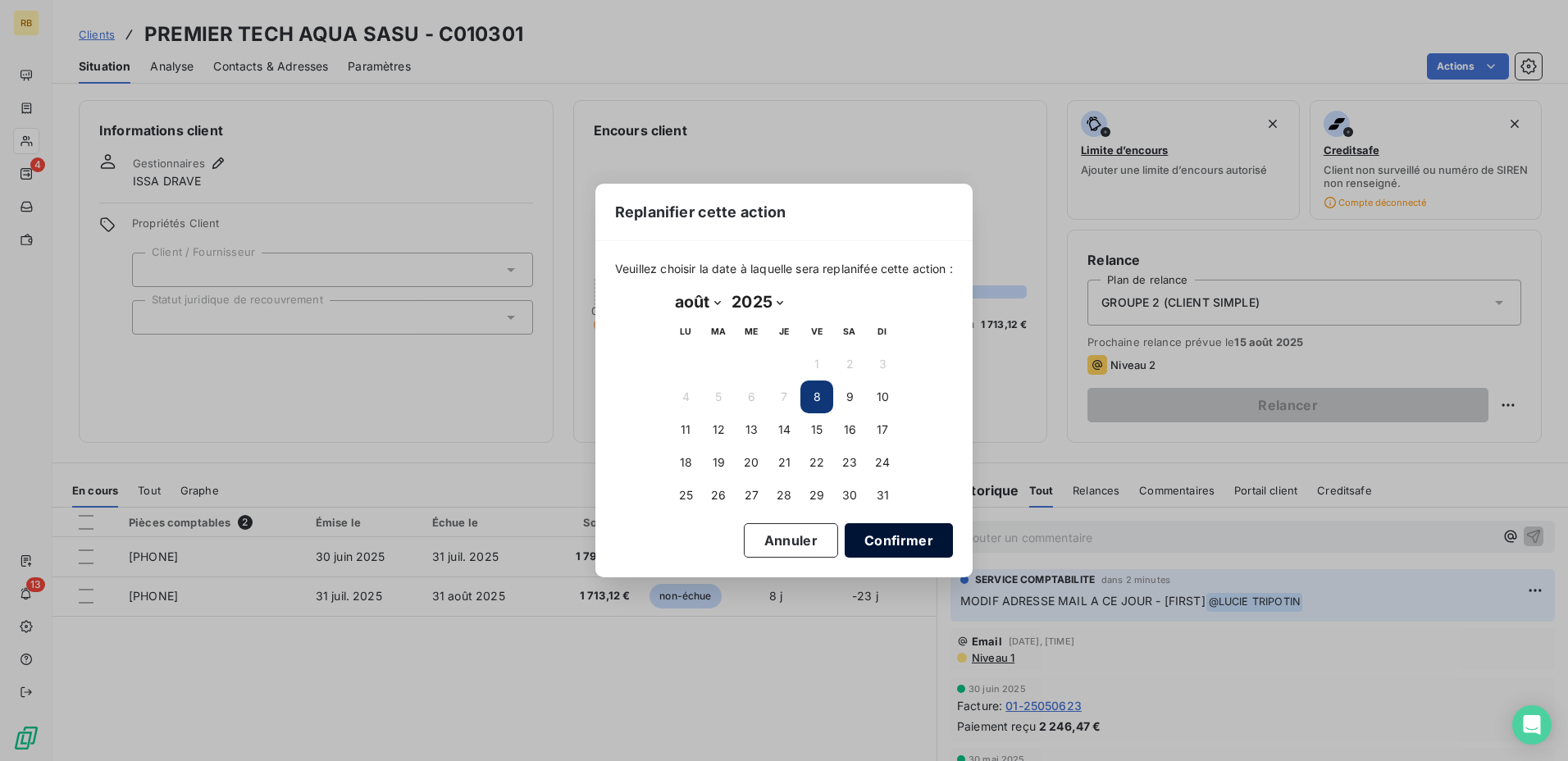 click on "Confirmer" at bounding box center (899, 540) 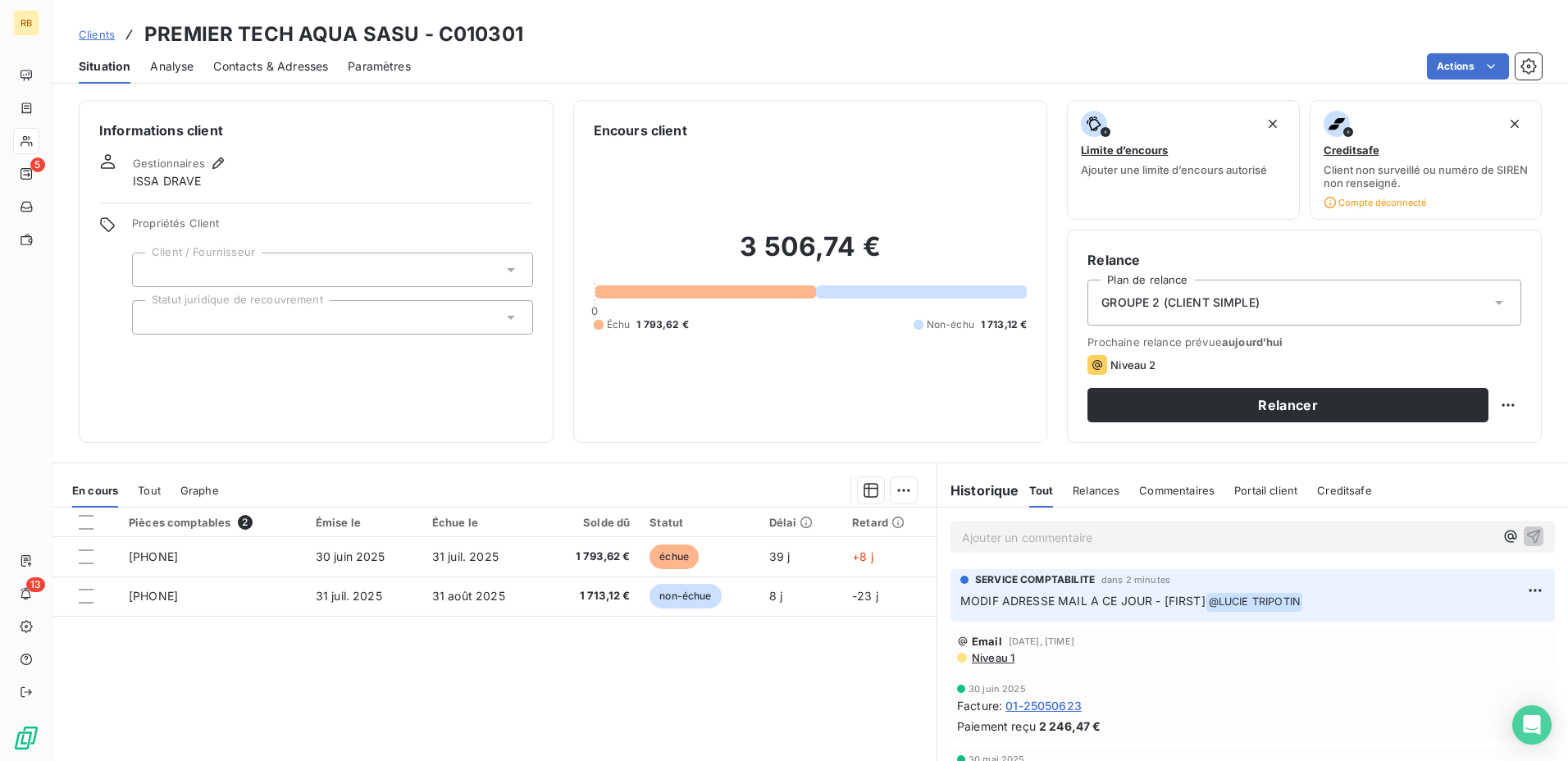 click on "Contacts & Adresses" at bounding box center (271, 66) 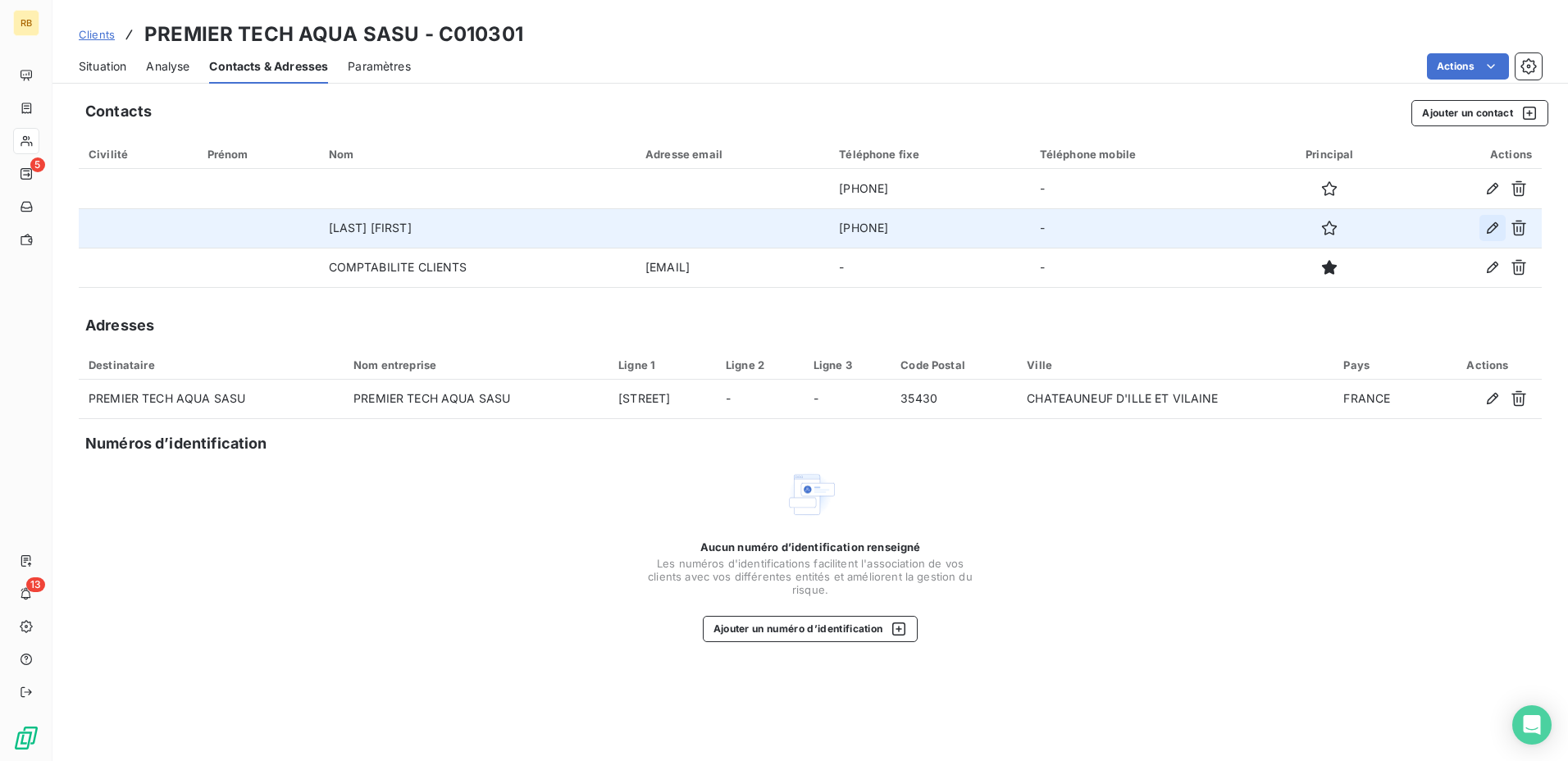 click 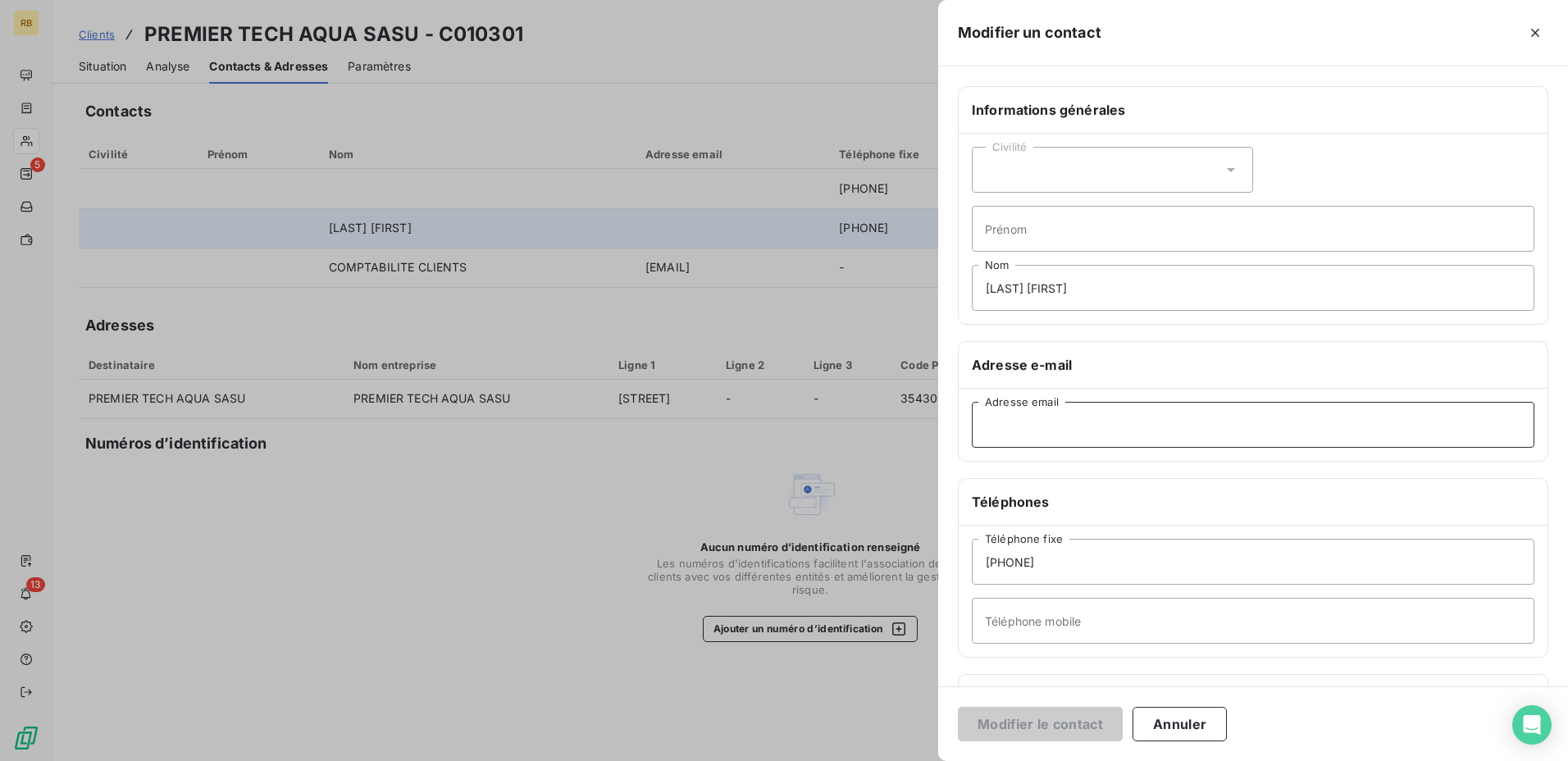 paste on "[EMAIL]" 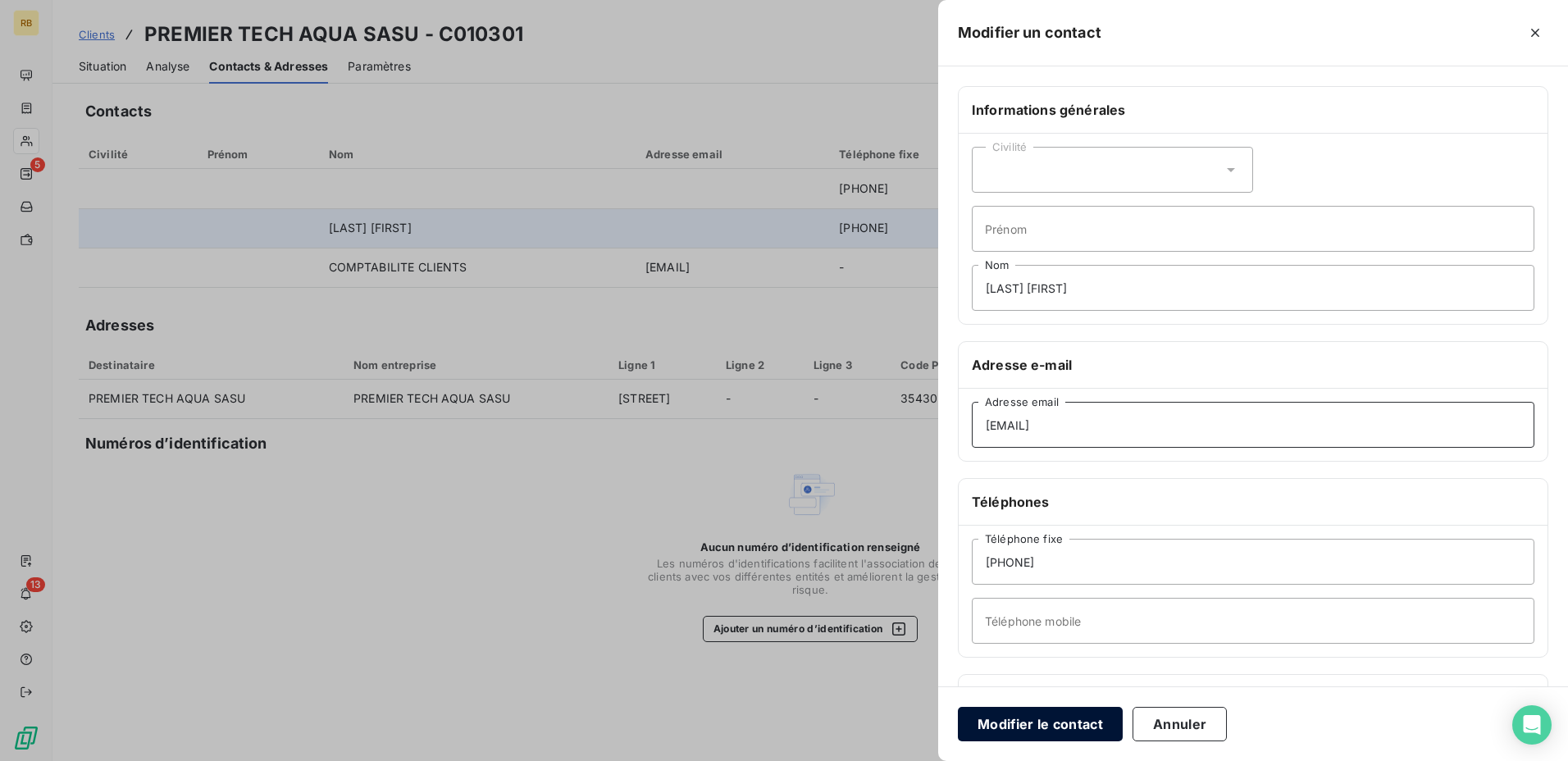 type on "[EMAIL]" 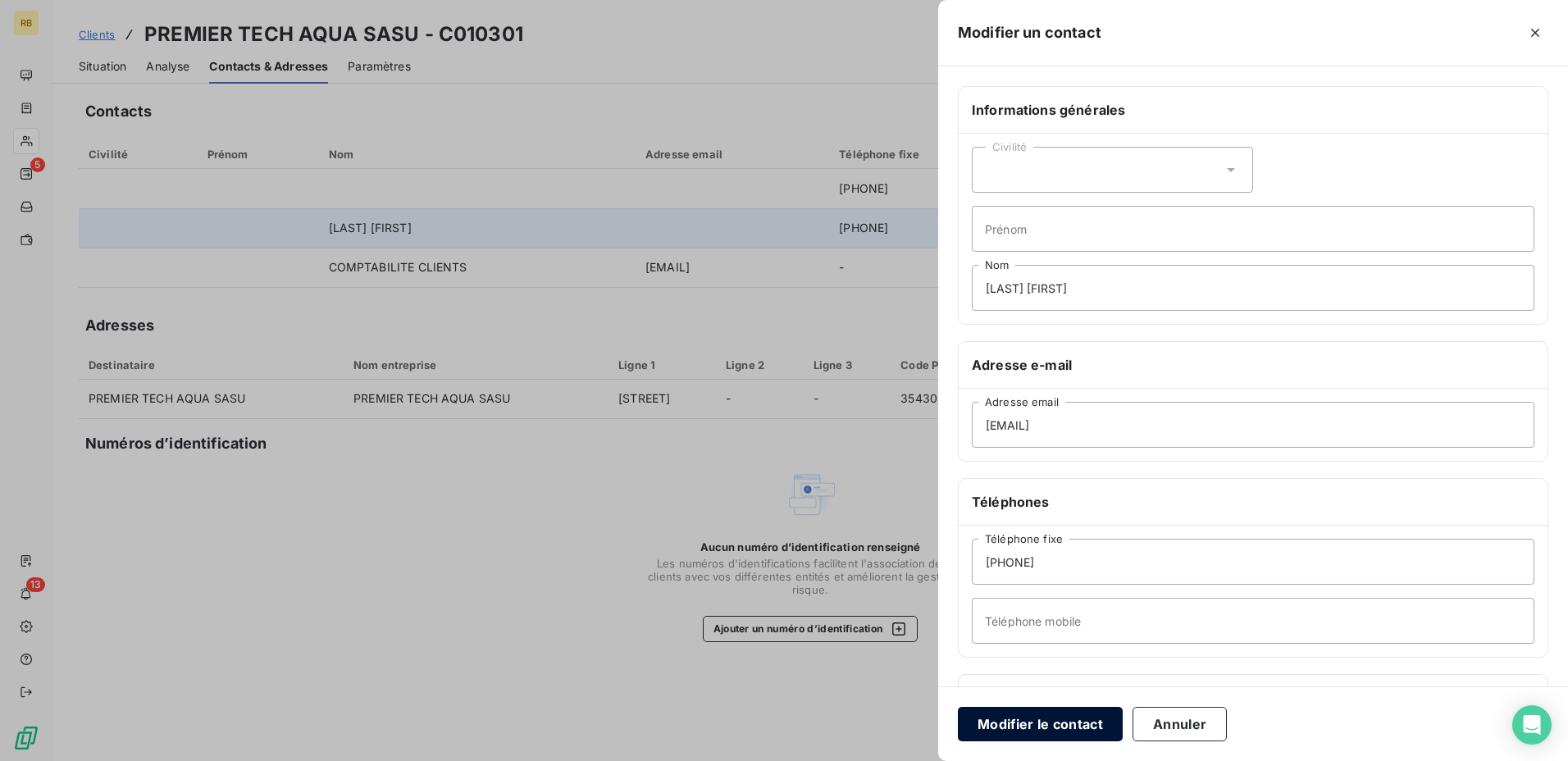 click on "Modifier le contact" at bounding box center (1040, 724) 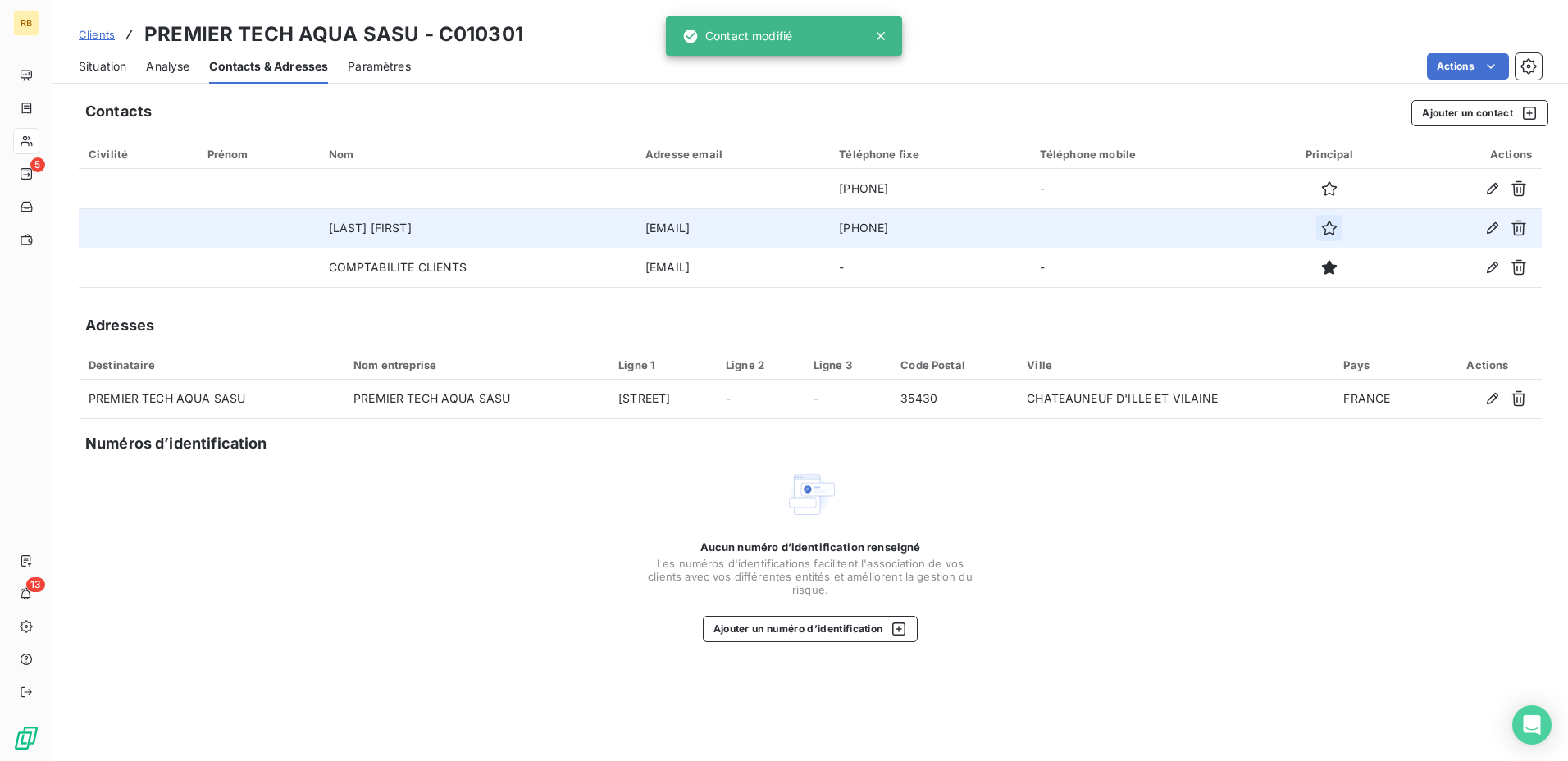 click 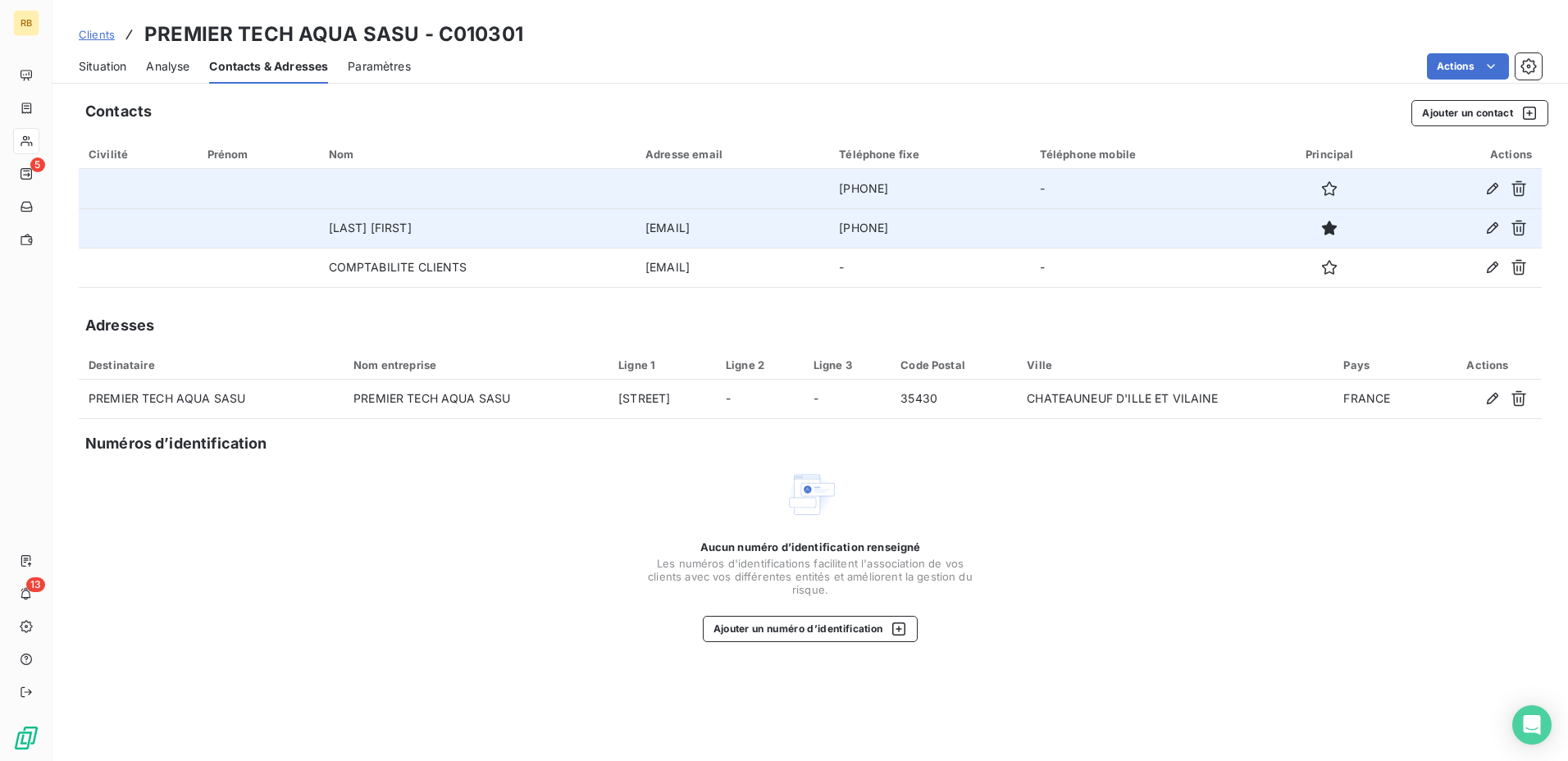 drag, startPoint x: 951, startPoint y: 188, endPoint x: 1091, endPoint y: 190, distance: 140.01428 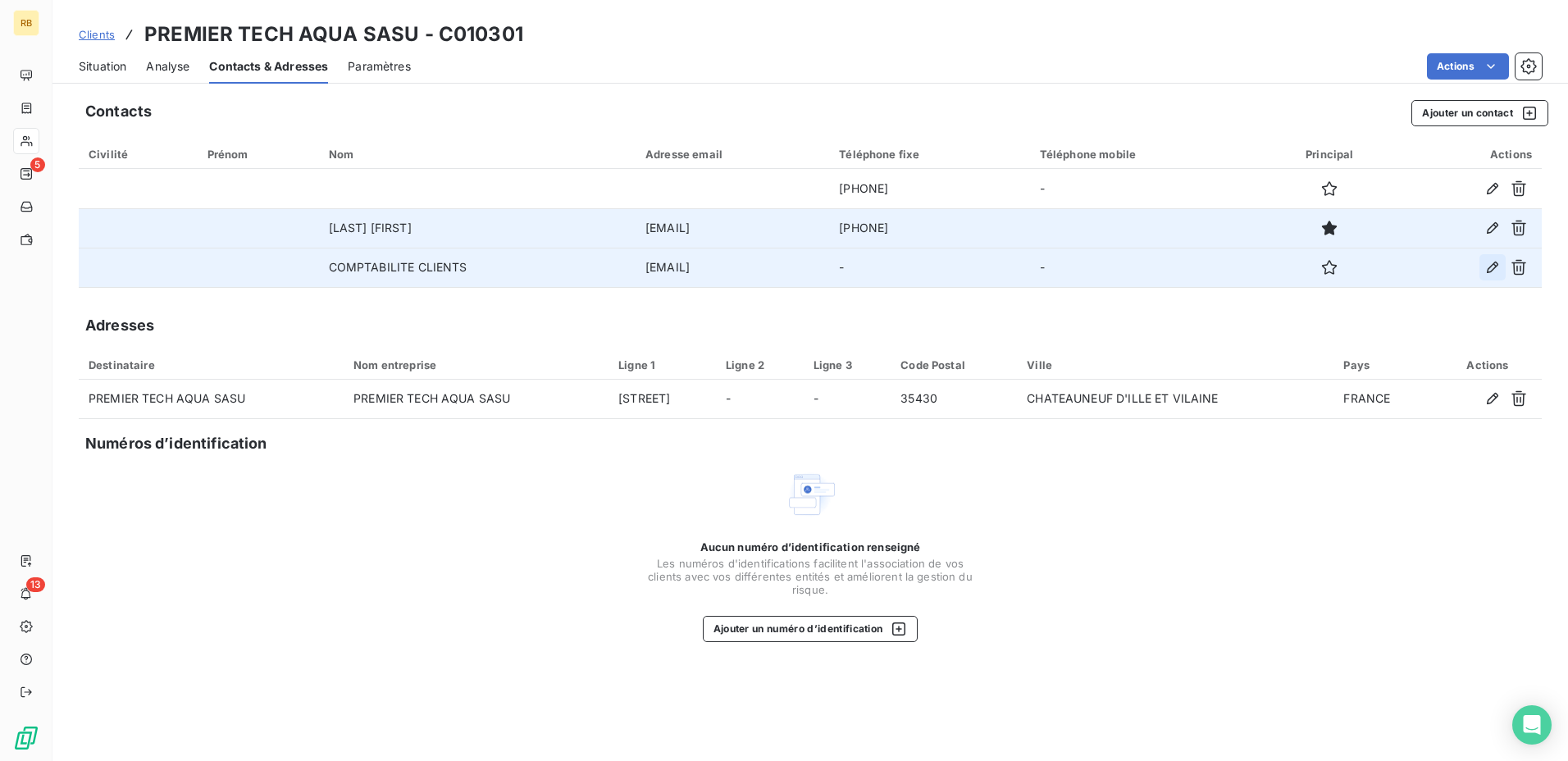 click 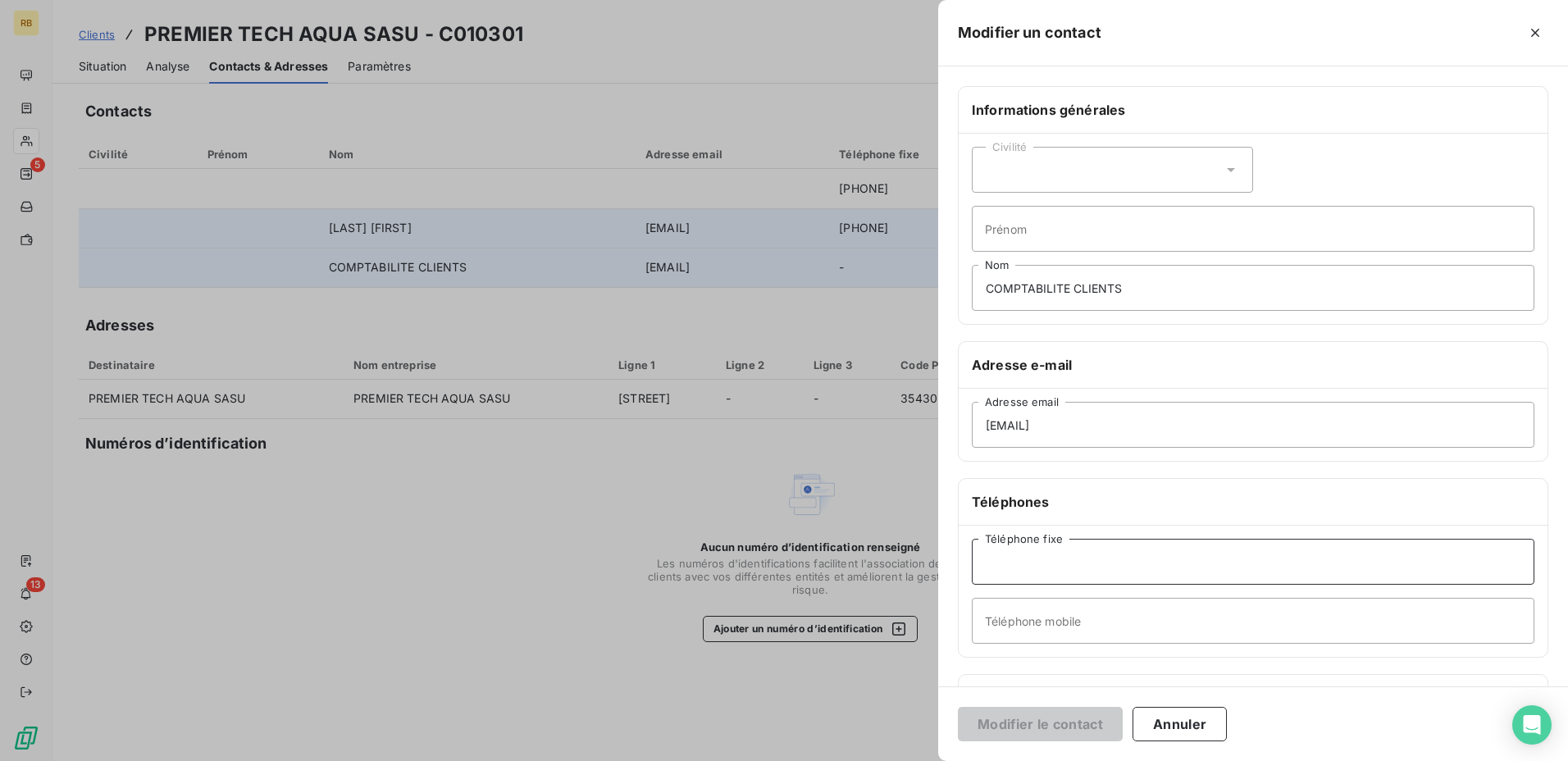 paste on "[PHONE]" 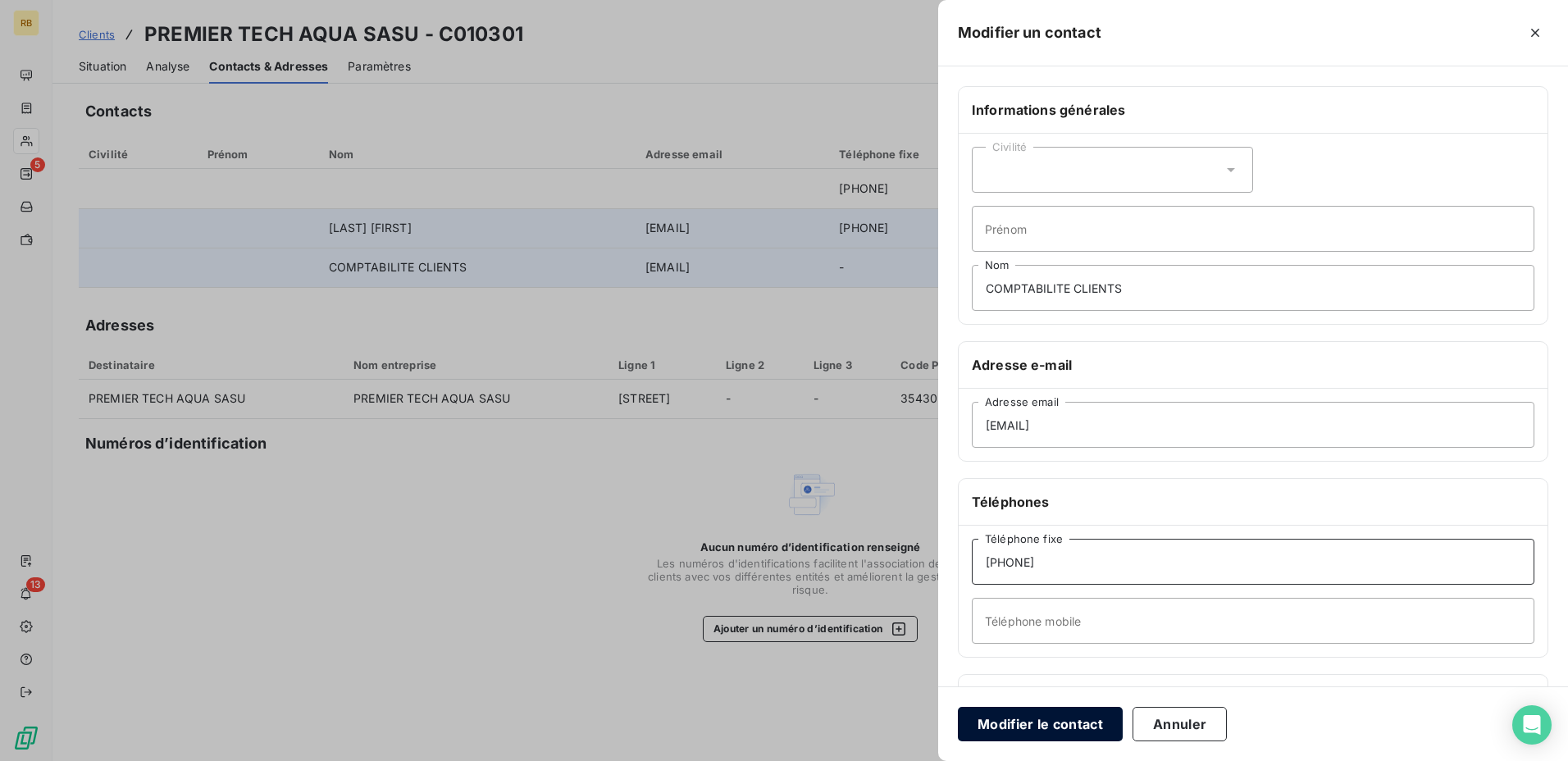 type on "[PHONE]" 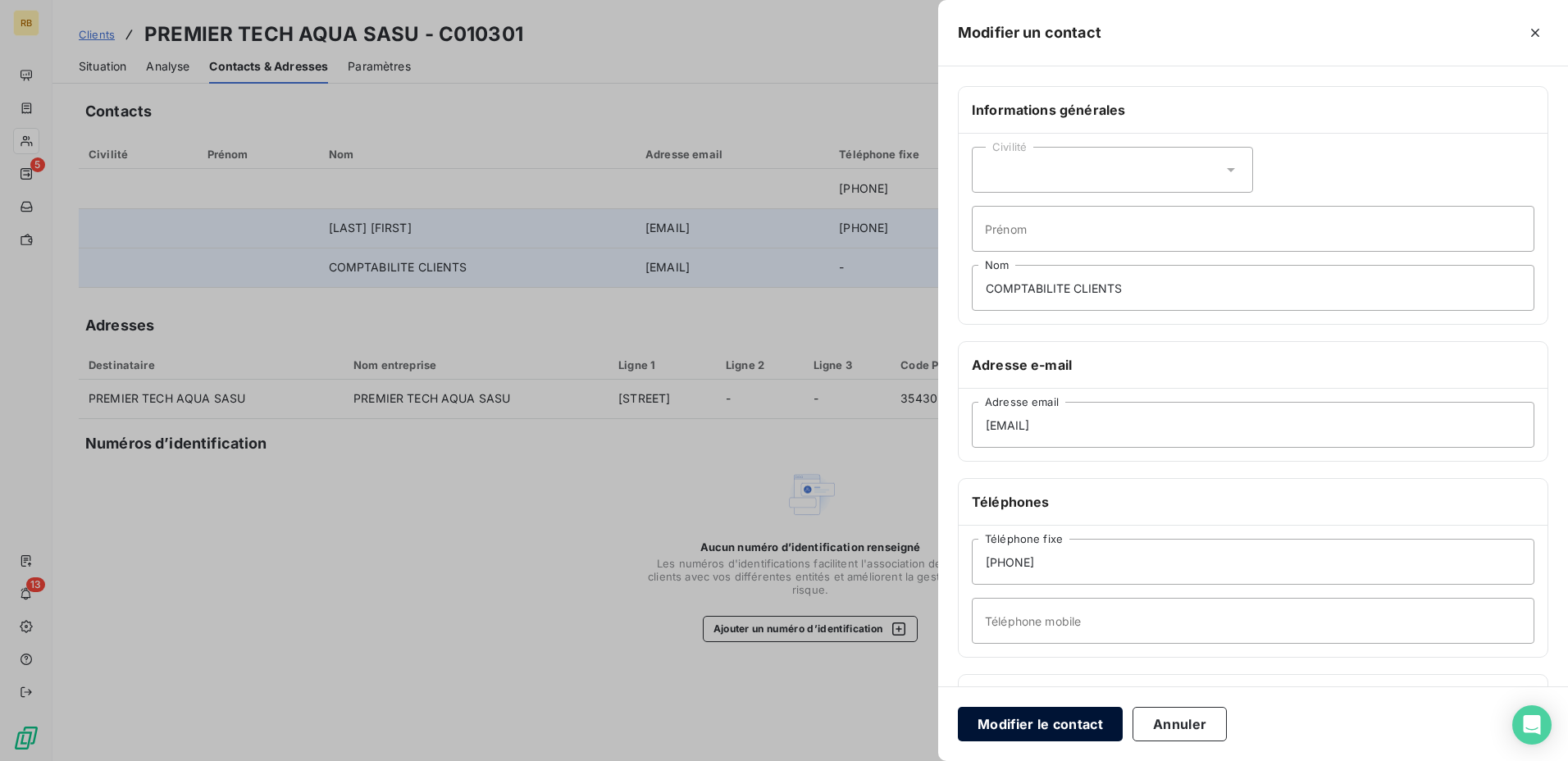 click on "Modifier le contact" at bounding box center (1040, 724) 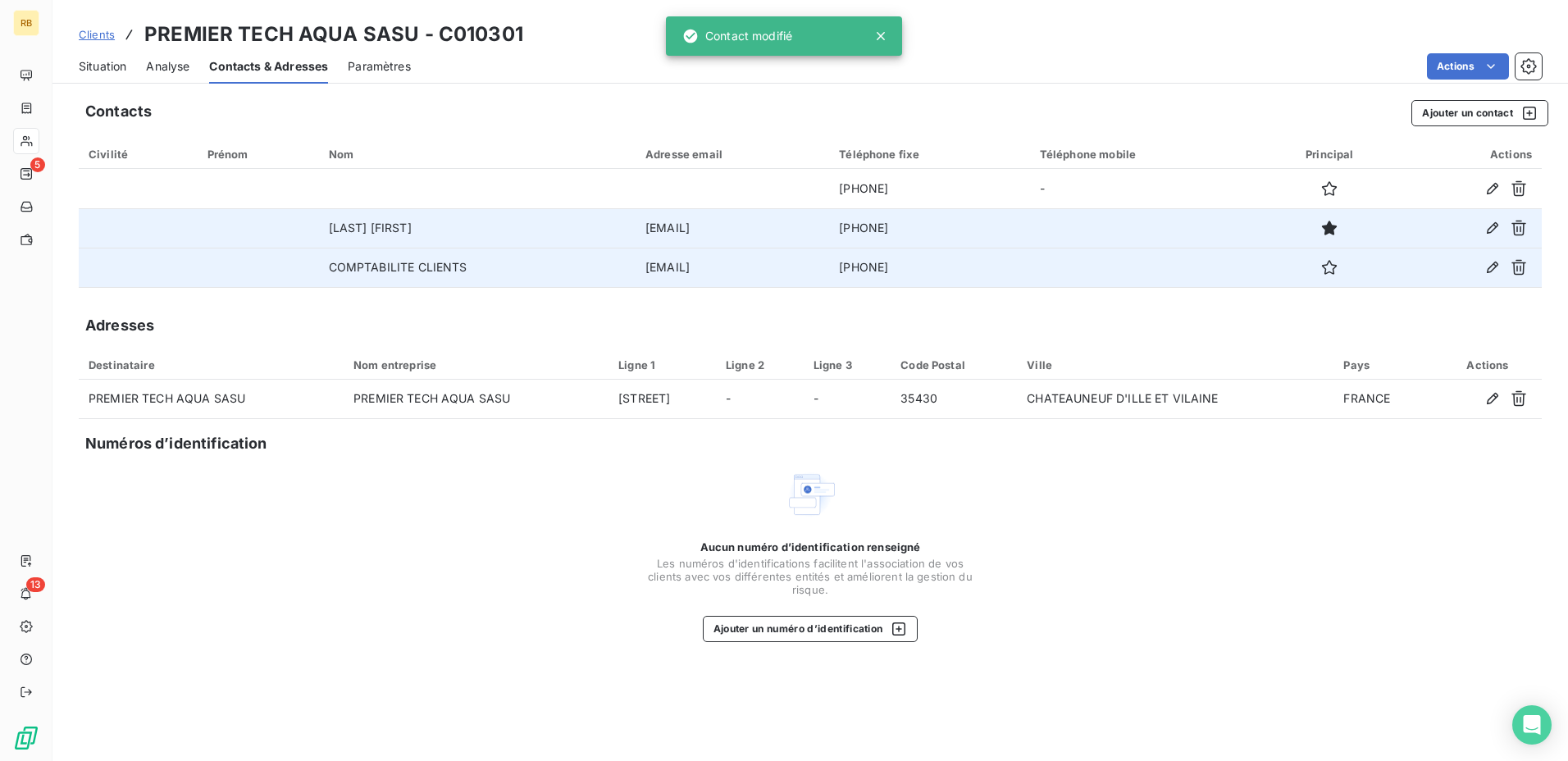 drag, startPoint x: 559, startPoint y: 235, endPoint x: 750, endPoint y: 239, distance: 191.04188 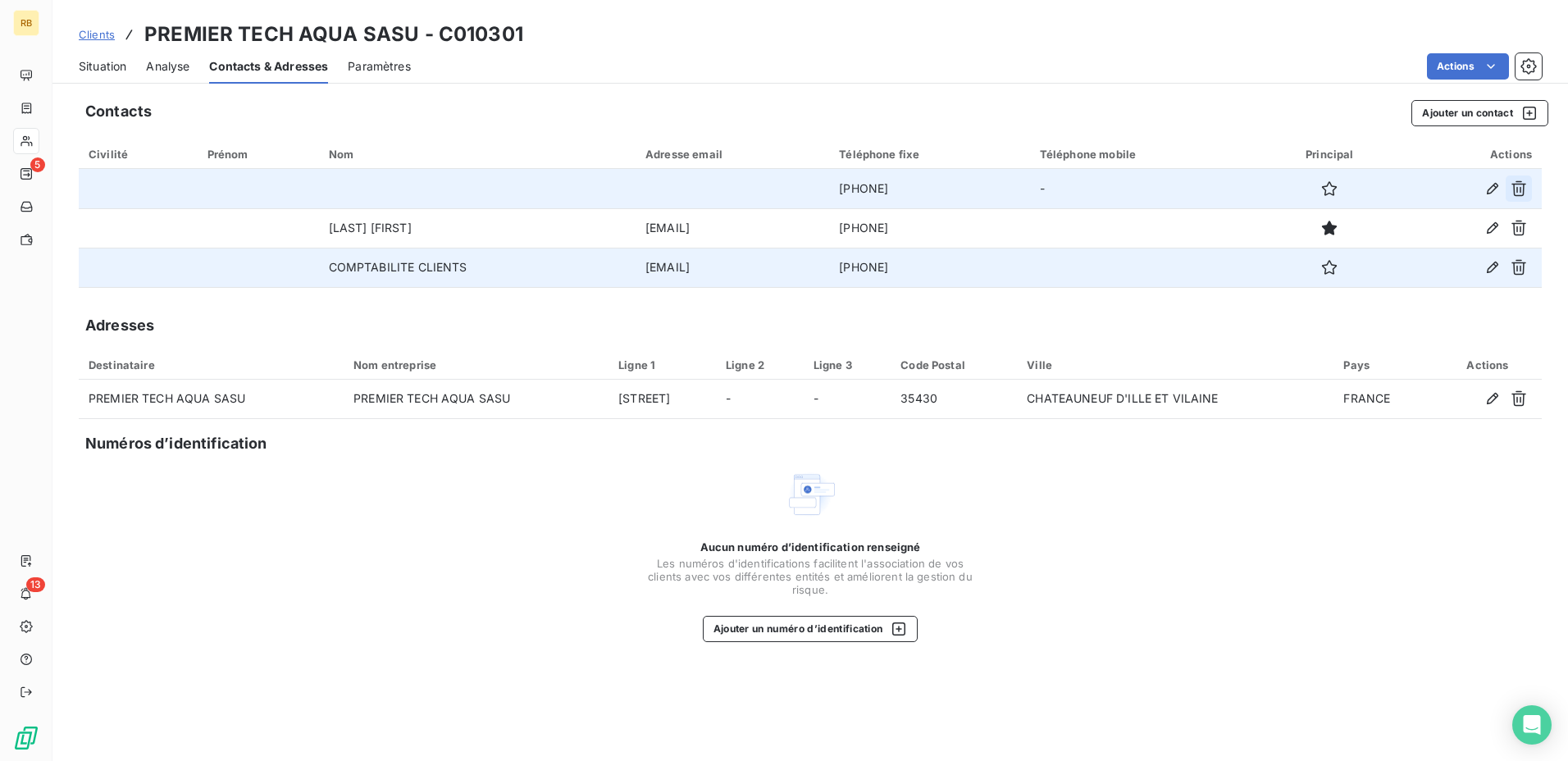 click 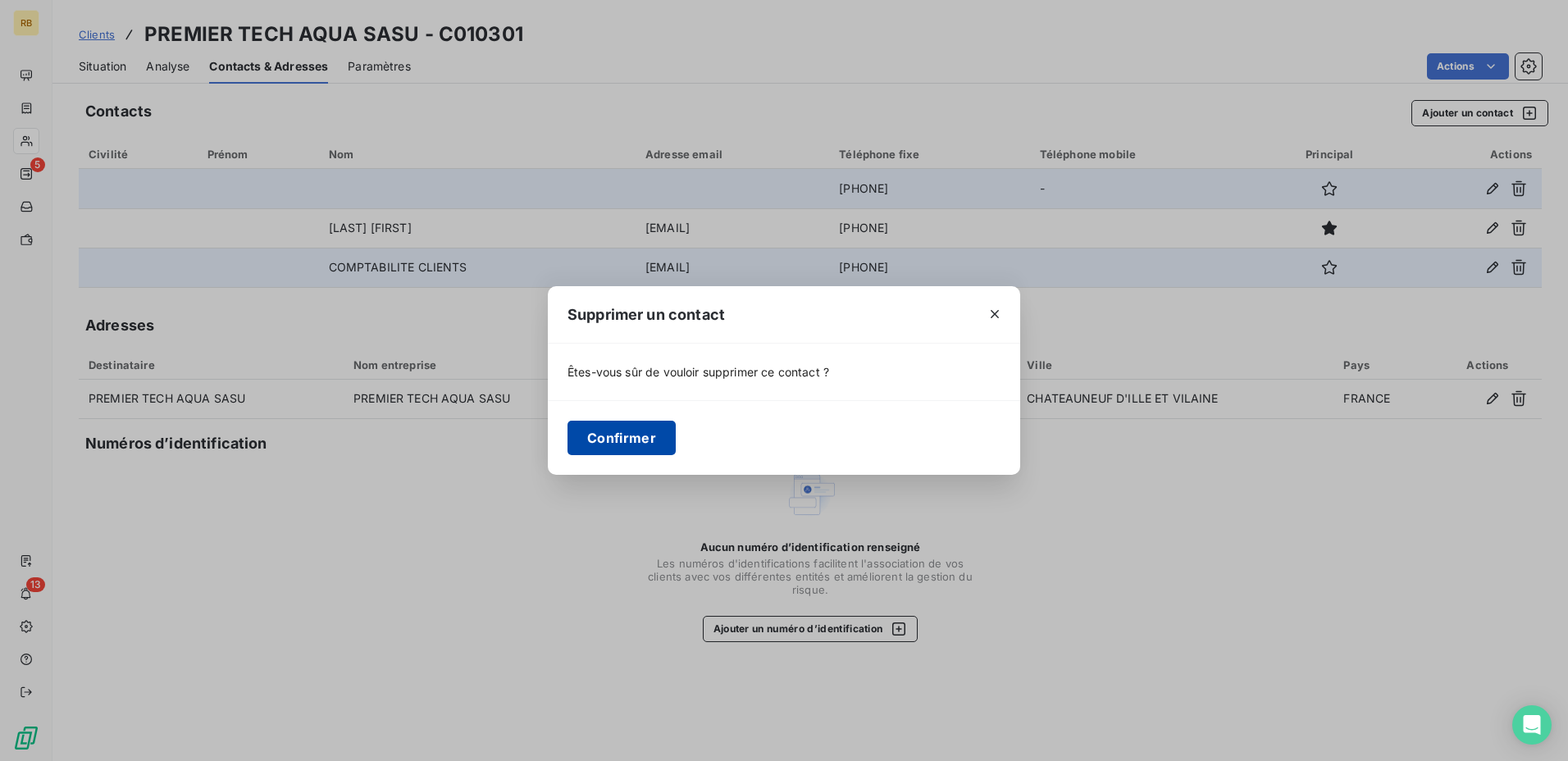 click on "Confirmer" at bounding box center [622, 438] 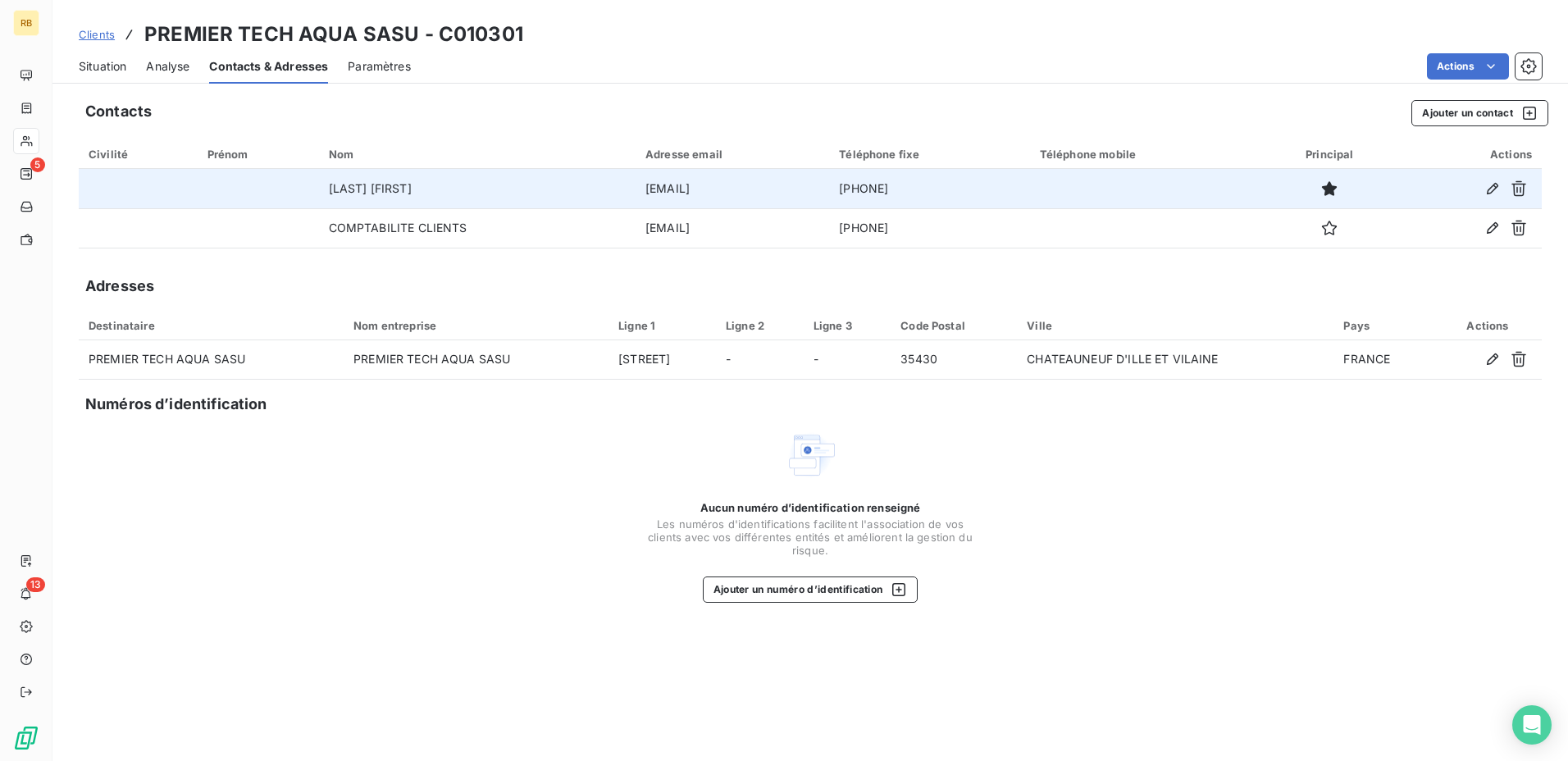 click on "Situation" at bounding box center [103, 66] 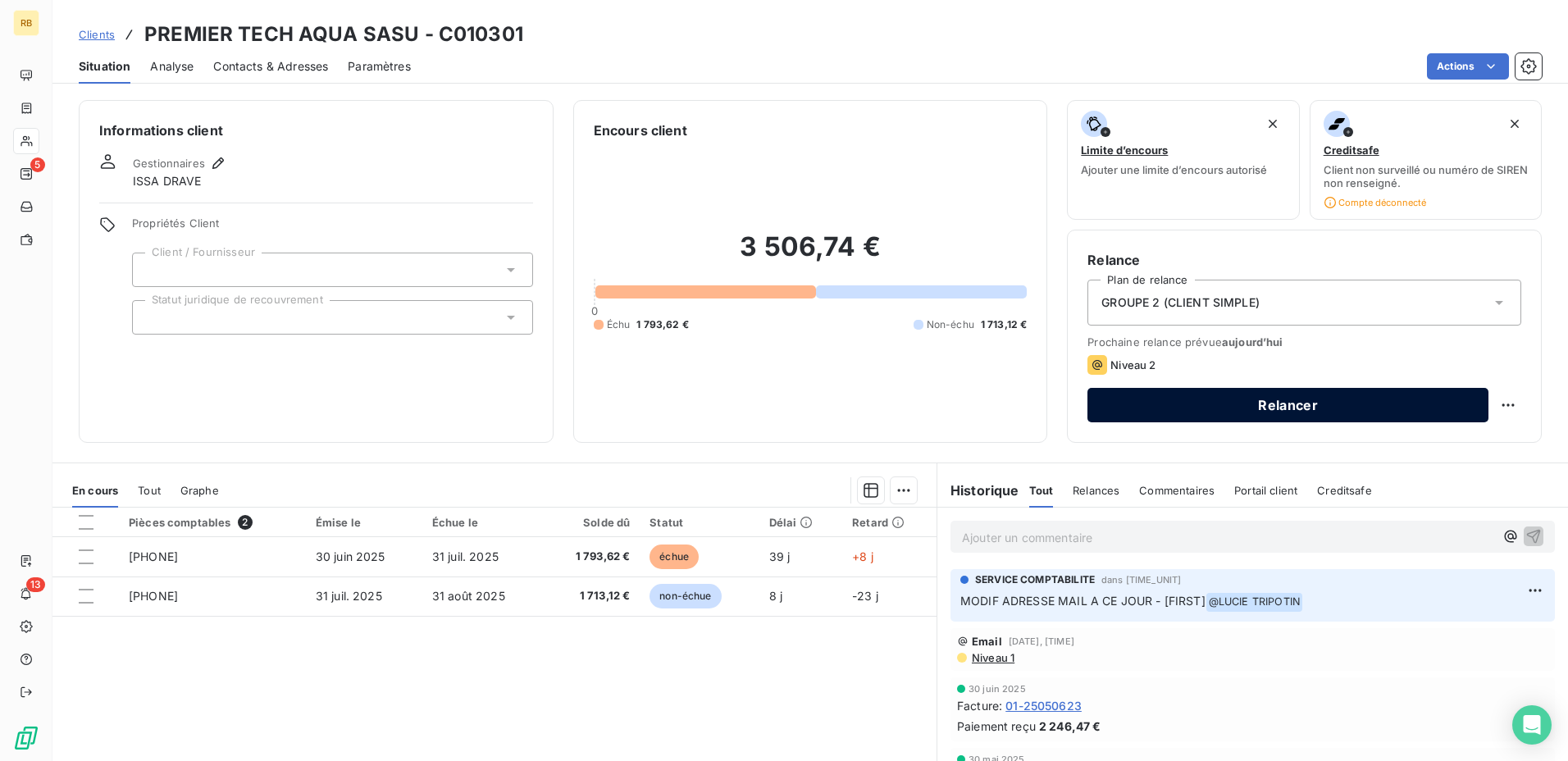 click on "Relancer" at bounding box center (1288, 405) 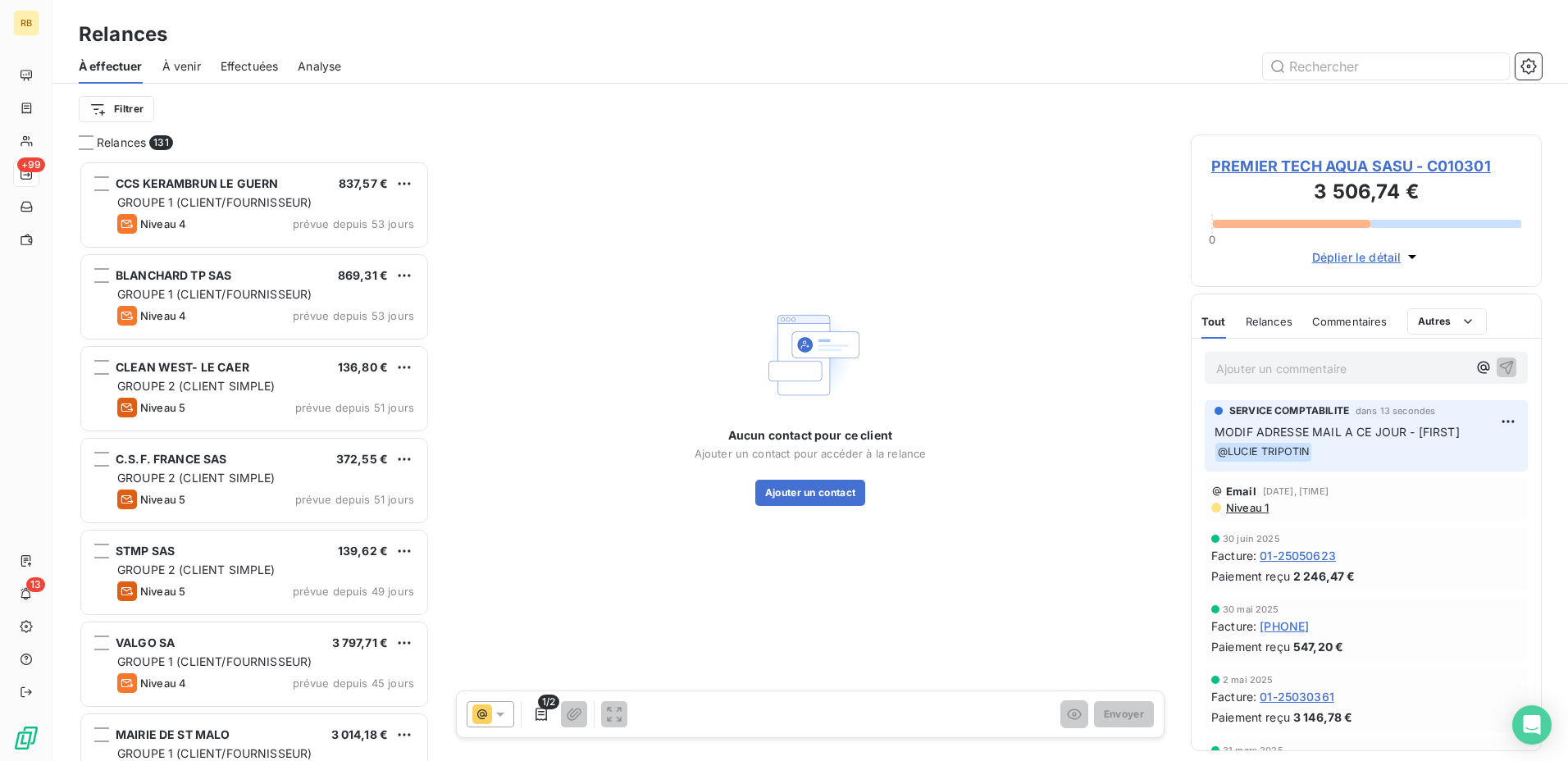 scroll, scrollTop: 13, scrollLeft: 13, axis: both 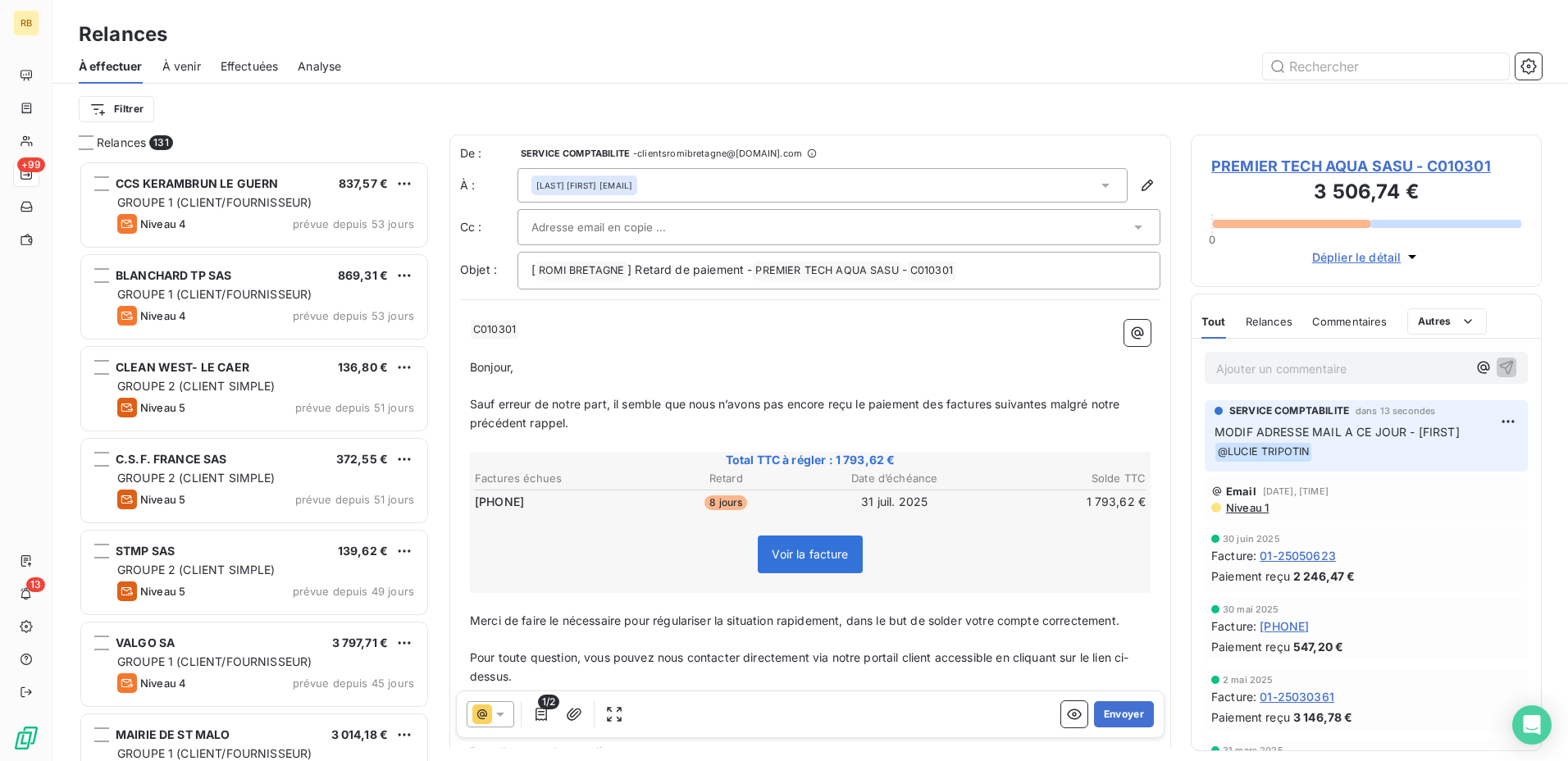click 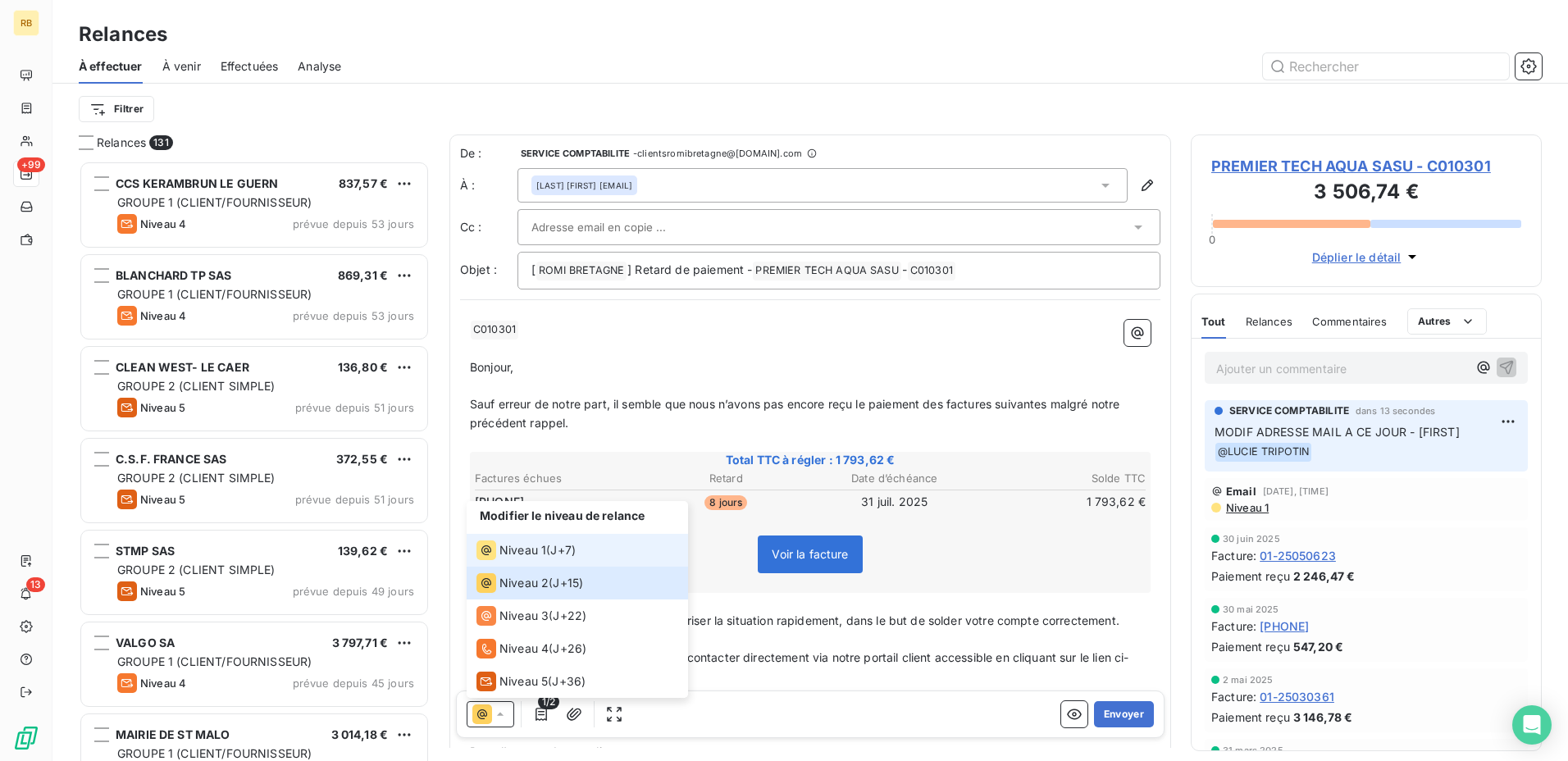 click on "Niveau 1  ( J+7 )" at bounding box center [577, 550] 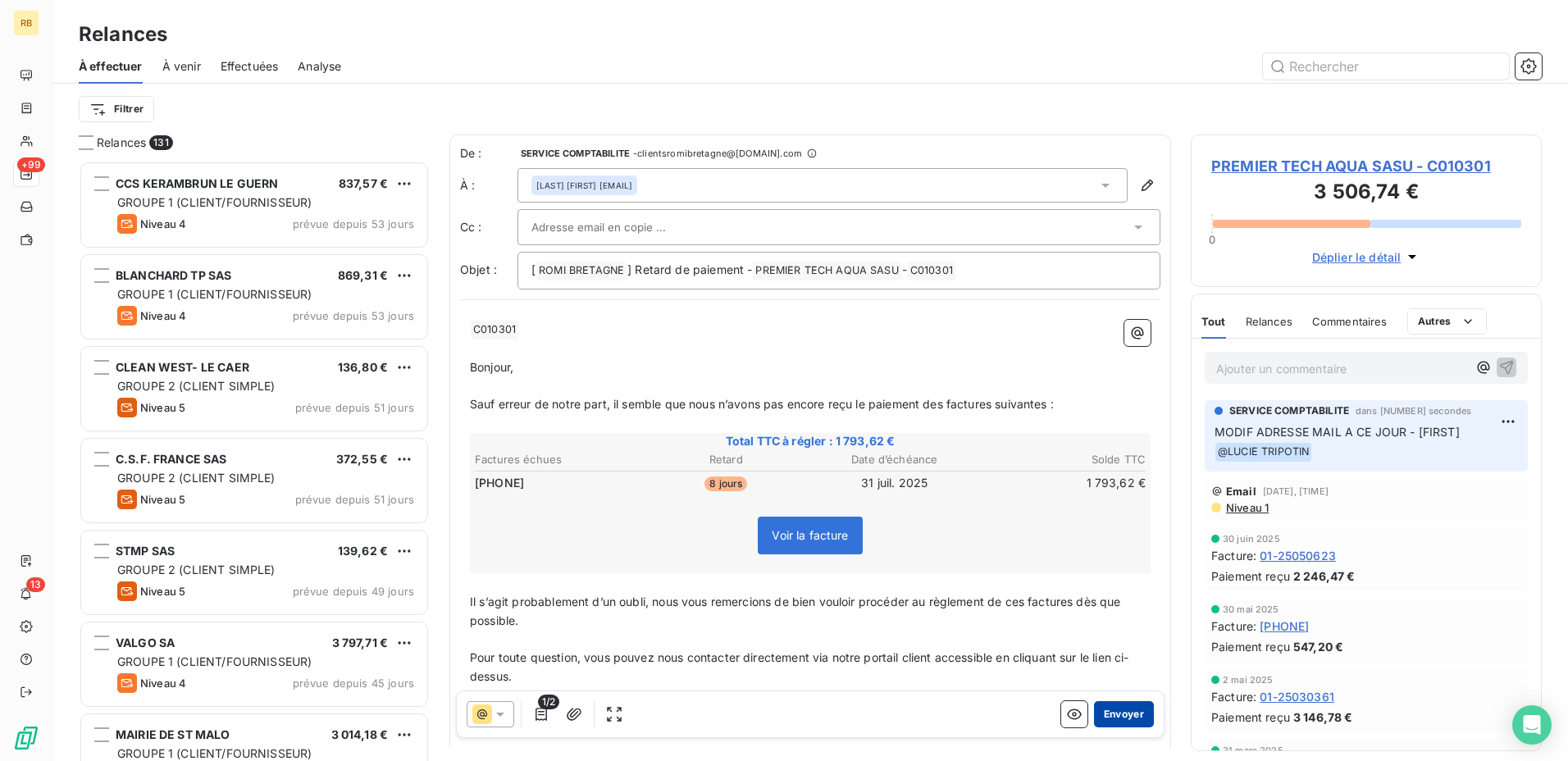click on "Envoyer" at bounding box center [1124, 714] 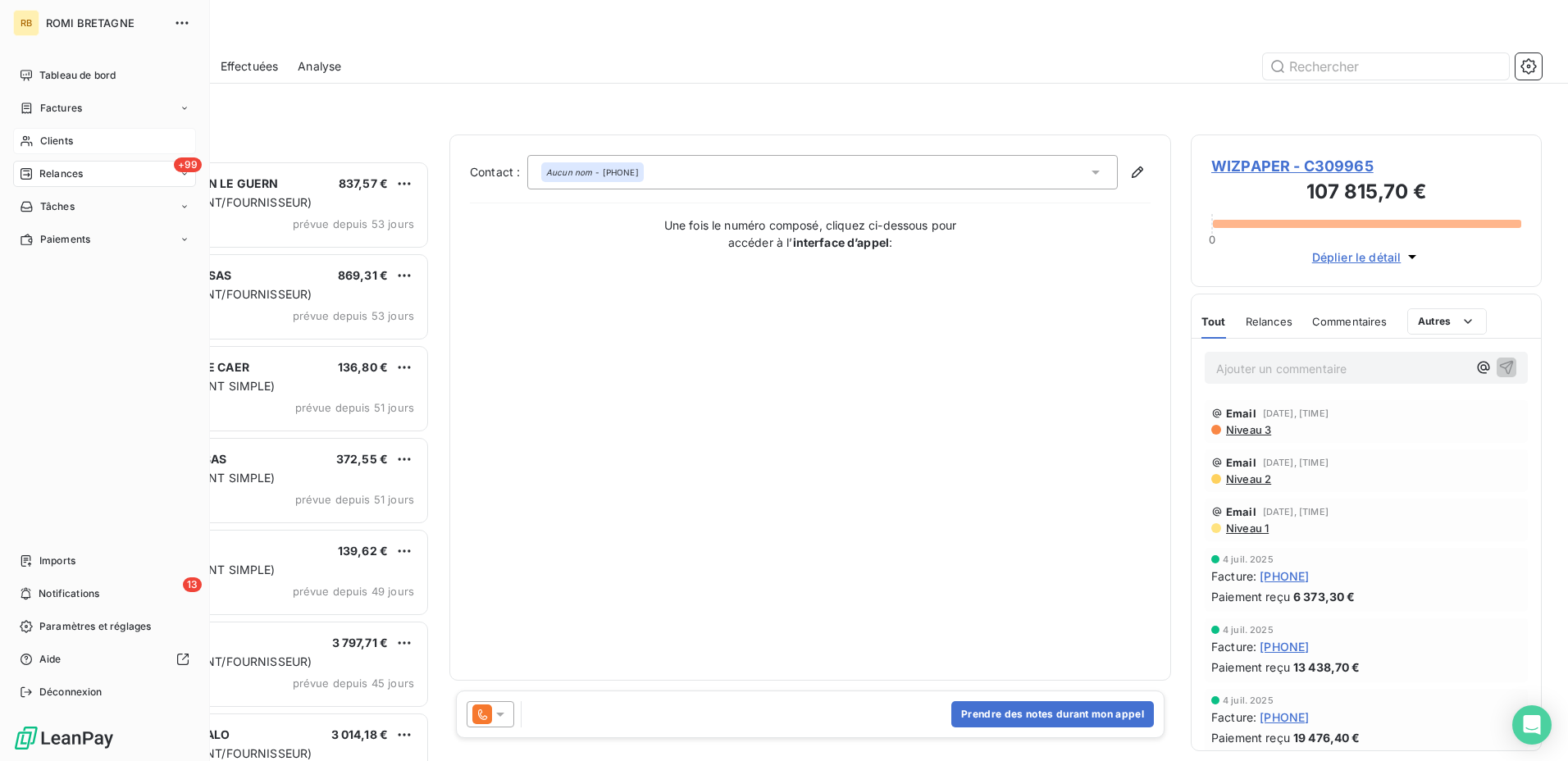 click on "Clients" at bounding box center [104, 141] 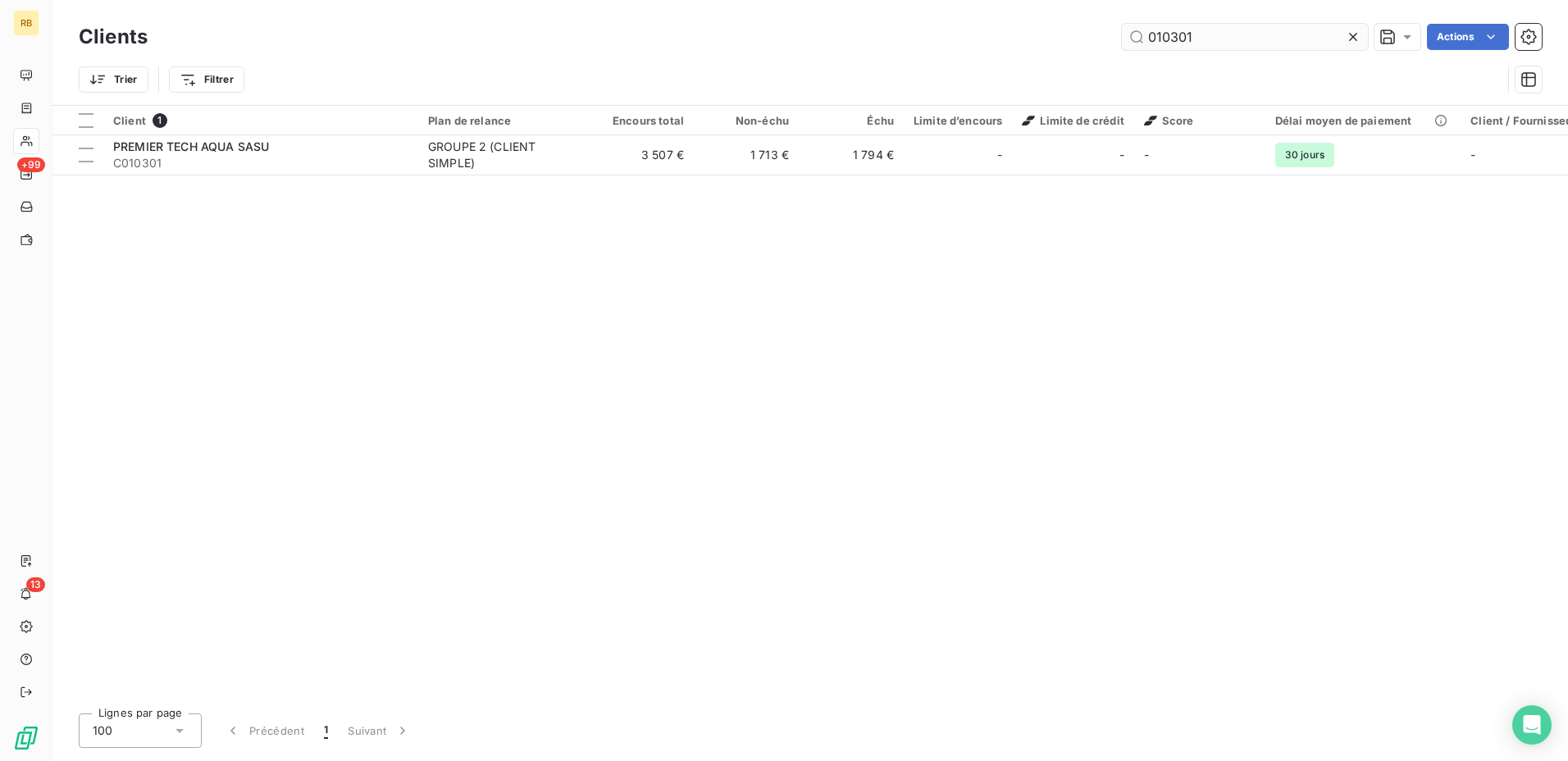 click on "010301" at bounding box center (1245, 37) 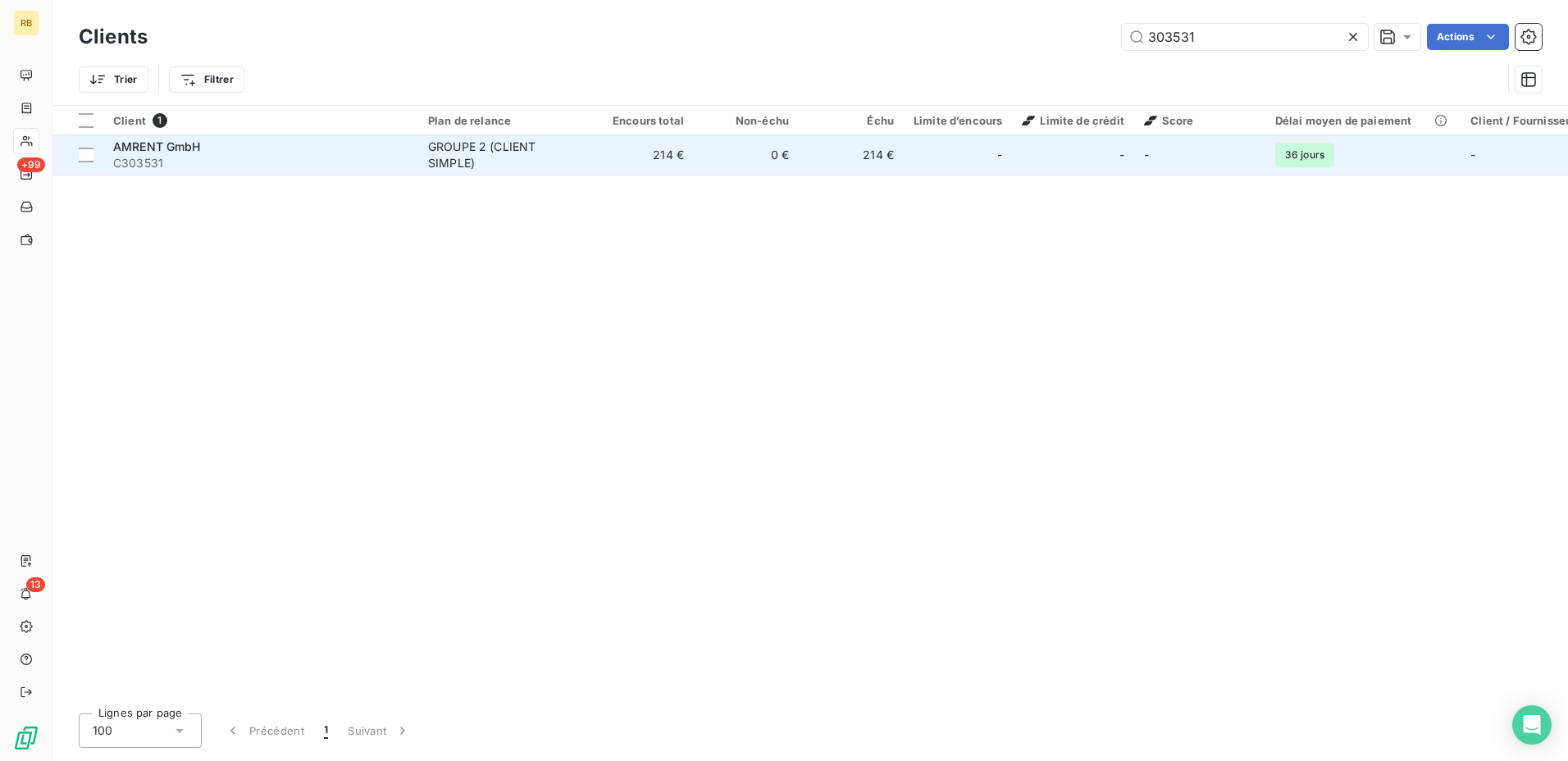 type on "303531" 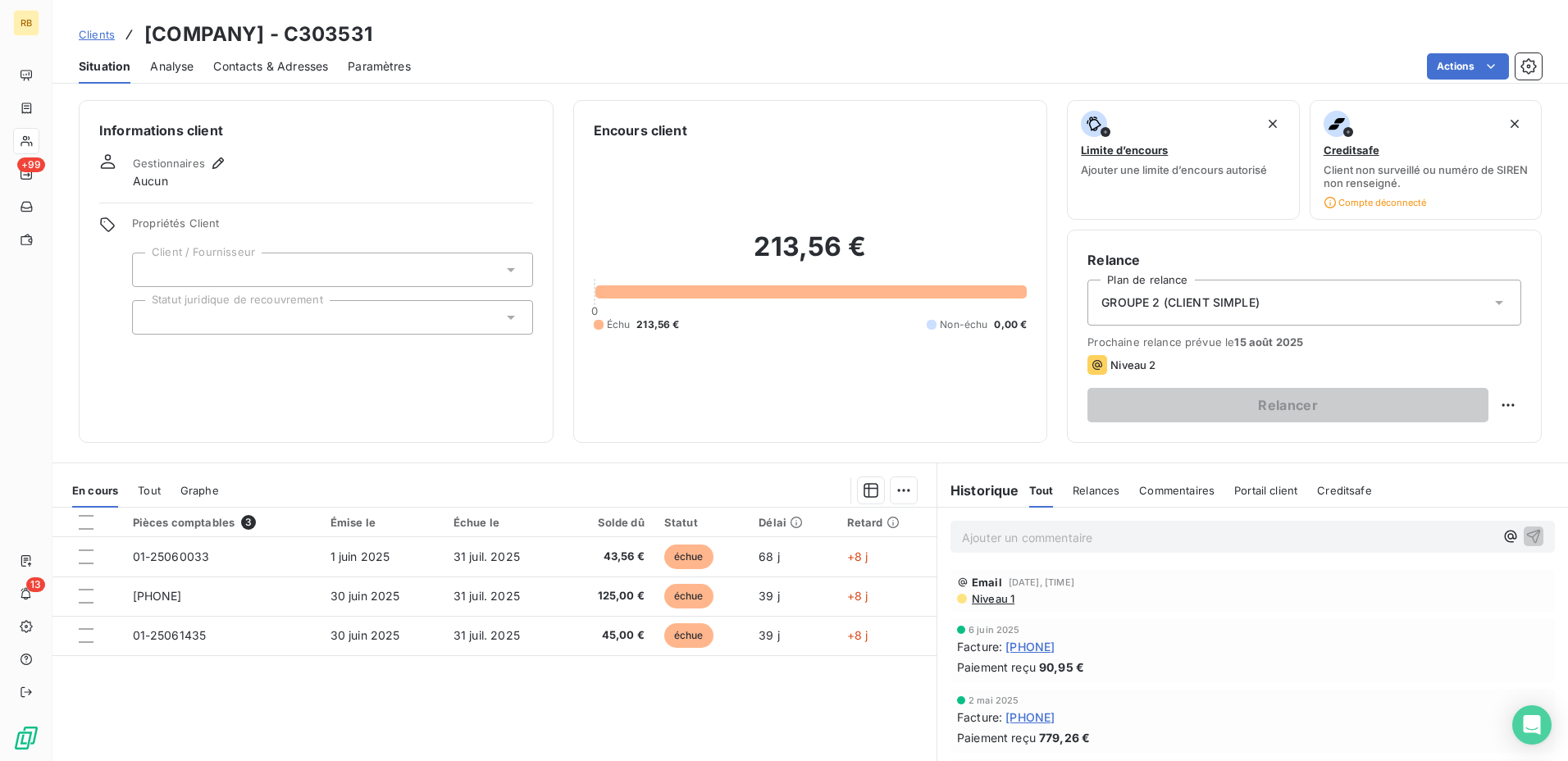 click on "Ajouter un commentaire ﻿" at bounding box center (1252, 536) 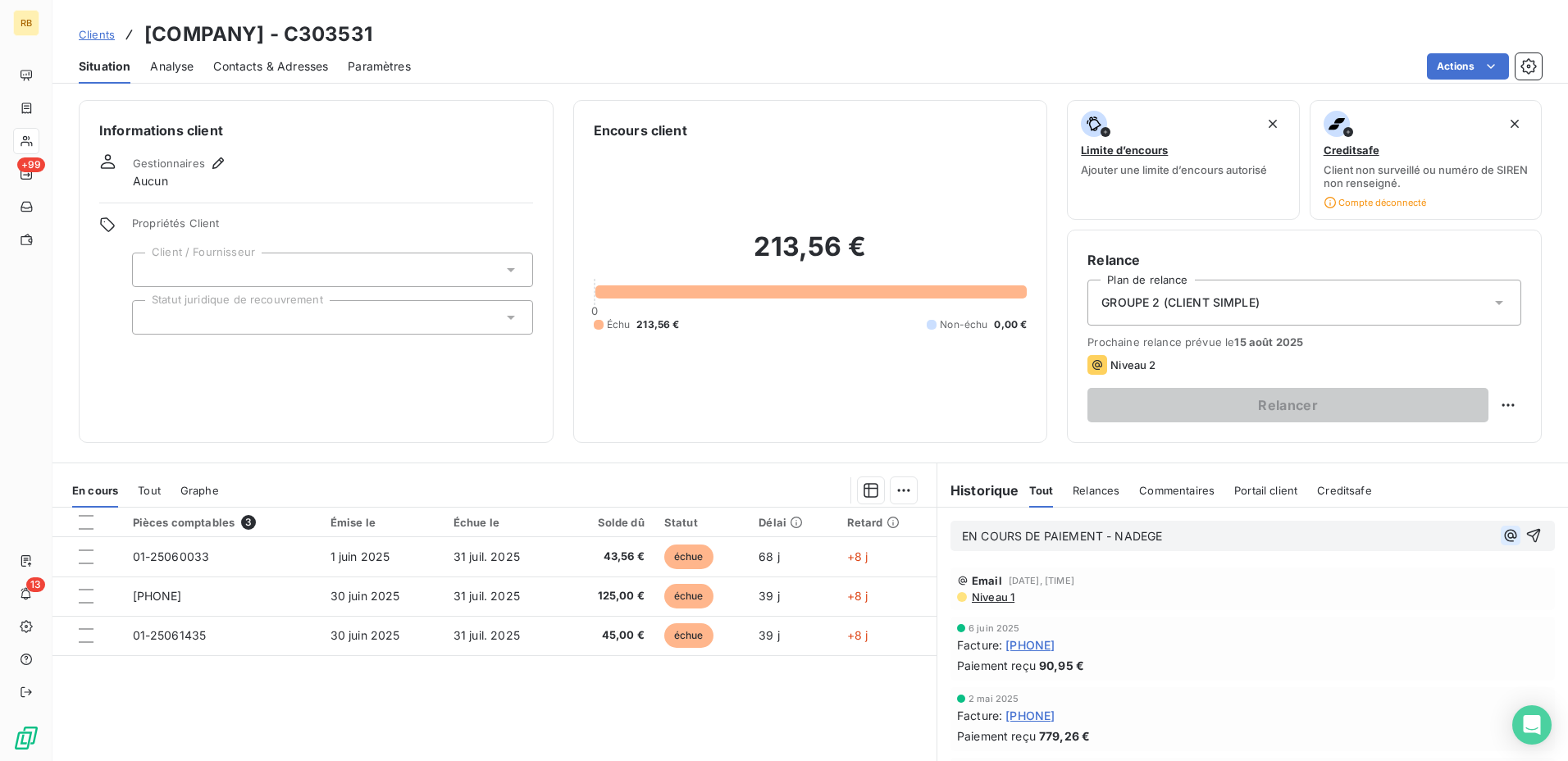 click 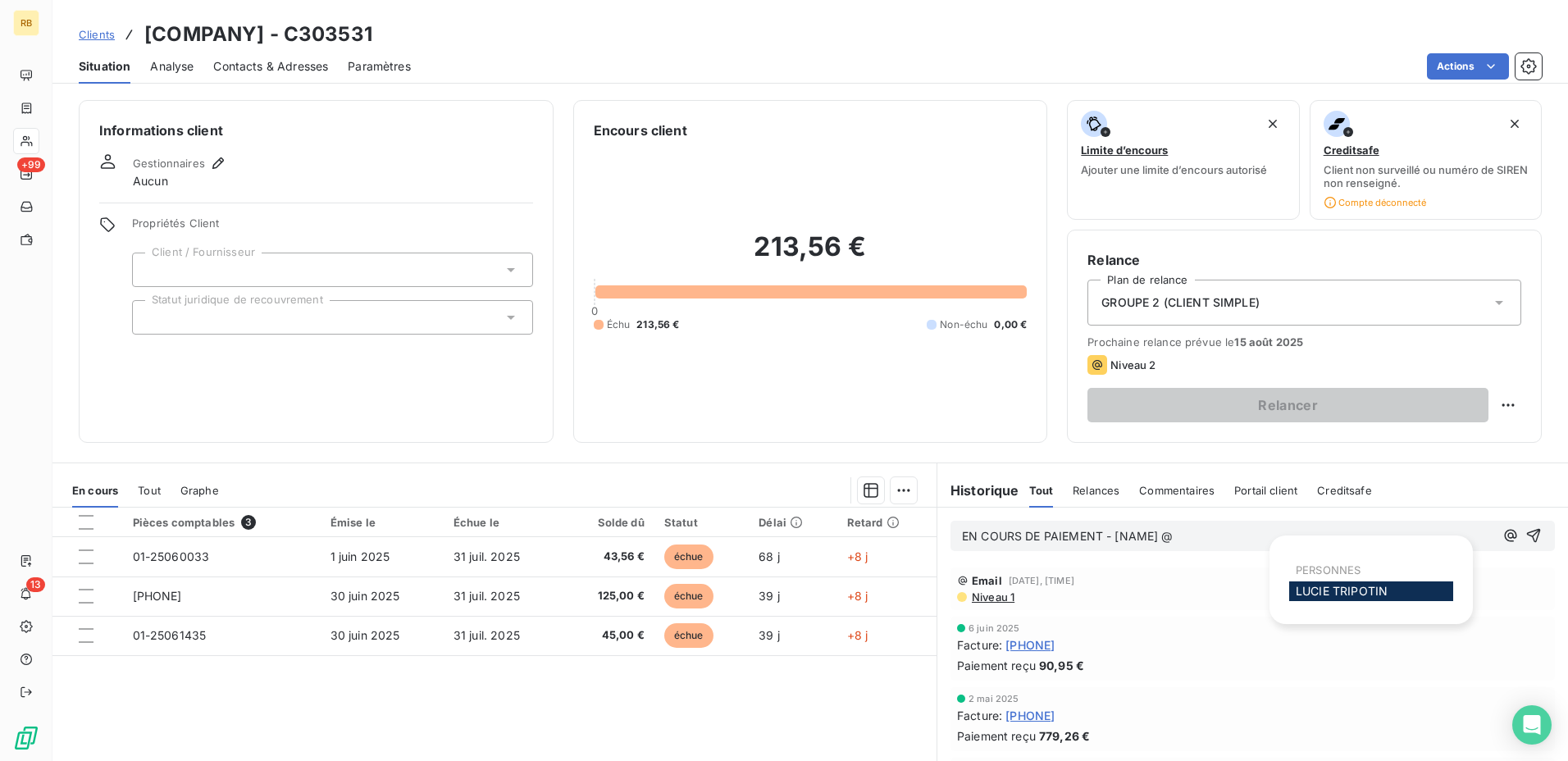 click on "[FIRST] [LAST]" at bounding box center [1342, 590] 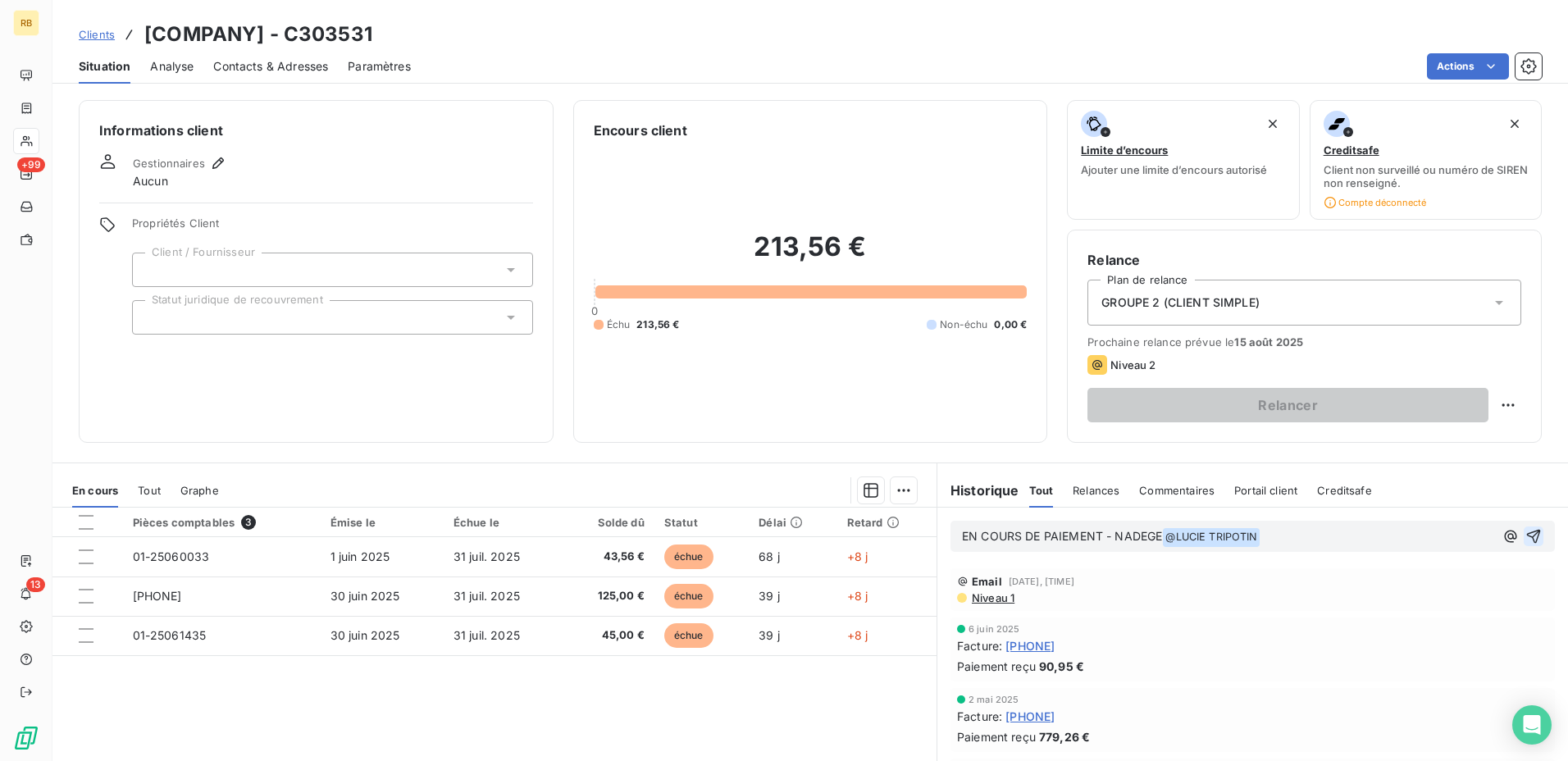 click 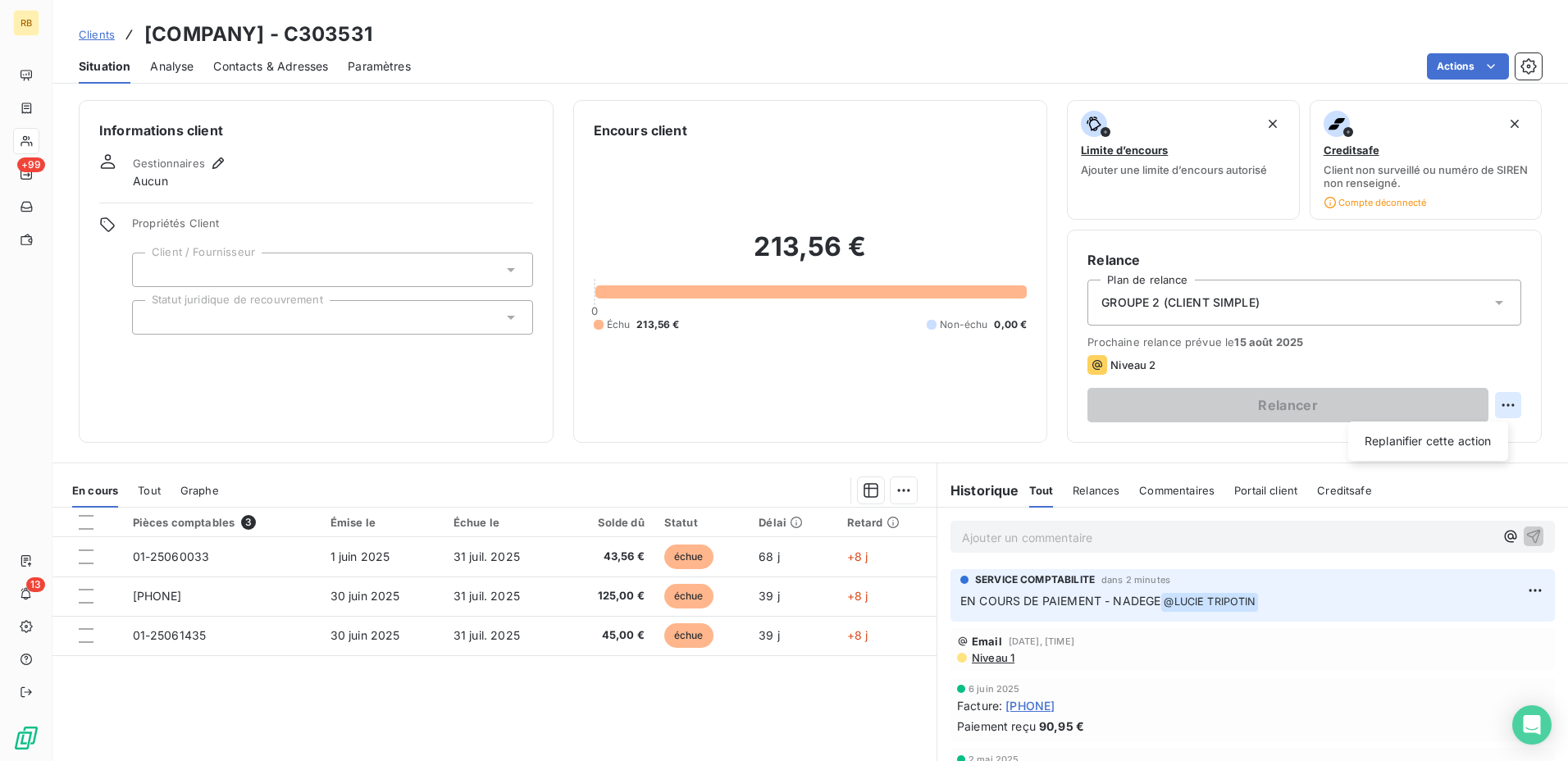 click on "RB +99 13 Clients AMRENT GmbH - C303531 Situation Analyse Contacts & Adresses Paramètres Actions Informations client Gestionnaires Aucun Propriétés Client Client / Fournisseur Statut juridique de recouvrement  Encours client   213,56€ 0 Échu 213,56€ Non-échu 0,00€     Limite d’encours Ajouter une limite d’encours autorisé Creditsafe Client non surveillé ou numéro de SIREN non renseigné. Compte déconnecté Relance Plan de relance GROUPE 2 (CLIENT SIMPLE) Prochaine relance prévue le  15 août 2025 Niveau 2 Relancer Replanifier cette action En cours Tout Graphe Pièces comptables 3 Émise le Échue le Solde dû Statut Délai   Retard   01-25060033 1 juin 2025 31 juil. 2025 43,56€ échue 68 j +8 j 01-25061434 30 juin 2025 31 juil. 2025 125,00€ échue 39 j +8 j 01-25061435 30 juin 2025 31 juil. 2025 45,00€ échue 39 j +8 j Lignes par page 25 Précédent 1 Suivant Historique Tout Relances Commentaires Portail client Creditsafe Tout Relances Commentaires ﻿ @" at bounding box center [784, 380] 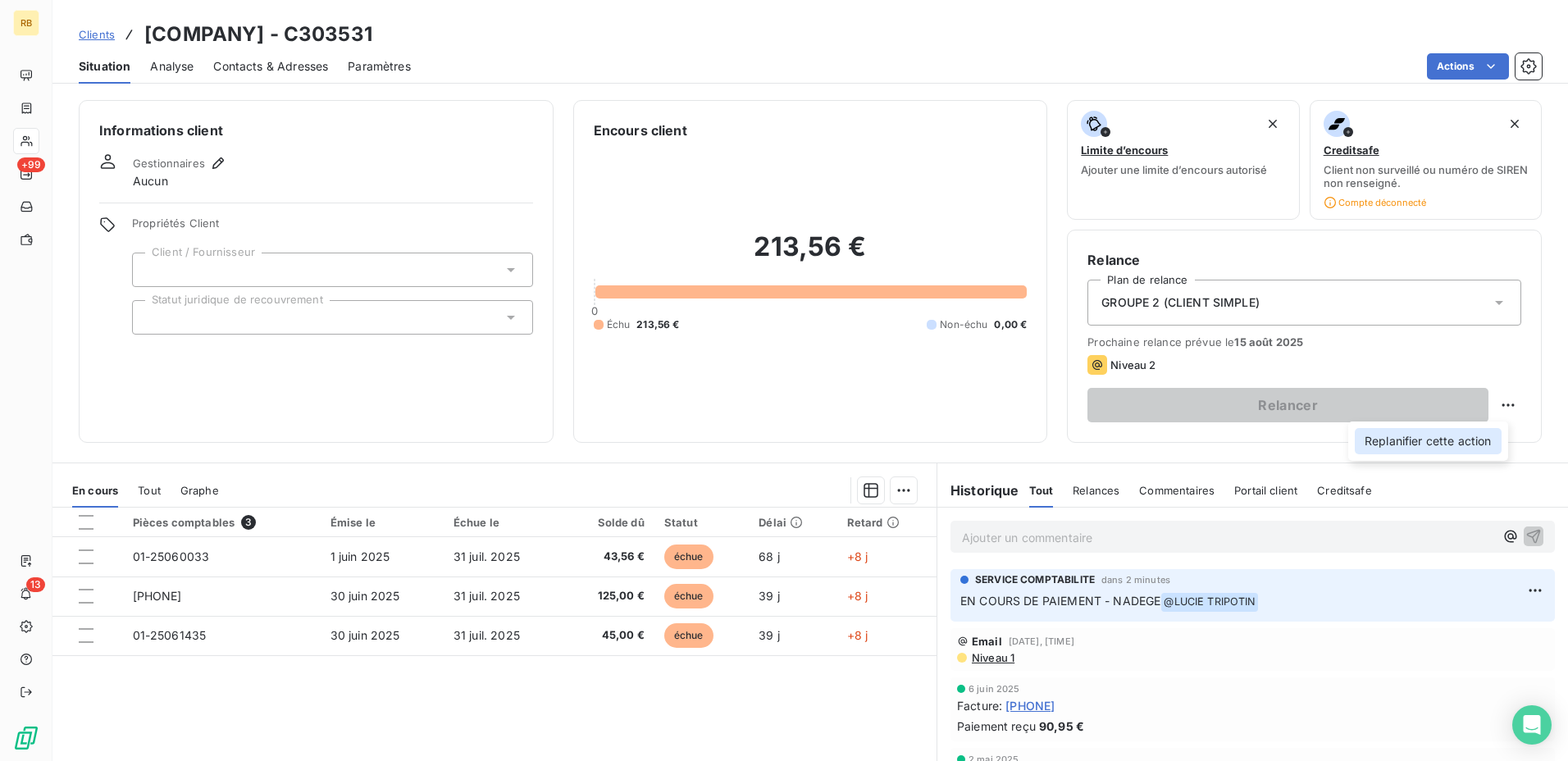click on "Replanifier cette action" at bounding box center (1428, 441) 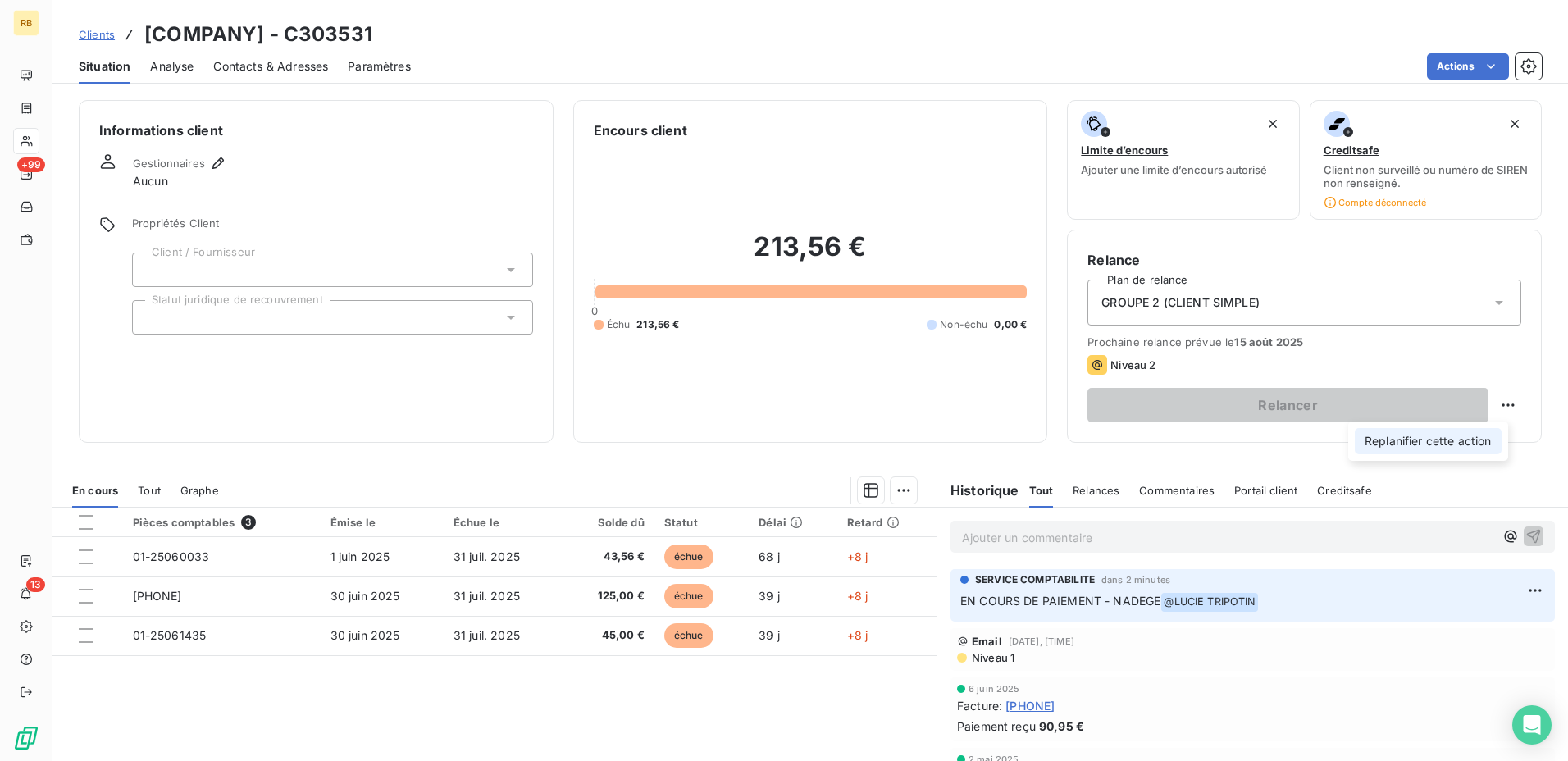 select on "7" 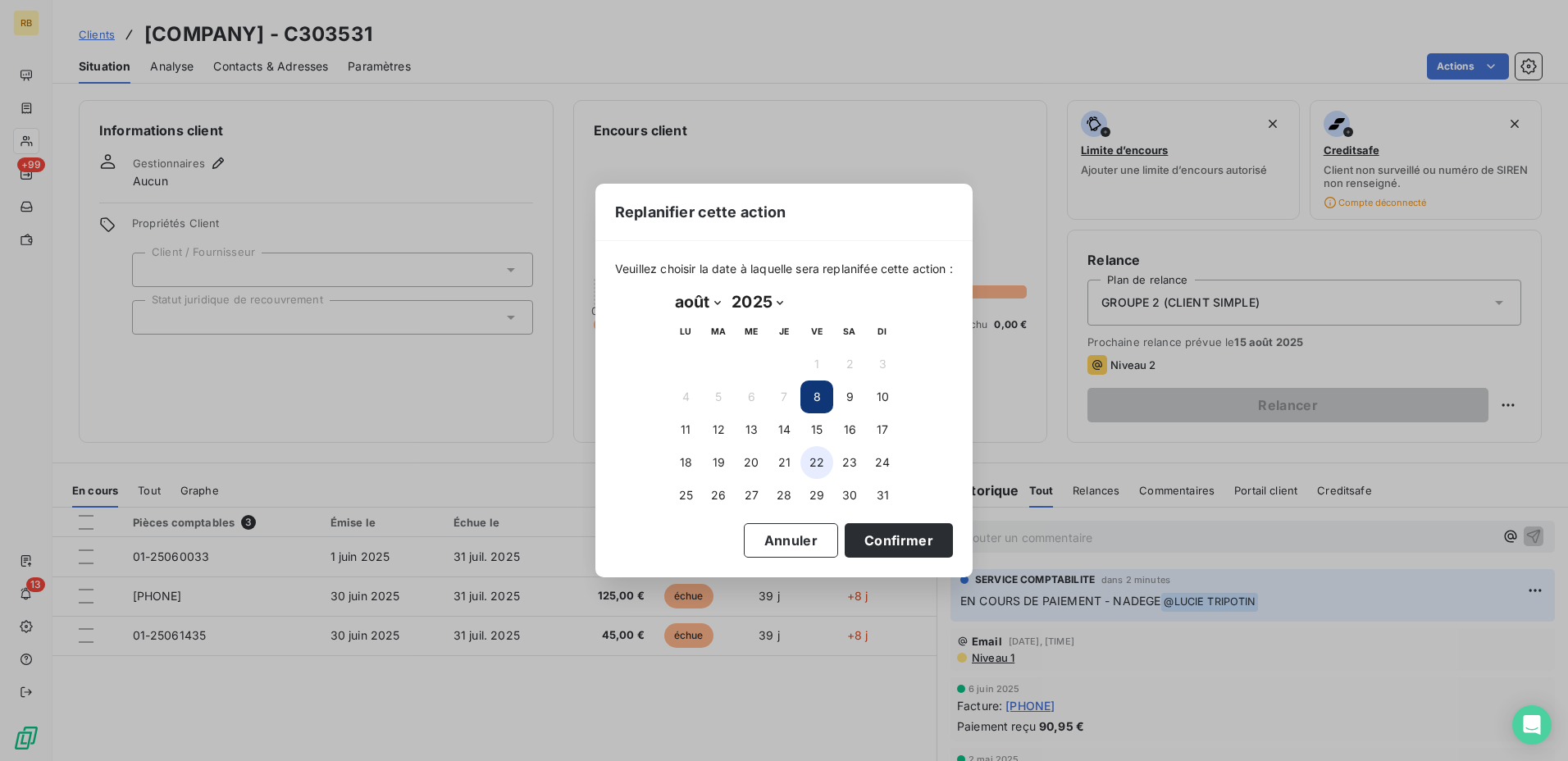 click on "22" at bounding box center (817, 463) 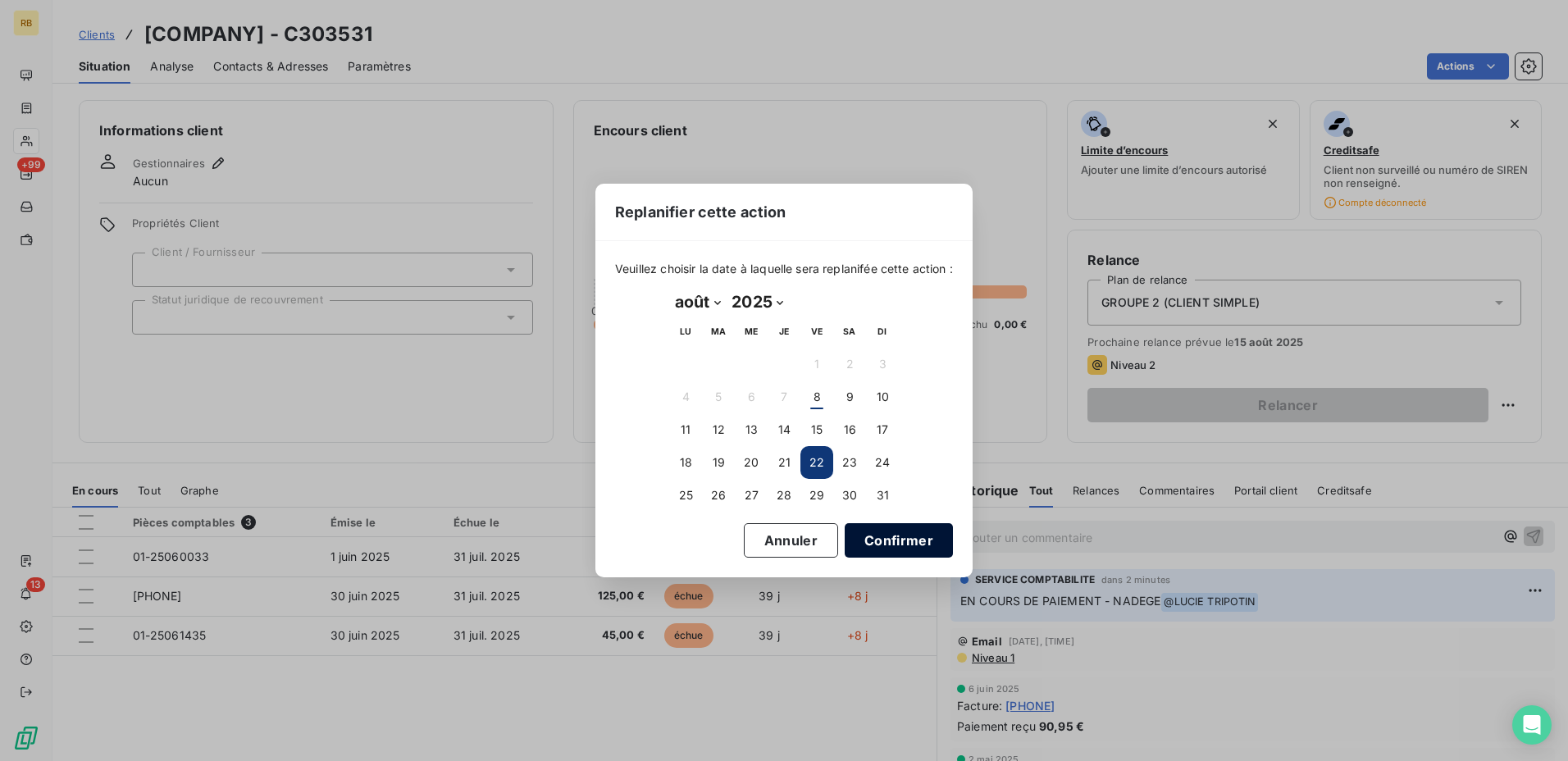 click on "Confirmer" at bounding box center (899, 540) 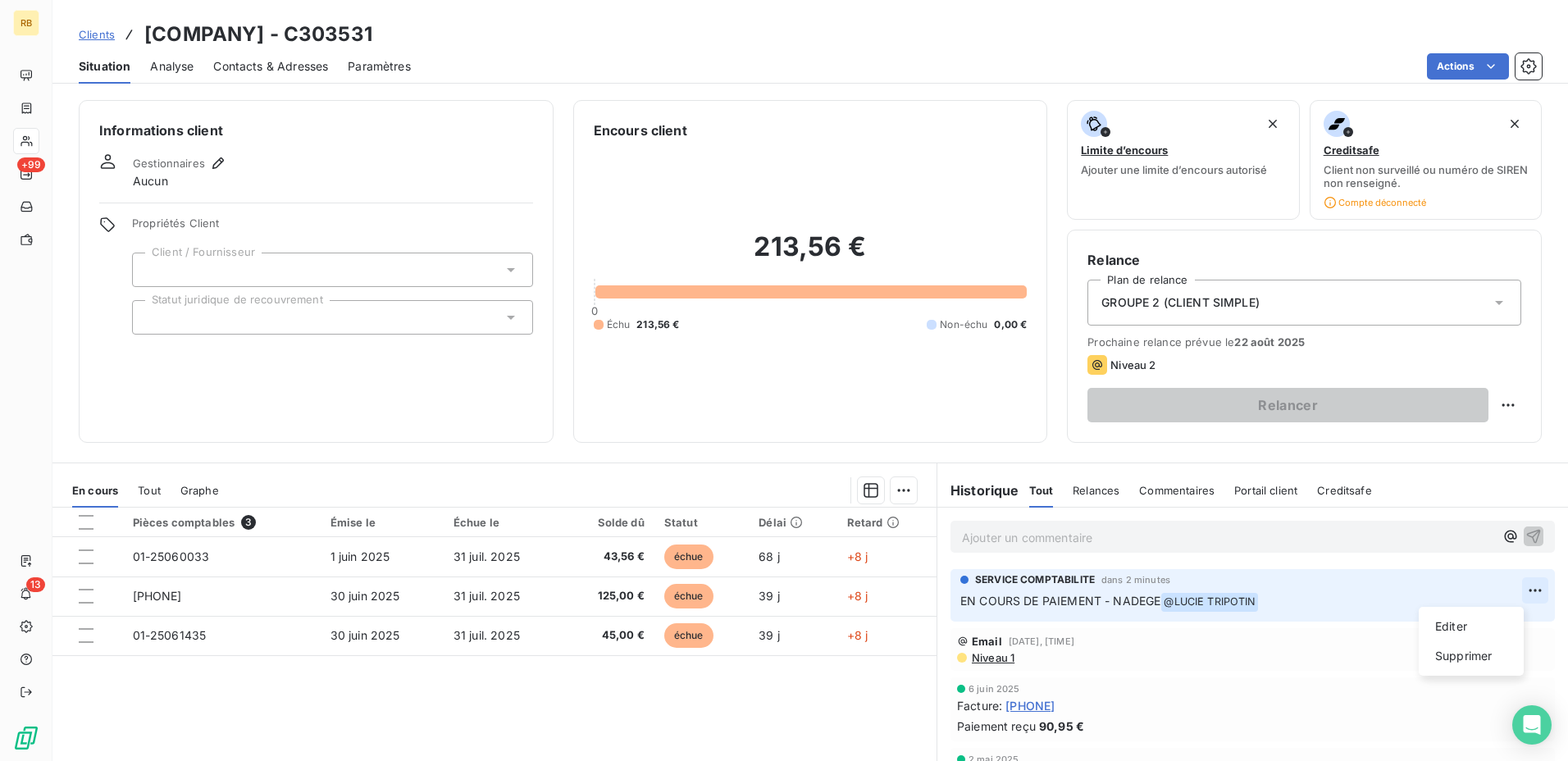 click on "RB +99 13 Clients [NAME] [COMPANY_TYPE] - C[NUMBER] Situation Analyse Contacts & Adresses Paramètres Actions Informations client Gestionnaires Aucun Propriétés Client Client / Fournisseur Statut juridique de recouvrement Encours client [CURRENCY] [CURRENCY] [CURRENCY] Non-échu [CURRENCY] Limite d’encours Ajouter une limite d’encours autorisé Creditsafe Client non surveillé ou numéro de SIREN non renseigné. Compte déconnecté Relance Plan de relance GROUPE 2 (CLIENT SIMPLE) Prochaine relance prévue le [DATE] Niveau 2 Relancer En cours Tout Graphe Pièces comptables 3 Émise le Échue le Solde dû Statut Délai Retard [NUMBER] [DATE] [DATE] [CURRENCY] échue [NUMBER] j +[NUMBER] j [NUMBER] [DATE] [DATE] [CURRENCY] échue [NUMBER] j +[NUMBER] j [NUMBER] [DATE] [DATE] [CURRENCY] échue [NUMBER] j +[NUMBER] j Lignes par page 25 Précédent 1 Suivant Historique Tout Relances Commentaires Portail client Creditsafe Tout Relances Commentaires Portail client Creditsafe ﻿ @" at bounding box center [784, 380] 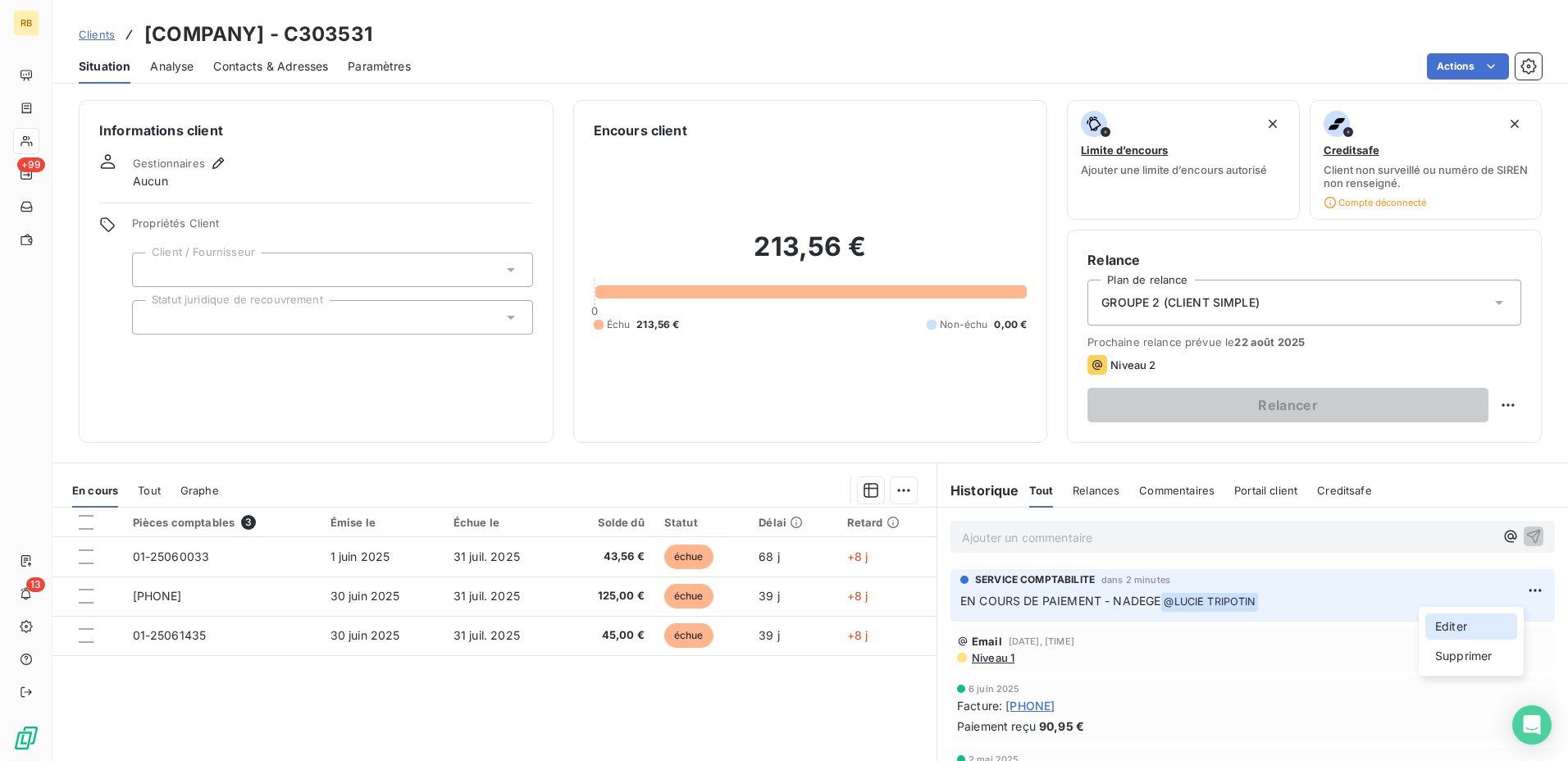 click on "Editer" at bounding box center (1471, 627) 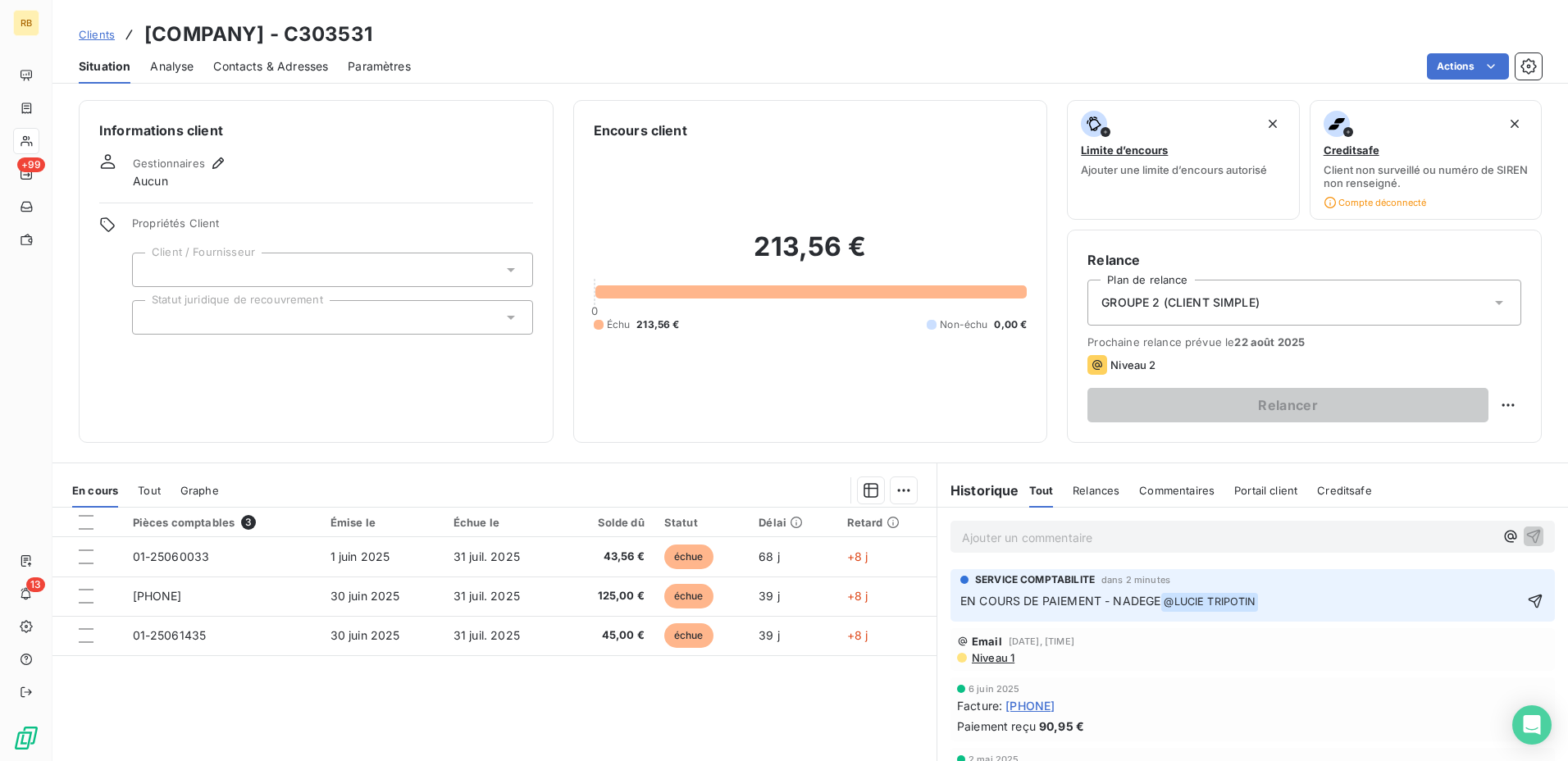 click on "EN COURS DE PAIEMENT - NADEGE" at bounding box center [1060, 600] 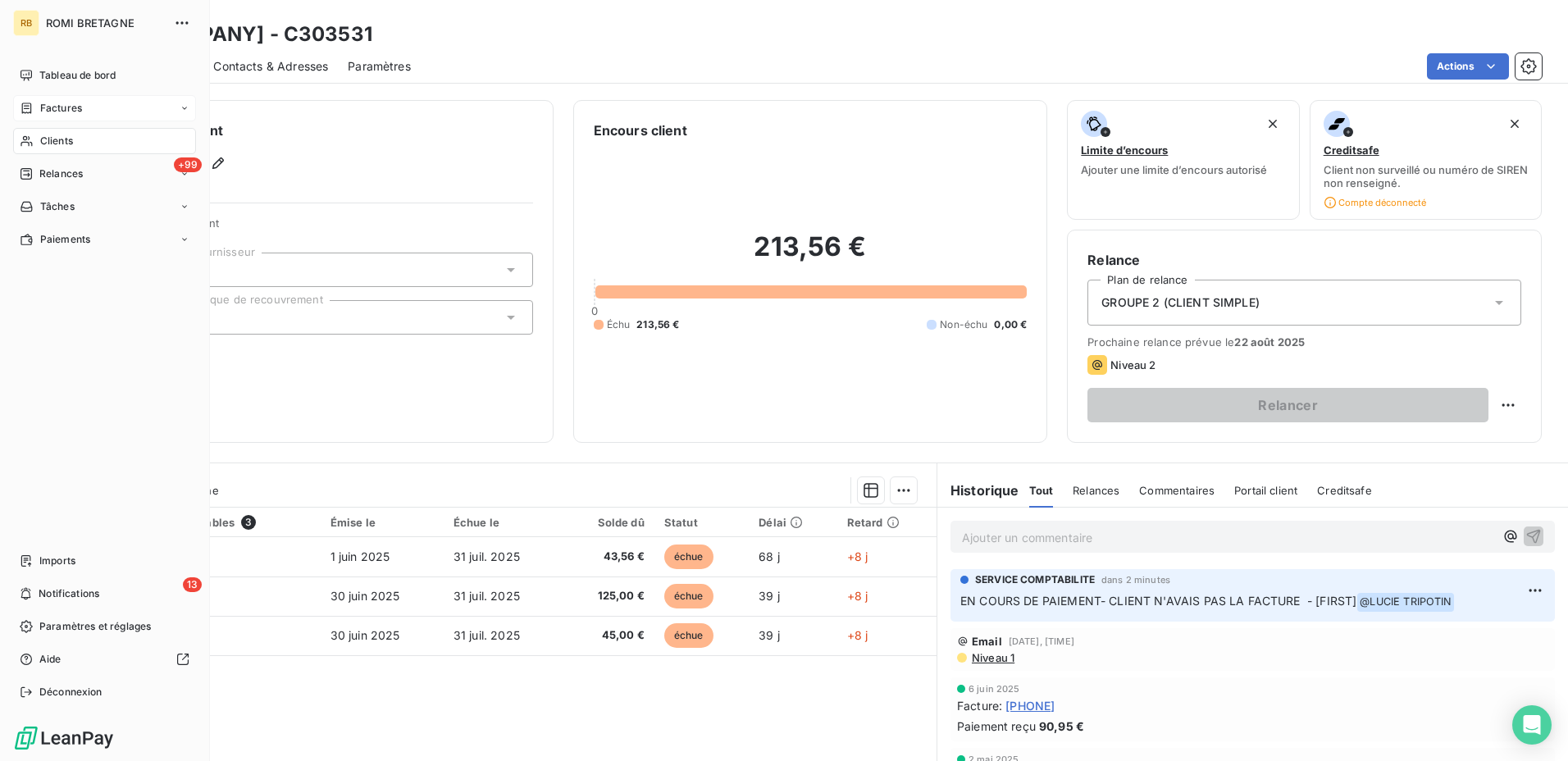 drag, startPoint x: 72, startPoint y: 144, endPoint x: 193, endPoint y: 98, distance: 129.44883 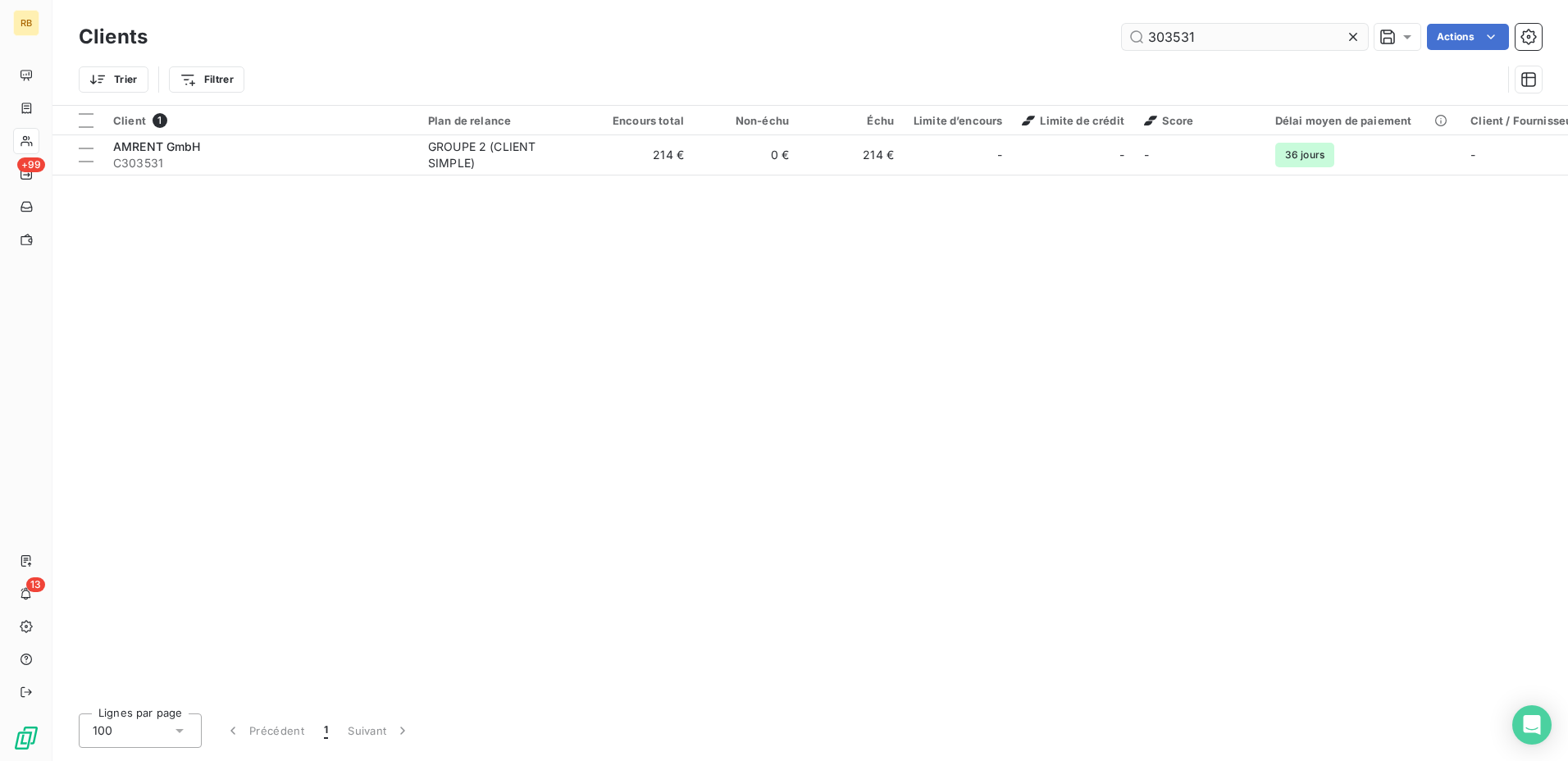 click on "303531" at bounding box center [1245, 37] 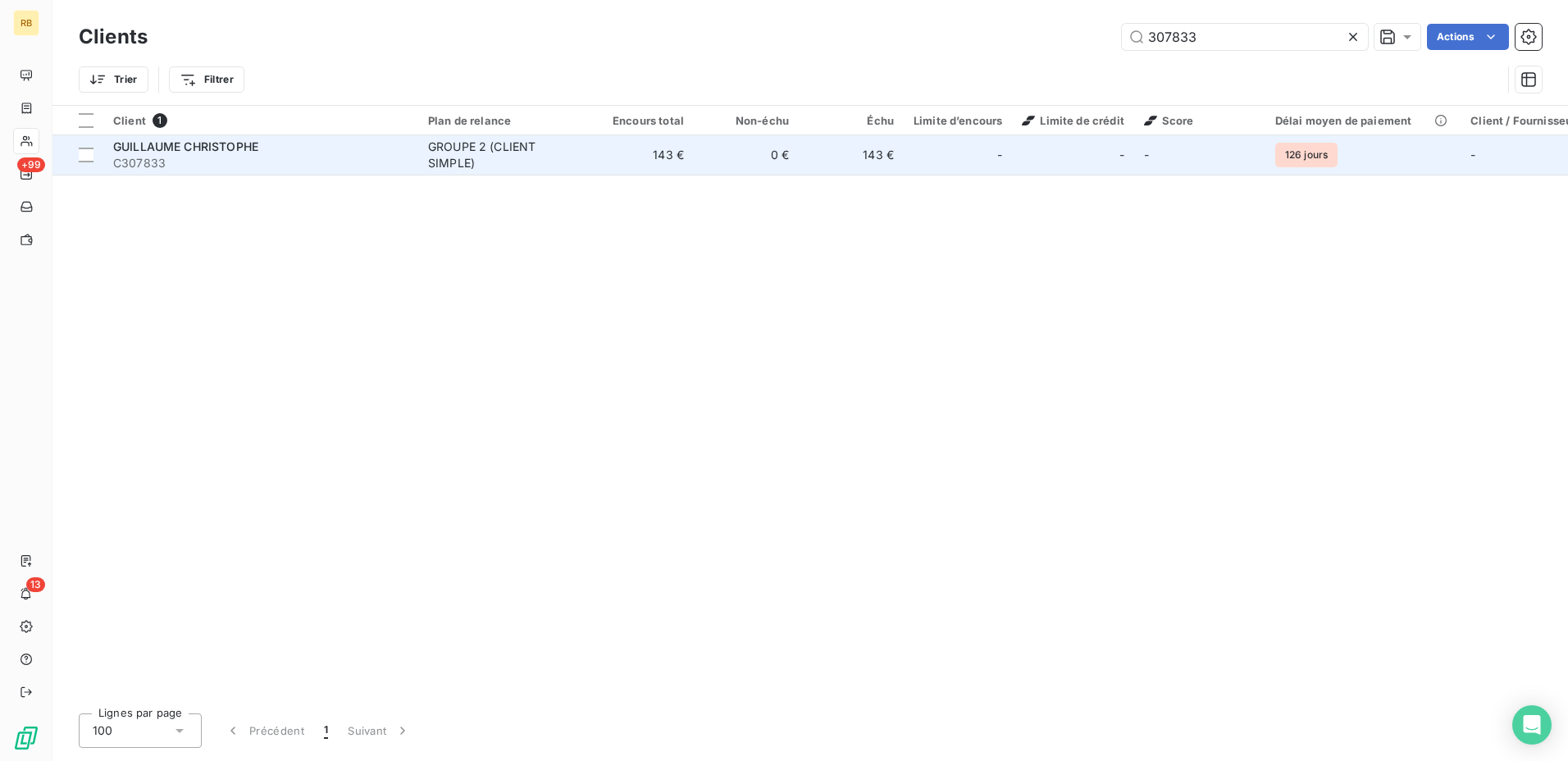 type on "307833" 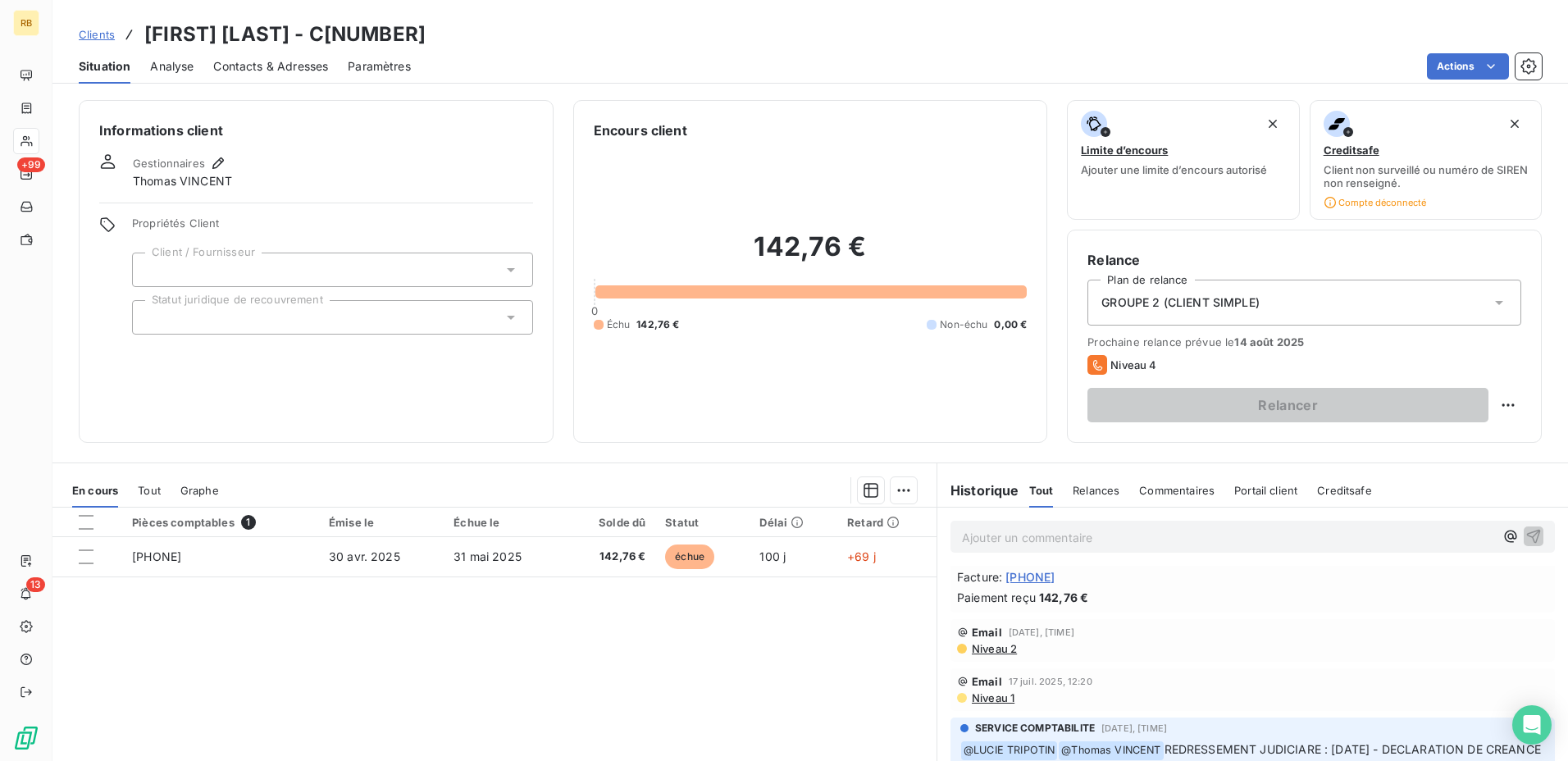 scroll, scrollTop: 0, scrollLeft: 0, axis: both 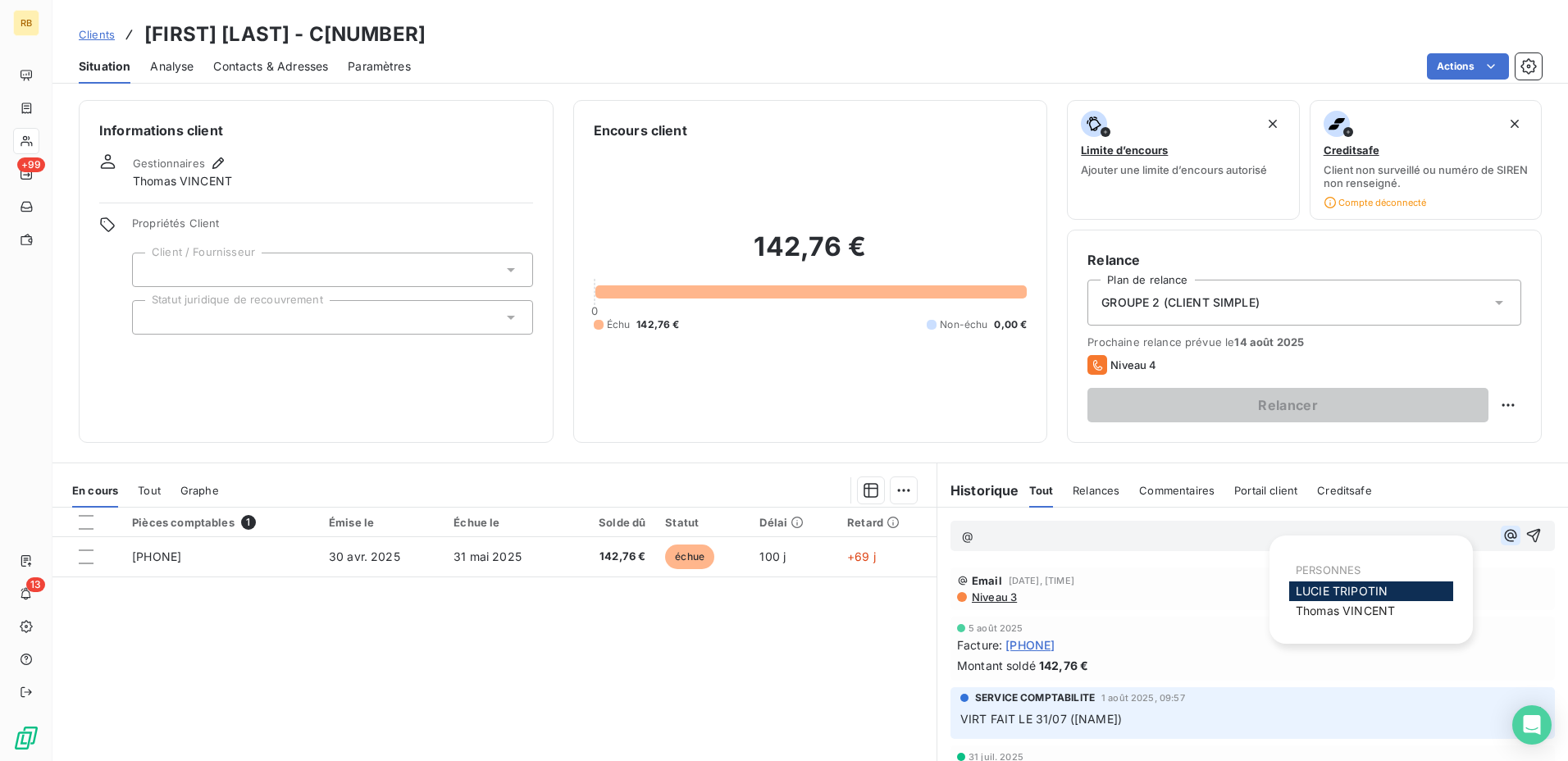 click 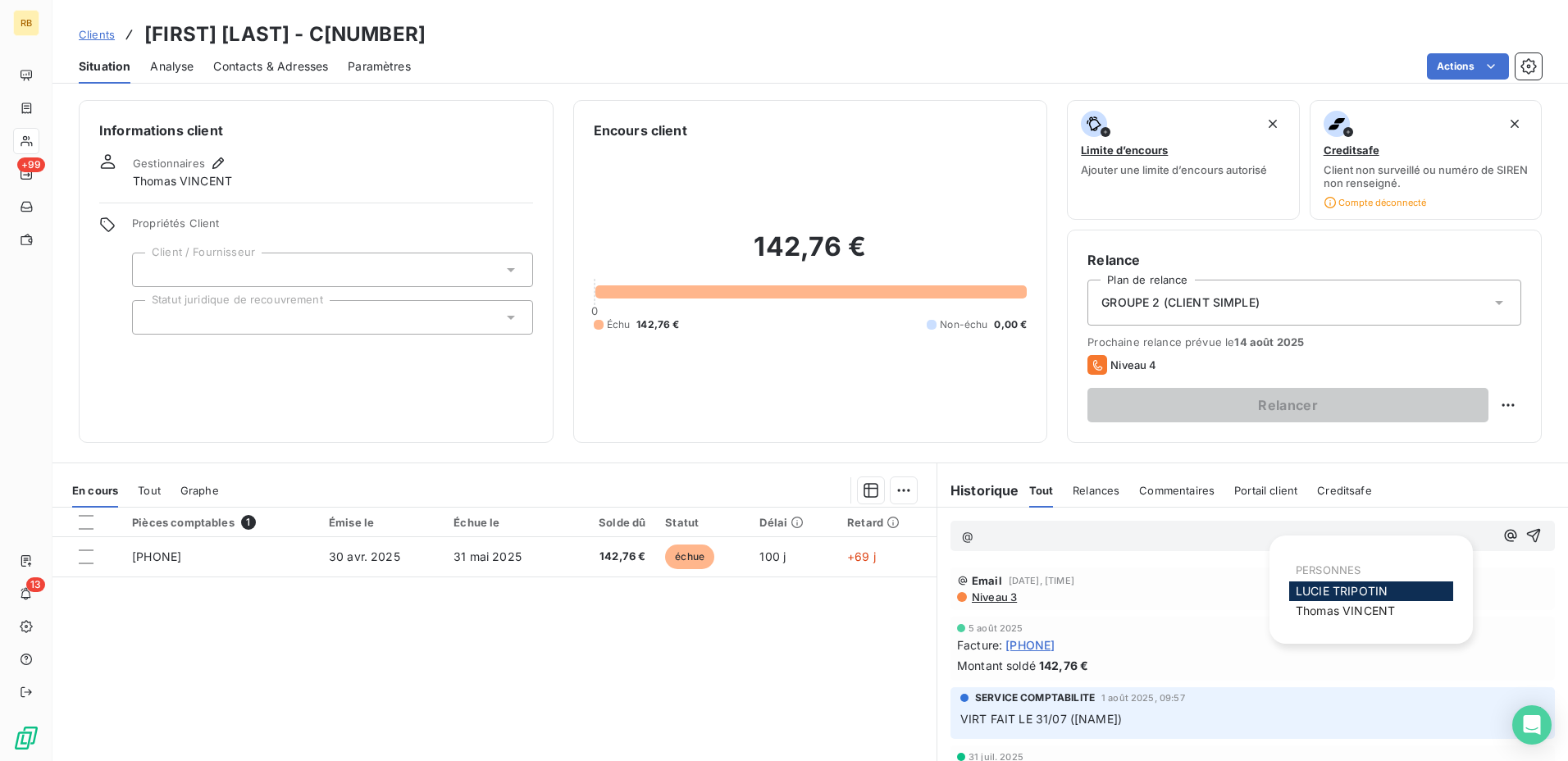 click on "[FIRST] [LAST]" at bounding box center [1342, 590] 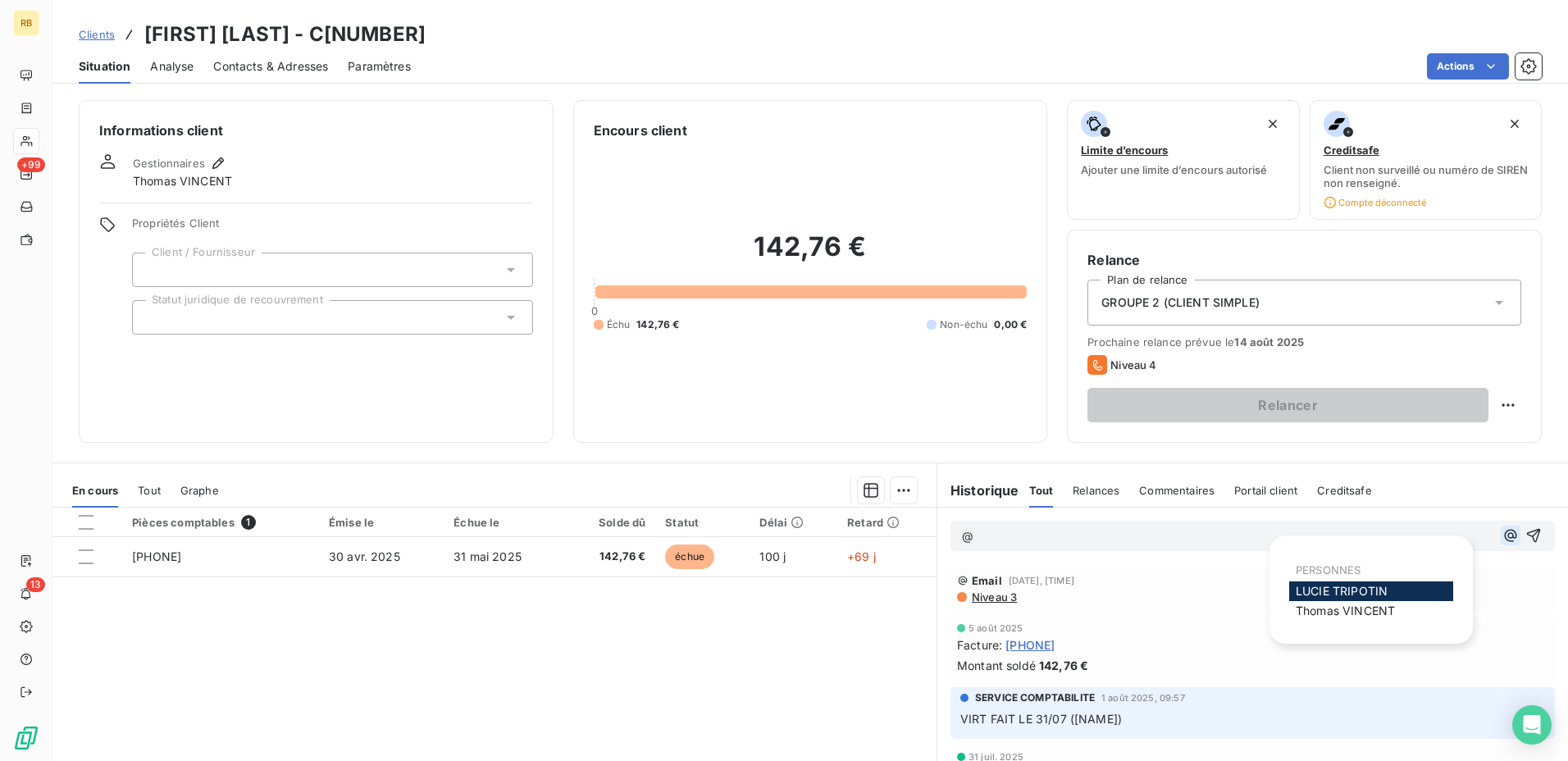 click 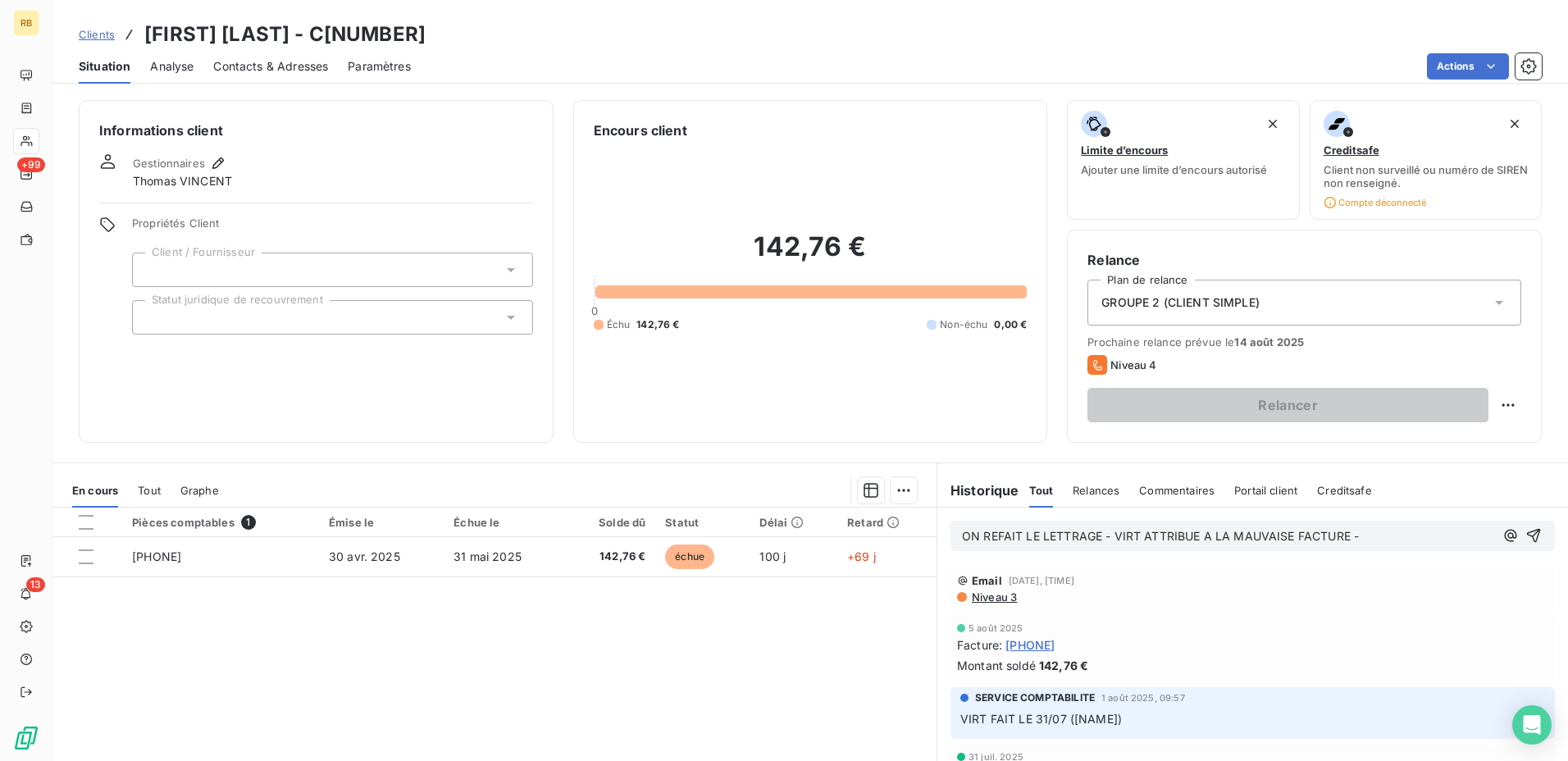 click on "ON REFAIT LE LETTRAGE - VIRT ATTRIBUE A LA MAUVAISE FACTURE -" at bounding box center [1160, 535] 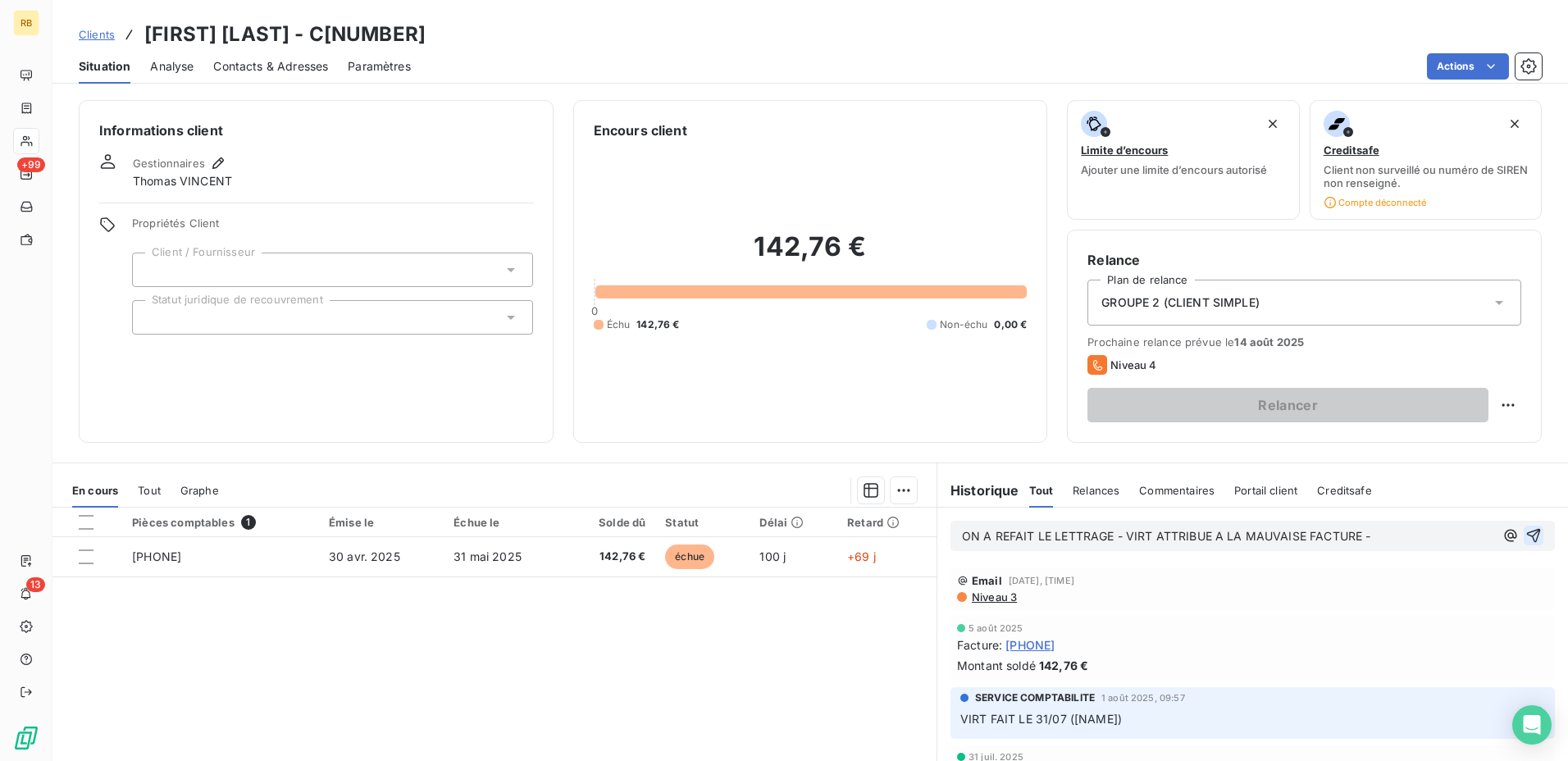 click 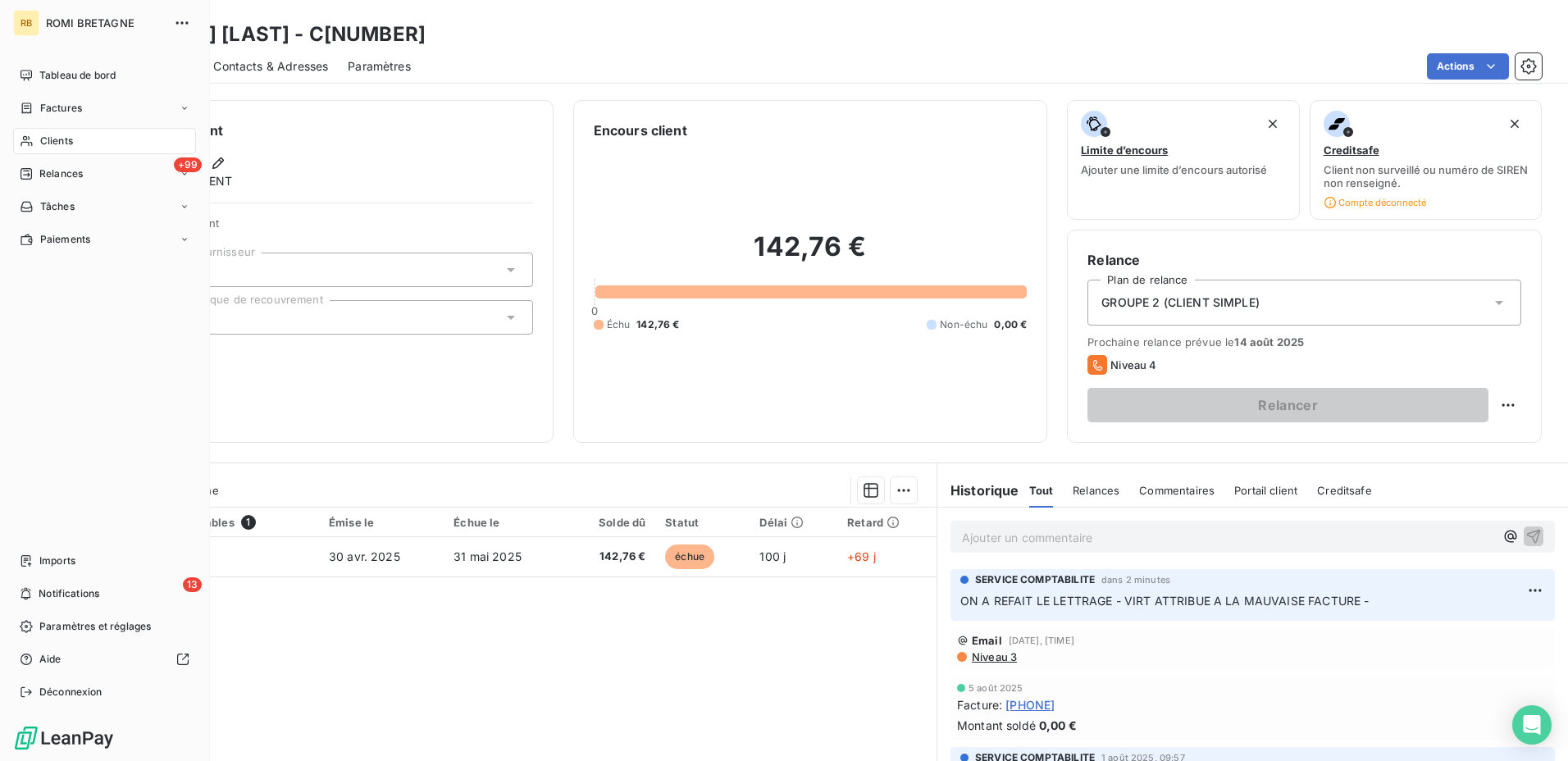 click on "Clients" at bounding box center (104, 141) 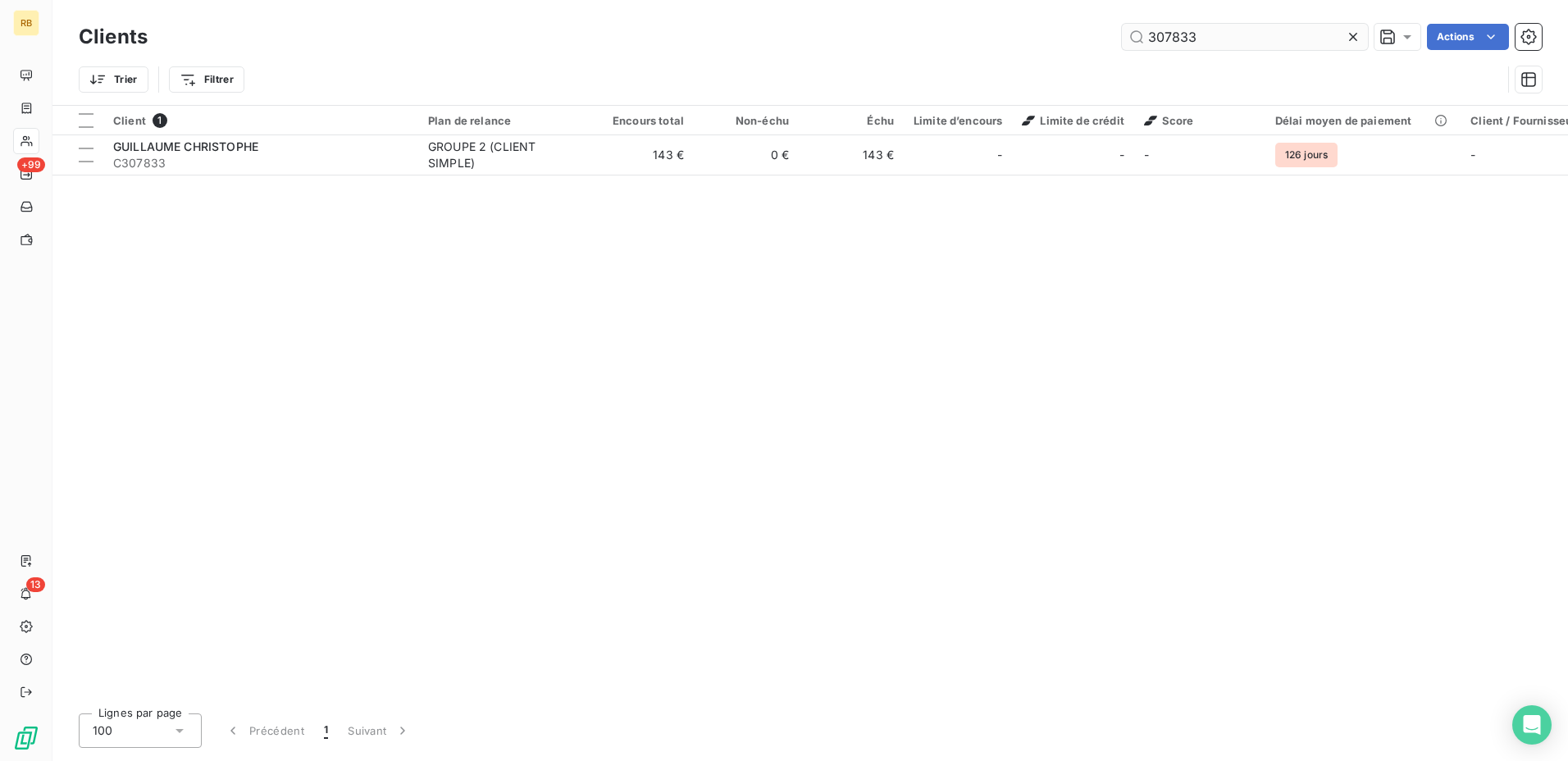 click on "307833" at bounding box center (1245, 37) 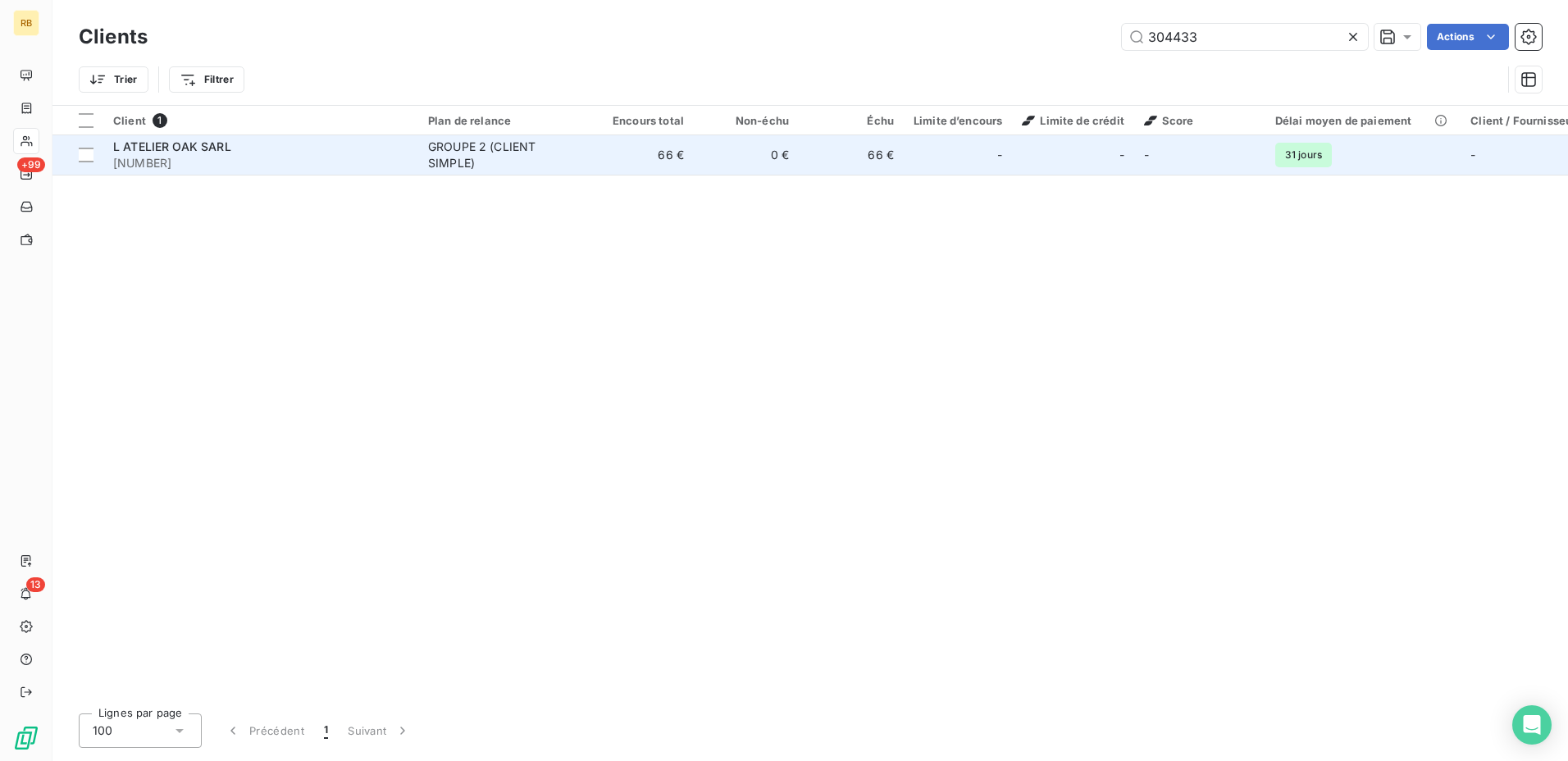 type on "304433" 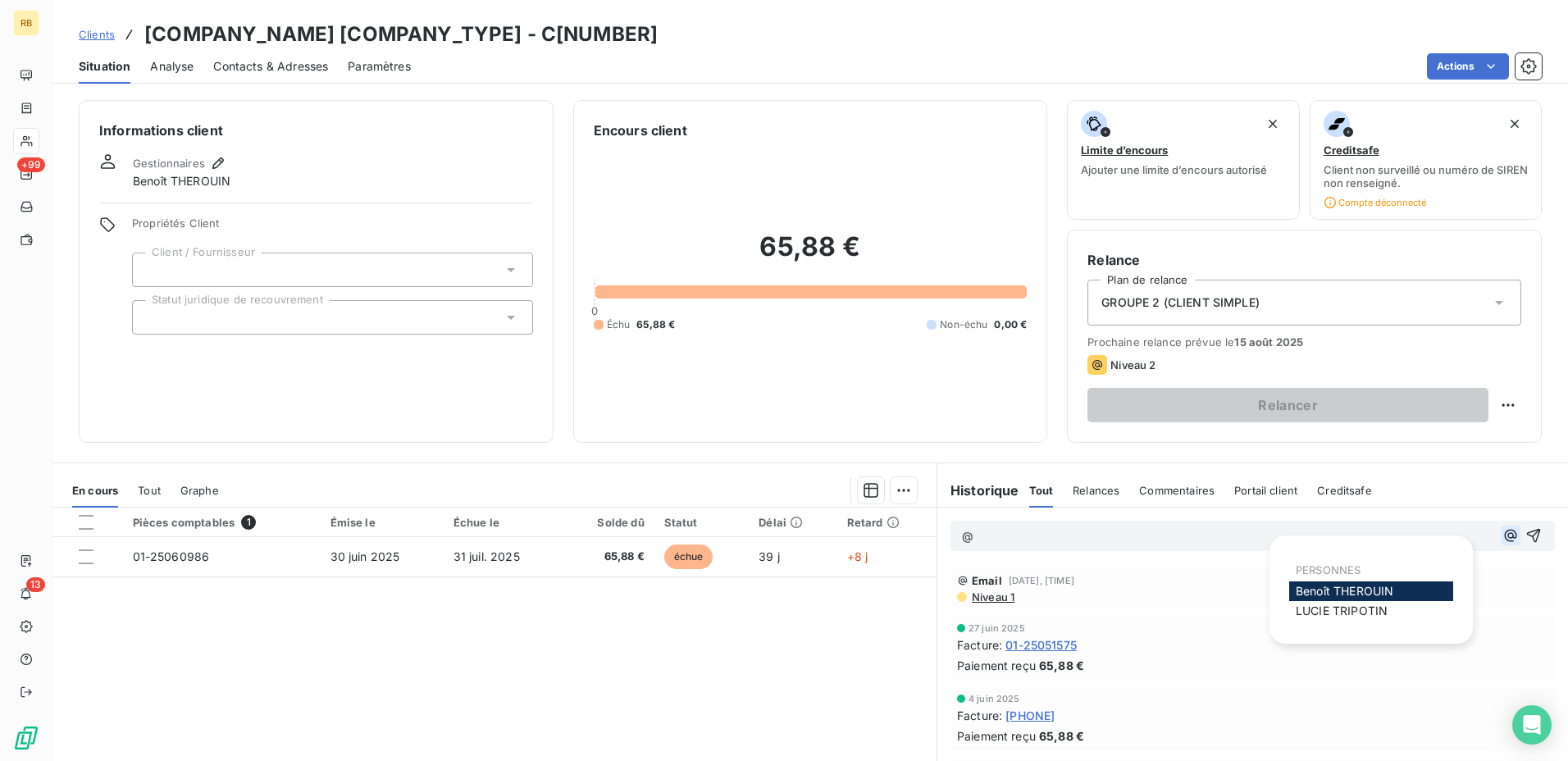 click 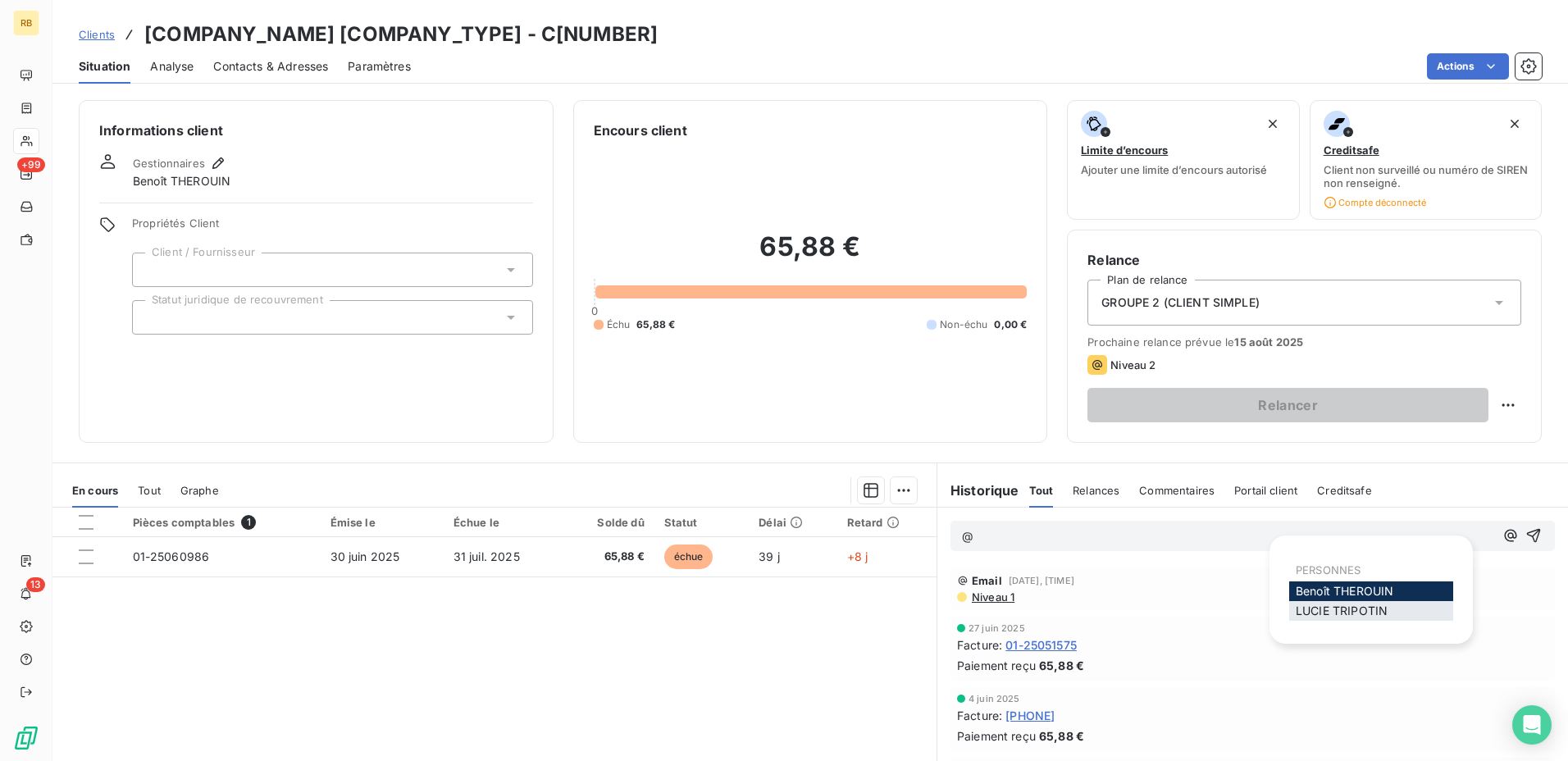 click on "[FIRST] [LAST]" at bounding box center (1342, 610) 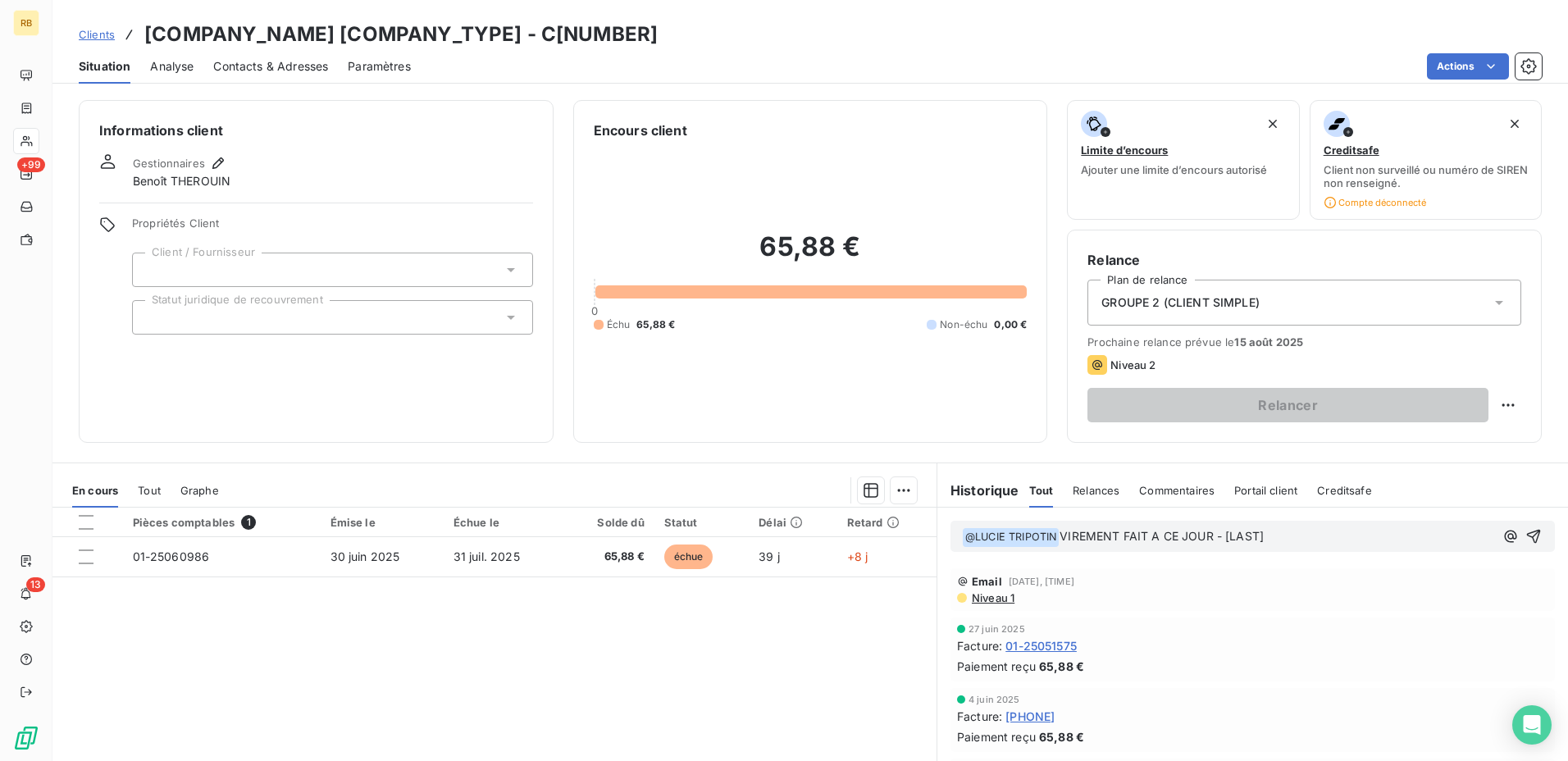 click on "VIREMENT FAIT A CE JOUR - [LAST]" at bounding box center [1161, 535] 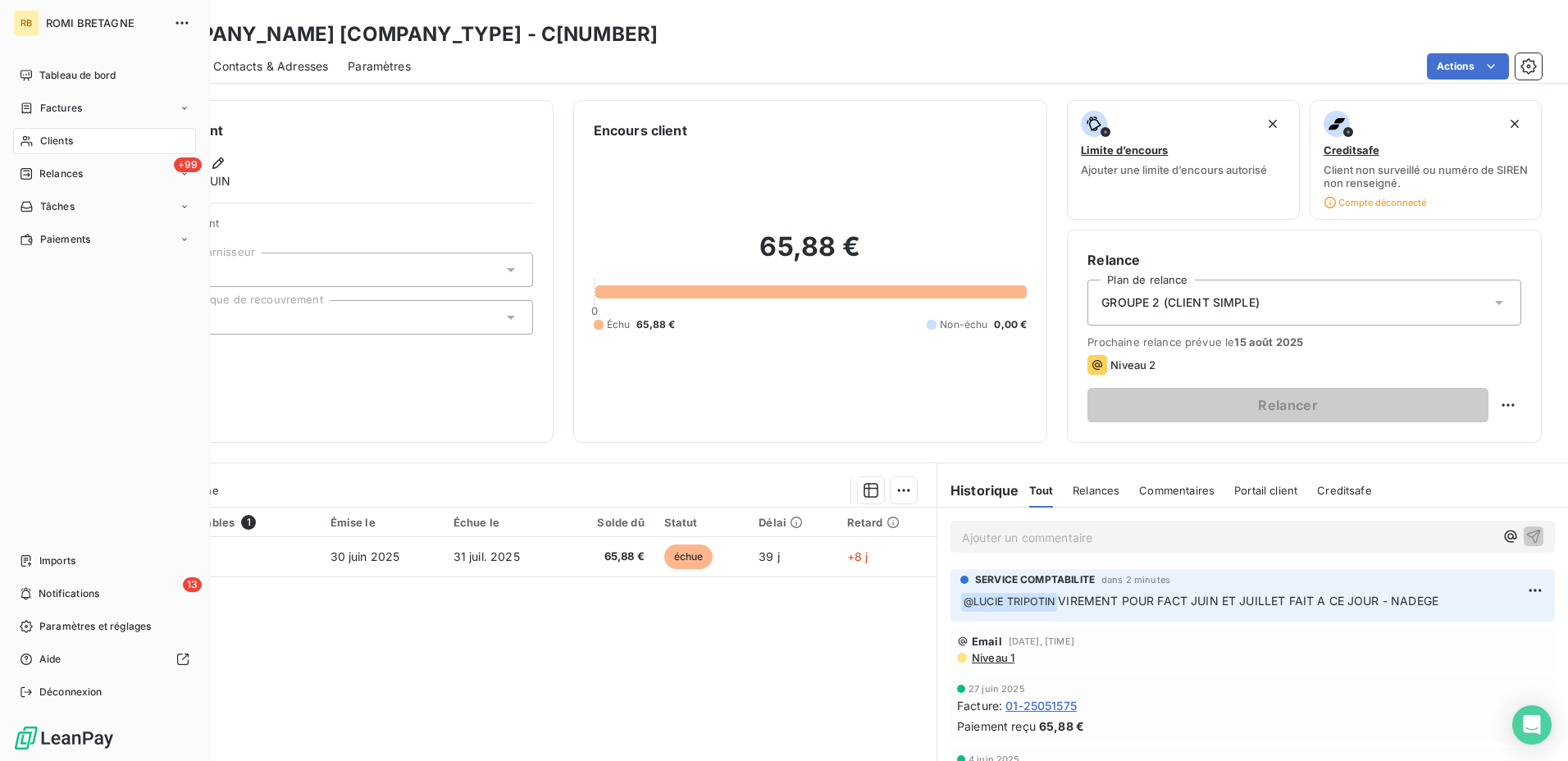 click on "Tableau de bord Factures Clients +99 Relances Tâches Paiements" at bounding box center (104, 157) 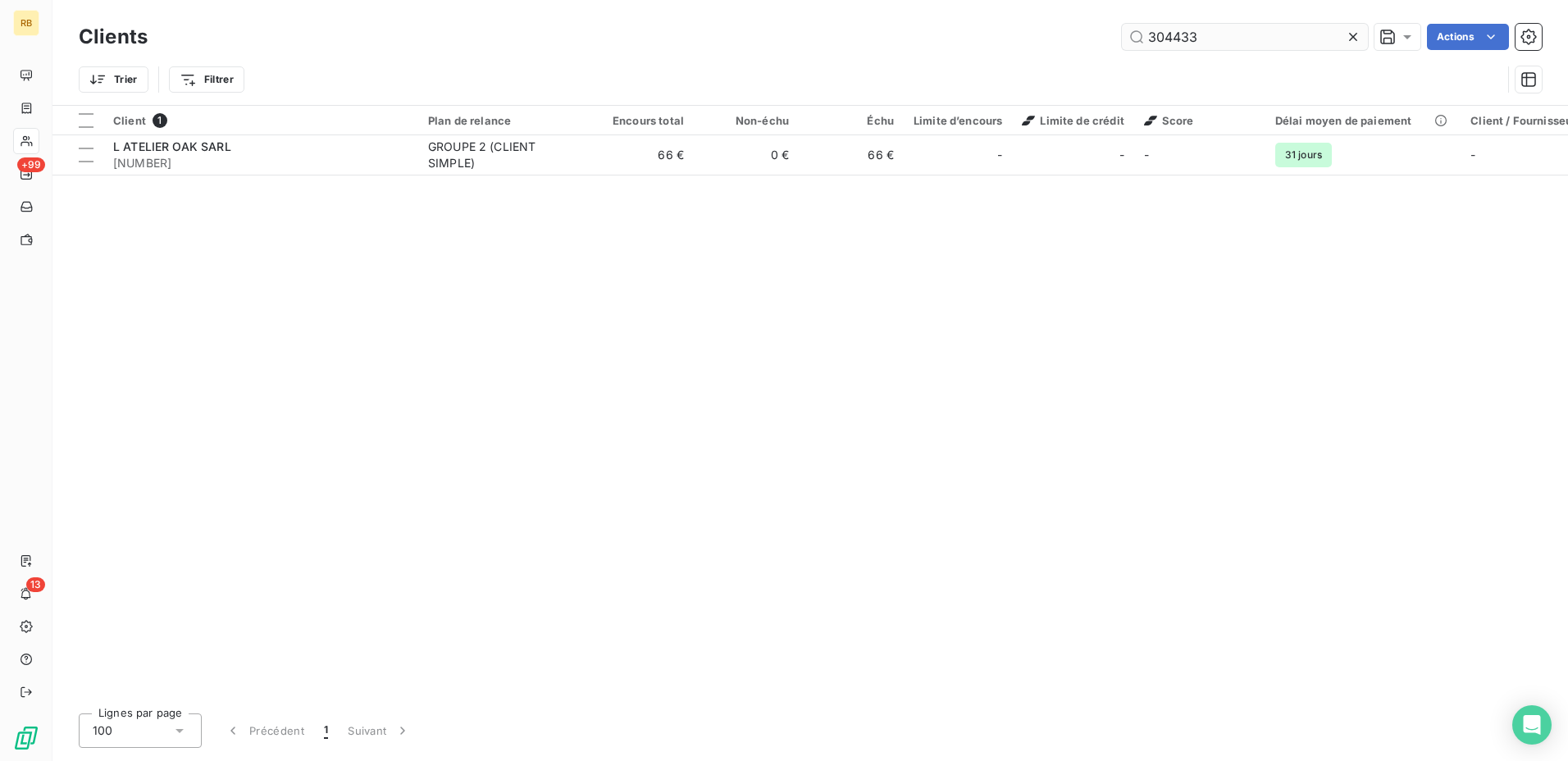 click on "304433" at bounding box center (1245, 37) 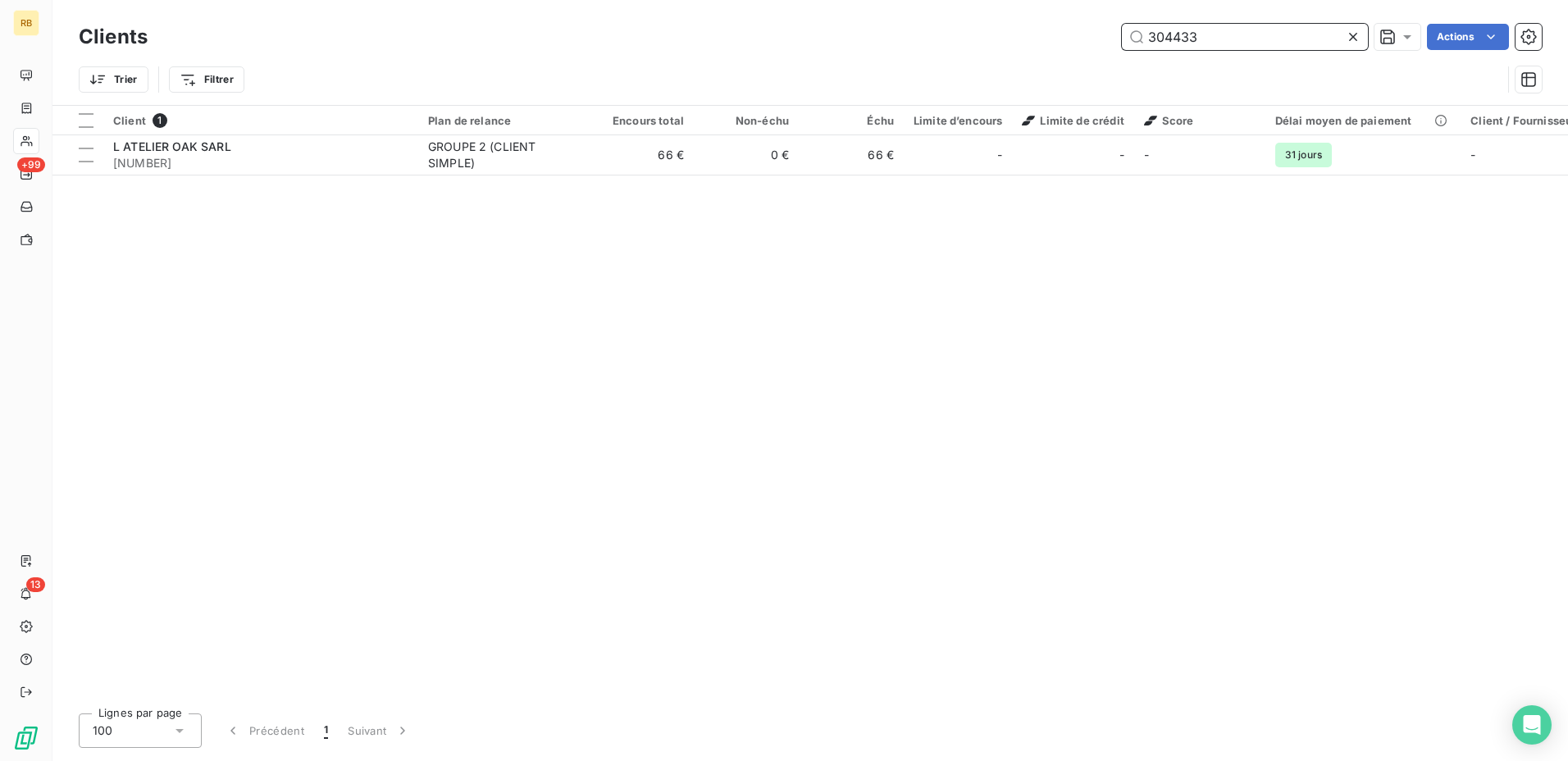 click on "304433" at bounding box center (1245, 37) 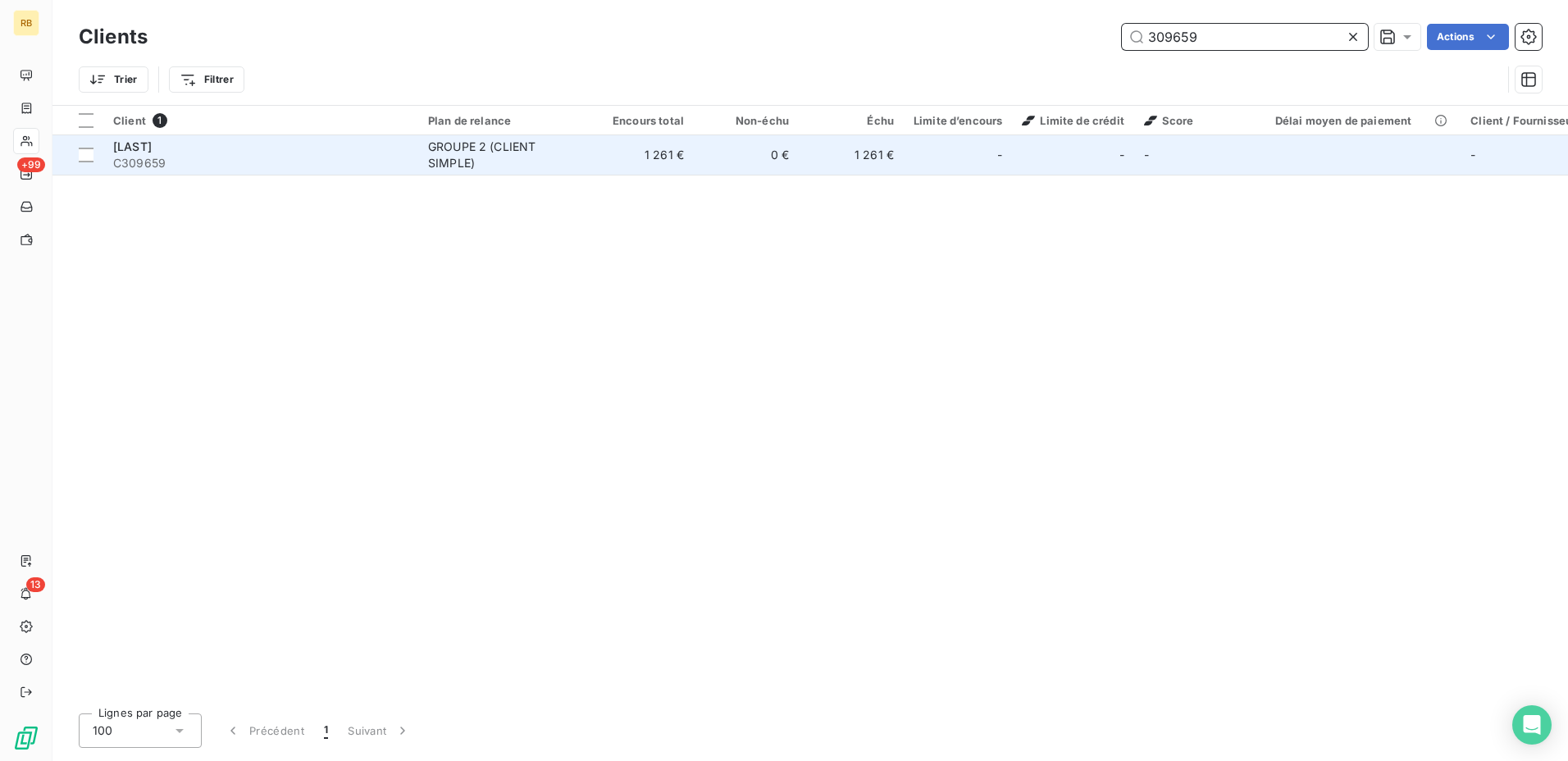 type on "309659" 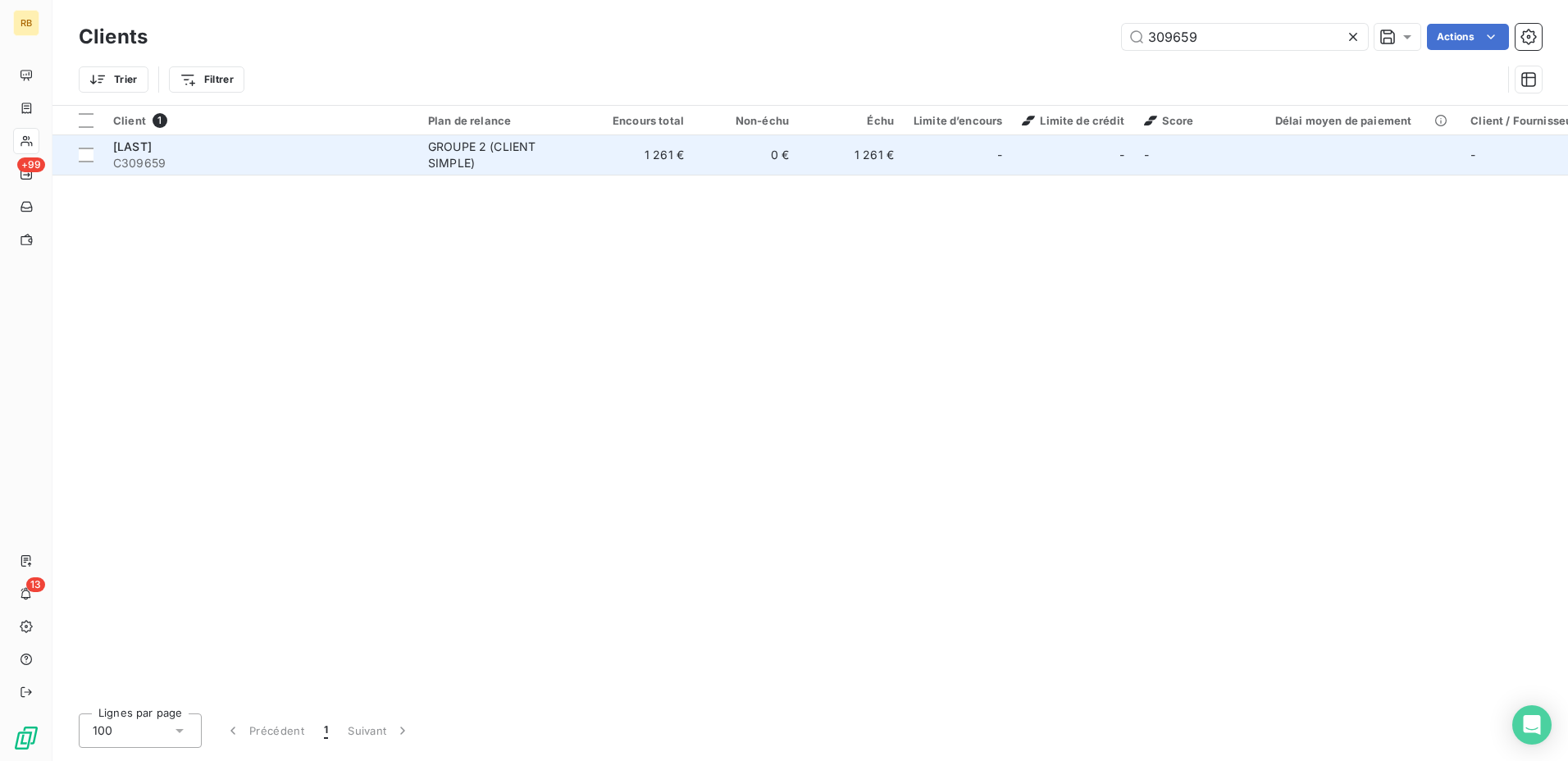 click on "GROUPE 2 (CLIENT SIMPLE)" at bounding box center (504, 155) 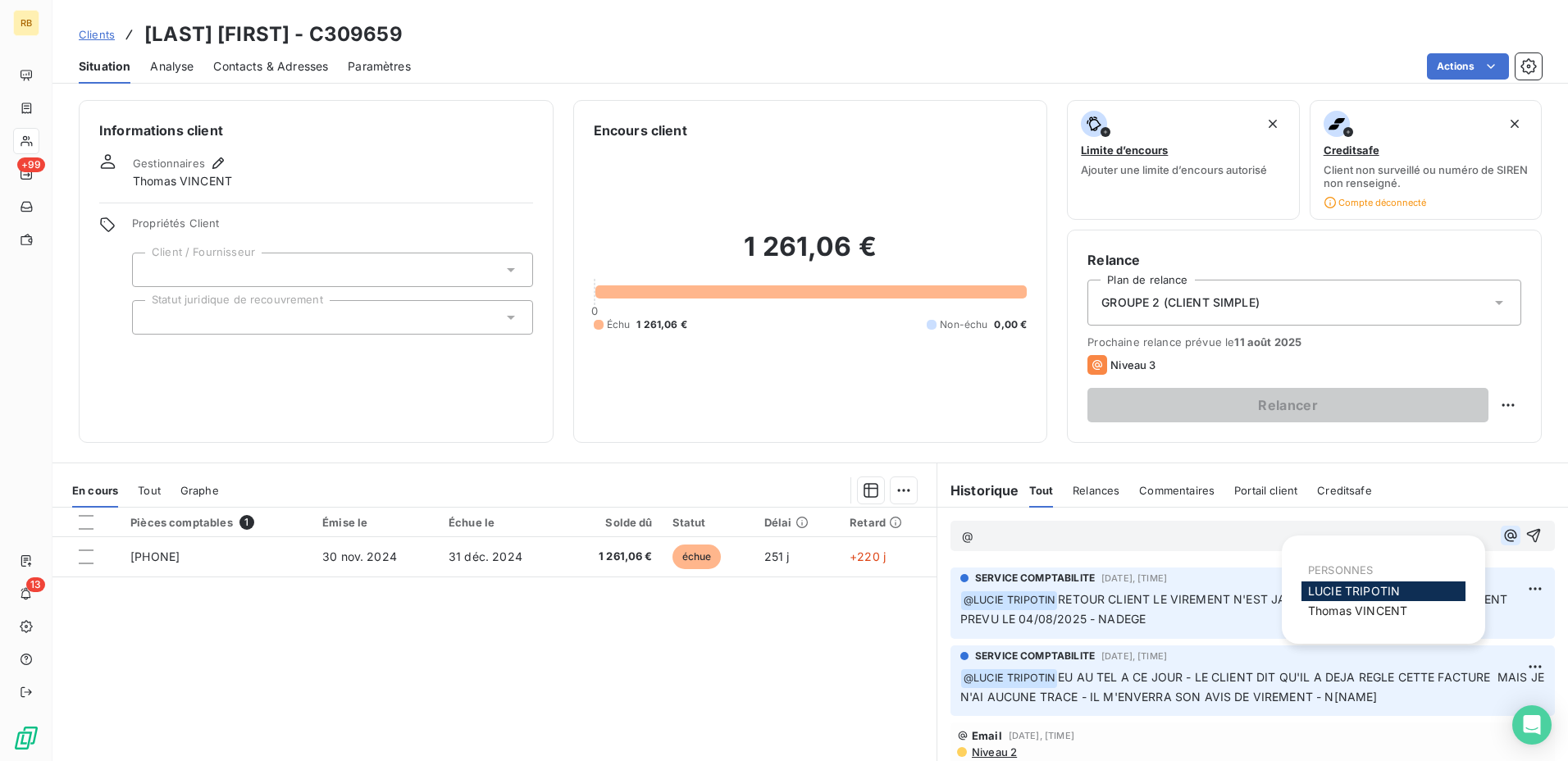 click 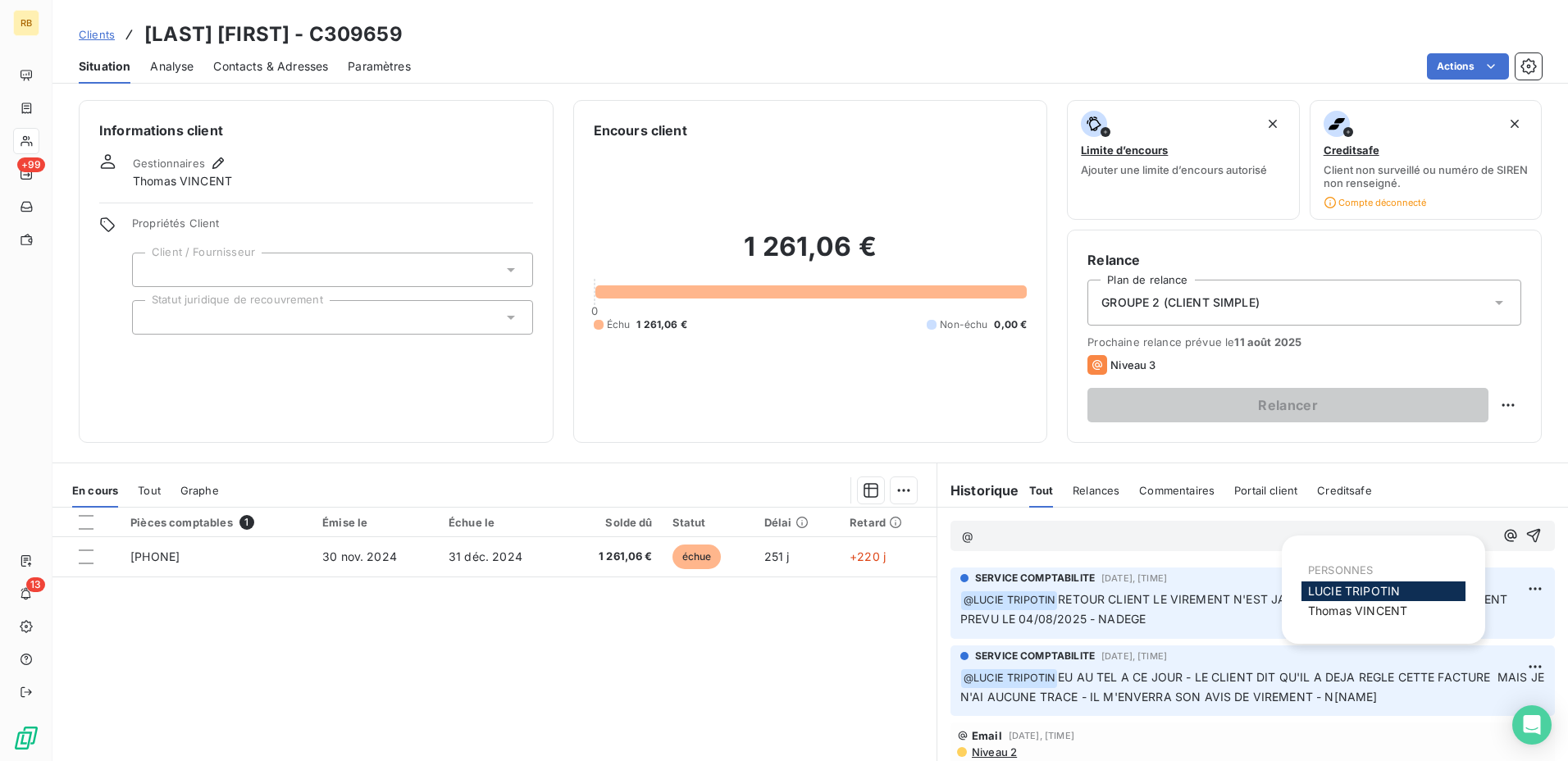 click on "[FIRST] [LAST]" at bounding box center (1383, 591) 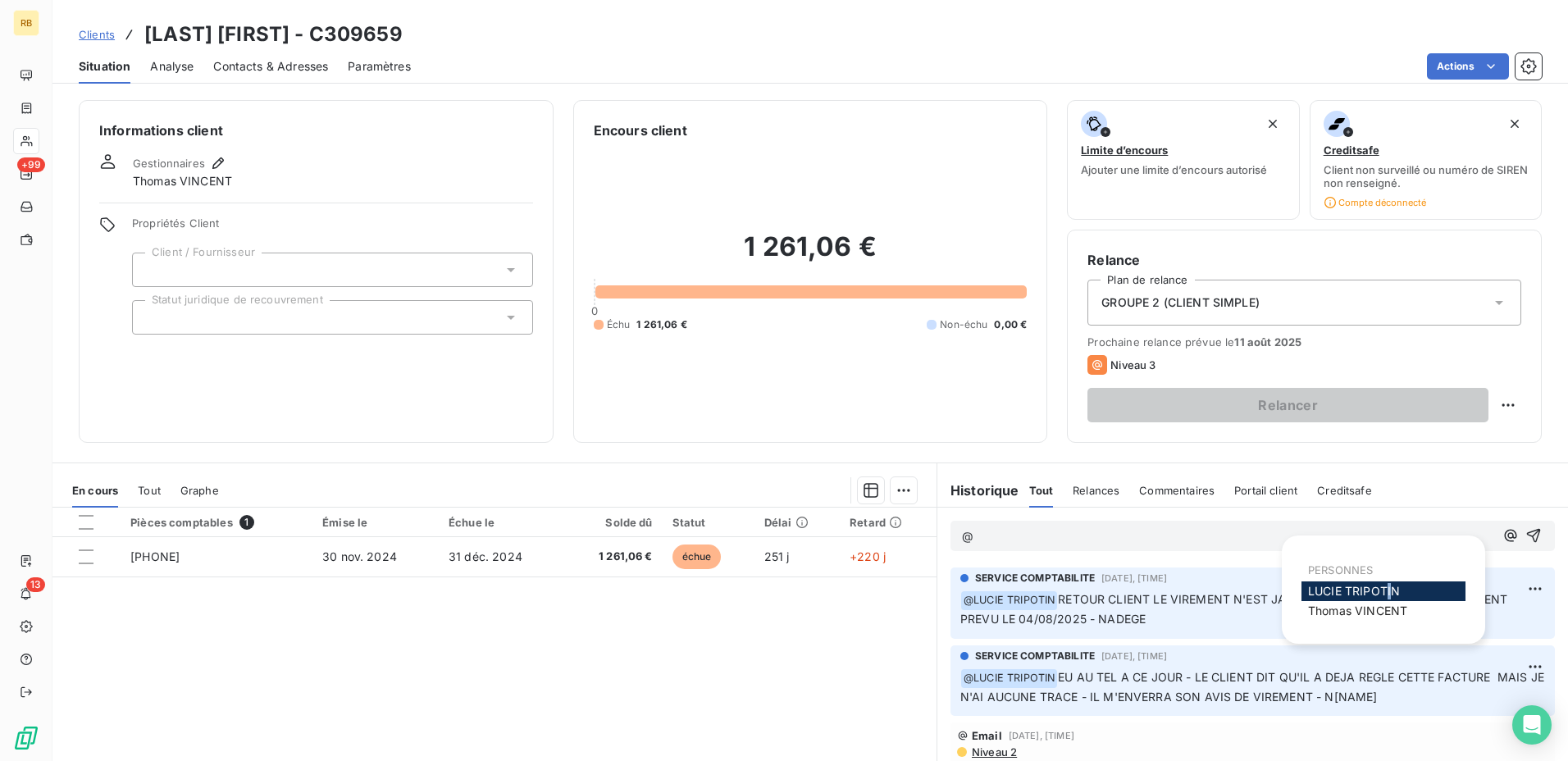 click on "[FIRST] [LAST]" at bounding box center (1354, 590) 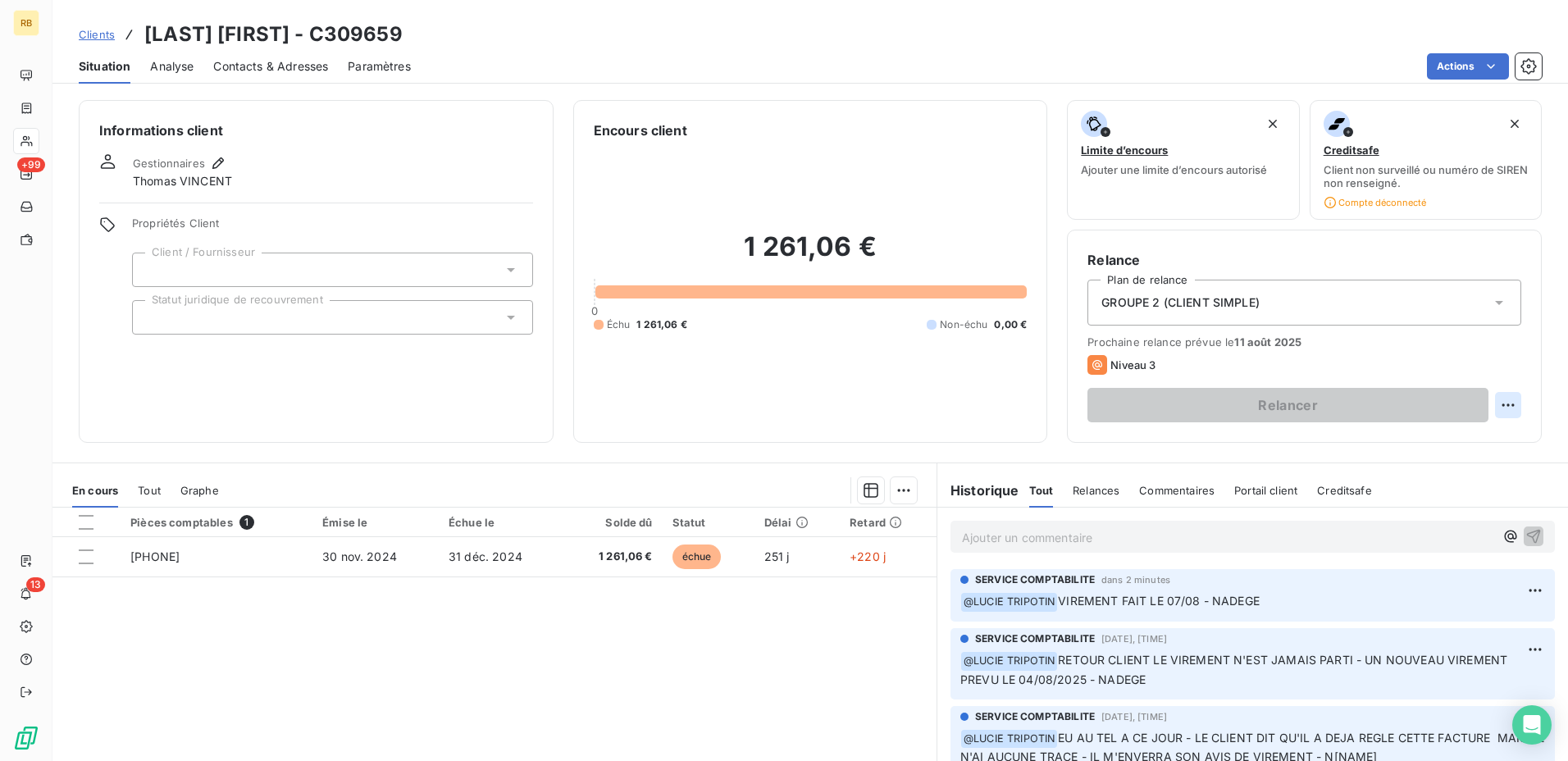 click on "RB +99 13 Clients [NAME] [NAME] - C[NUMBER] Situation Analyse Contacts & Adresses Paramètres Actions Informations client Gestionnaires [NAME] [NAME] Propriétés Client Client / Fournisseur Statut juridique de recouvrement Encours client [CURRENCY] [CURRENCY] [CURRENCY] Non-échu [CURRENCY] Limite d’encours Ajouter une limite d’encours autorisé Creditsafe Client non surveillé ou numéro de SIREN non renseigné. Compte déconnecté Relance Plan de relance GROUPE 2 (CLIENT SIMPLE) Prochaine relance prévue le [DATE] Niveau 3 Relancer En cours Tout Graphe Pièces comptables 1 Émise le Échue le Solde dû Statut Délai Retard [NUMBER] [DATE] [DATE] [CURRENCY] échue [NUMBER] j +[NUMBER] j Lignes par page 25 Précédent 1 Suivant Historique Tout Relances Commentaires Portail client Creditsafe Tout Relances Commentaires Portail client Creditsafe Ajouter un commentaire ﻿ SERVICE COMPTABILITE dans 2 minutes ﻿ @ [NAME] SERVICE COMPTABILITE ﻿ @ @" at bounding box center [784, 380] 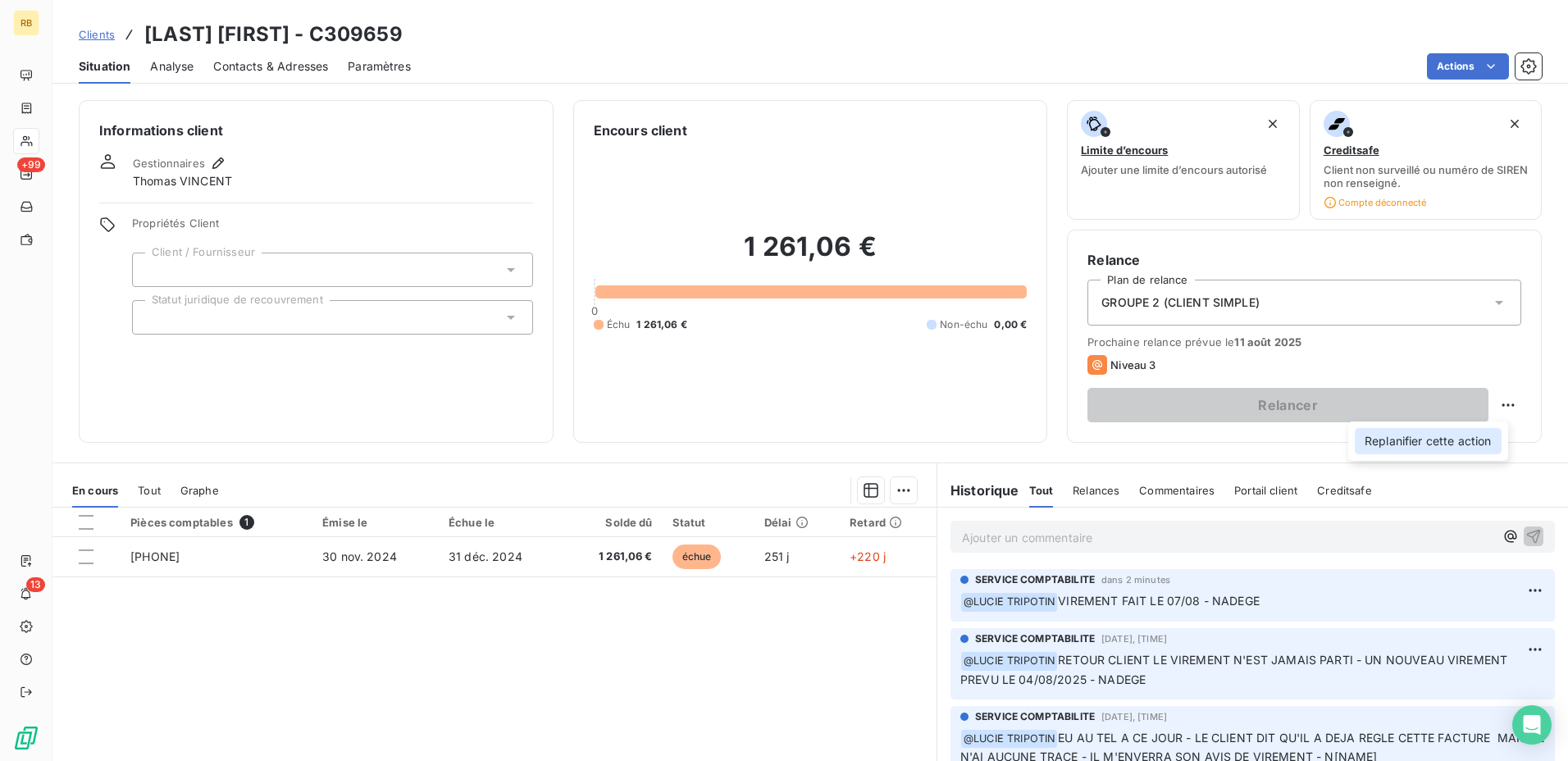 click on "Replanifier cette action" at bounding box center [1428, 441] 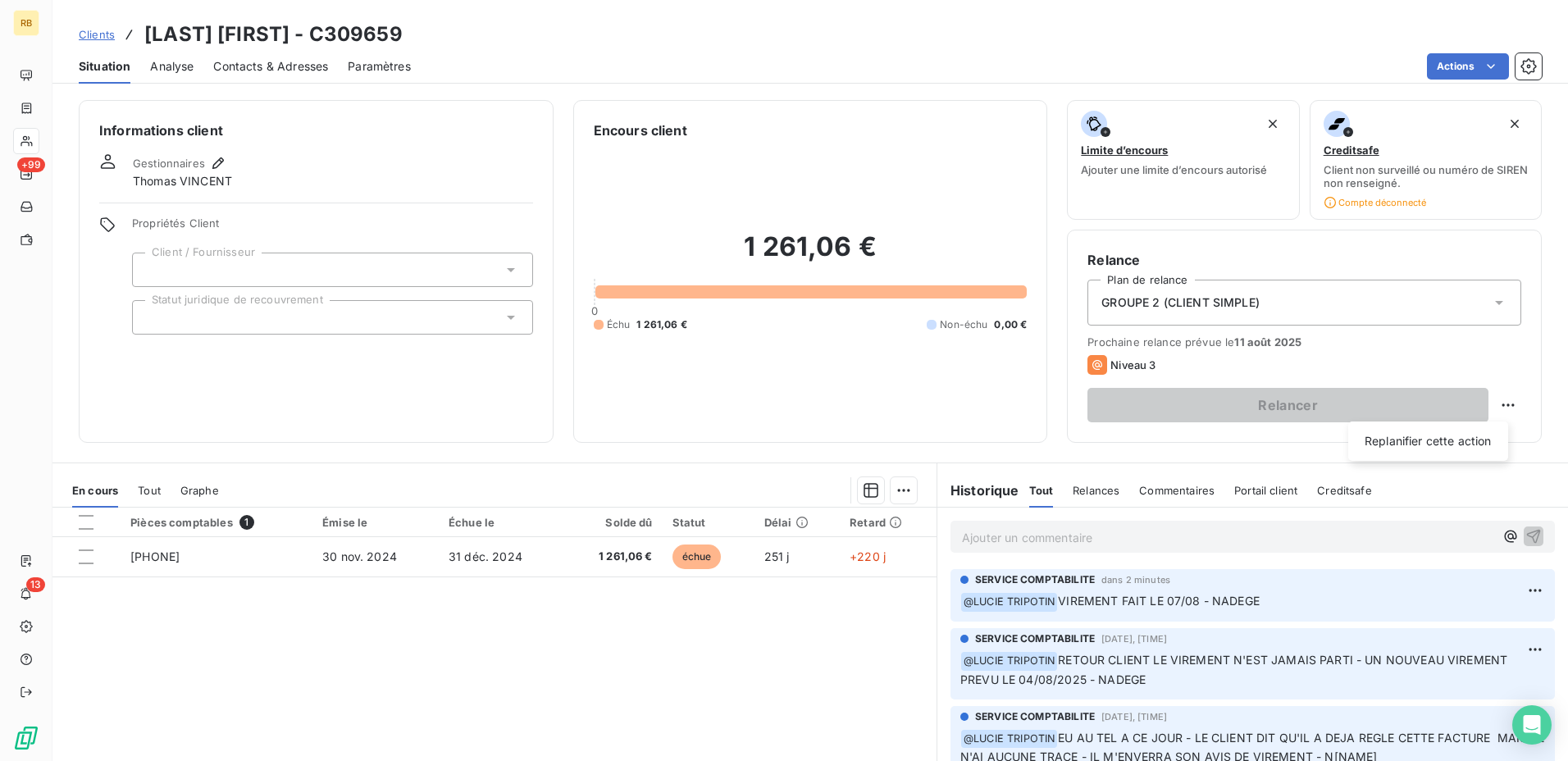 select on "7" 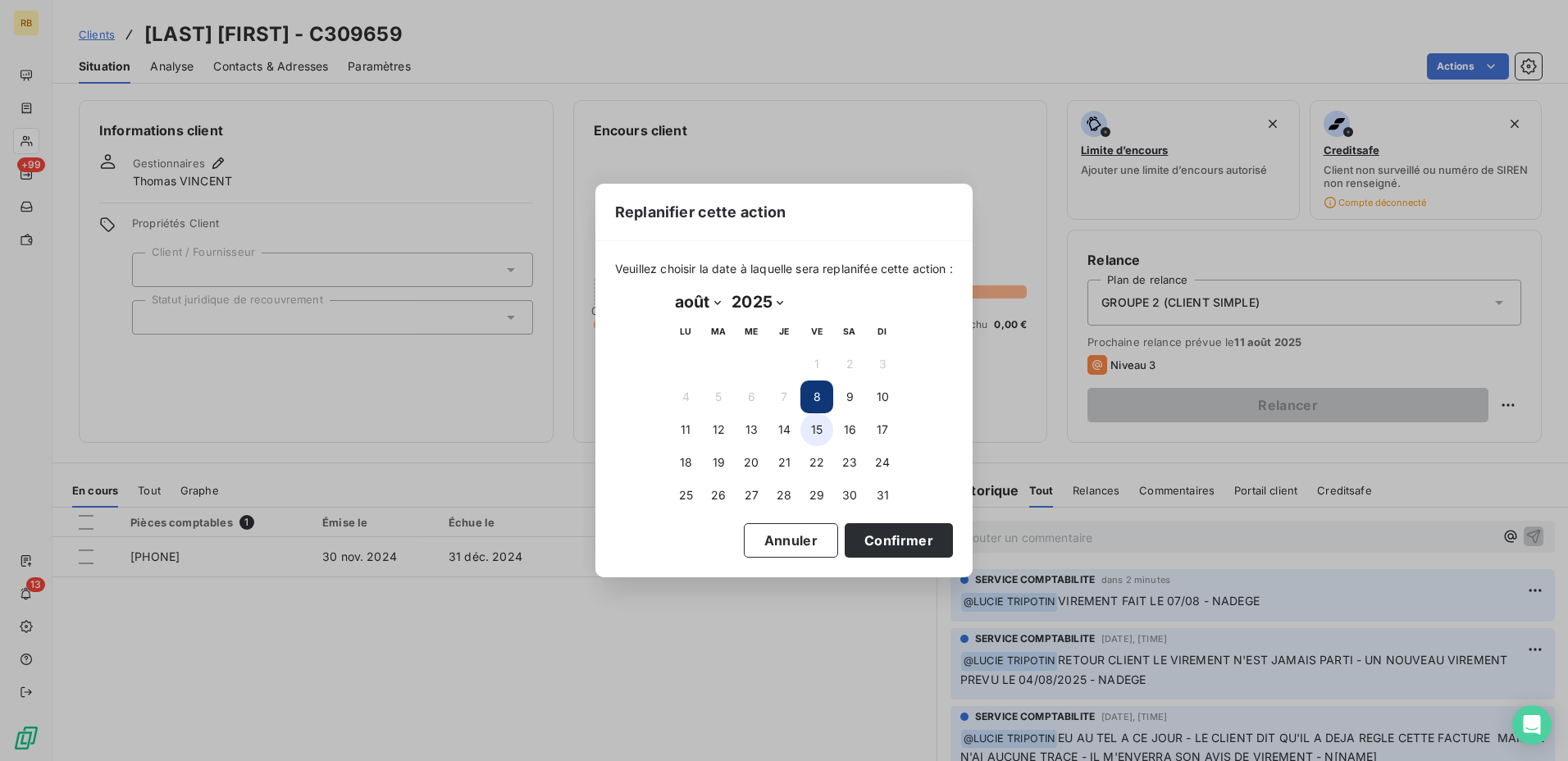 click on "15" at bounding box center (817, 430) 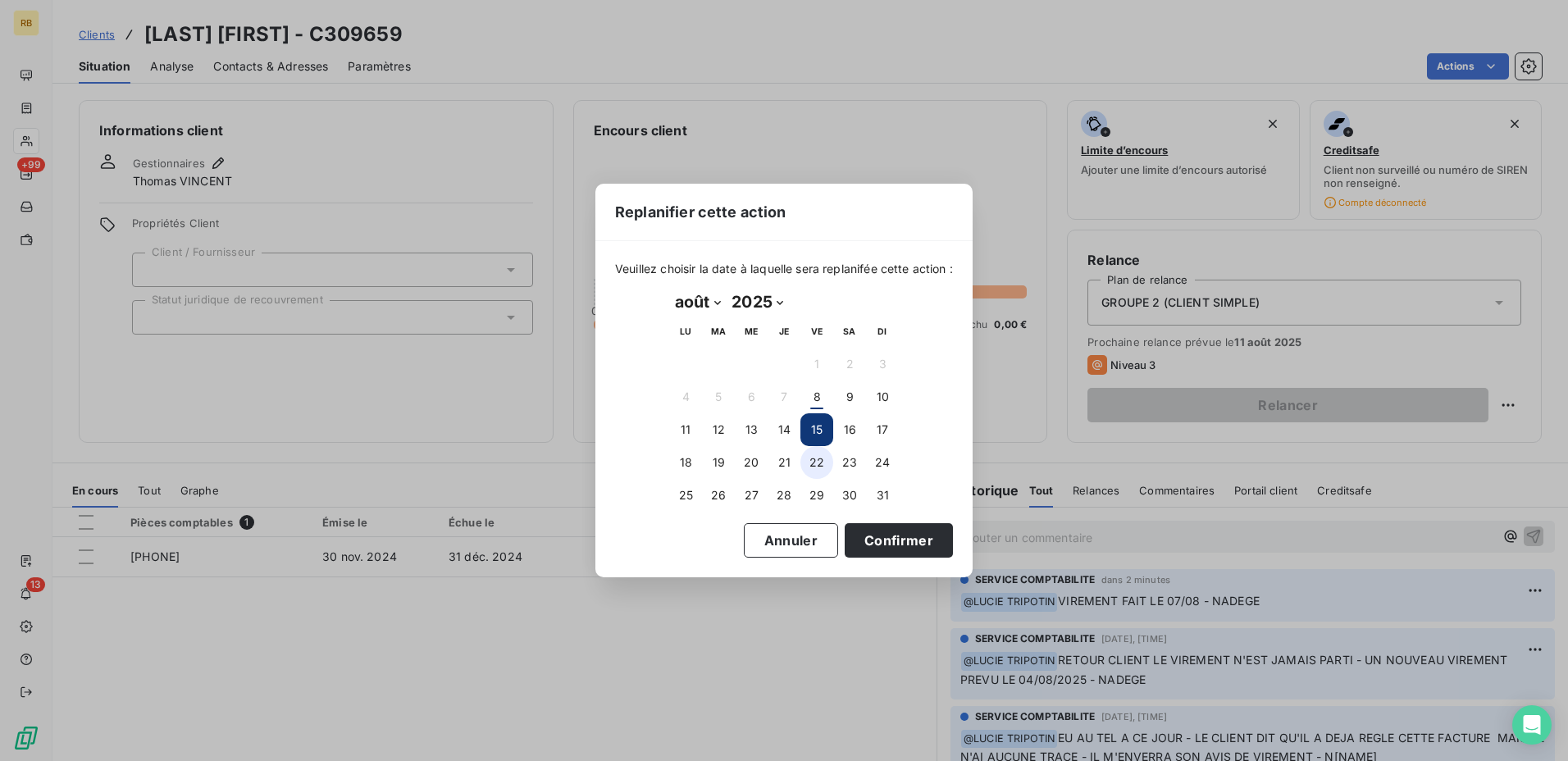 click on "22" at bounding box center (817, 463) 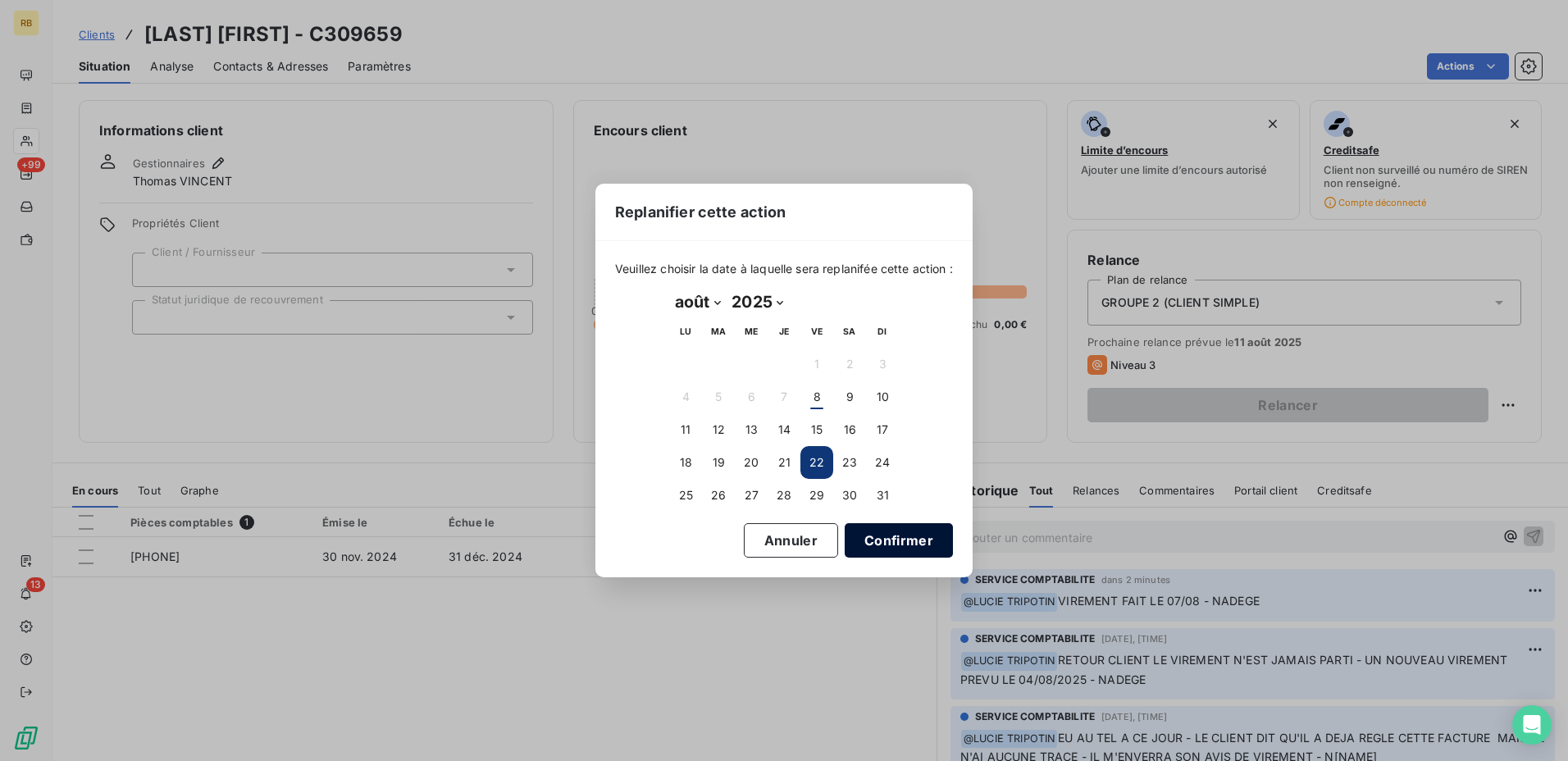 click on "Confirmer" at bounding box center [899, 540] 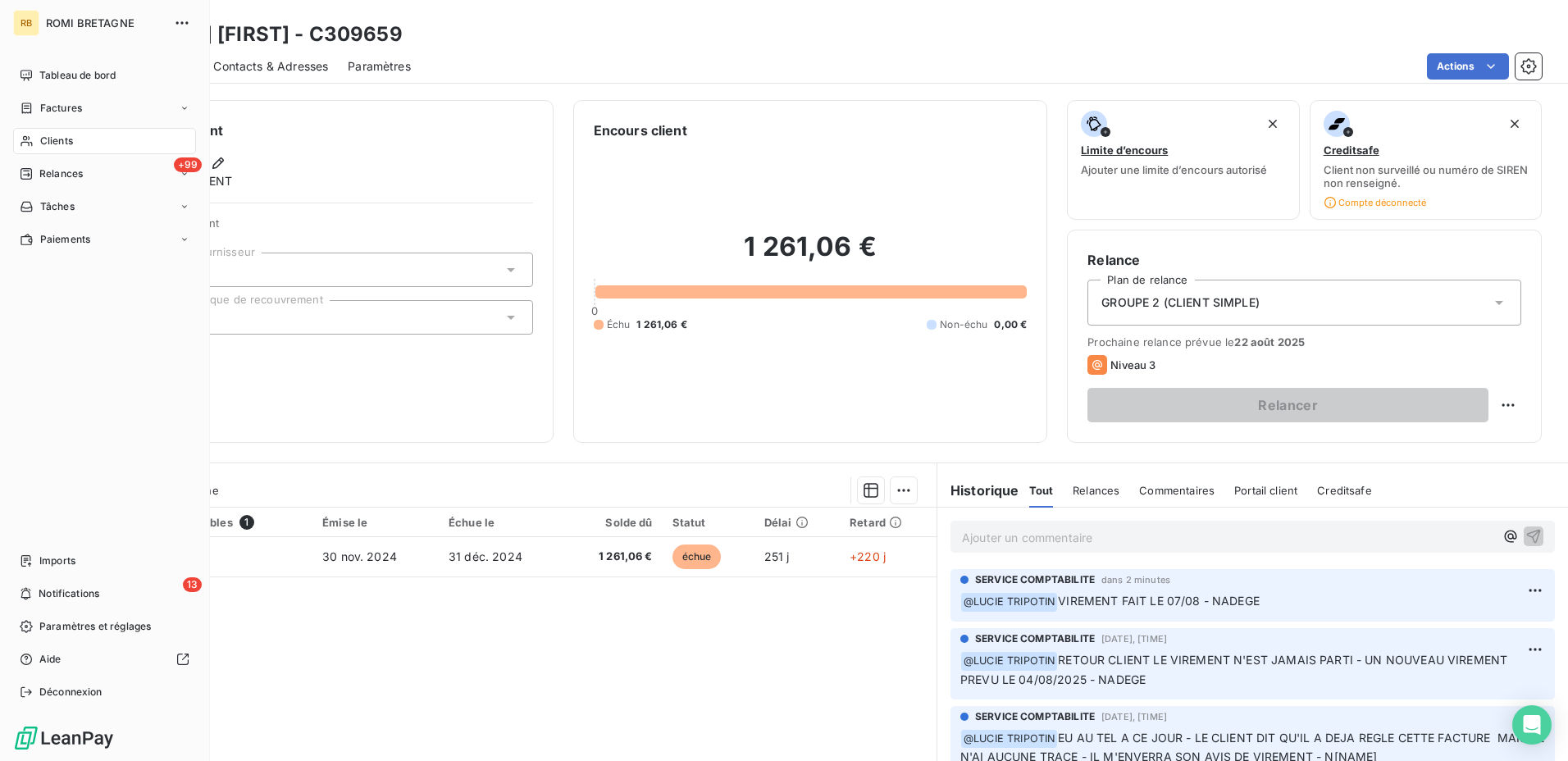 drag, startPoint x: 51, startPoint y: 148, endPoint x: 59, endPoint y: 134, distance: 16.124515 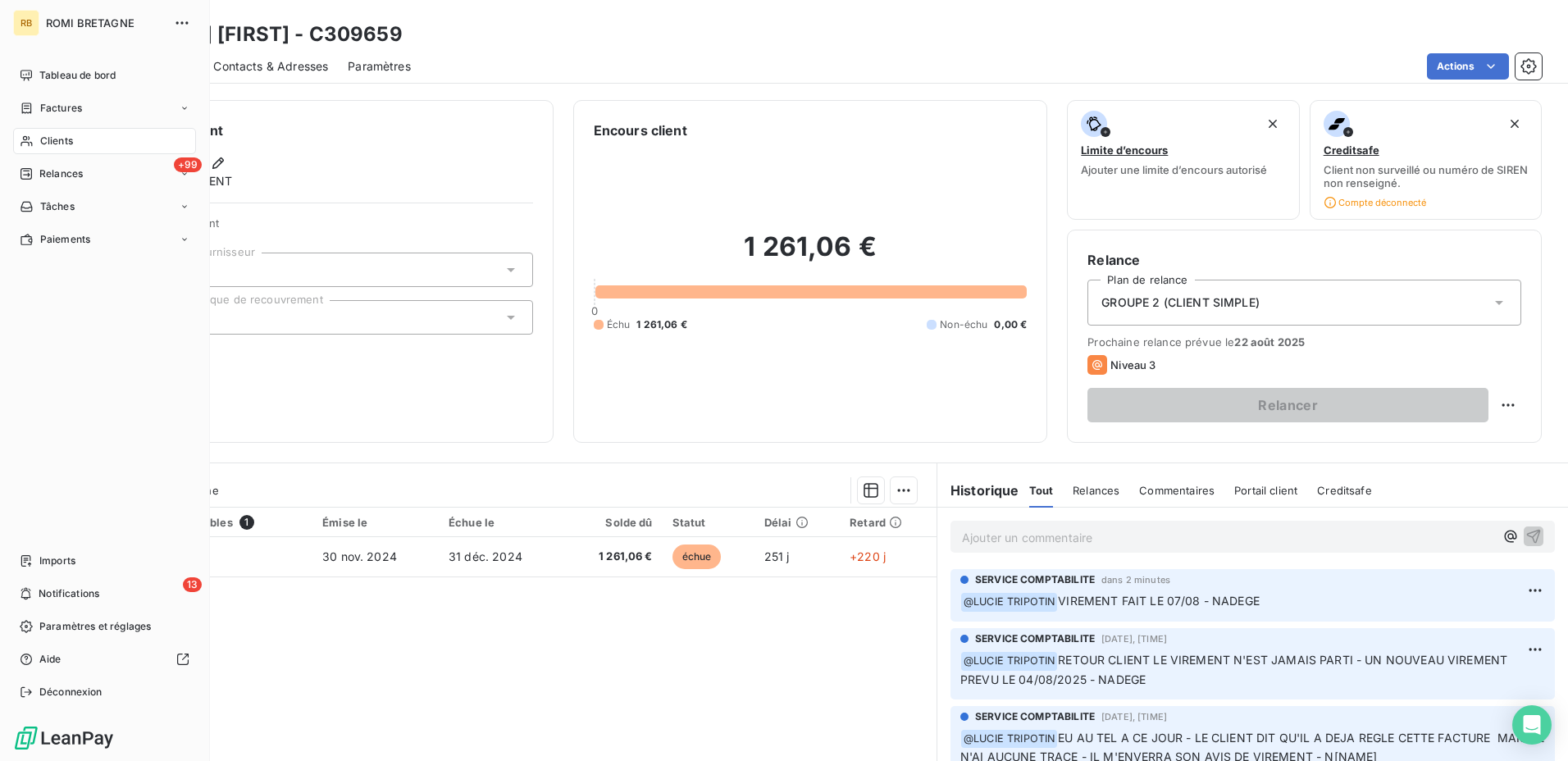 click on "Clients" at bounding box center (57, 141) 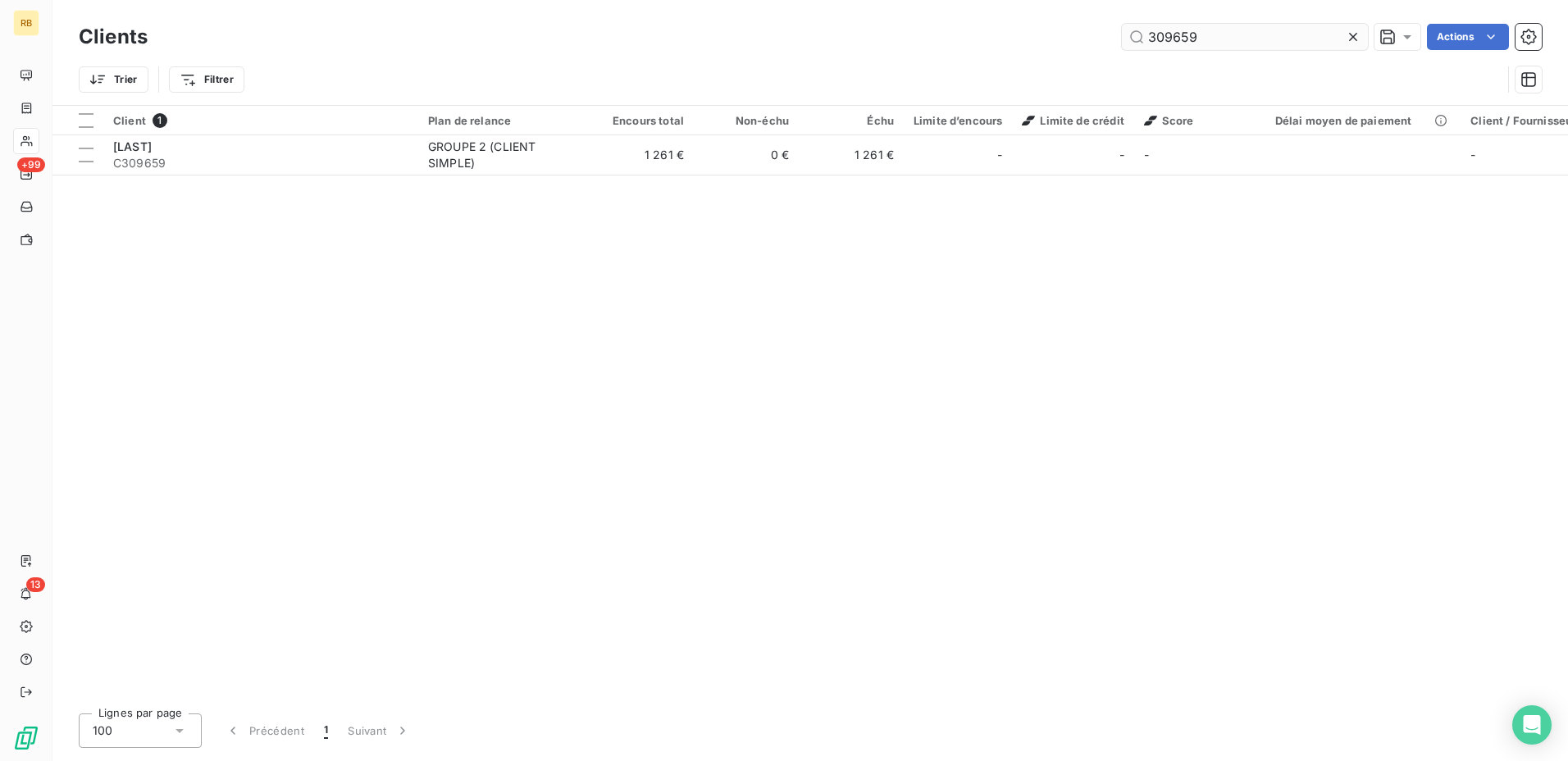 click on "309659" at bounding box center (1245, 37) 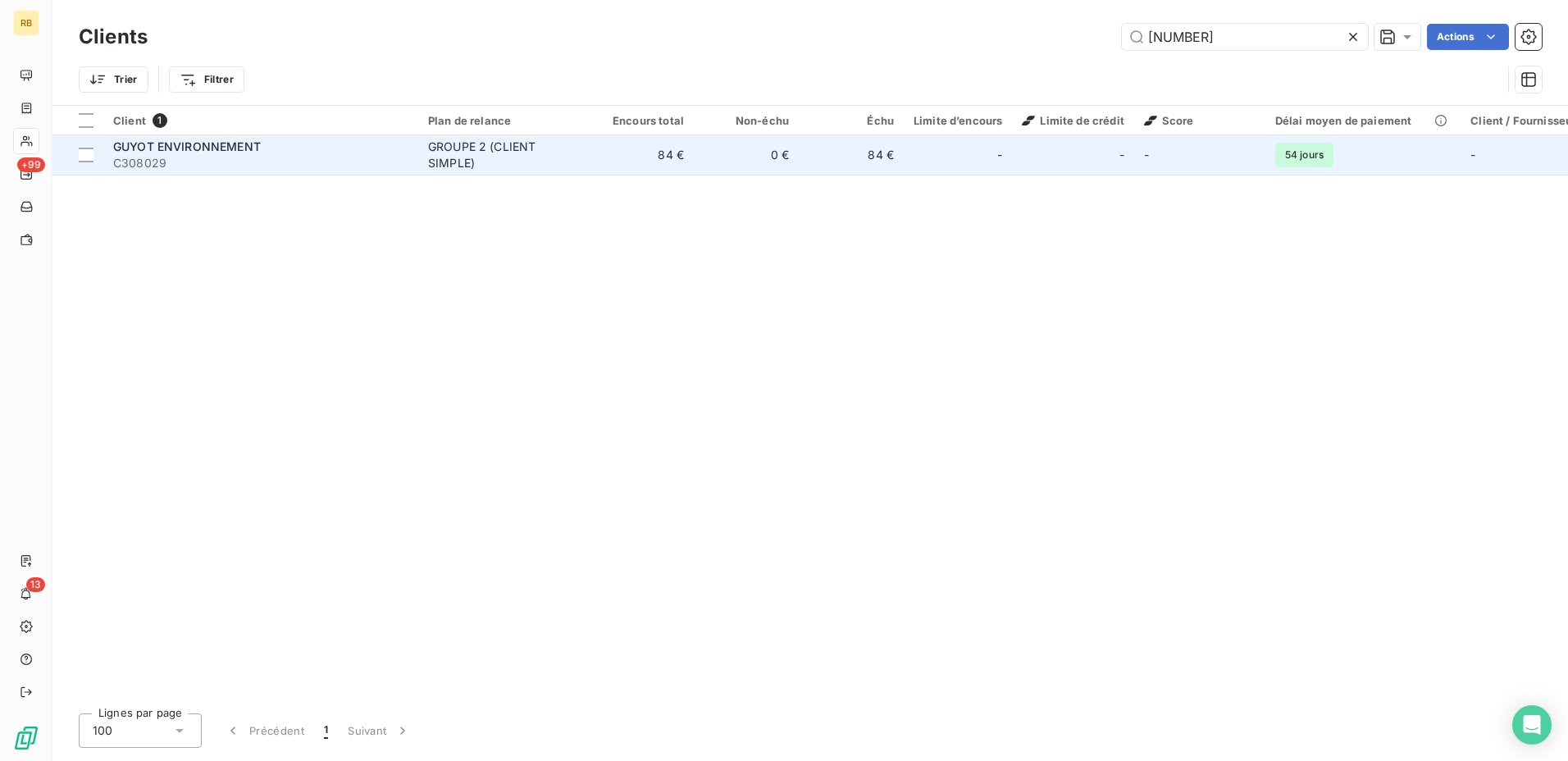 type on "[NUMBER]" 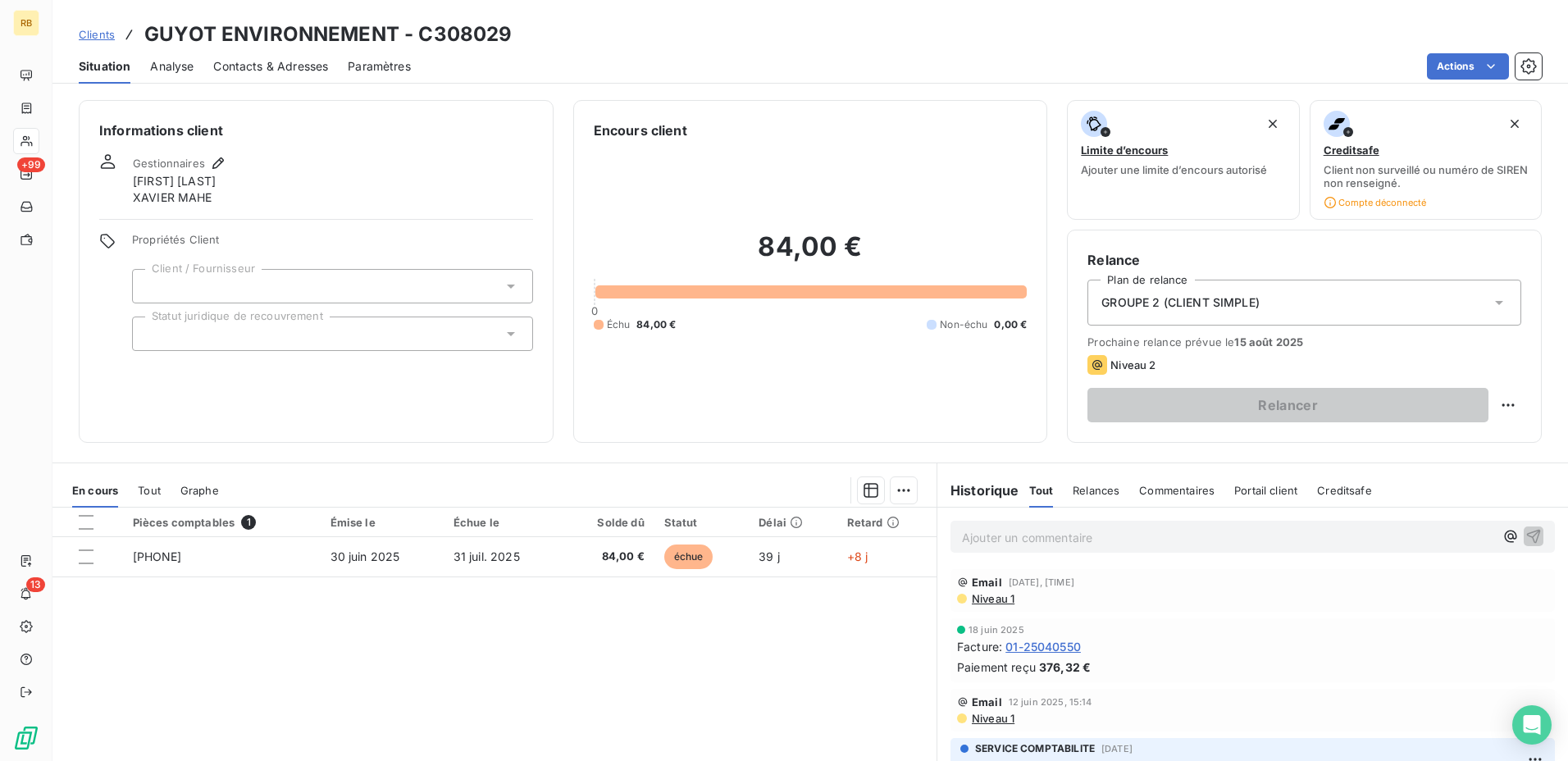 click on "Ajouter un commentaire ﻿" at bounding box center [1228, 537] 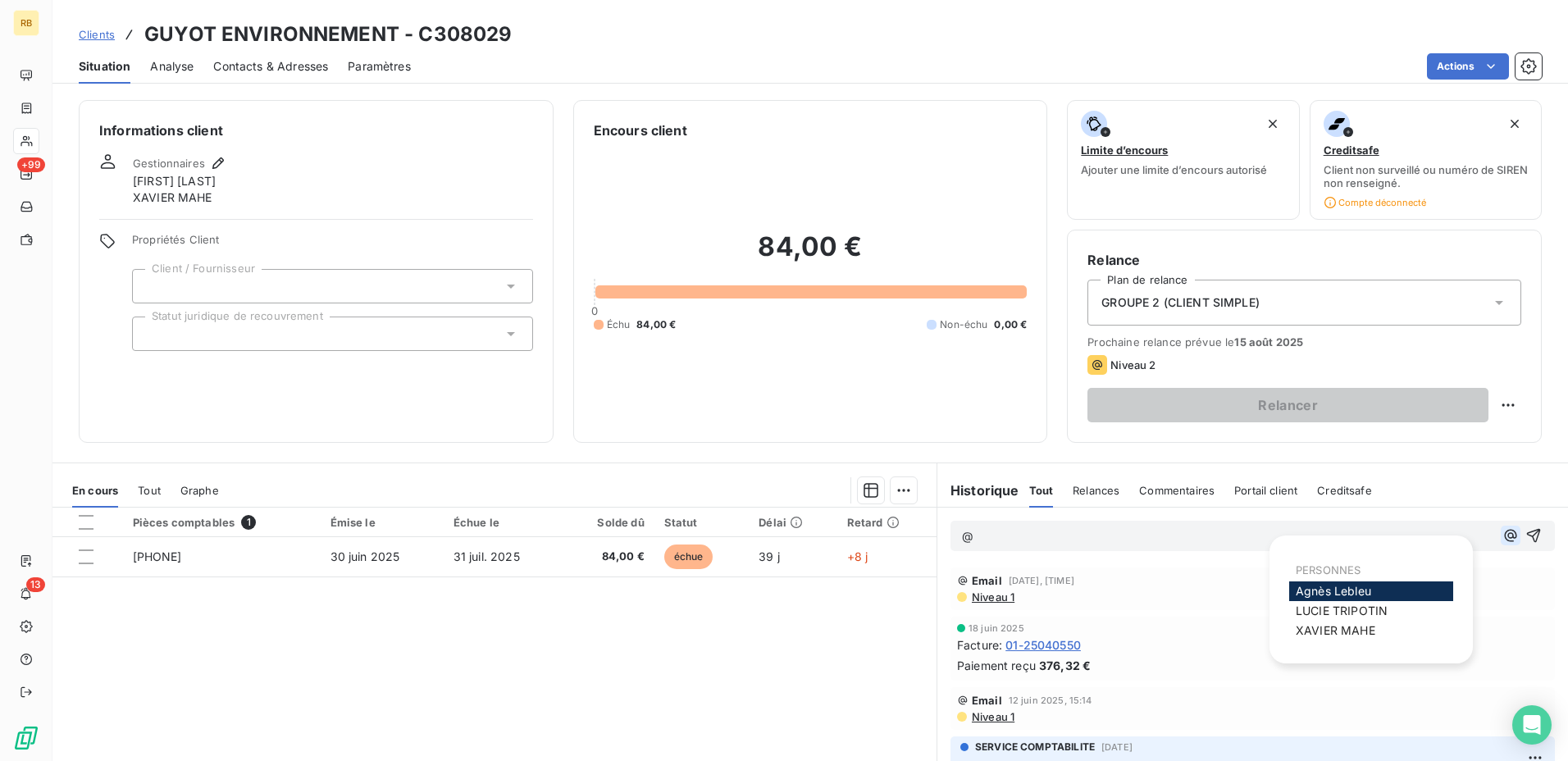 click 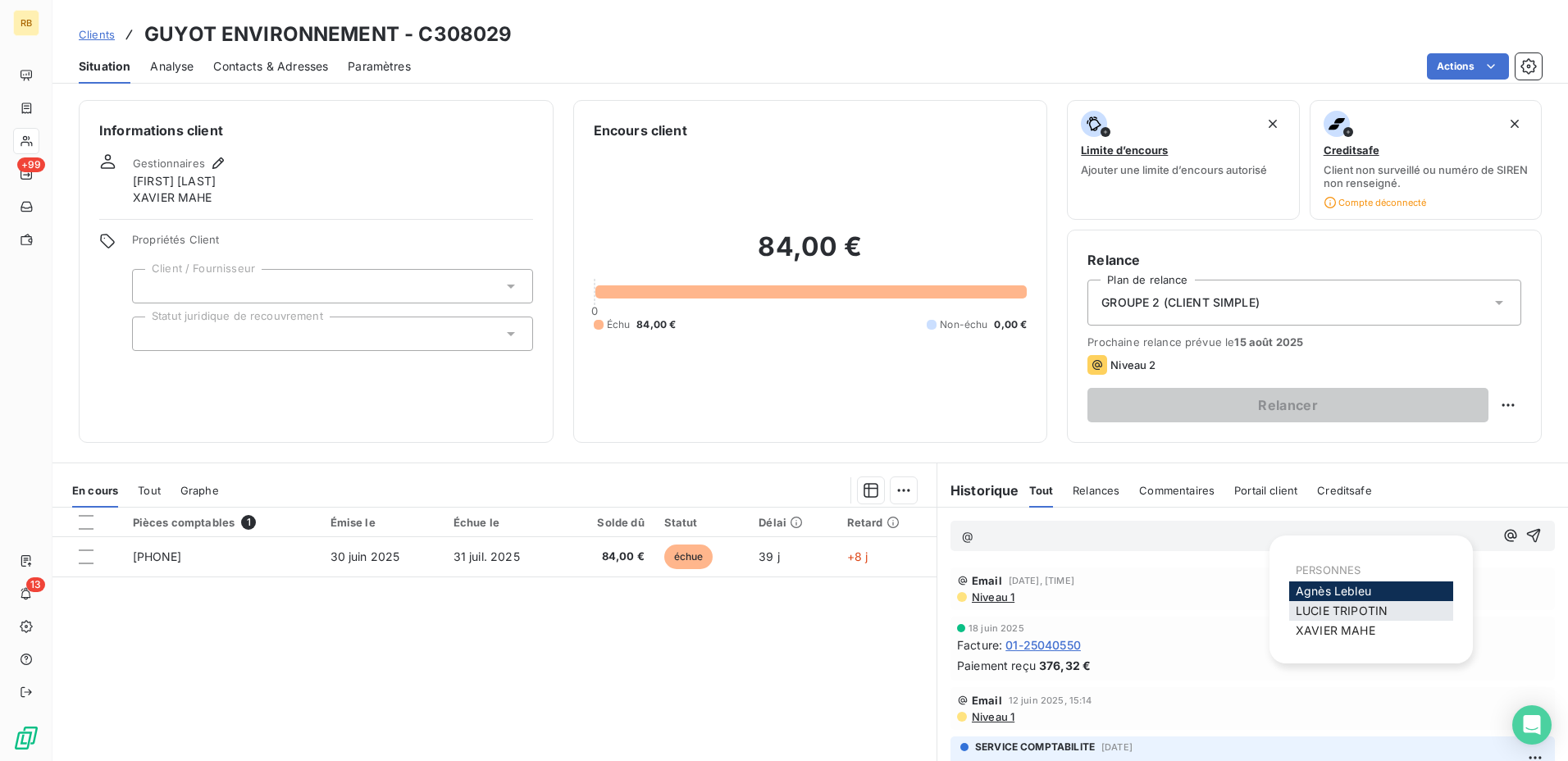 click on "[FIRST] [LAST]" at bounding box center (1342, 610) 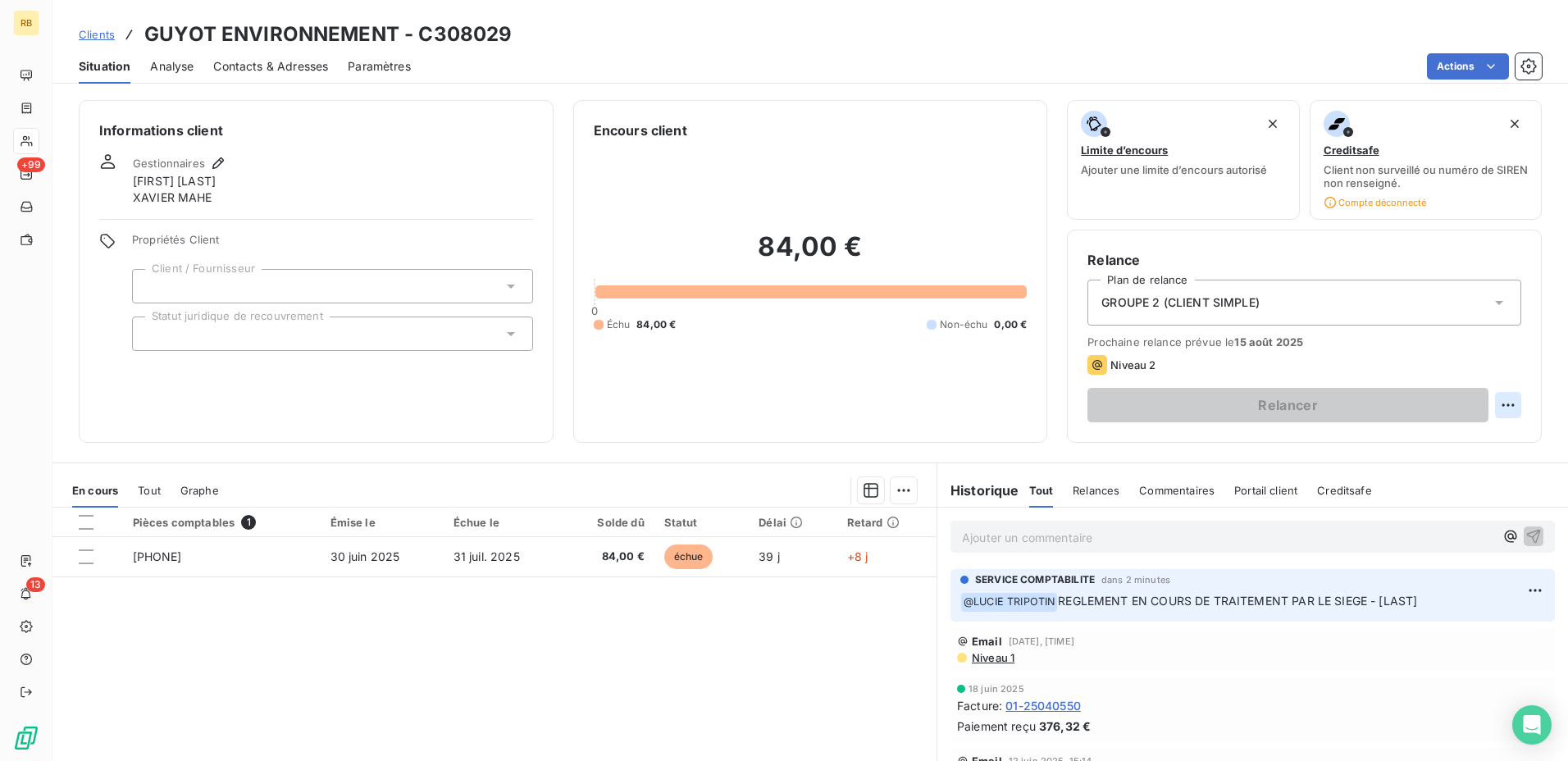 click on "RB +99 13 Clients GUYOT ENVIRONNEMENT - C308029 Situation Analyse Contacts & Adresses Paramètres Actions Informations client Gestionnaires [FIRST] [LAST] Propriétés Client Client / Fournisseur Statut juridique de recouvrement  Encours client   84,00 € 0 Échu 84,00 € Non-échu 0,00 €     Limite d’encours Ajouter une limite d’encours autorisé Creditsafe Client non surveillé ou numéro de SIREN non renseigné. Compte déconnecté Relance Plan de relance GROUPE 2 (CLIENT SIMPLE) Prochaine relance prévue le  15 août 2025 Niveau 2 Relancer En cours Tout Graphe Pièces comptables 1 Émise le Échue le Solde dû Statut Délai   Retard   01-25060498 30 juin 2025 31 juil. 2025 84,00 € échue 39 j +8 j Lignes par page 25 Précédent 1 Suivant Historique Tout Relances Commentaires Portail client Creditsafe Tout Relances Commentaires Portail client Creditsafe Ajouter un commentaire ﻿ SERVICE  COMPTABILITE dans 2 minutes ﻿ @ [FIRST] [LAST] Email 7 août 2025, 09:35  :" at bounding box center [784, 380] 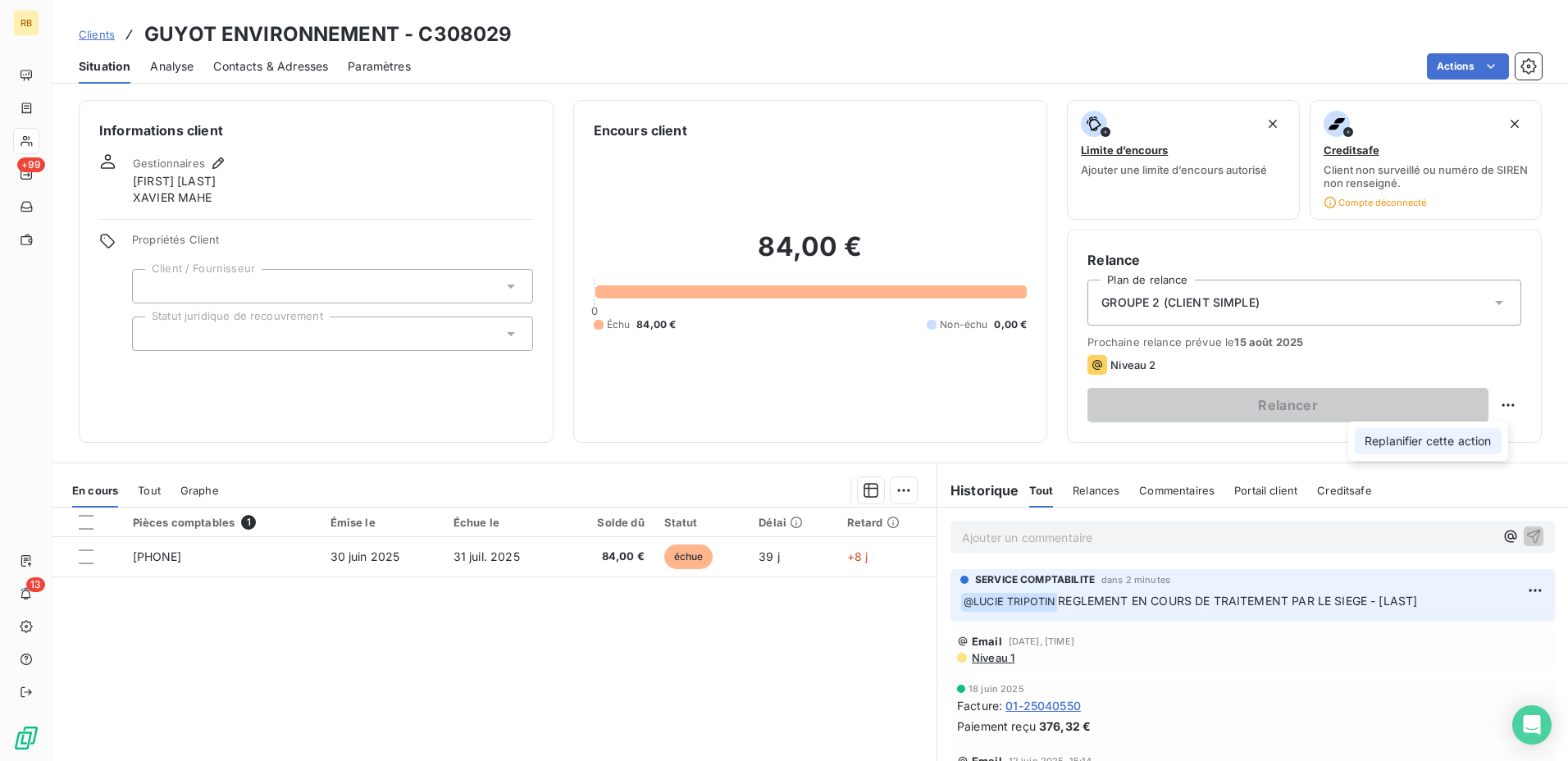 click on "Replanifier cette action" at bounding box center (1428, 441) 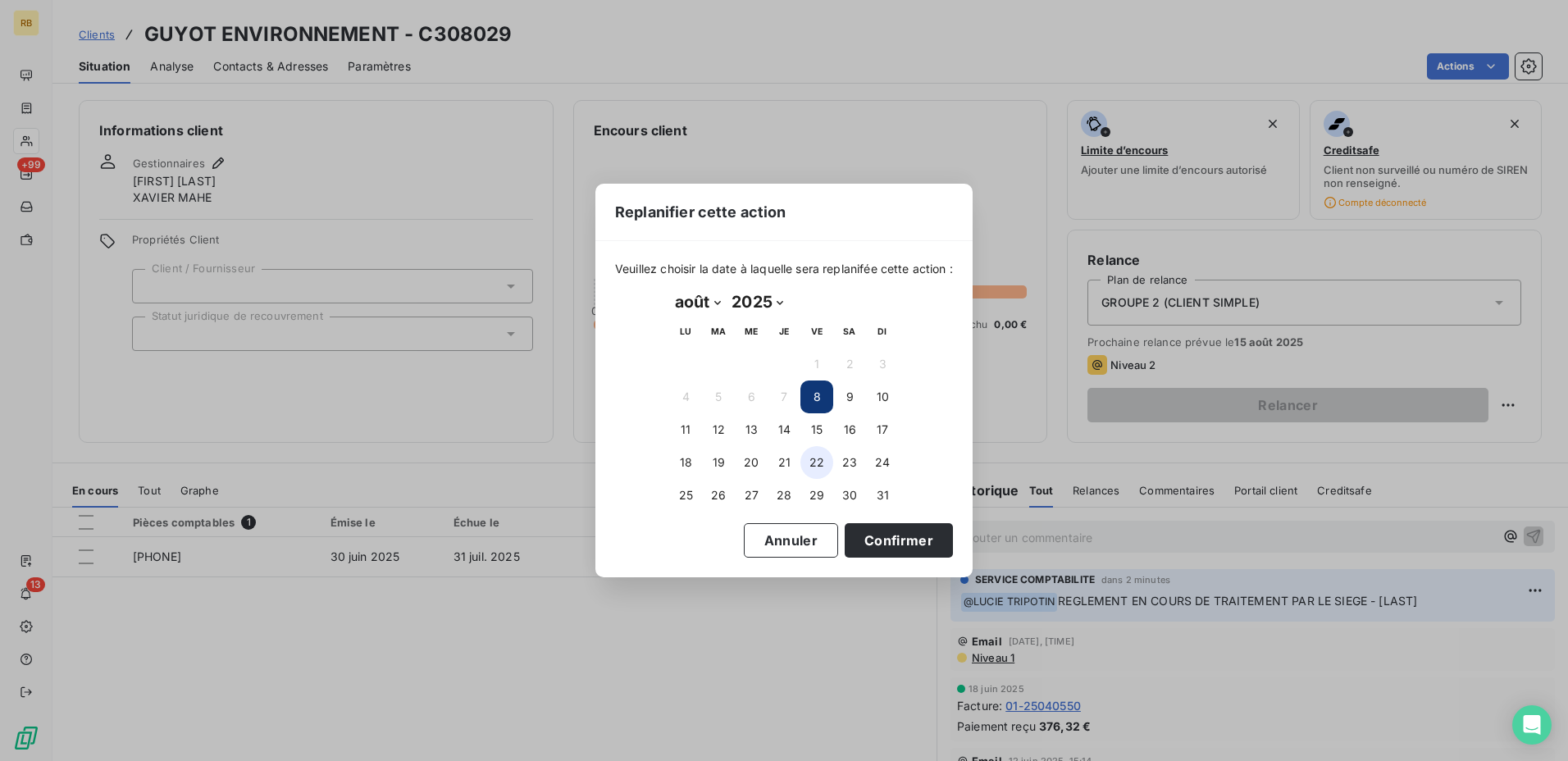click on "22" at bounding box center (817, 463) 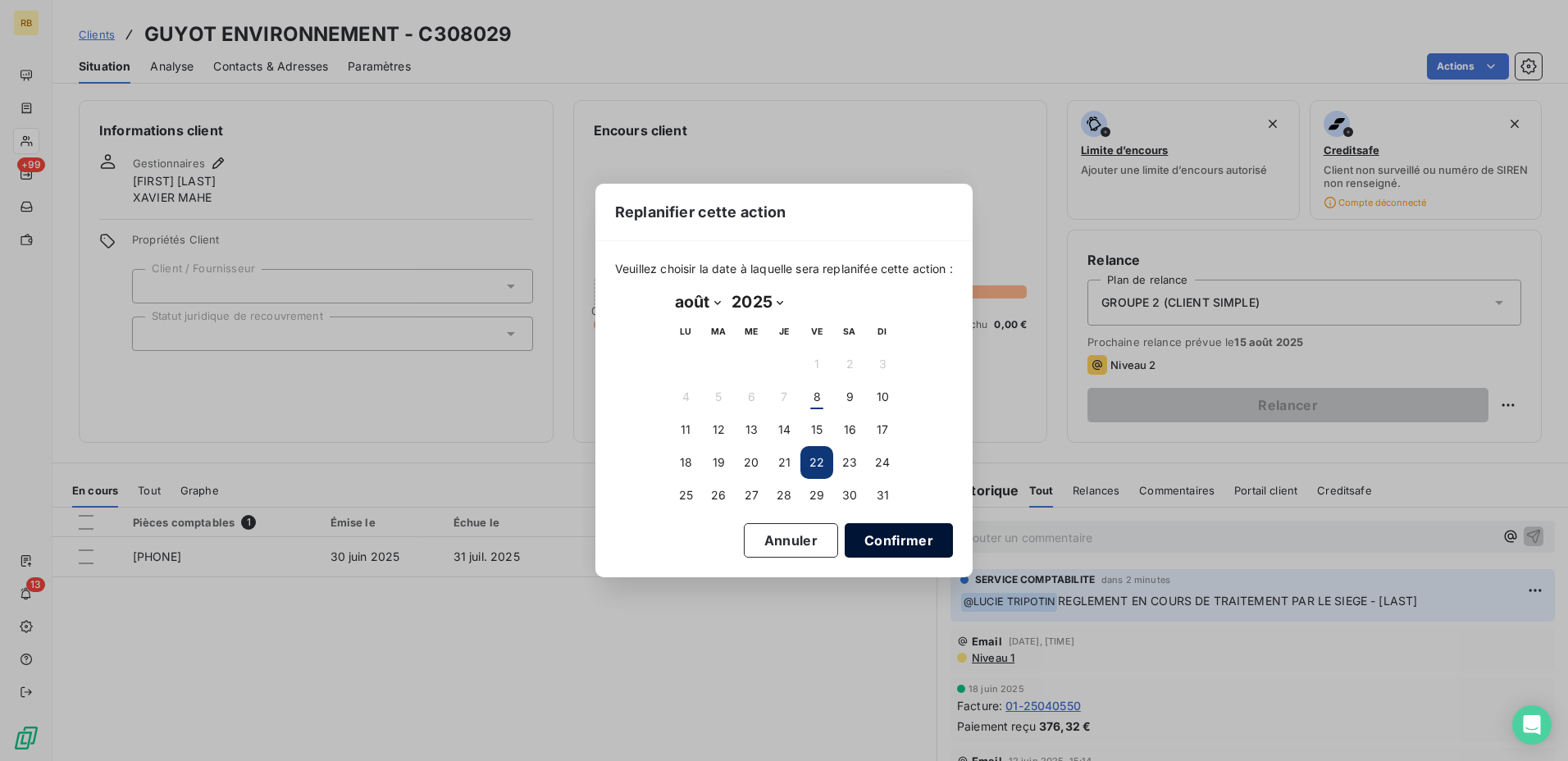 click on "Confirmer" at bounding box center [899, 540] 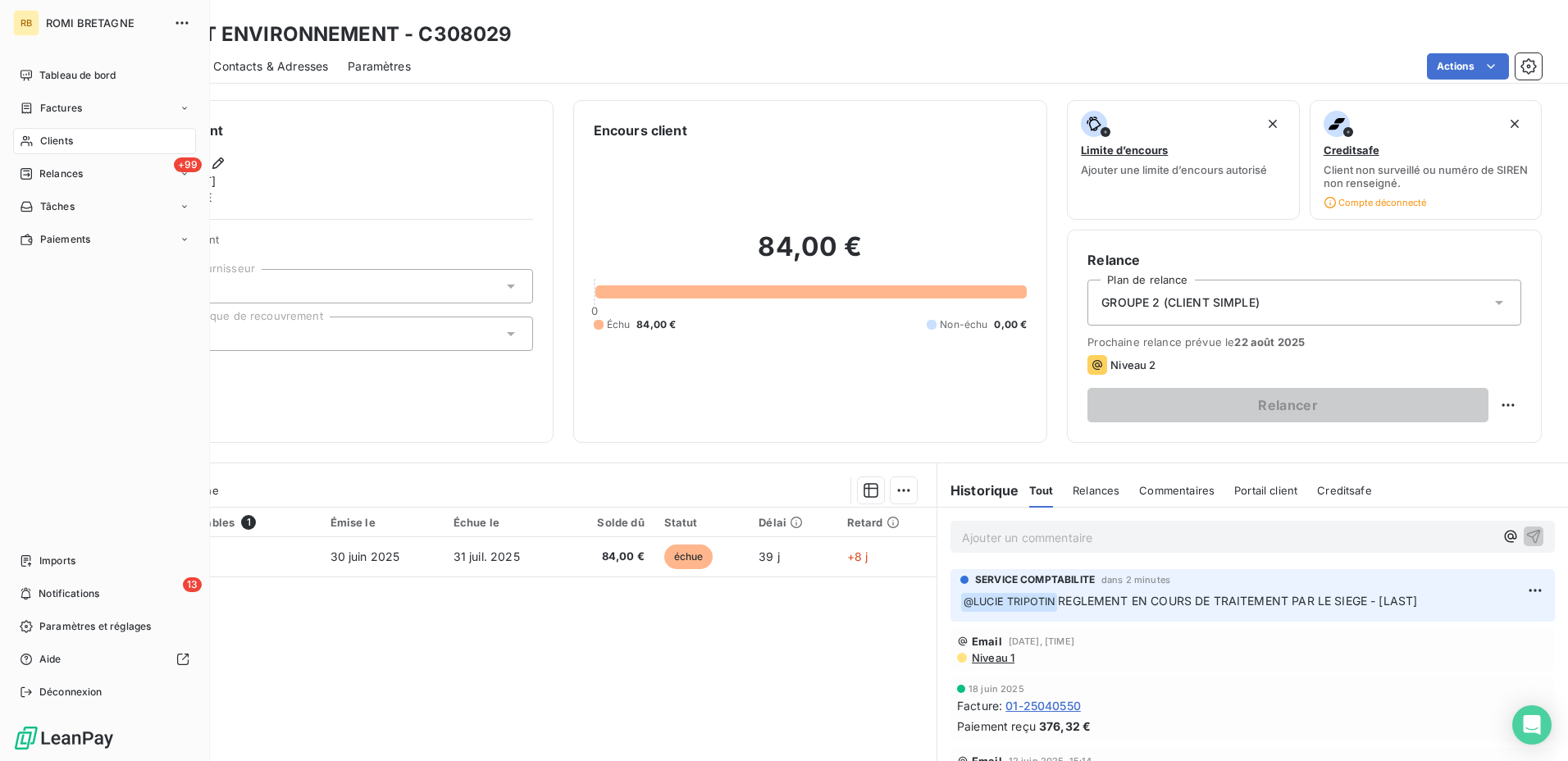 click on "Clients" at bounding box center (57, 141) 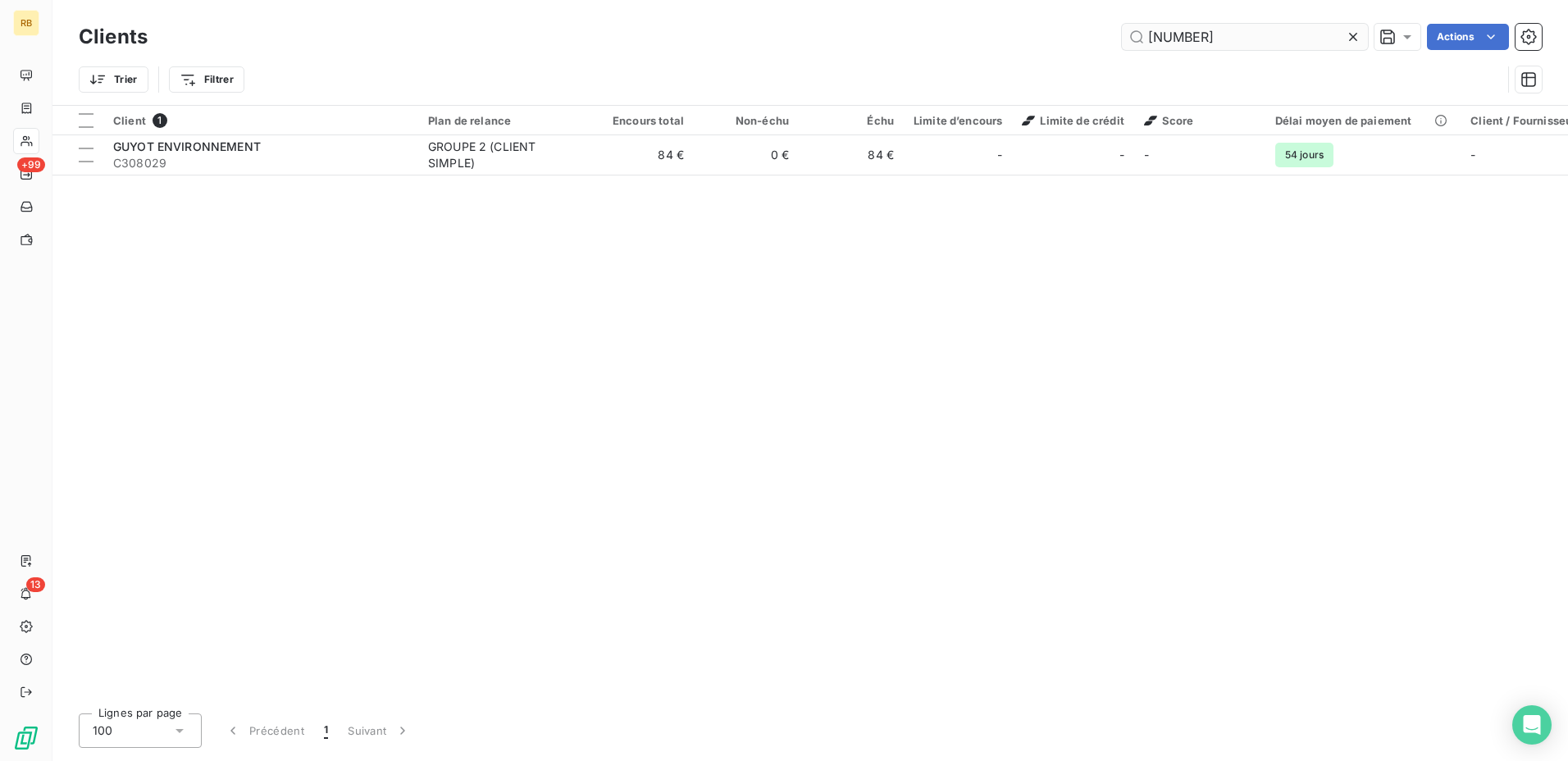 click on "[NUMBER]" at bounding box center (1245, 37) 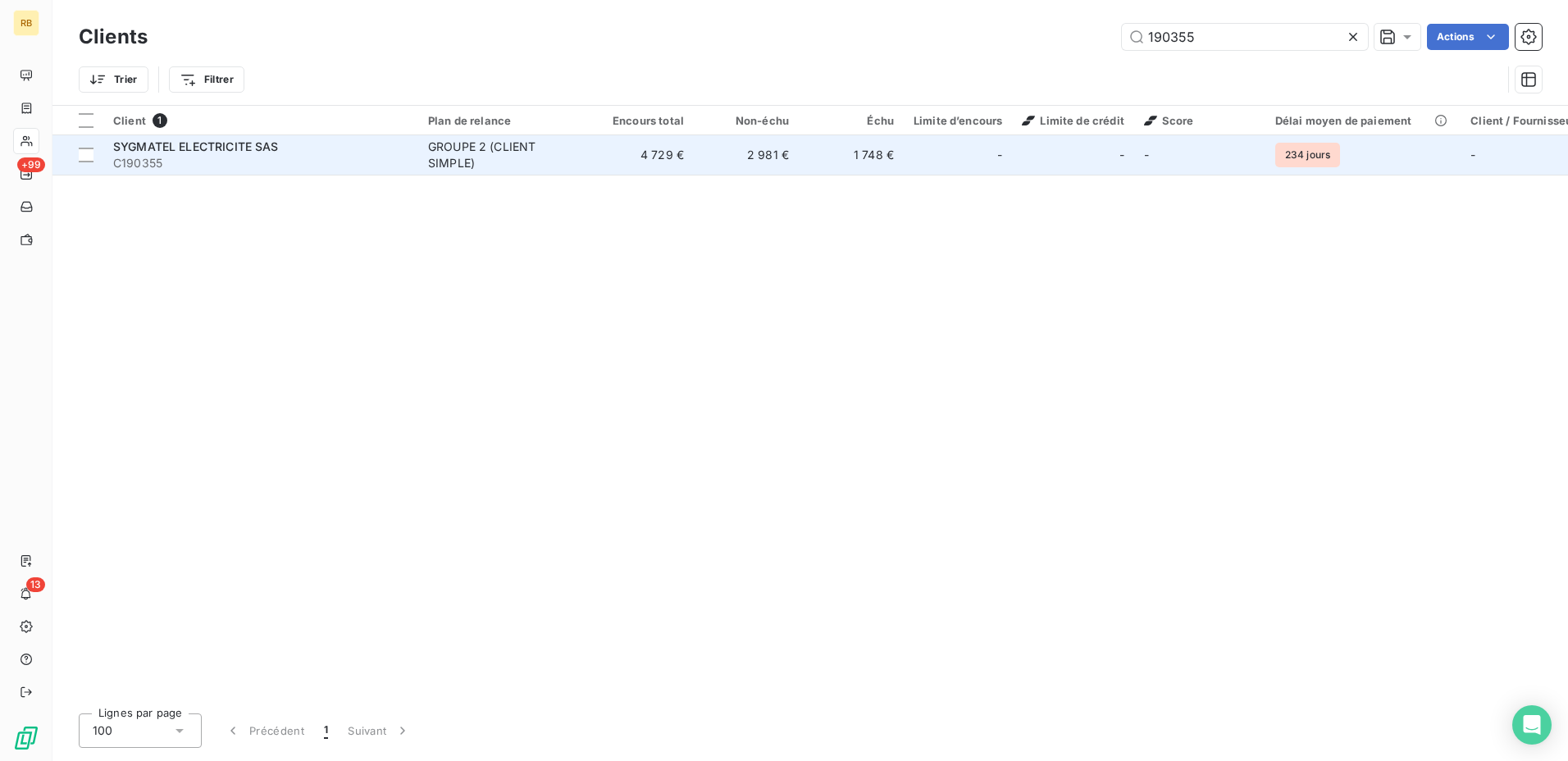 type on "190355" 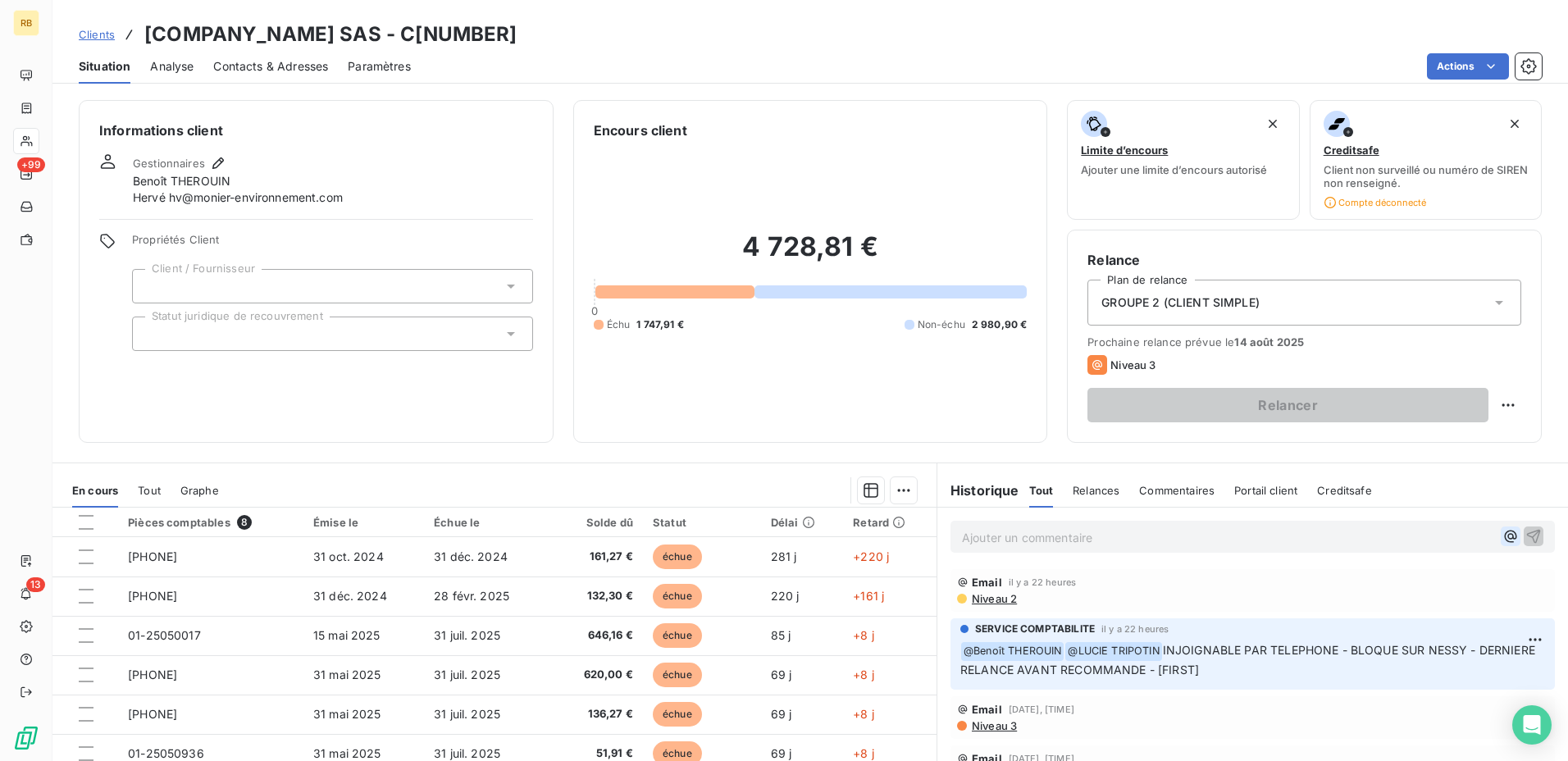 click 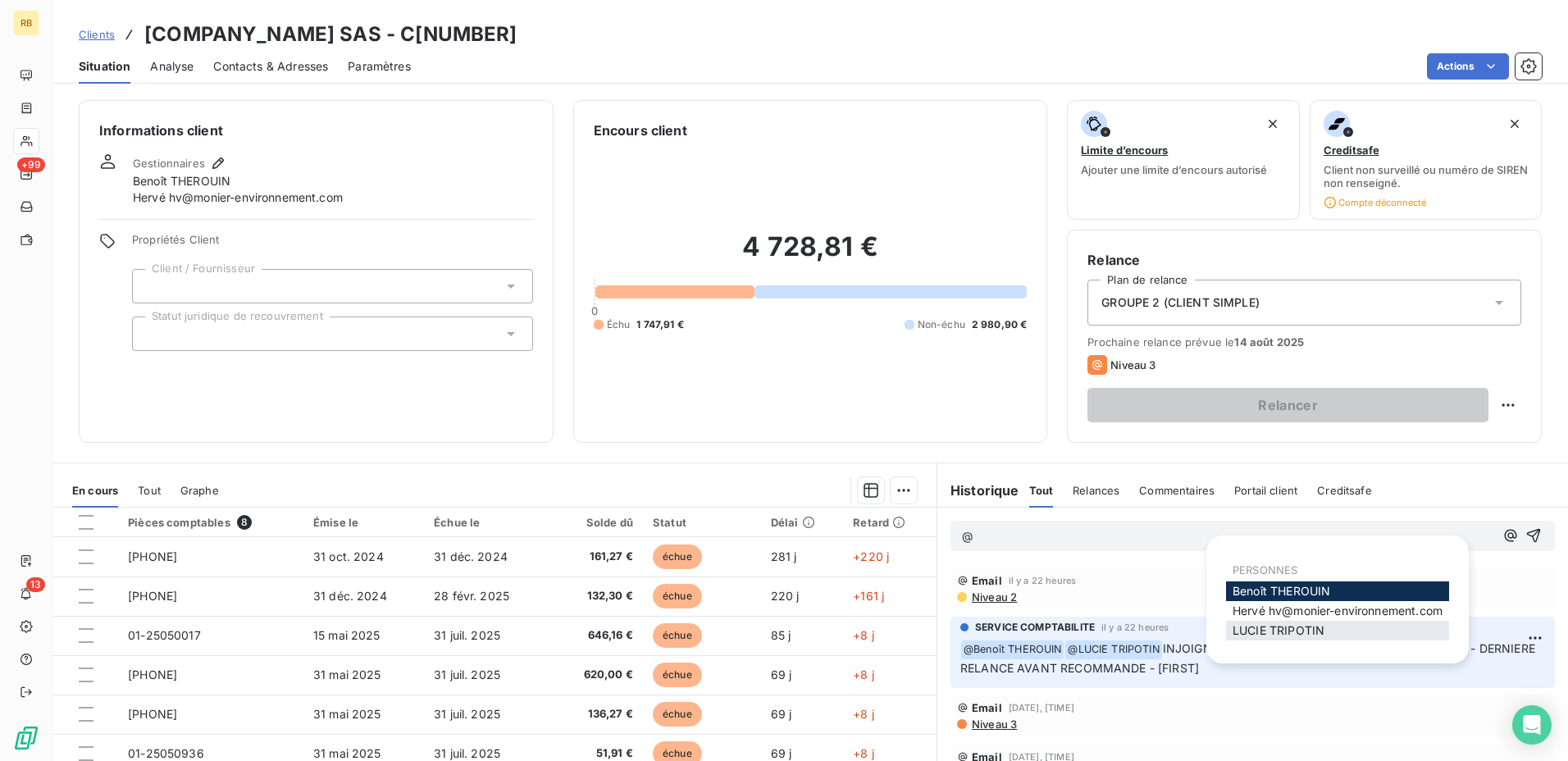 click on "[FIRST] [LAST]" at bounding box center (1338, 631) 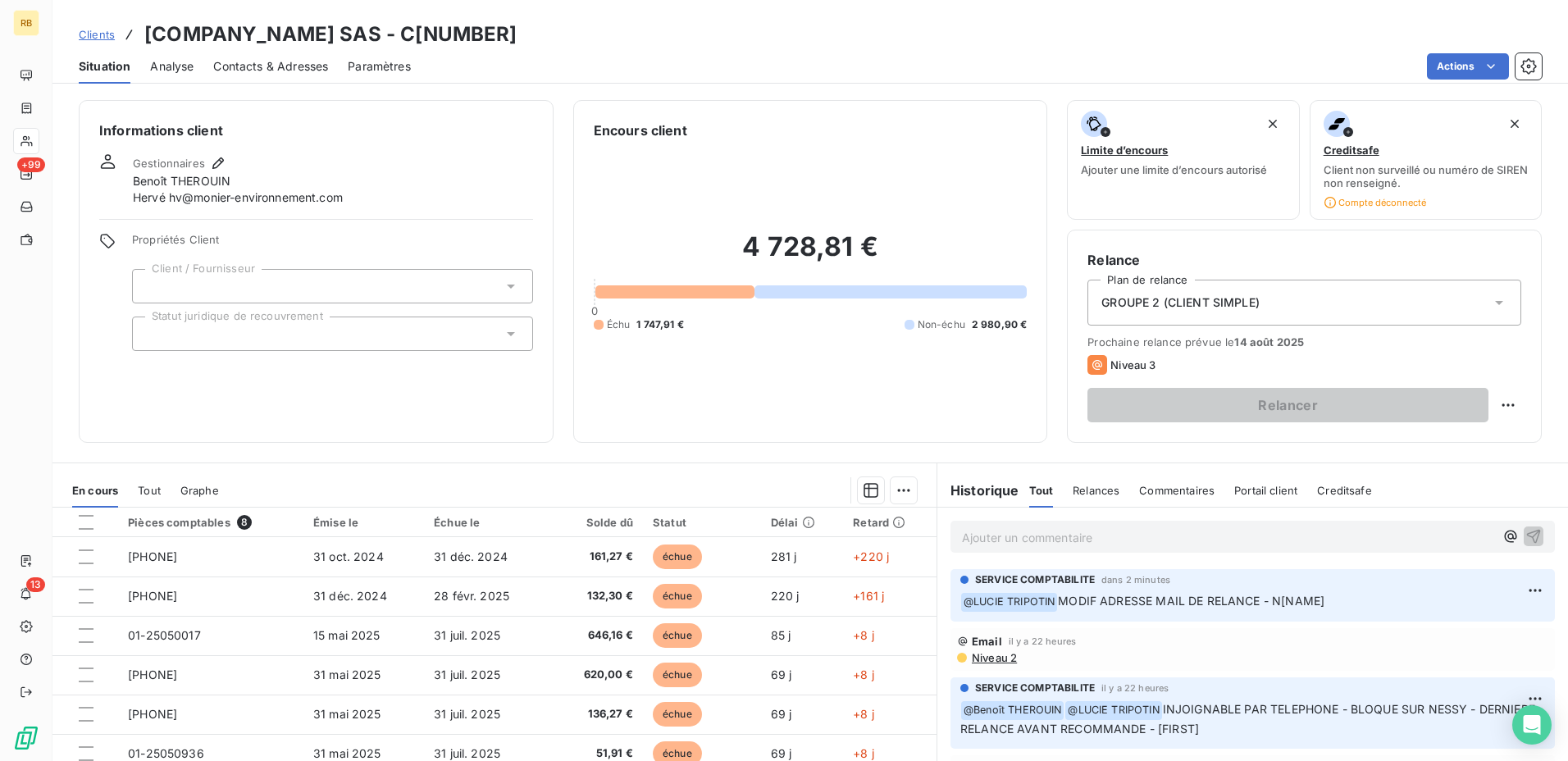 click on "Contacts & Adresses" at bounding box center (271, 66) 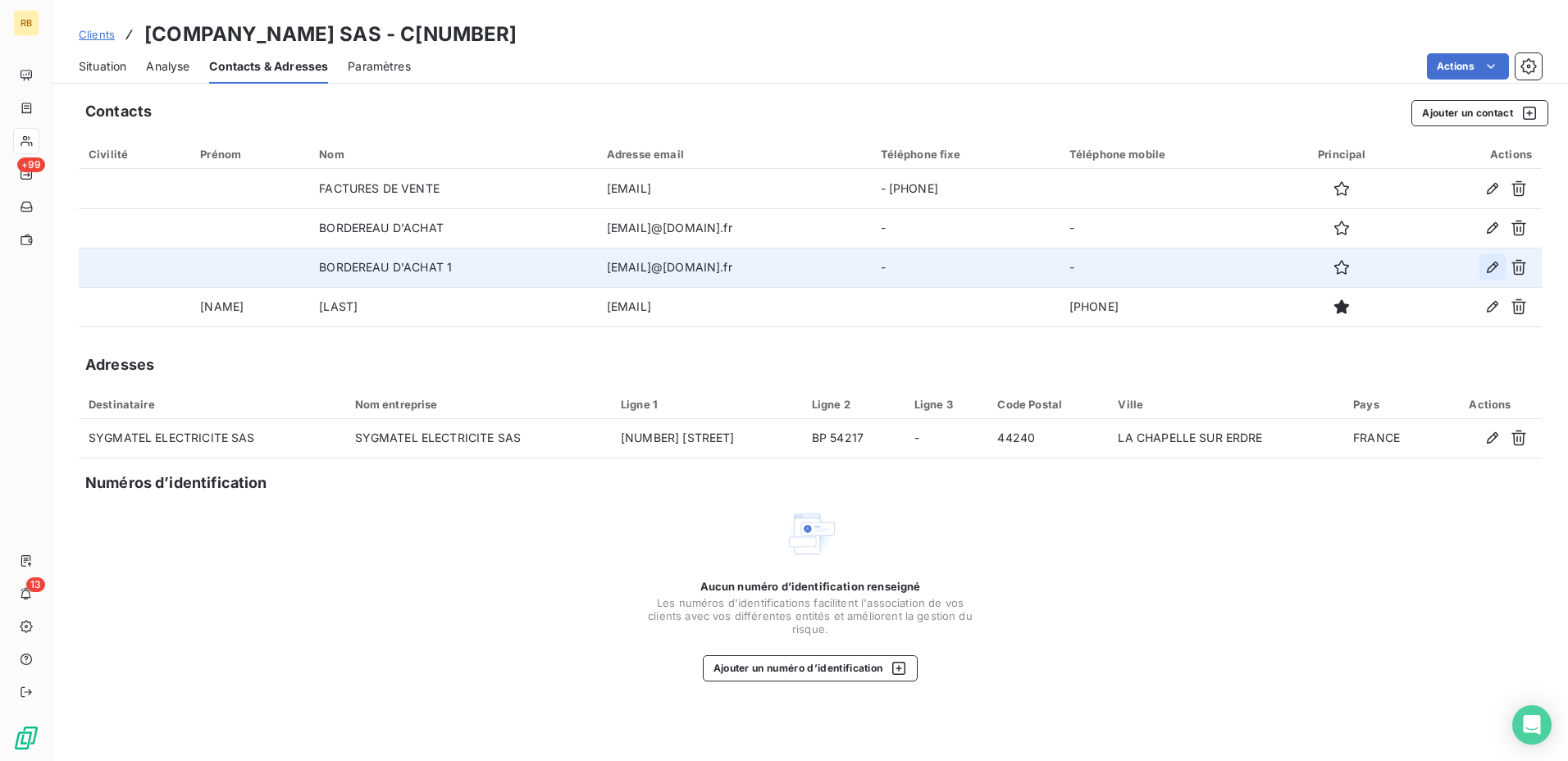 click 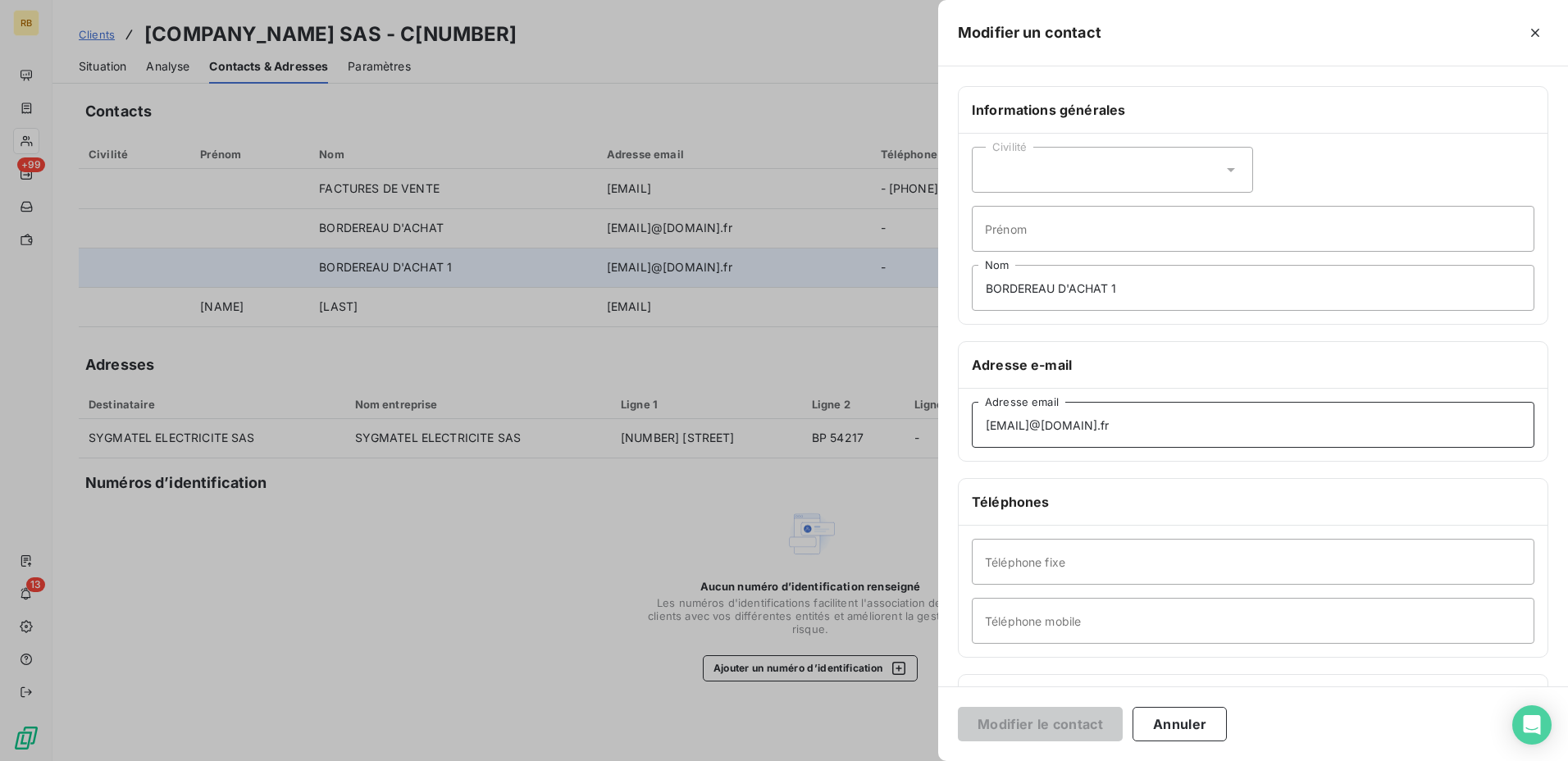drag, startPoint x: 1137, startPoint y: 427, endPoint x: 958, endPoint y: 425, distance: 179.01117 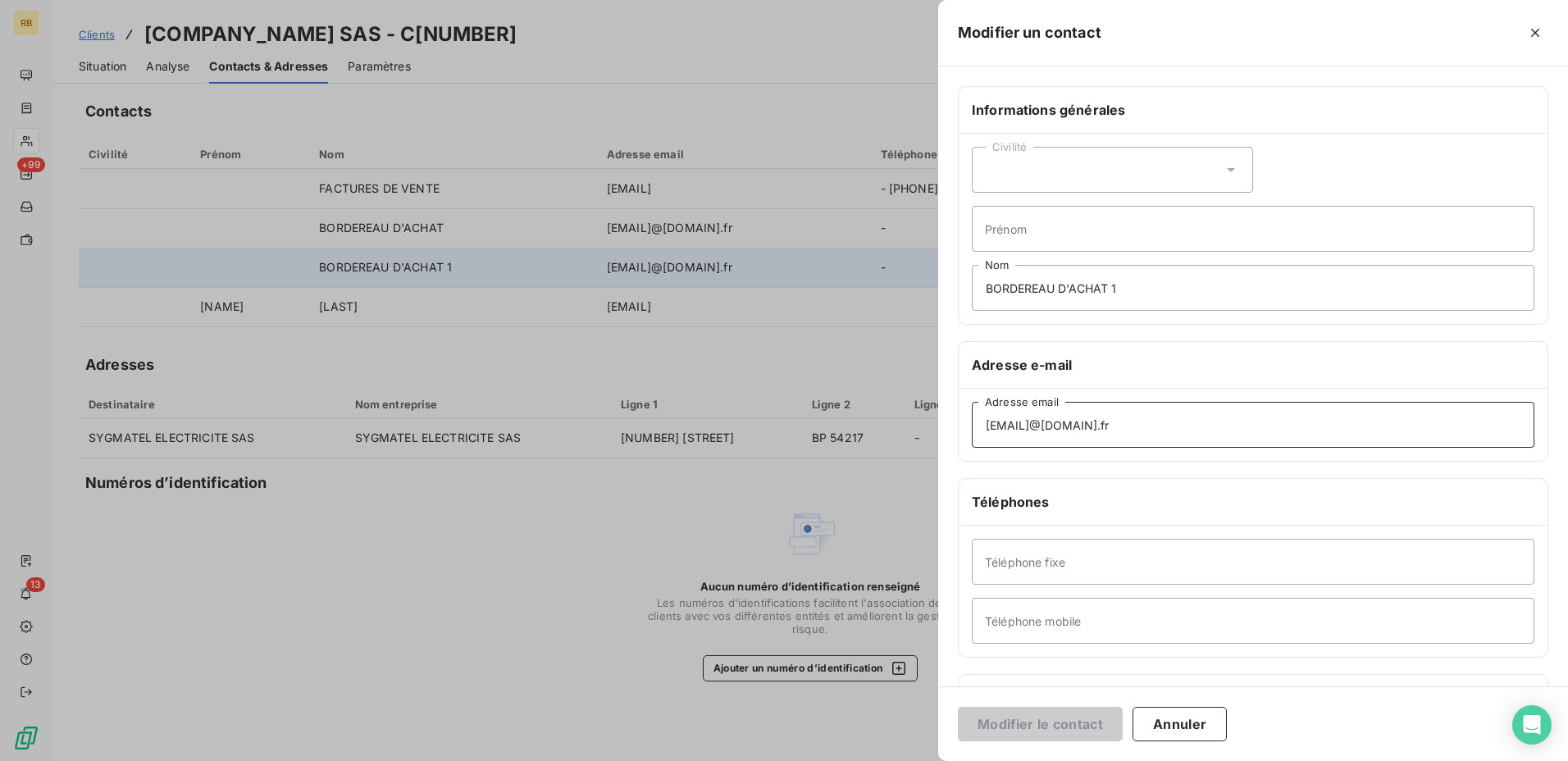 paste on "[EMAIL_PREFIX]" 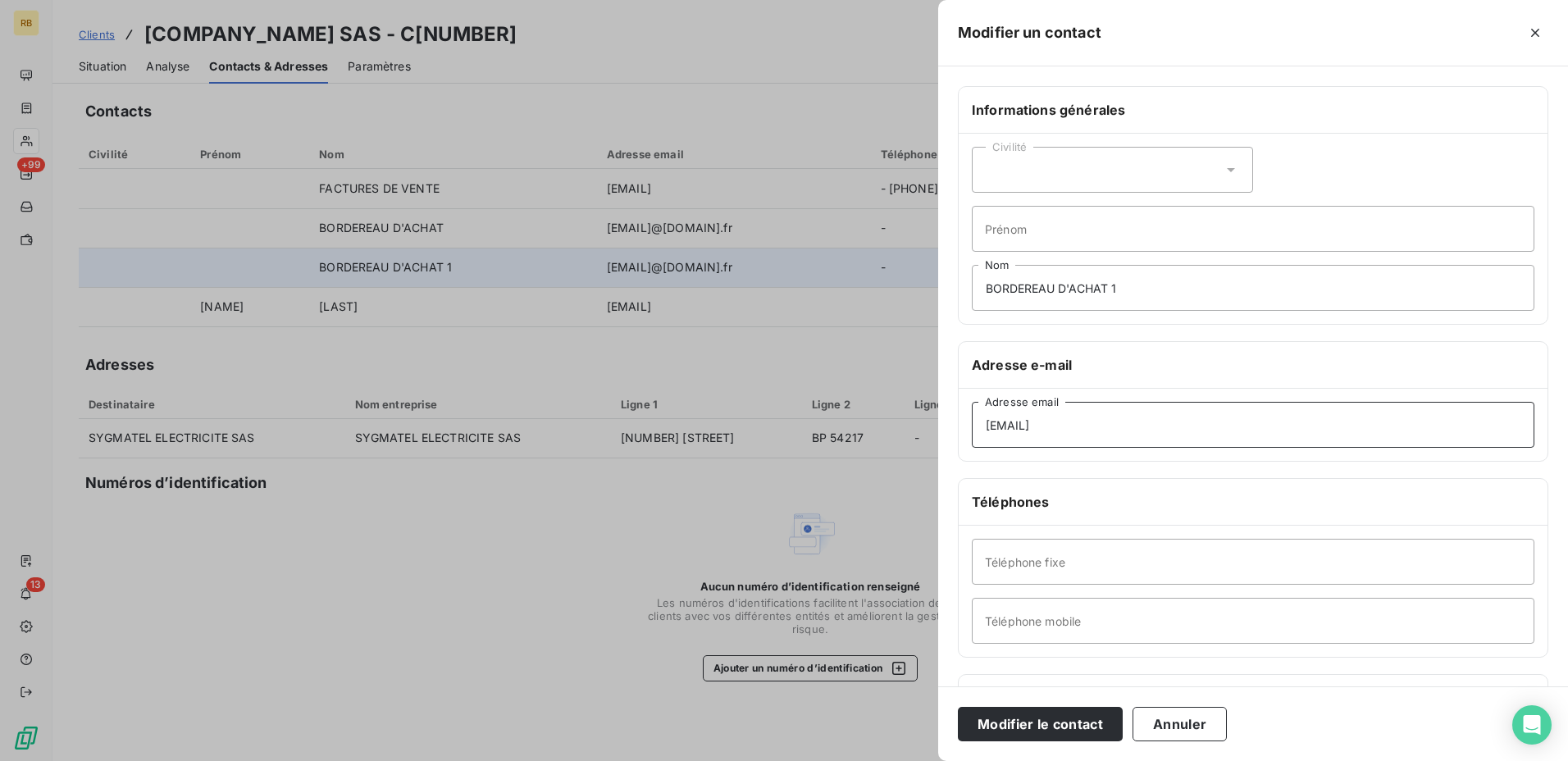 type on "[EMAIL]" 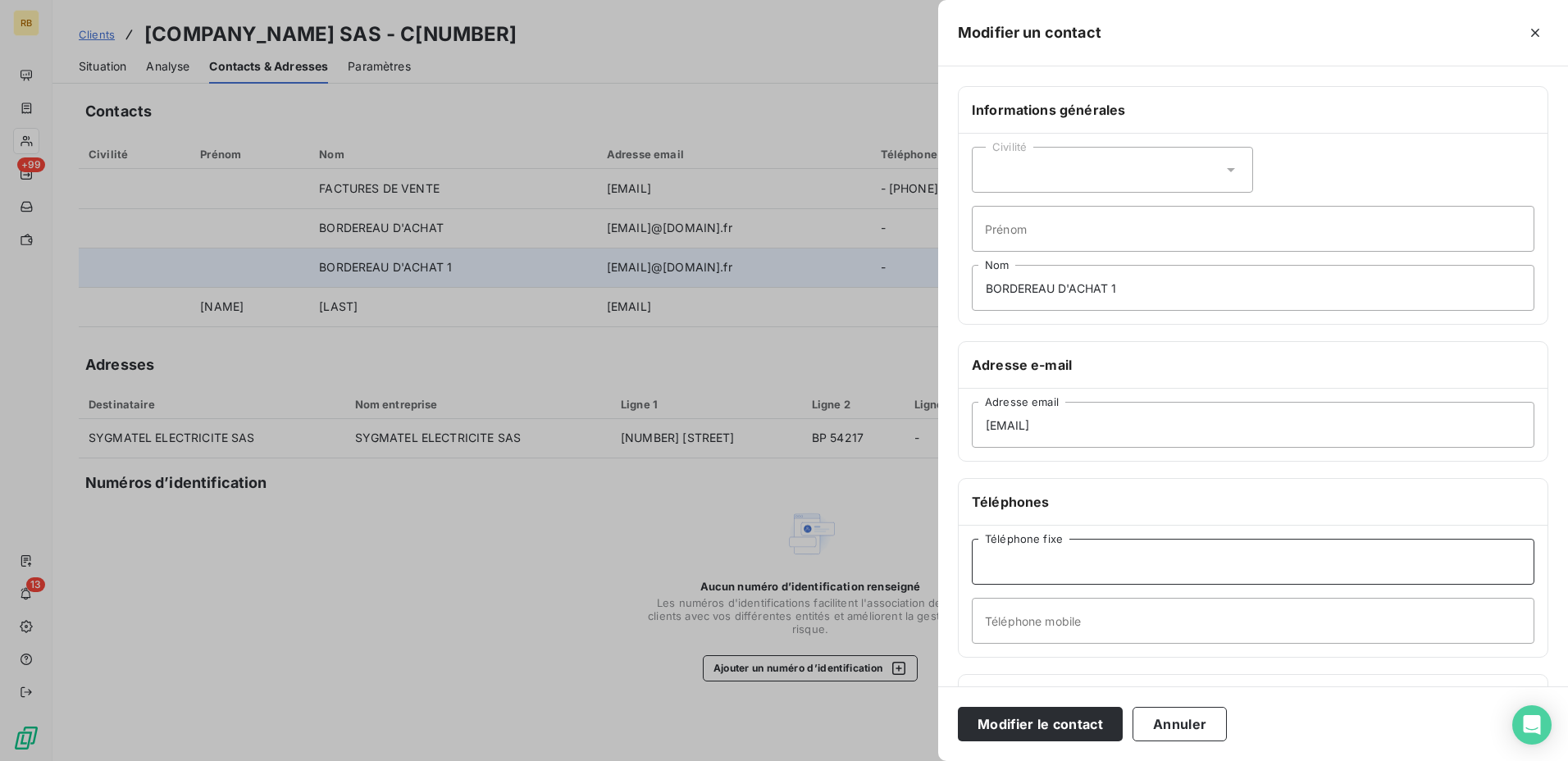 click on "Téléphone fixe" at bounding box center [1253, 562] 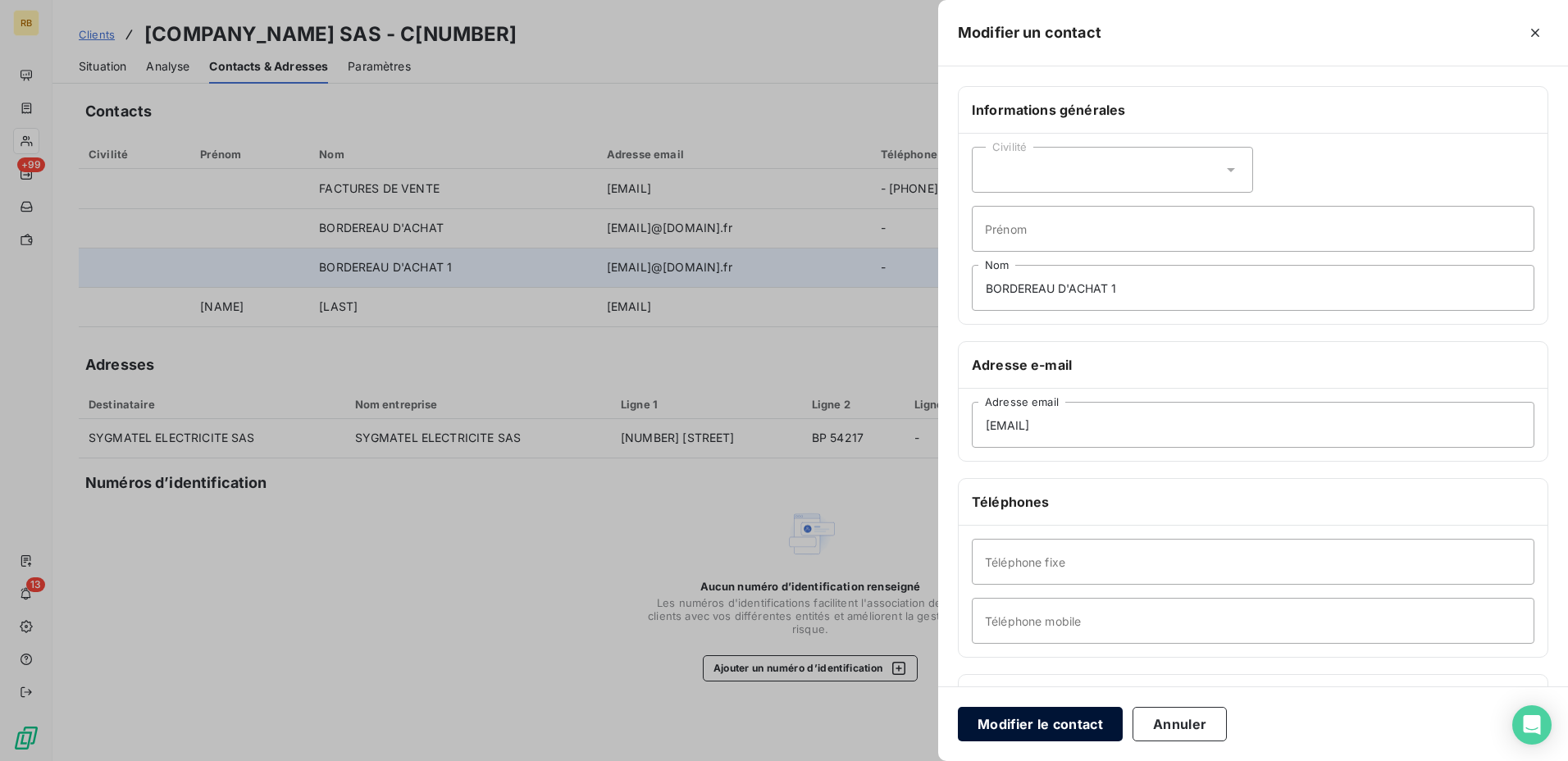 click on "Modifier le contact" at bounding box center [1040, 724] 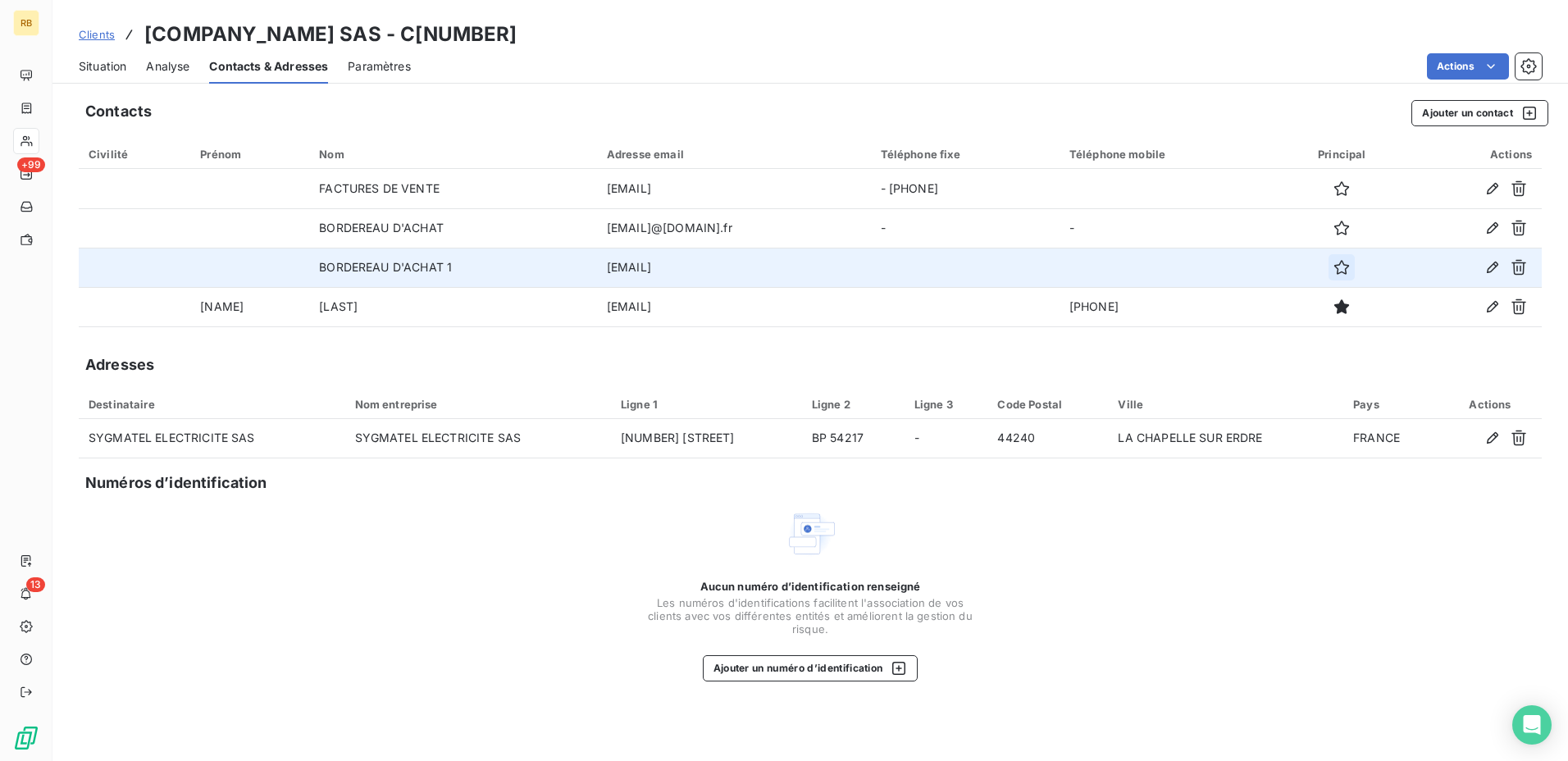 click 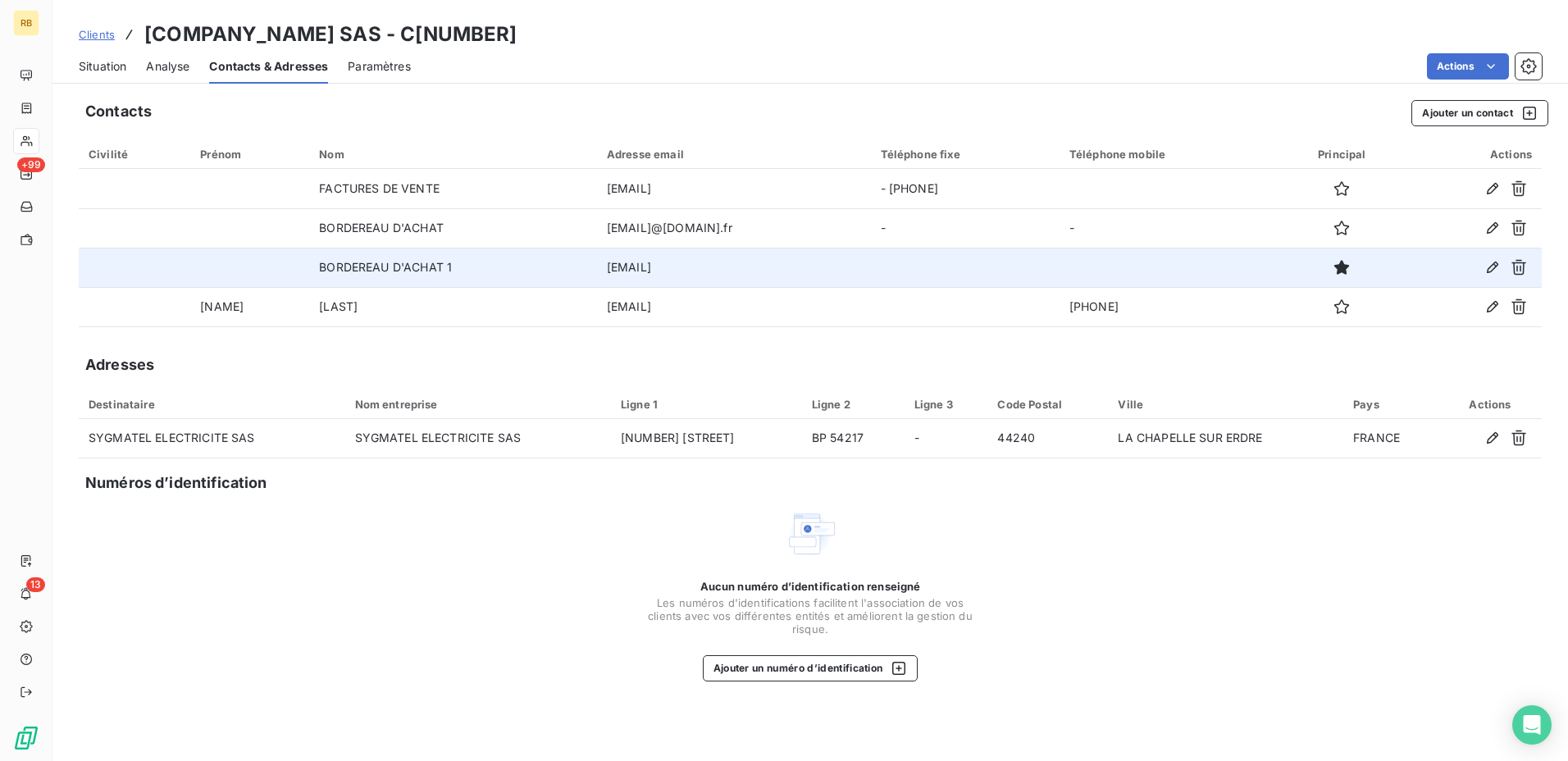 click on "Situation" at bounding box center [103, 66] 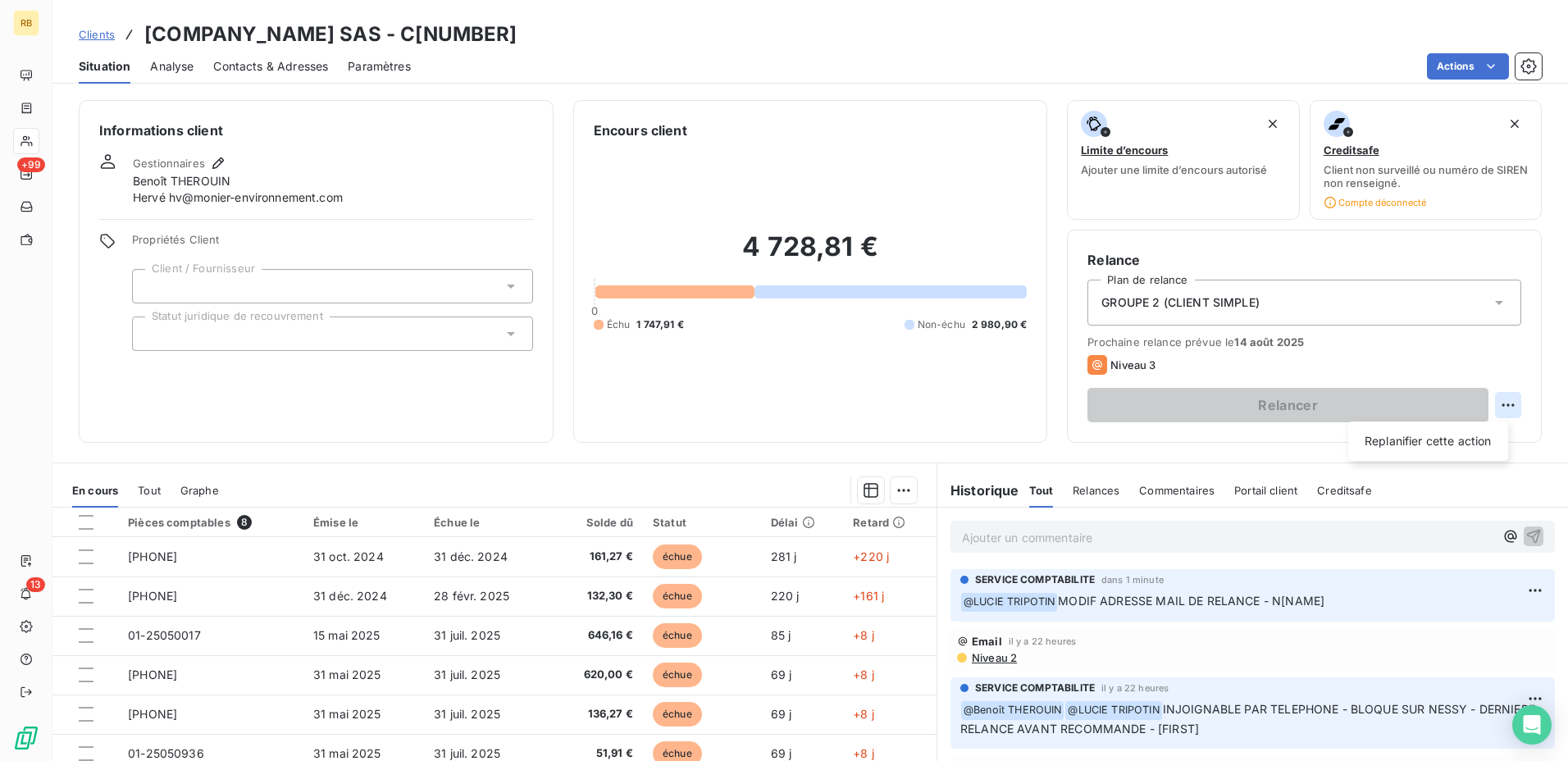 click on "RB +99 13 Clients SYGMATEL ELECTRICITE SAS - C190355 Situation Analyse Contacts & Adresses Paramètres Actions Informations client Gestionnaires [FIRST] [LAST] hv@[DOMAIN].com Propriétés Client Client / Fournisseur Statut juridique de recouvrement Encours client 4 728,81 € 0 Échu 1 747,91 € Non-échu 2 980,90 € Limite d’encours Ajouter une limite d’encours autorisé Creditsafe Client non surveillé ou numéro de SIREN non renseigné. Compte déconnecté Relance Plan de relance GROUPE 2 (CLIENT SIMPLE) Prochaine relance prévue le 14 août 2025 Niveau 3 Relancer Replanifier cette action En cours Tout Graphe Pièces comptables 8 Émise le Échue le Solde dû Statut Délai Retard 01-24101606 31 oct. 2024 31 déc. 2024 161,27 € échue 281 j +220 j 01-24120572 31 déc. 2024 28 févr. 2025 132,30 € échue 220 j +161 j 01-25050017 15 mai 2025 31 juil. 2025 646,16 € échue 85 j +8 j 01-25050937 31 mai 2025 31 juil. 2025 620,00 € échue" at bounding box center (784, 380) 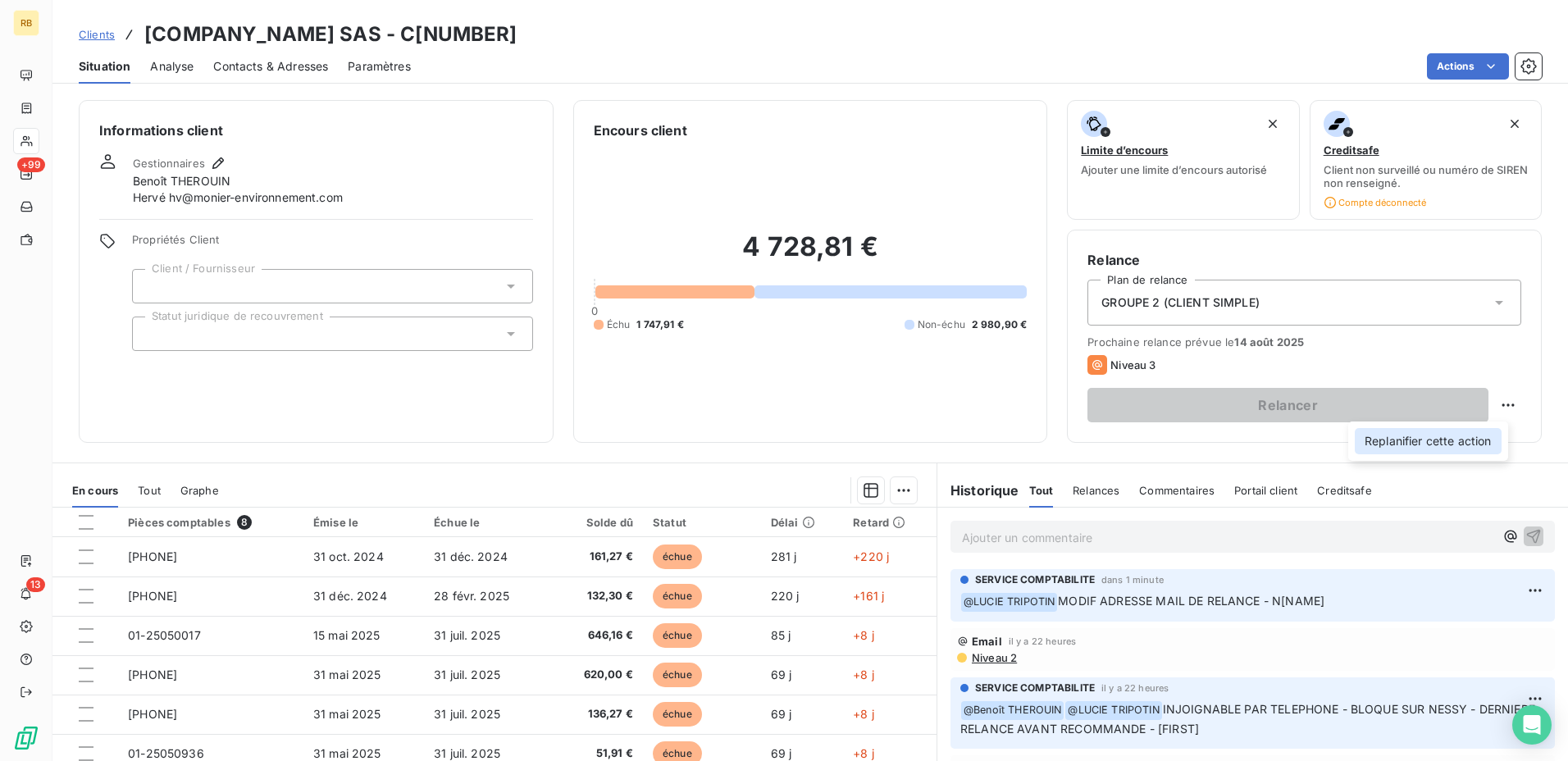 click on "Replanifier cette action" at bounding box center [1428, 441] 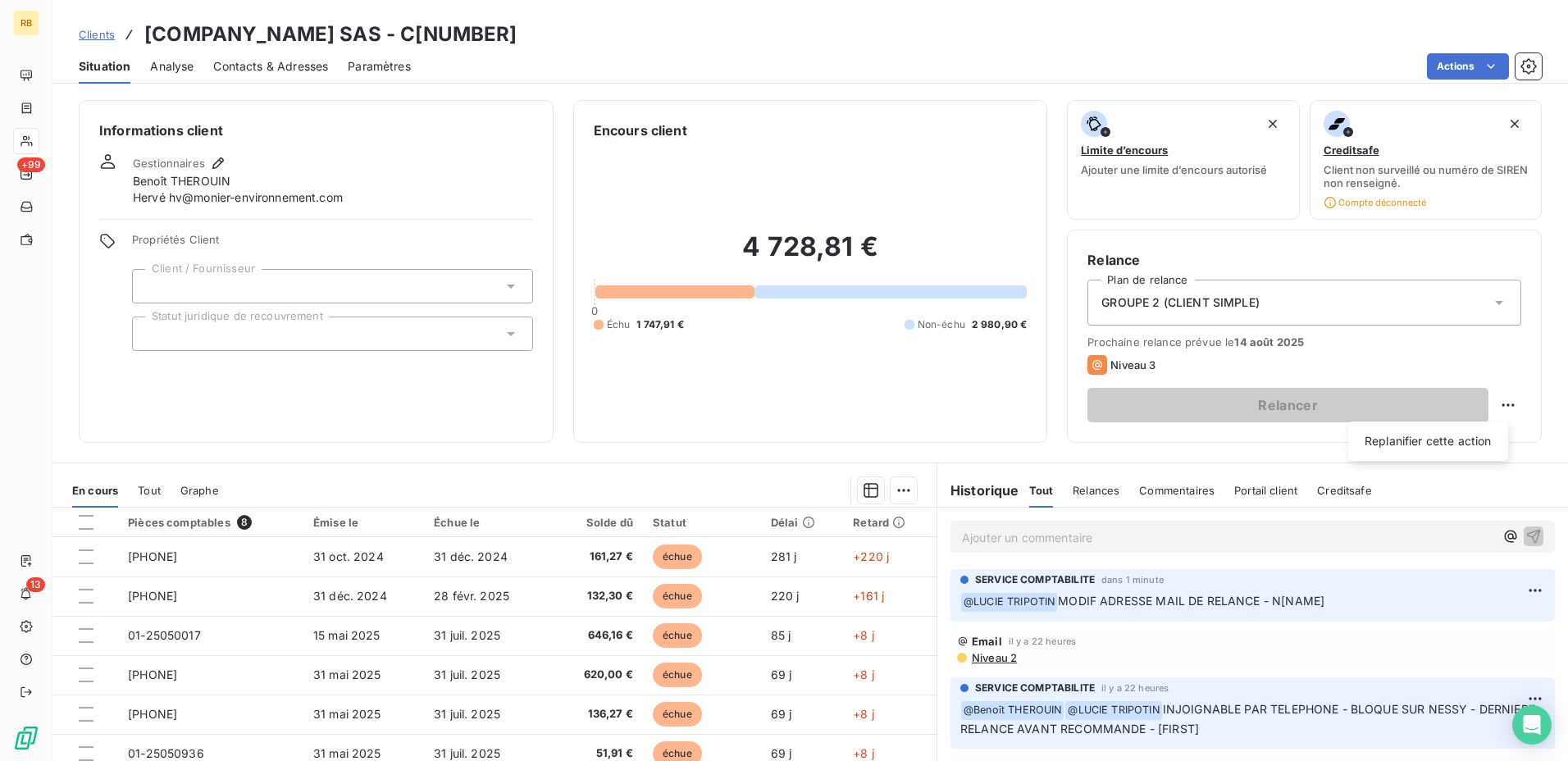 select on "7" 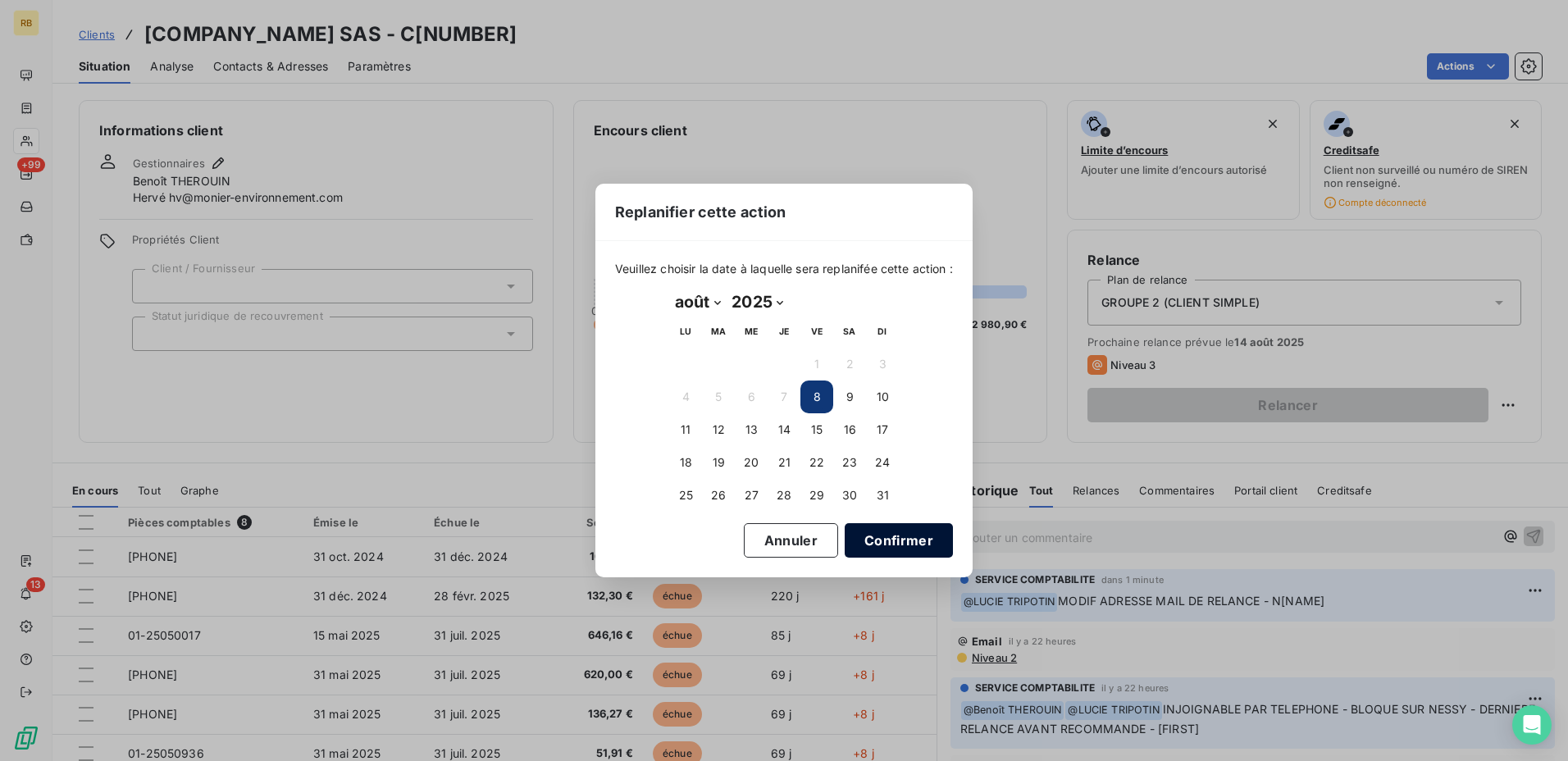 click on "Confirmer" at bounding box center (899, 540) 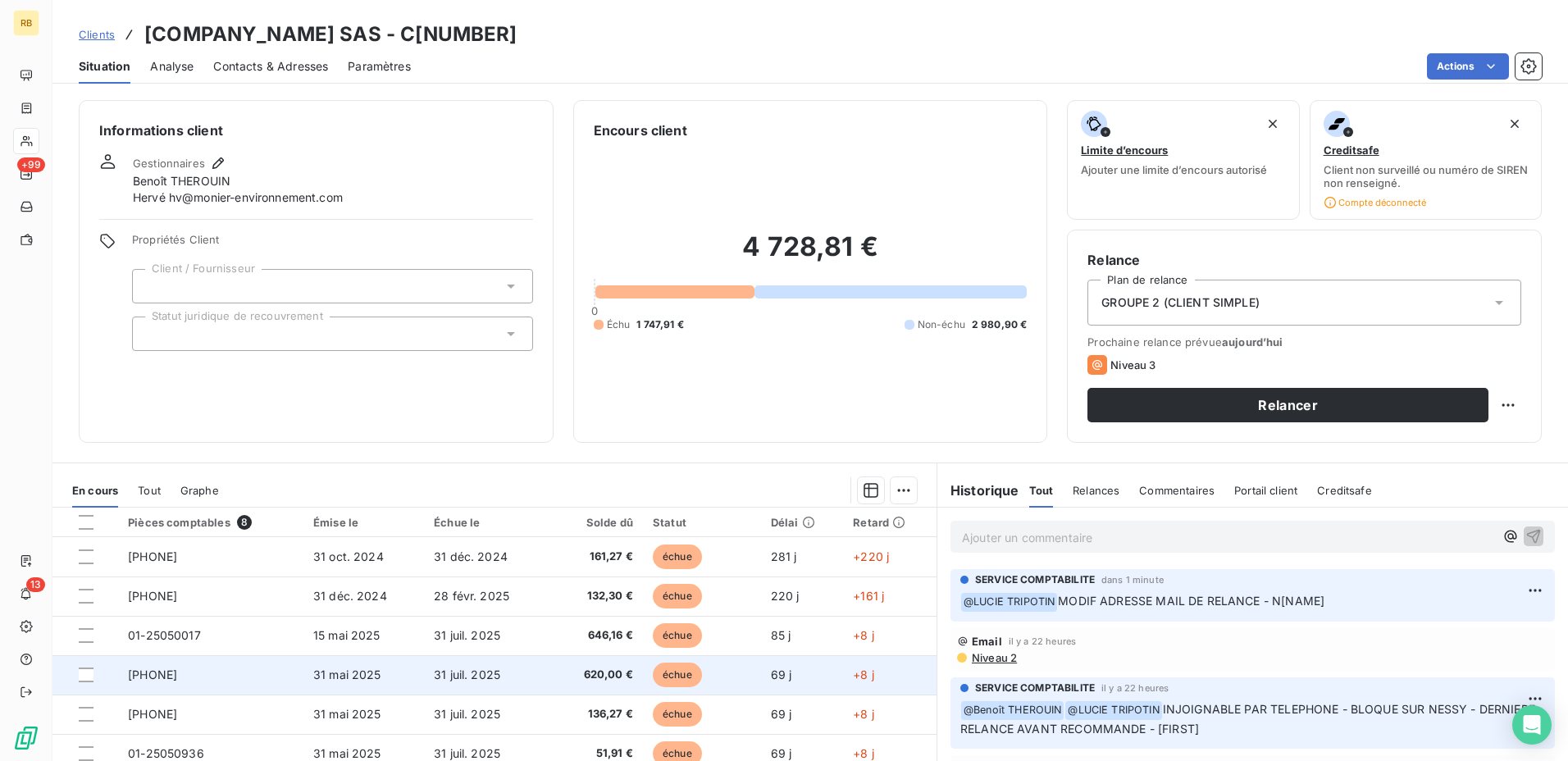 scroll, scrollTop: 30, scrollLeft: 0, axis: vertical 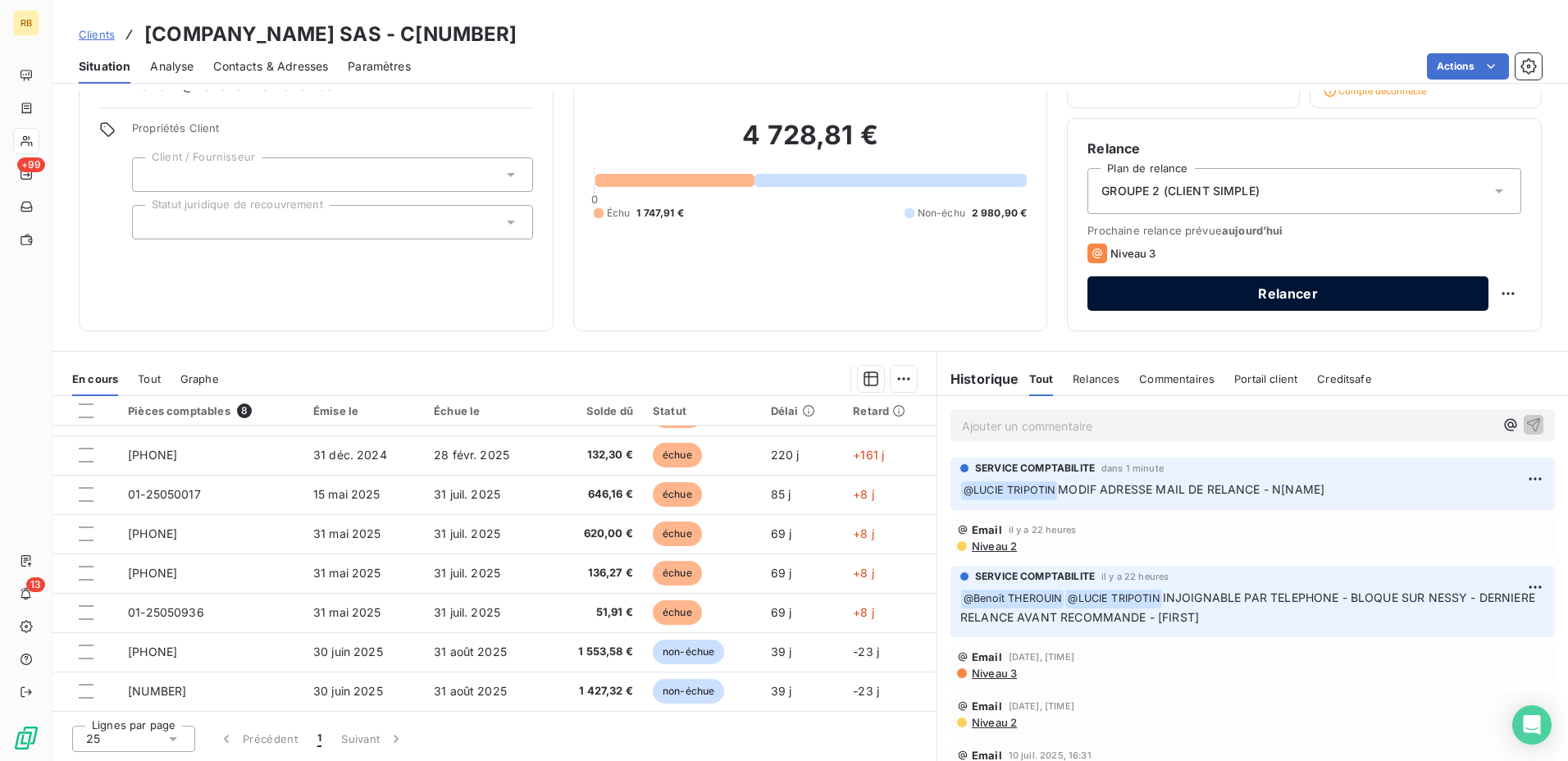 click on "Relancer" at bounding box center [1288, 294] 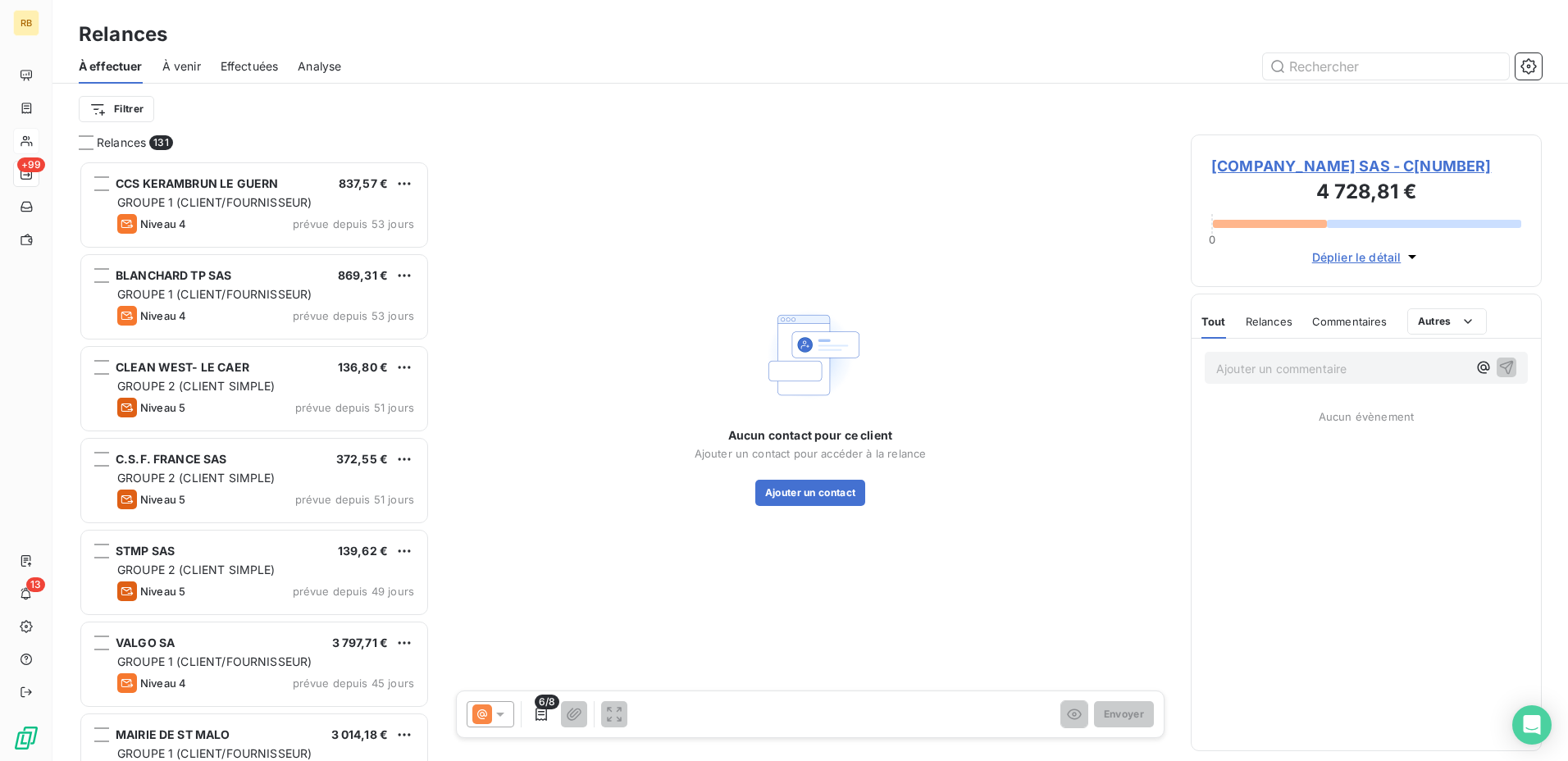 scroll, scrollTop: 13, scrollLeft: 13, axis: both 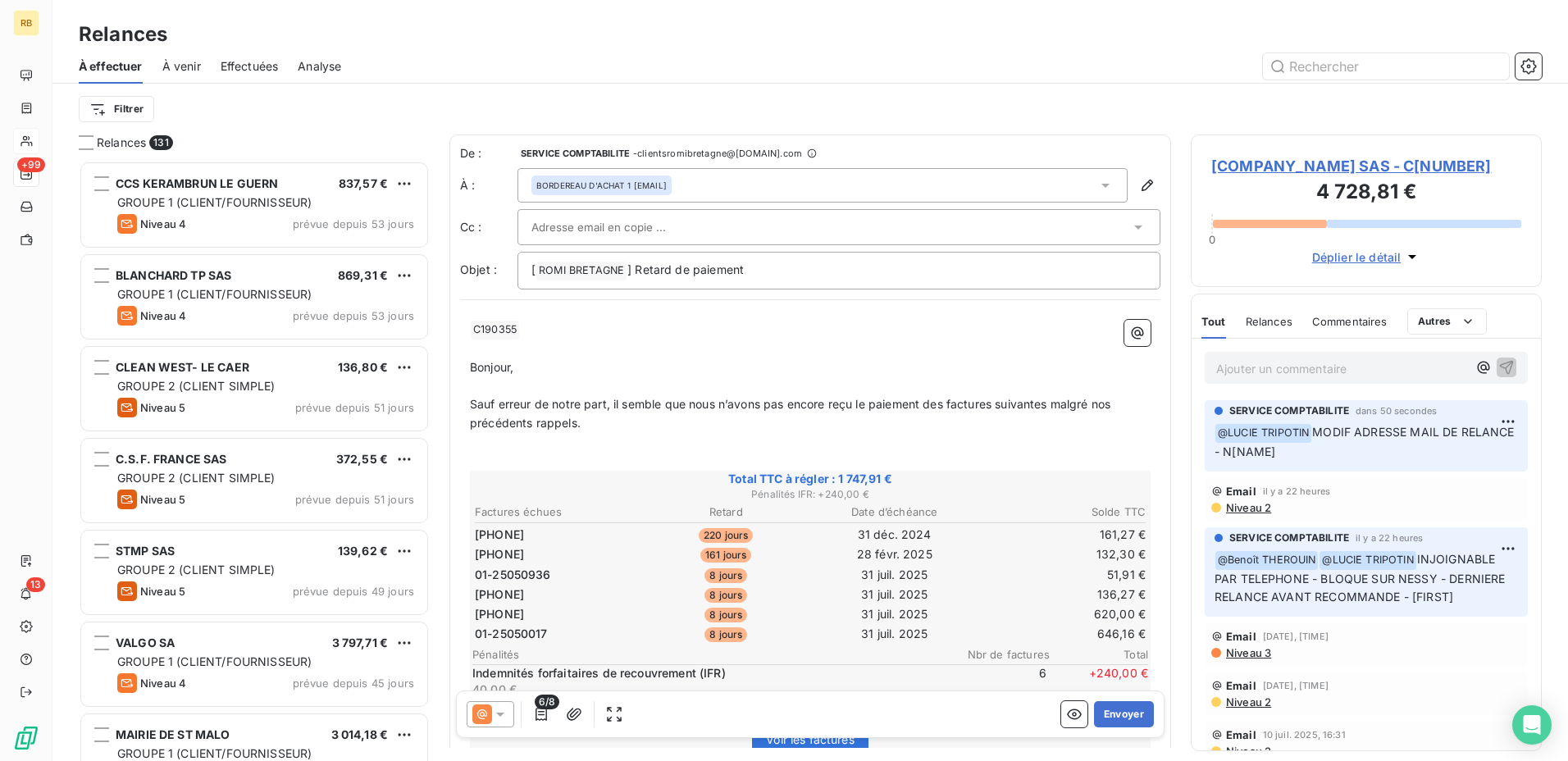 click 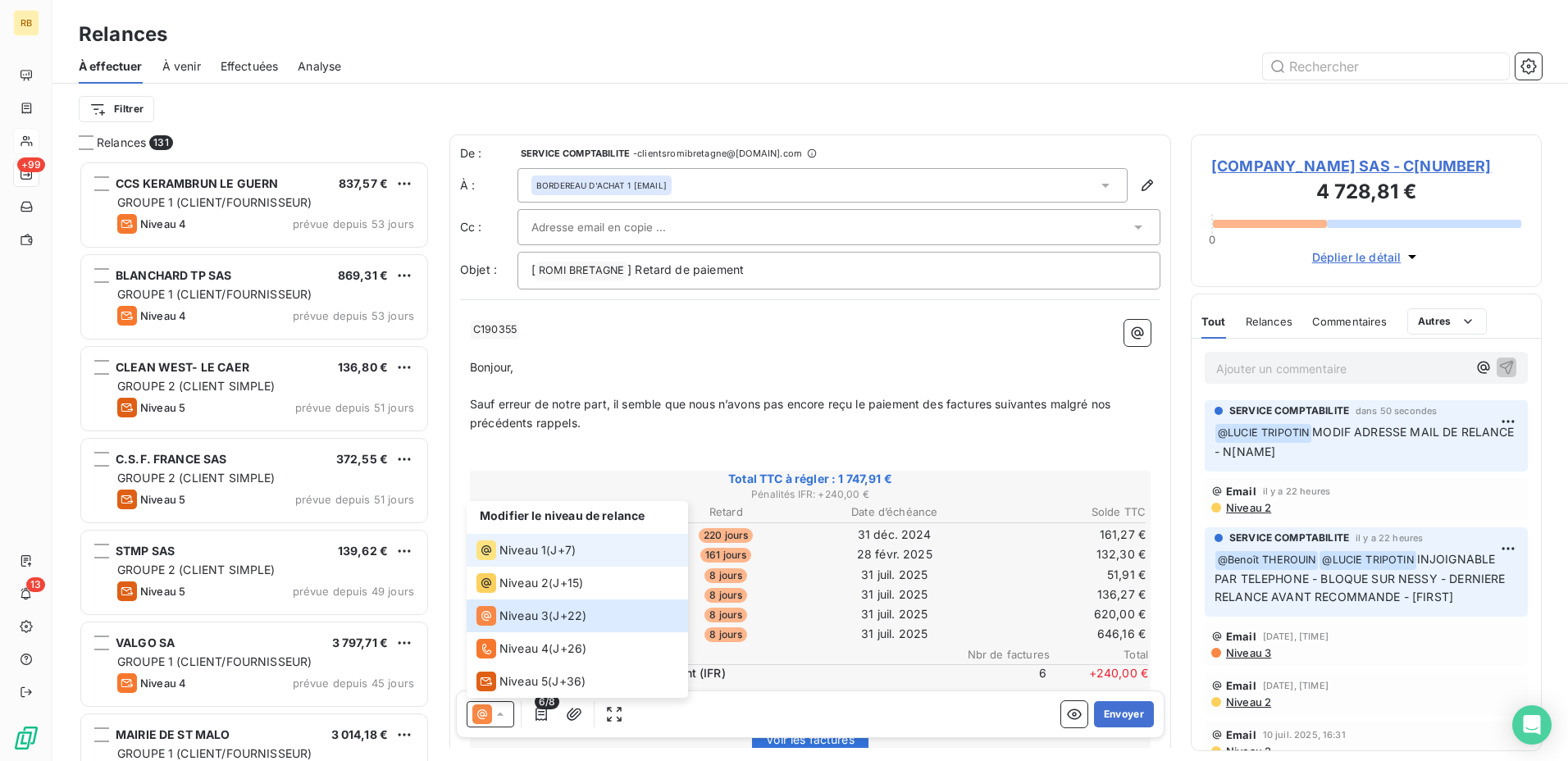 click on "J+7 )" at bounding box center [563, 550] 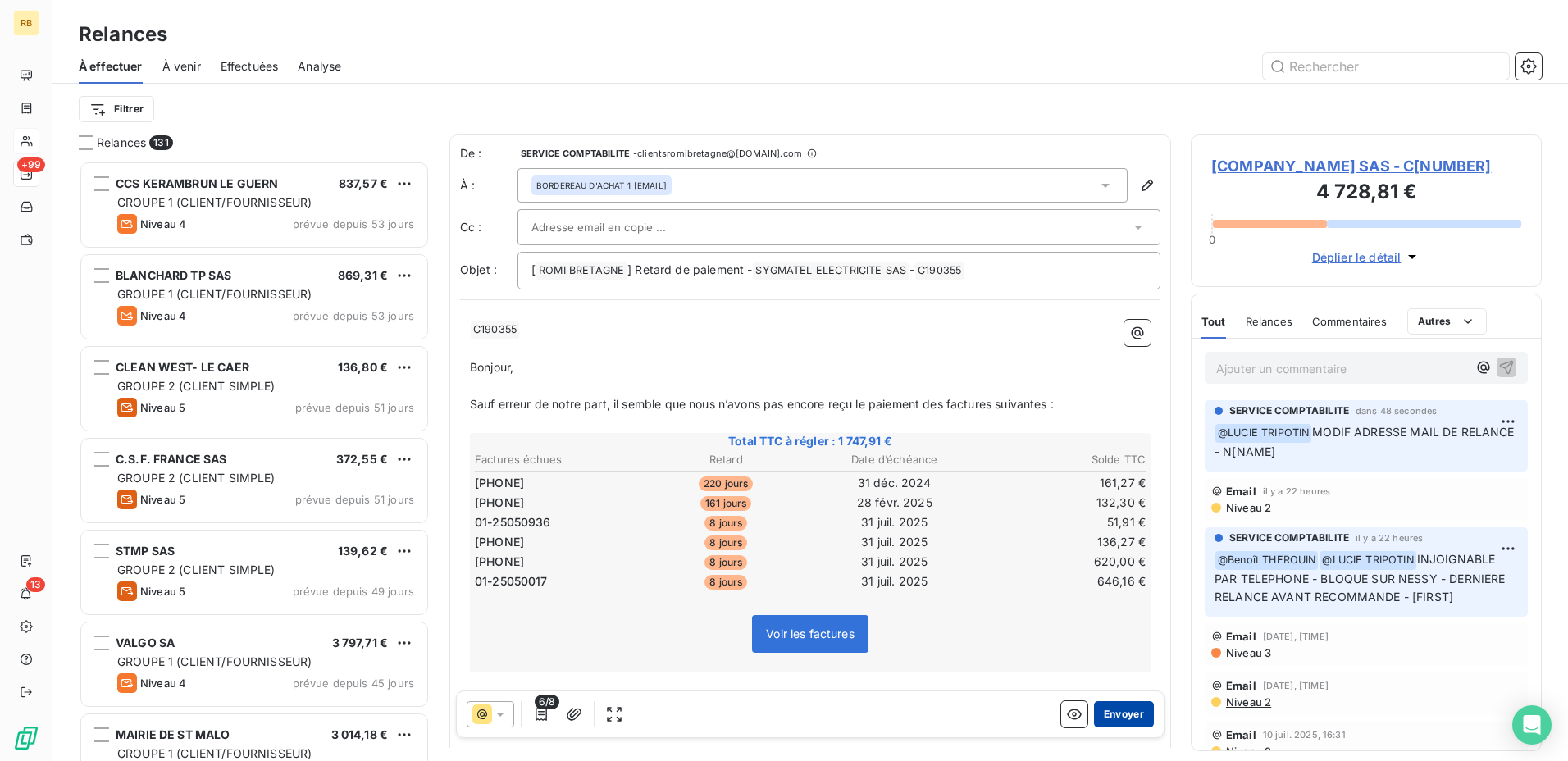 click on "Envoyer" at bounding box center (1124, 714) 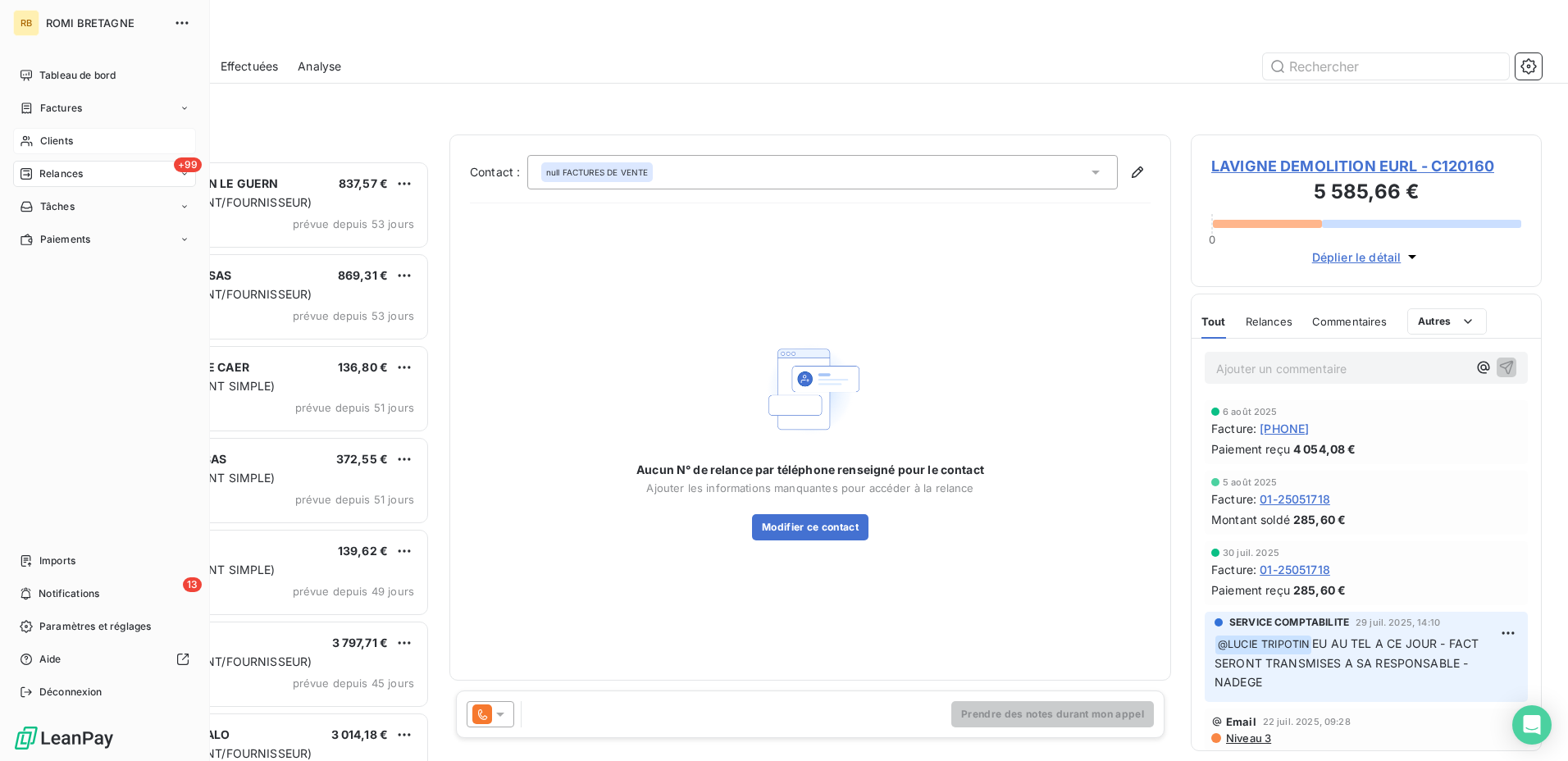 click on "Clients" at bounding box center [57, 141] 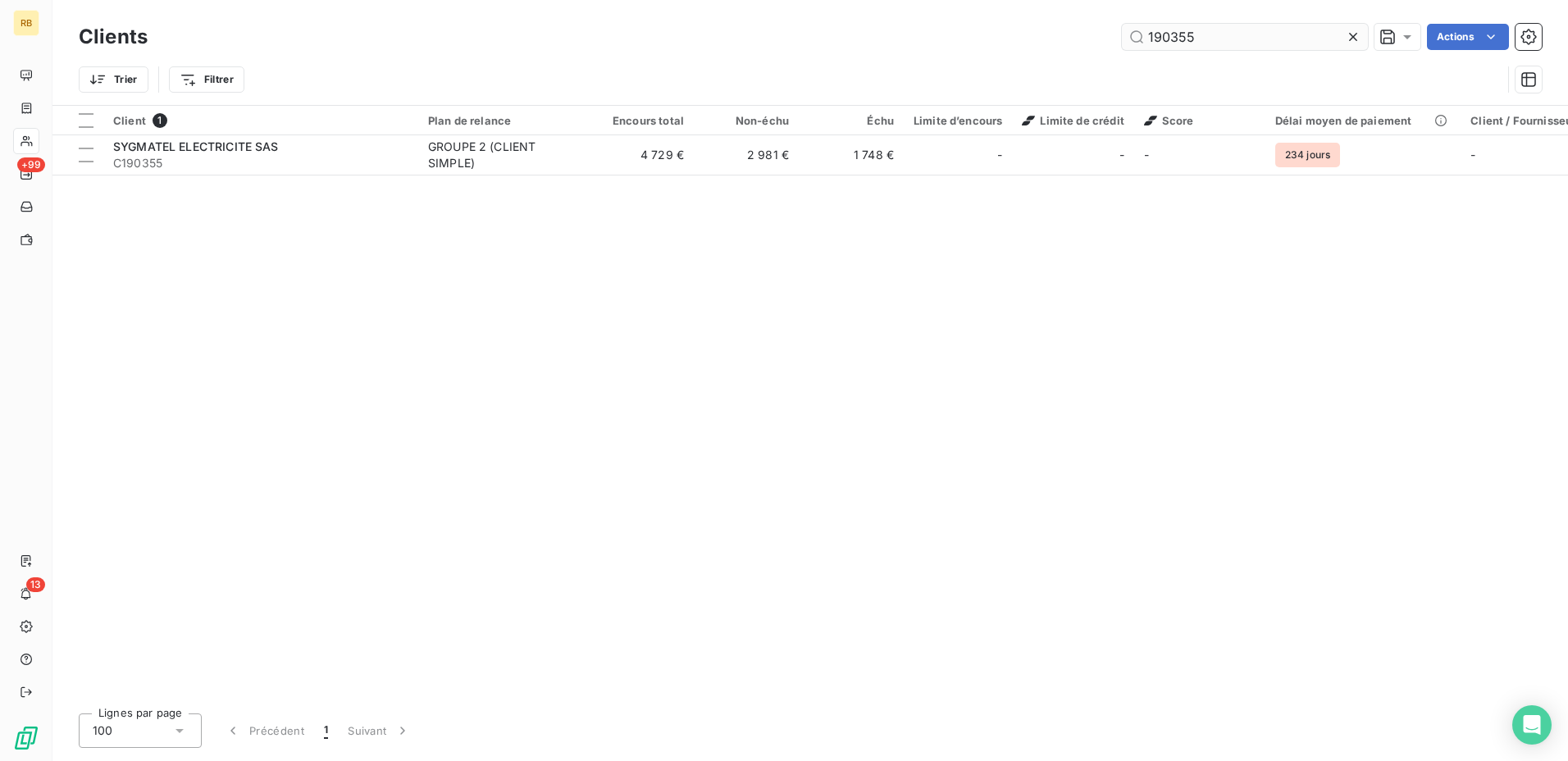 click on "190355" at bounding box center (1245, 37) 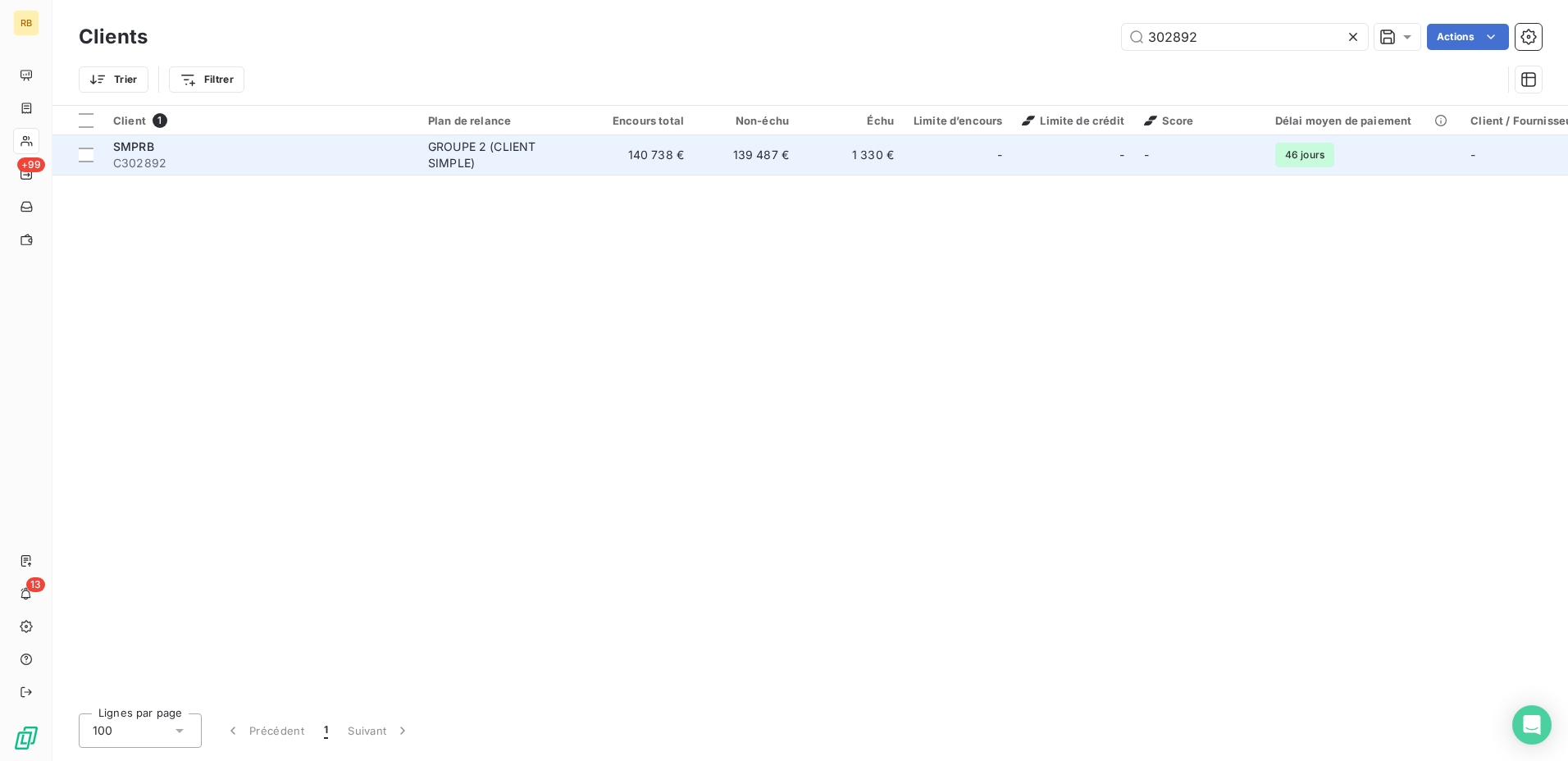 type on "302892" 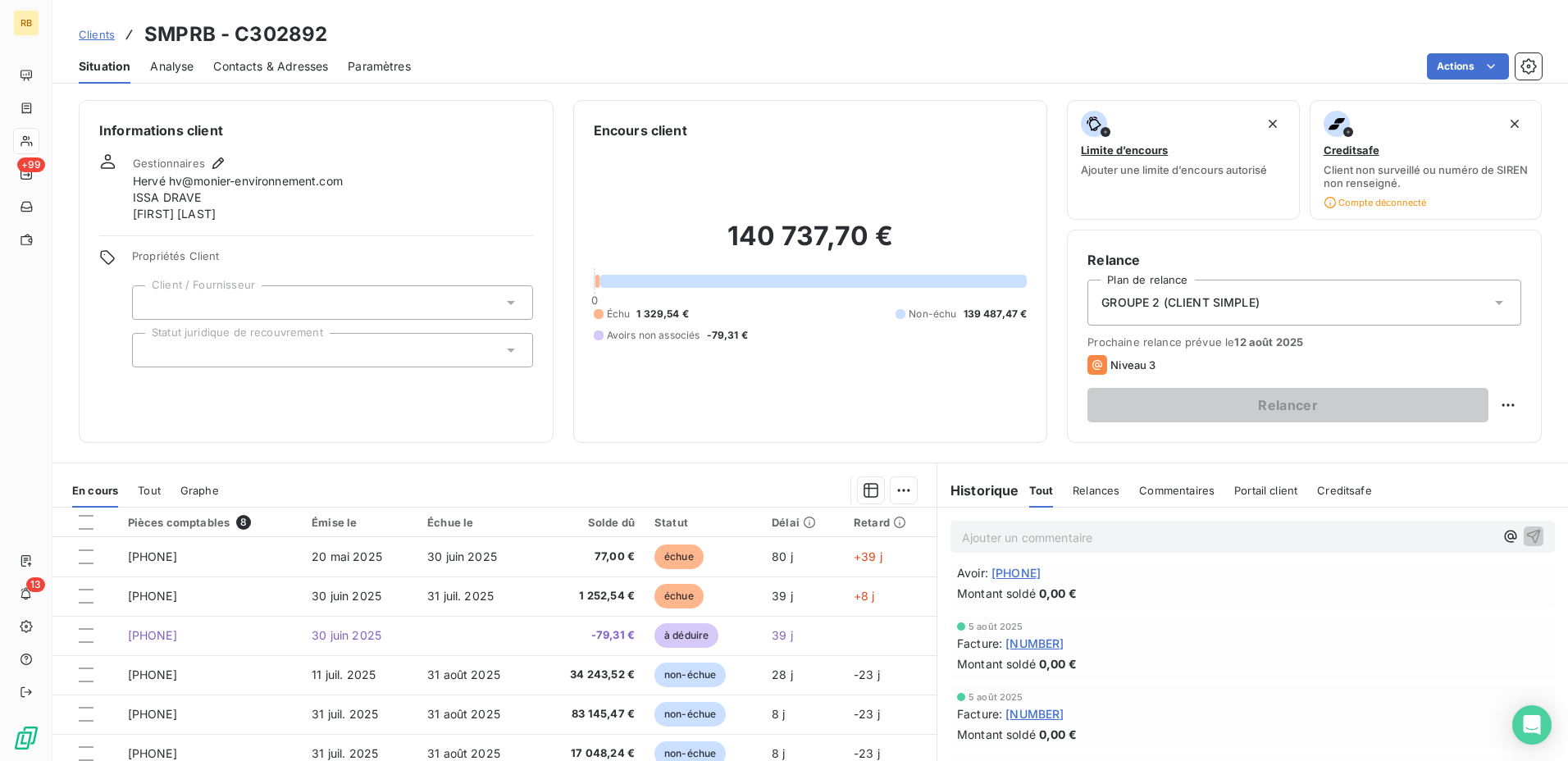 scroll, scrollTop: 0, scrollLeft: 0, axis: both 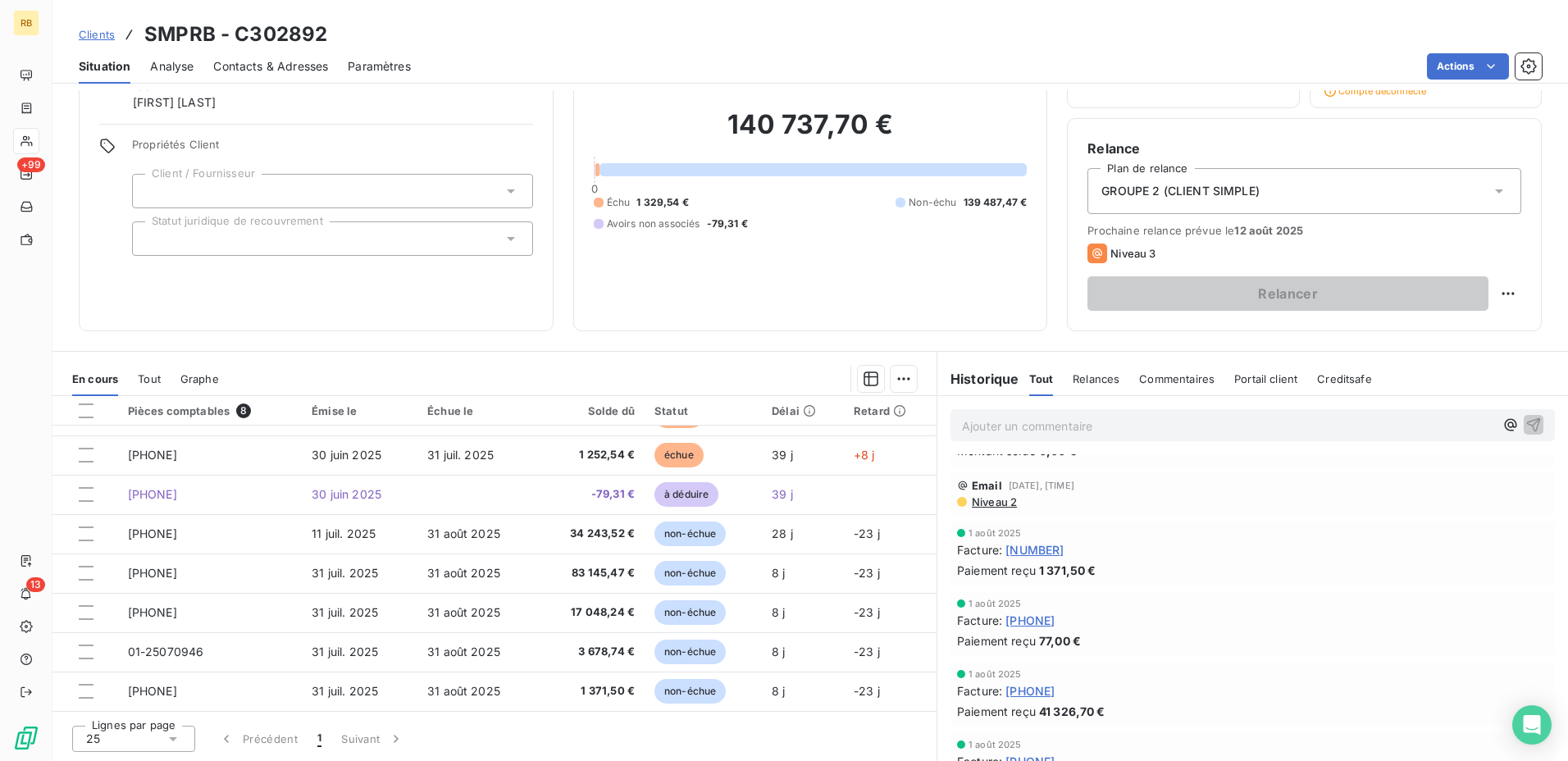 click on "[DATE] Facture : 01-25060386 Paiement reçu 77,00 €" at bounding box center [1252, 624] 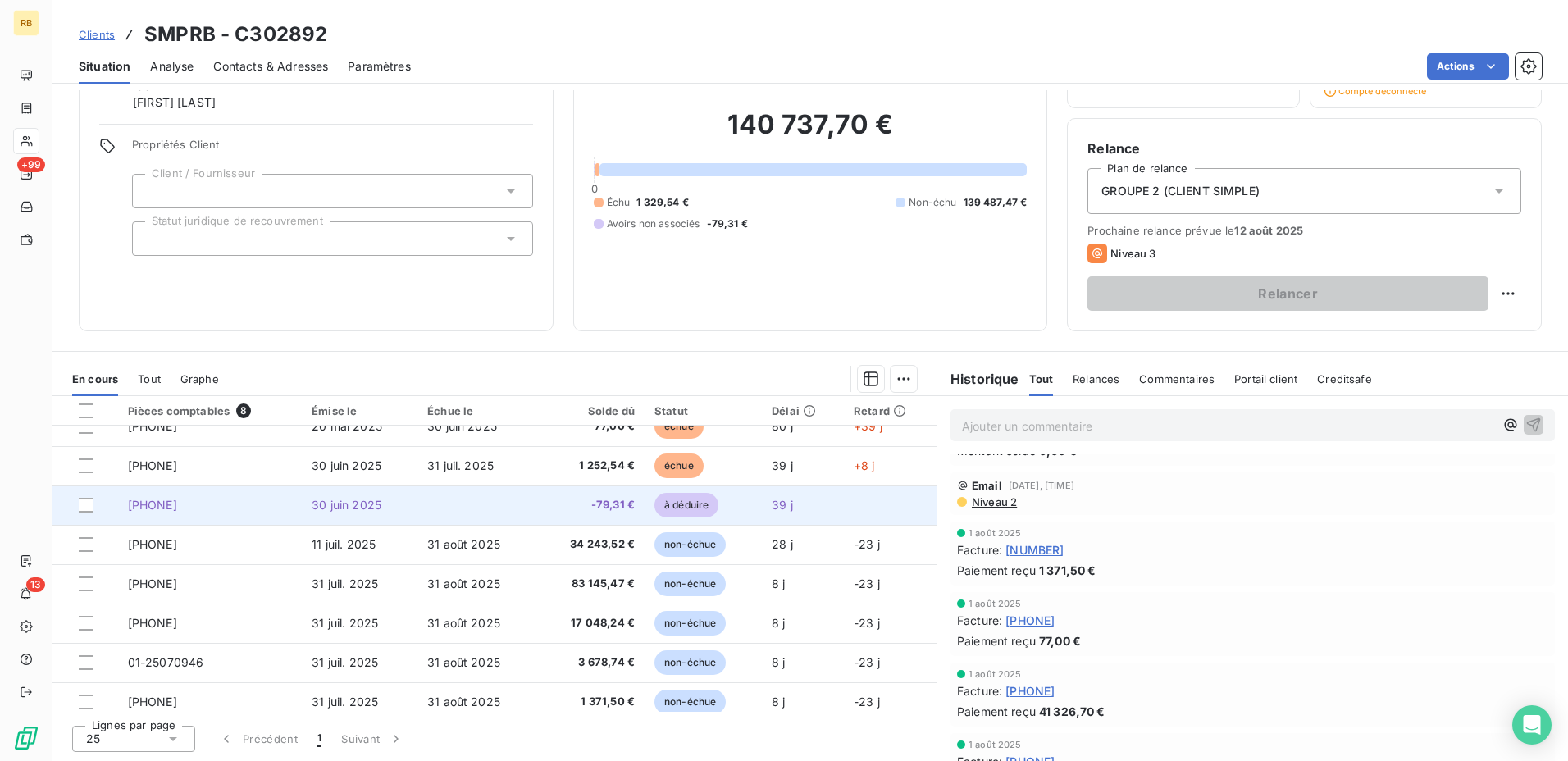 scroll, scrollTop: 0, scrollLeft: 0, axis: both 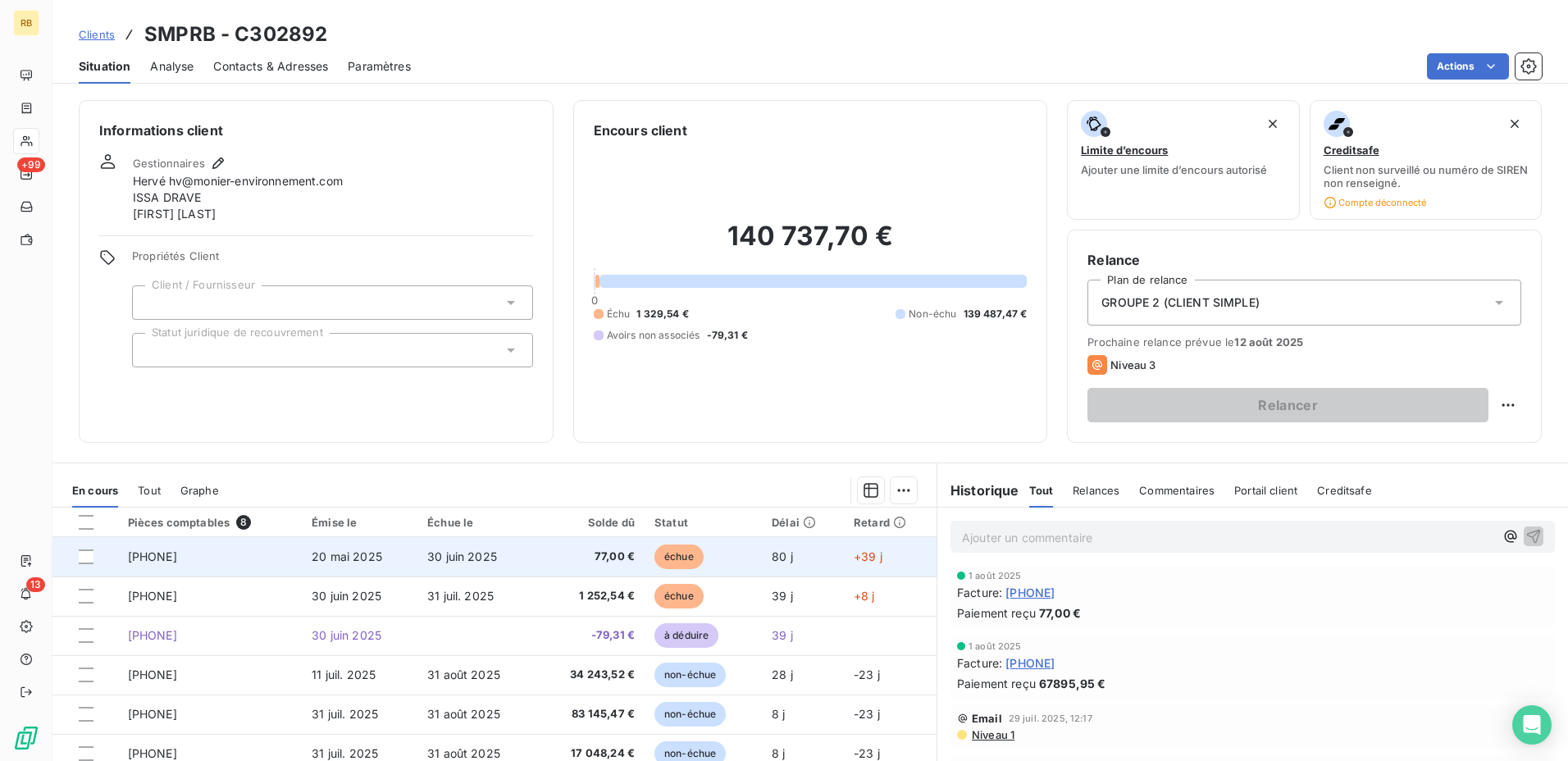 click on "[PHONE]" at bounding box center (153, 556) 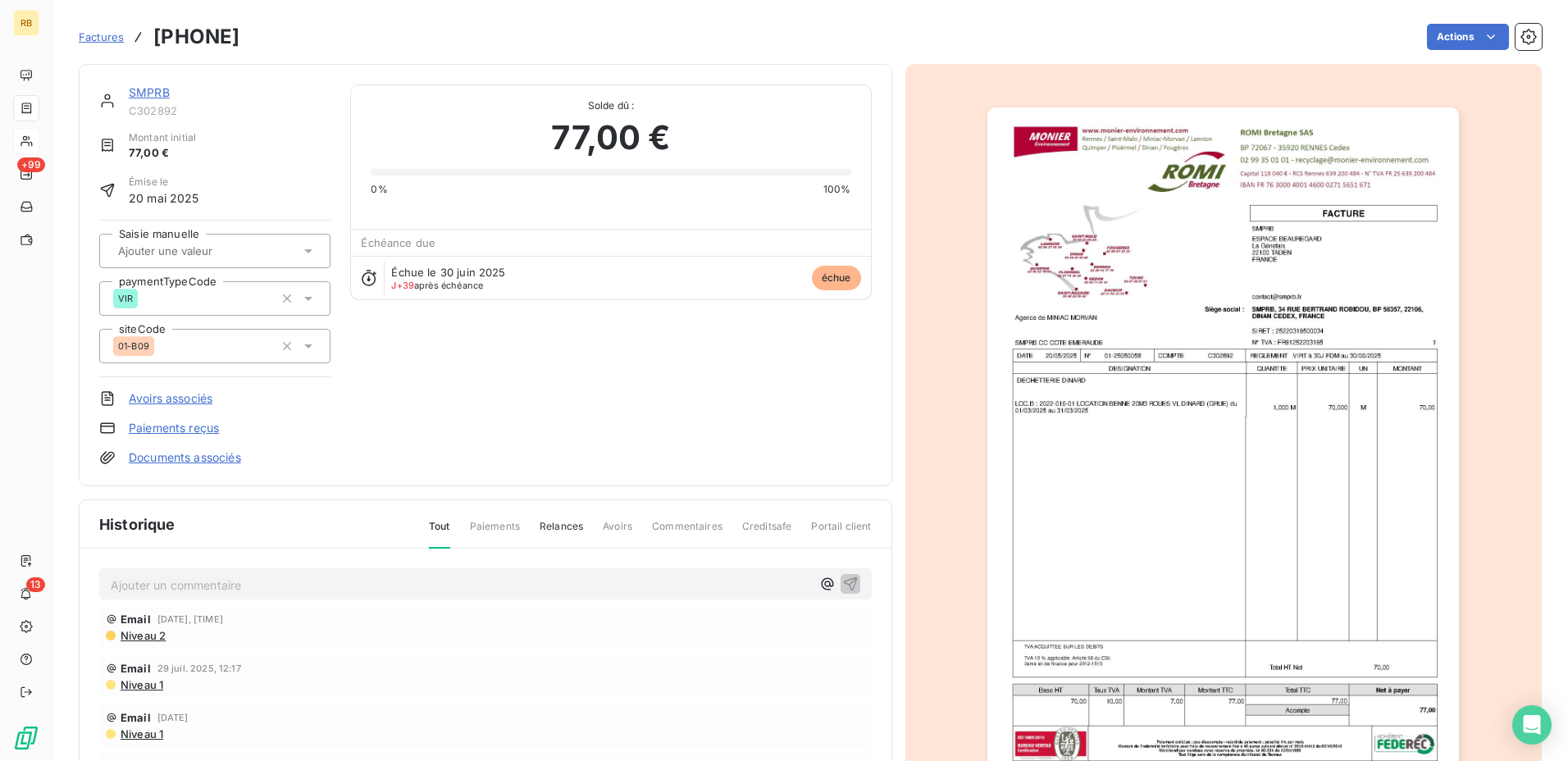 click at bounding box center (1223, 441) 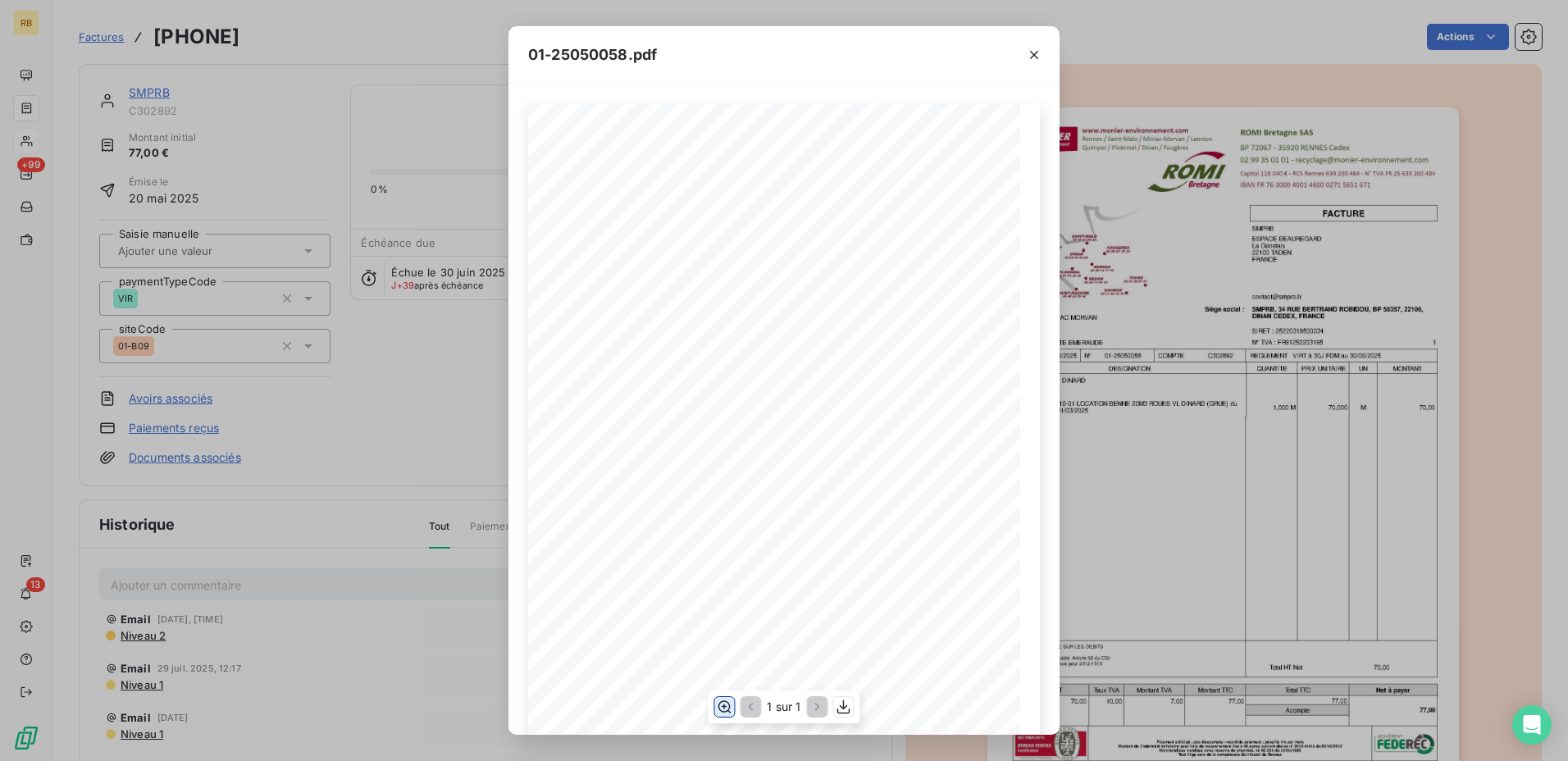 click 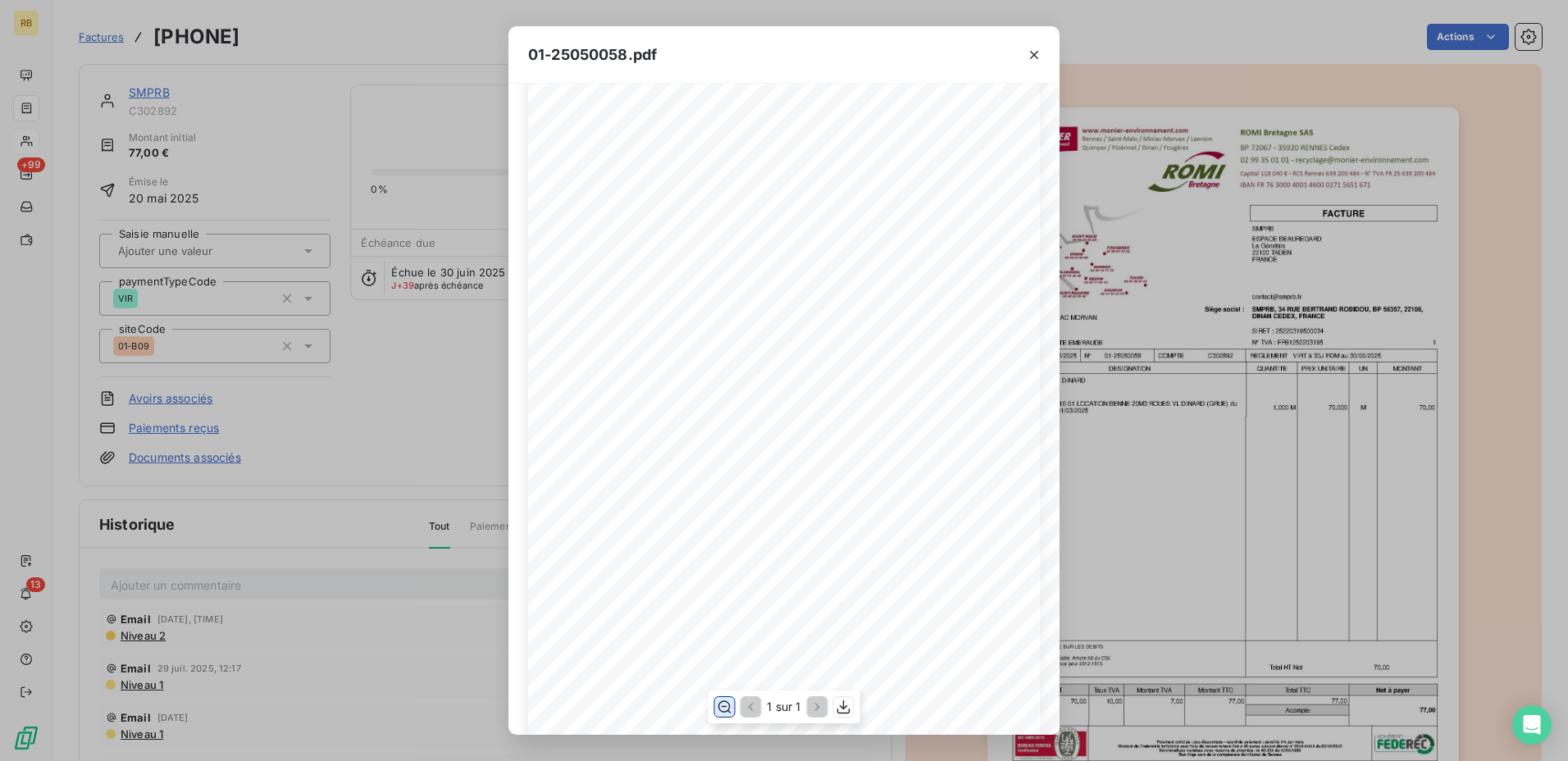 scroll, scrollTop: 164, scrollLeft: 0, axis: vertical 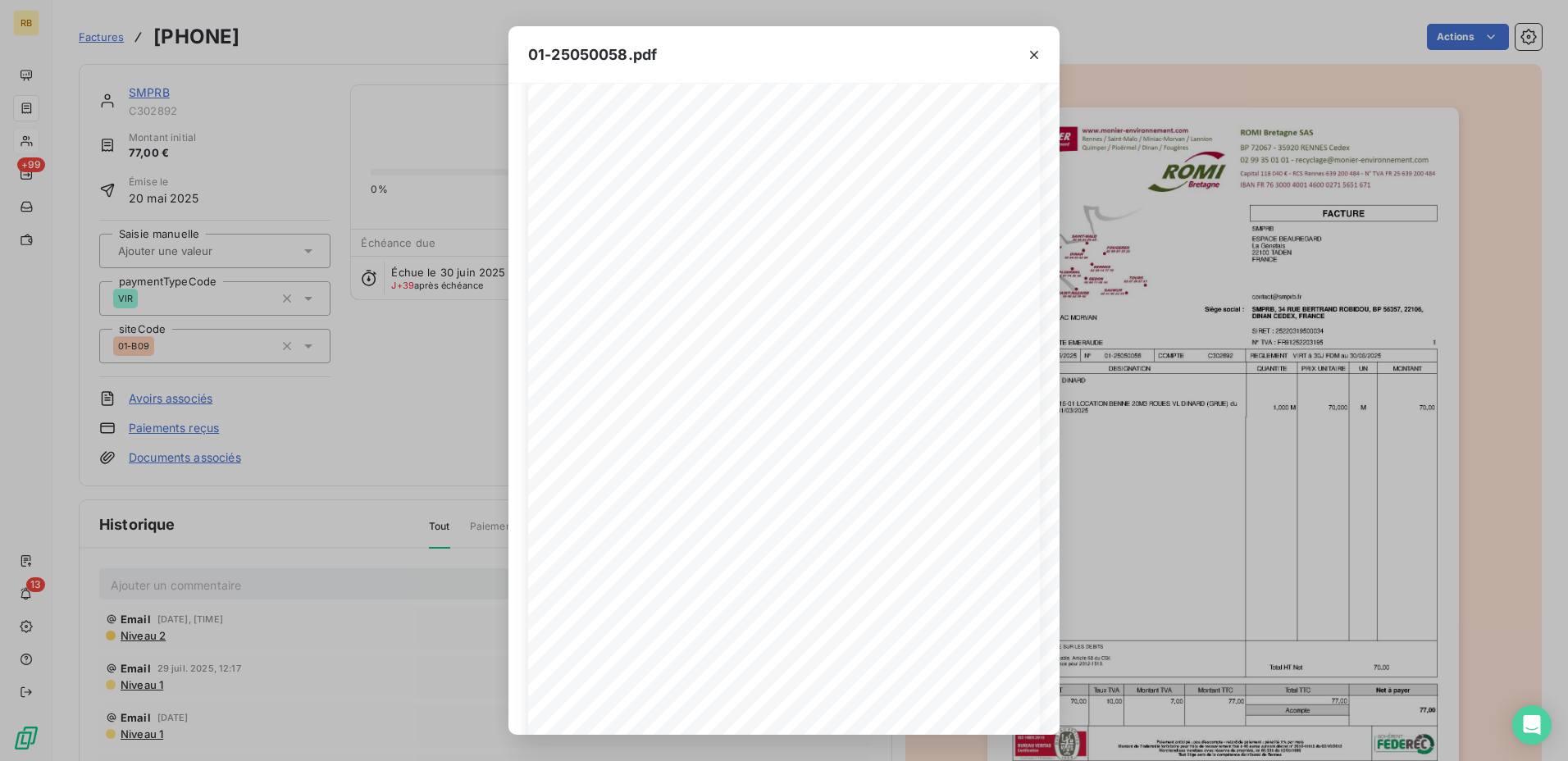 click on "[PHONE].pdf C302892 FACTURE [PHONE] [DATE] SMPRB ESPACE BEAUREGARD La Génetais 22100 TADEN FRANCE N° TVA : FR91252203195 SMPRB CC COTE EMERAUDE 1 Agence de MINIAC MORVAN VIRT à 30J FDM au [DATE] Coordonnées de nos sites d'exploitations DATE N° COMPTE REGLEMENT DESIGNATION QUANTITE PRIX UNITAIRE MONTANT UN SMPRB, [NUMBER] [STREET], BP 56357, 22106, DINAN CEDEX, FRANCE Siège social : FOUGERES [PHONE] [EMAIL] SIRET : 25220319500034 [EMAIL] N° TVA : FR25 639 200 484 DECHETTERIE DINARD LOC.B : [NUMBER] LOCATION BENNE 20M3 ROUES VL DINARD (GRUE) du [DATE_RANGE] 1,000 M 70,000 M 70,00 TVA ACQUITTEE SUR LES DEBITS TVA 10 % applicable. Article 68 du CGI. 3eme loi de finance pour 2012-1510. 70,00 Total HT Net Base HT 70,00 Total TTC Taux TVA 70,00 7,00 77,00 Acompte Escompte Net à payer 77,00 77,00 10,00 7,00 Total TTC escompte déduit 77,00 T out litige sera de la compétence du tribunal de Rennes" at bounding box center [784, 380] 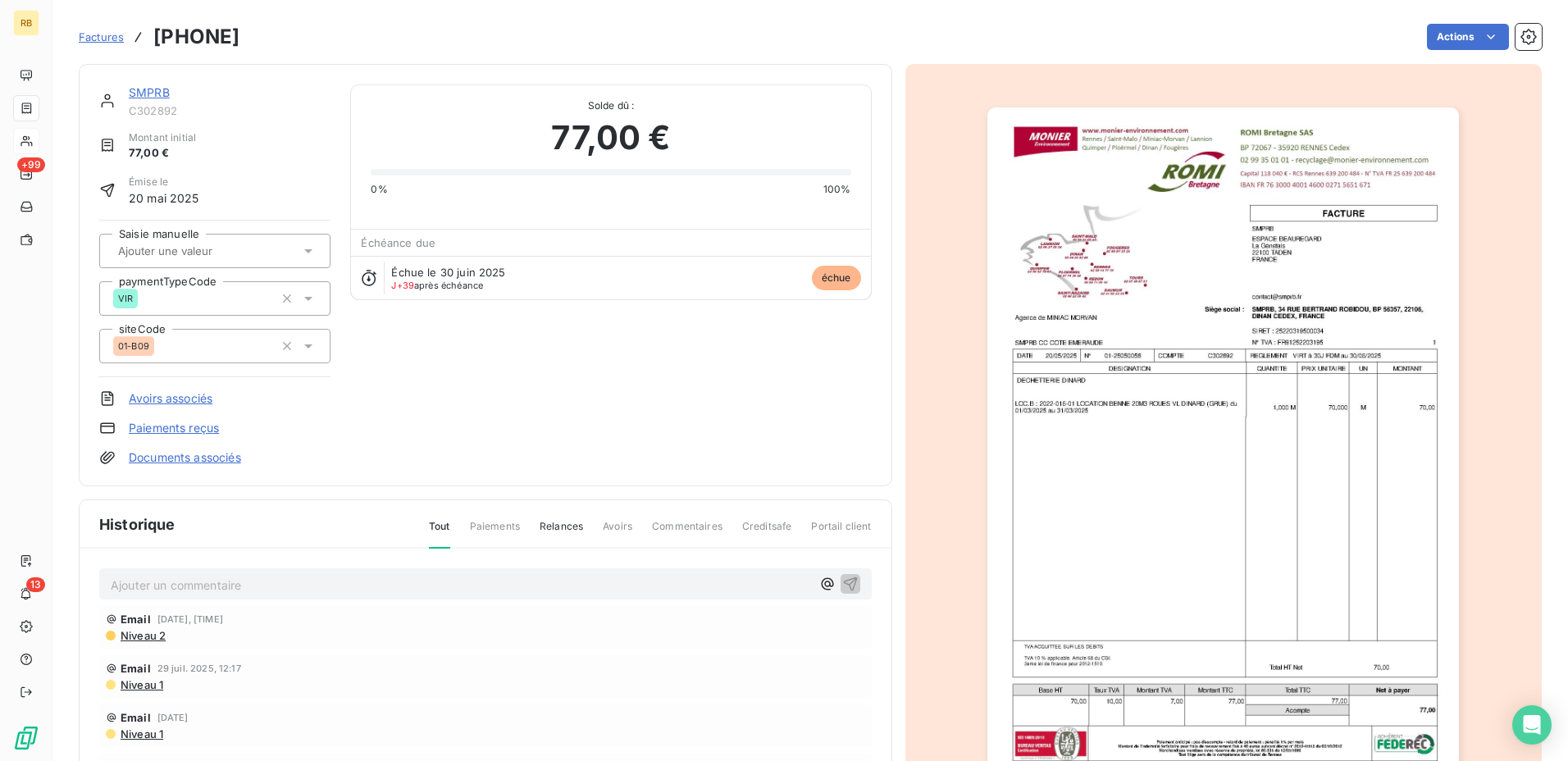 click on "SMPRB" at bounding box center (149, 92) 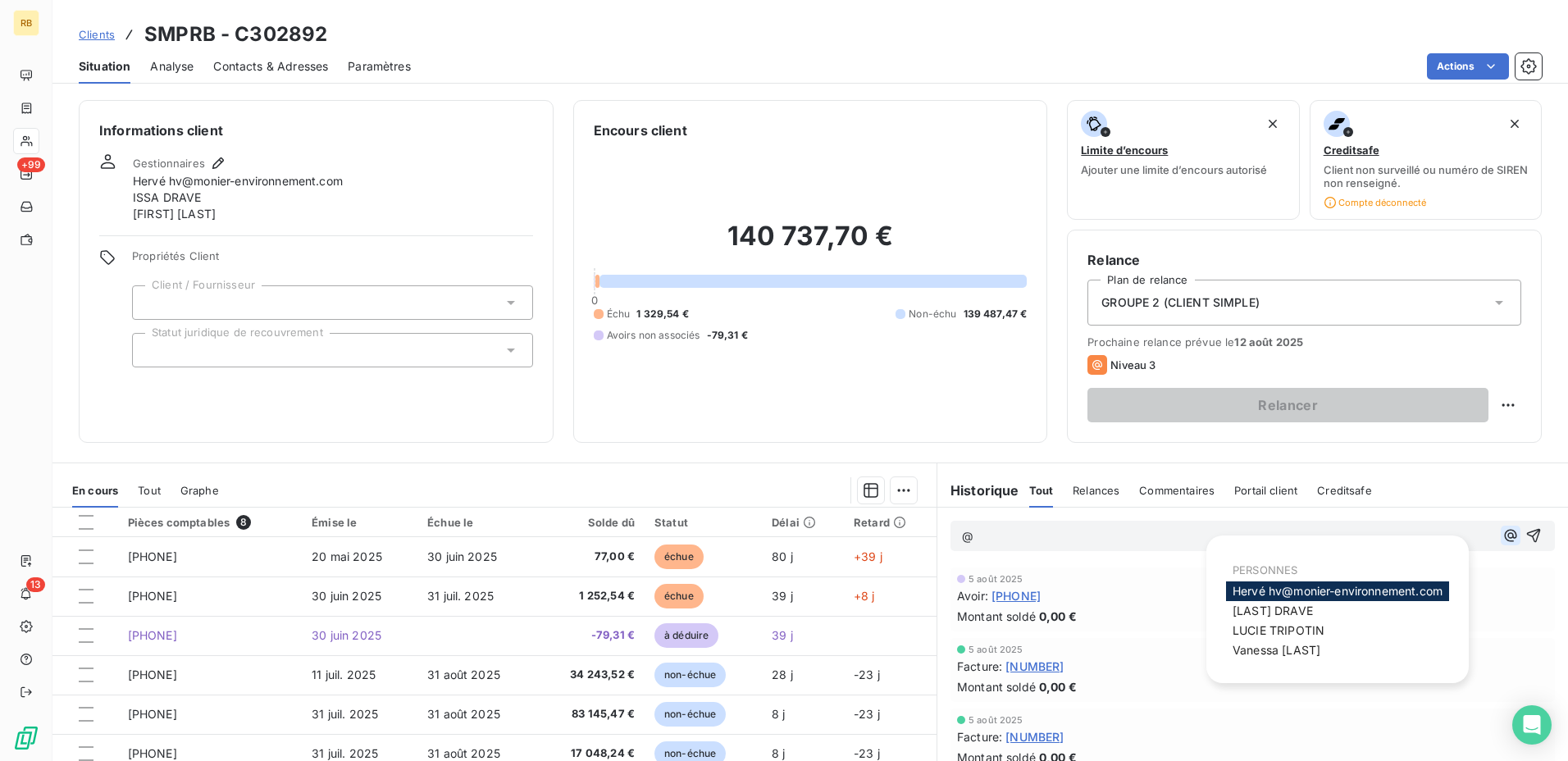 click 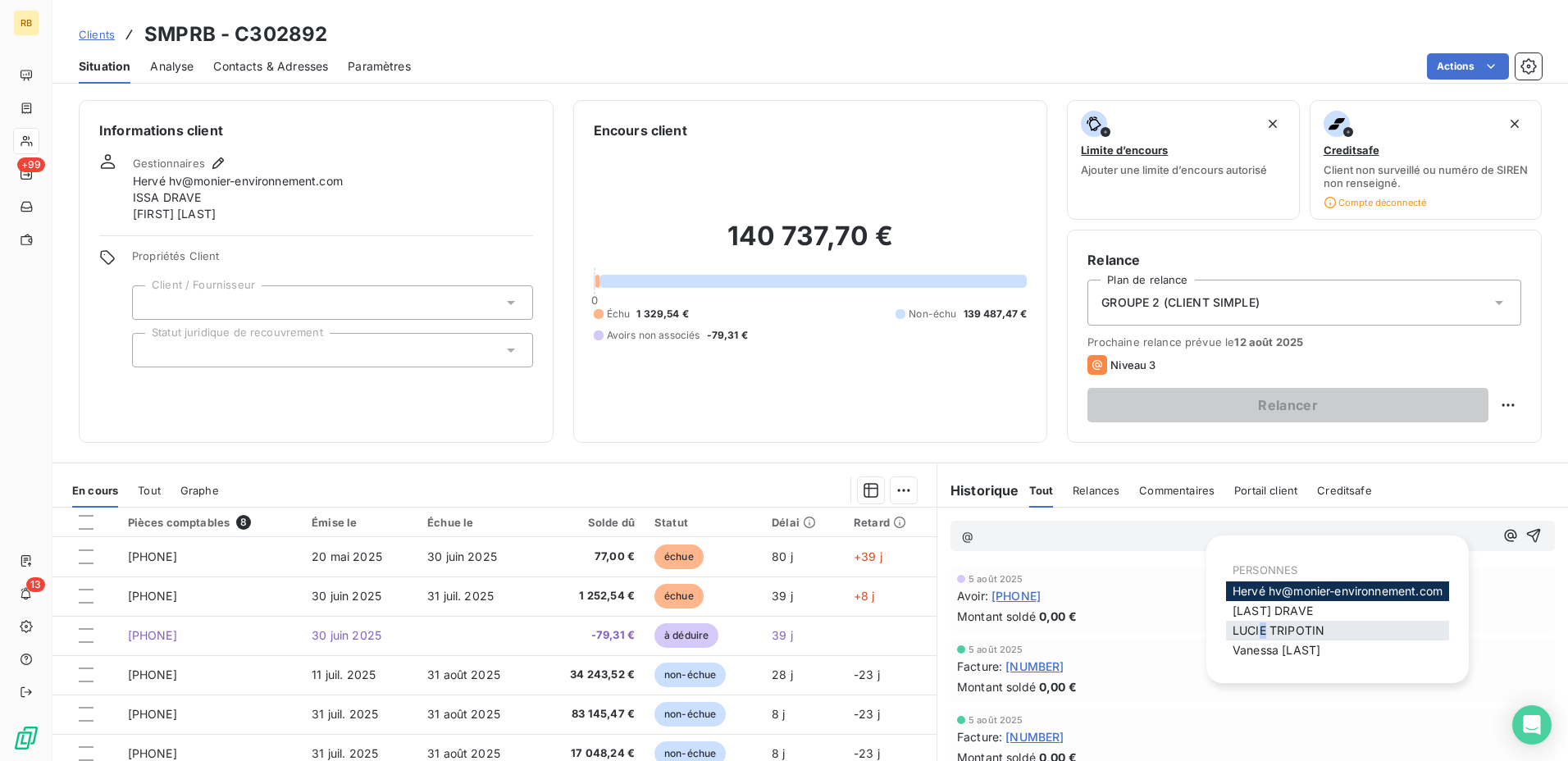 click on "[FIRST] [LAST]" at bounding box center (1279, 630) 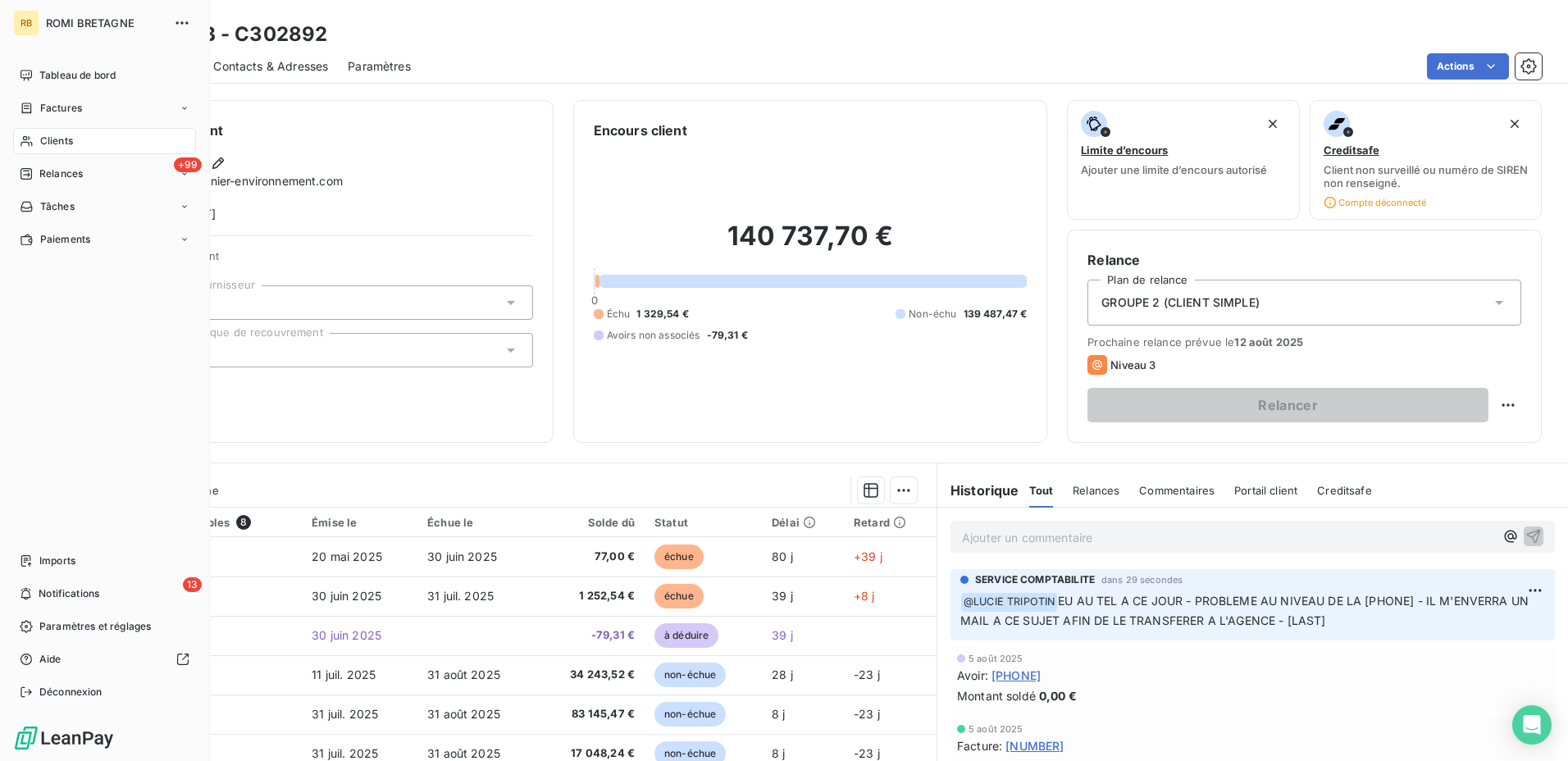 click on "Clients" at bounding box center (104, 141) 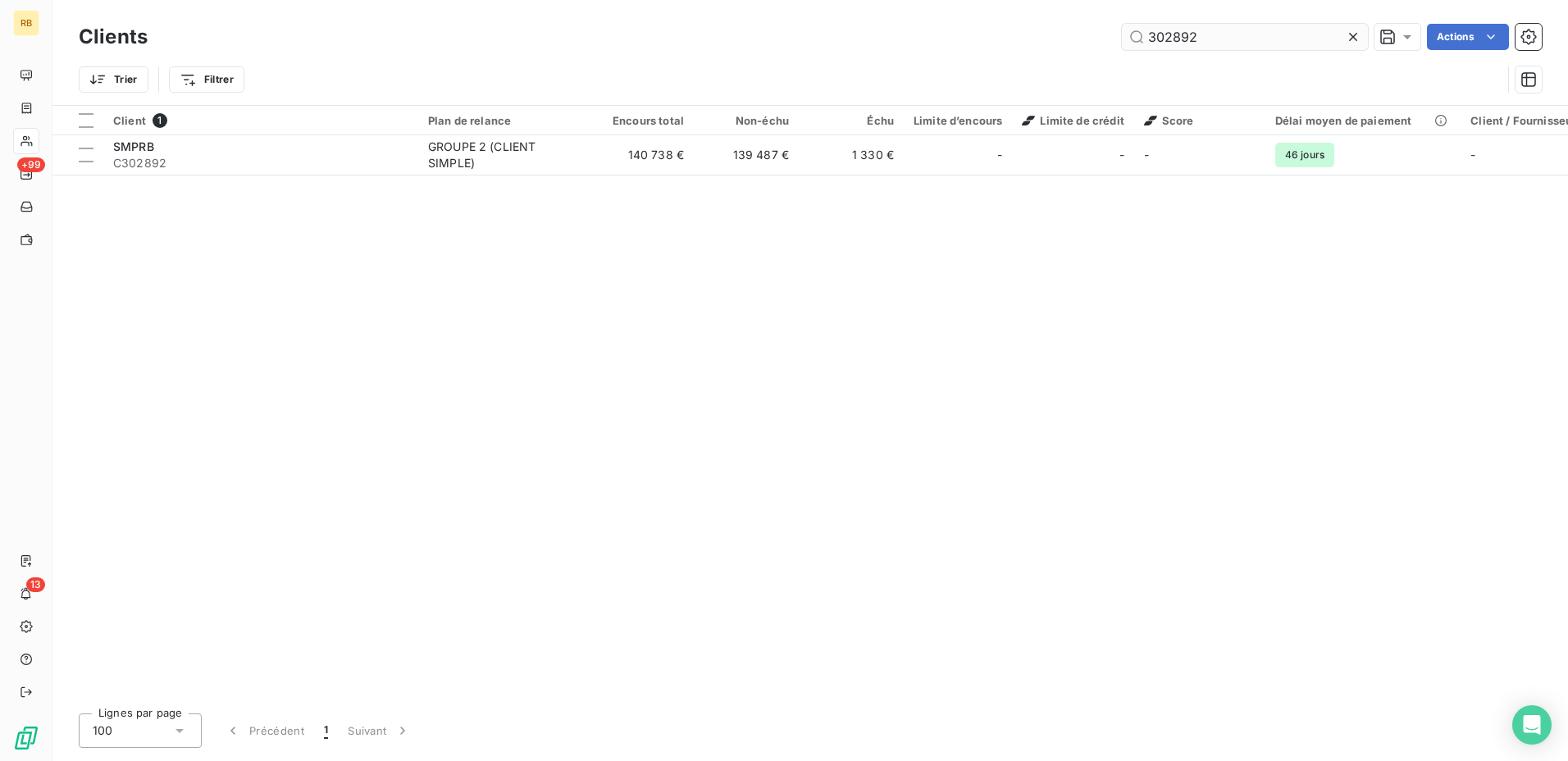 click on "302892" at bounding box center (1245, 37) 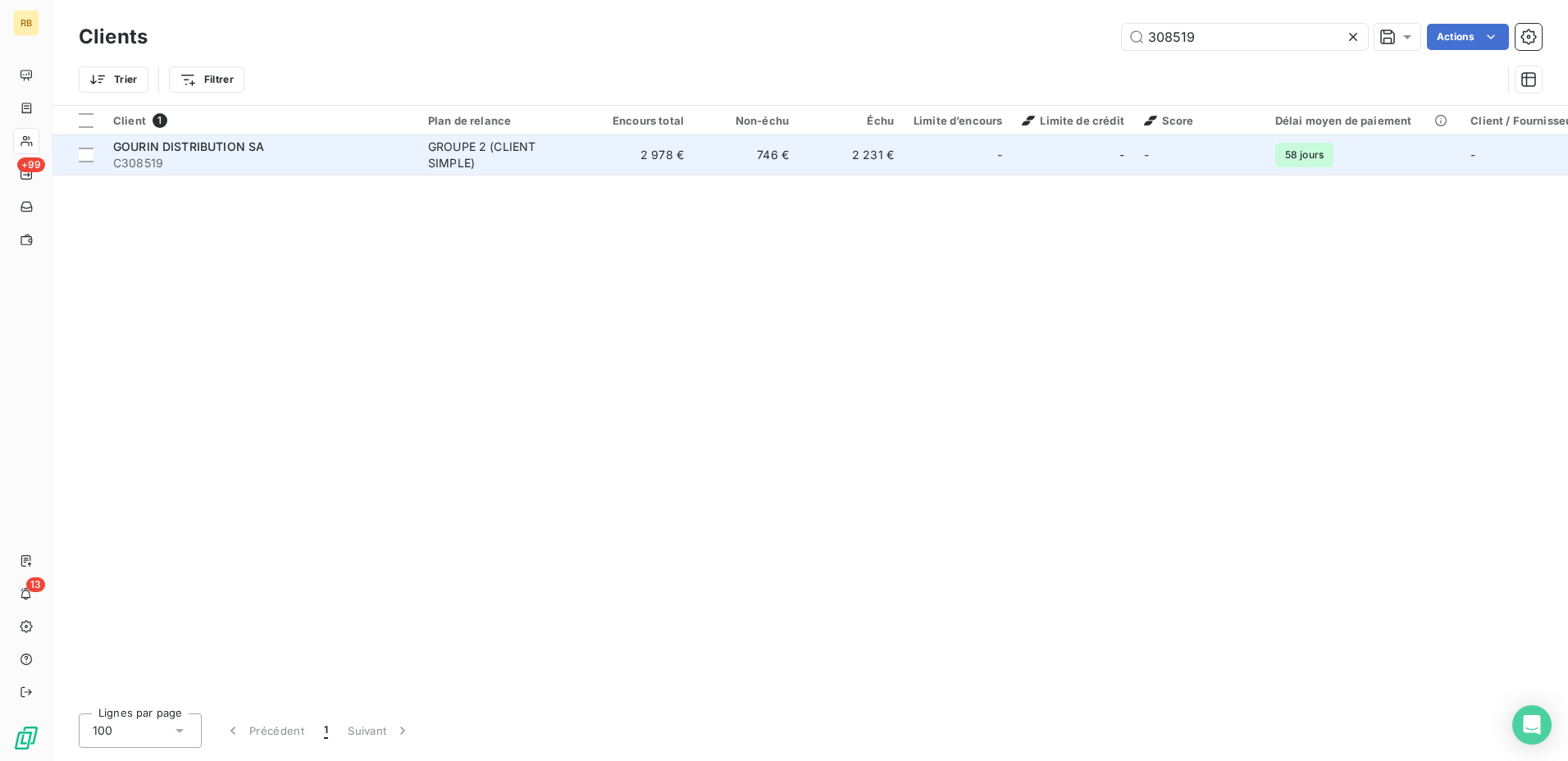 type on "308519" 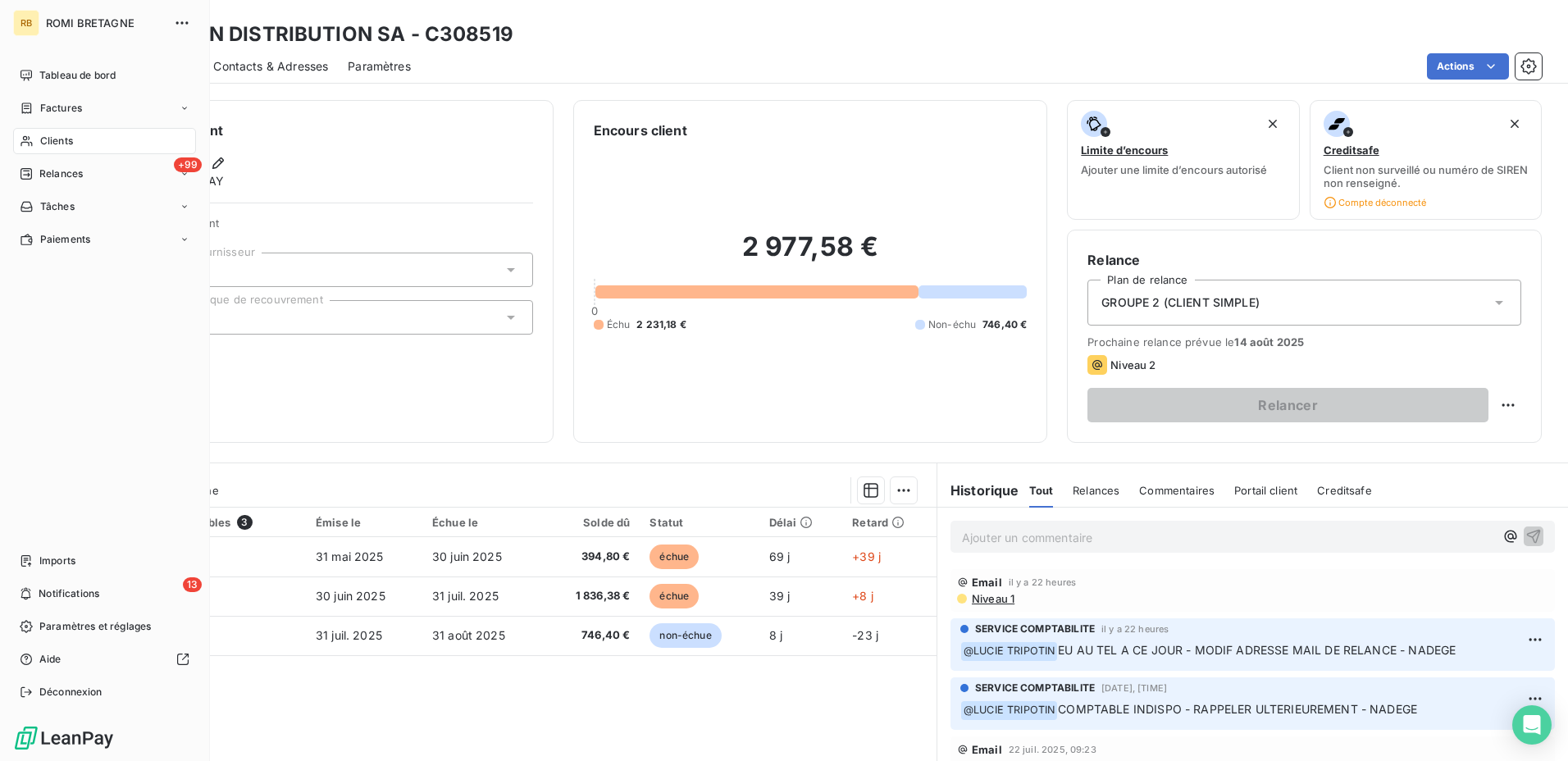 click on "Clients" at bounding box center [104, 141] 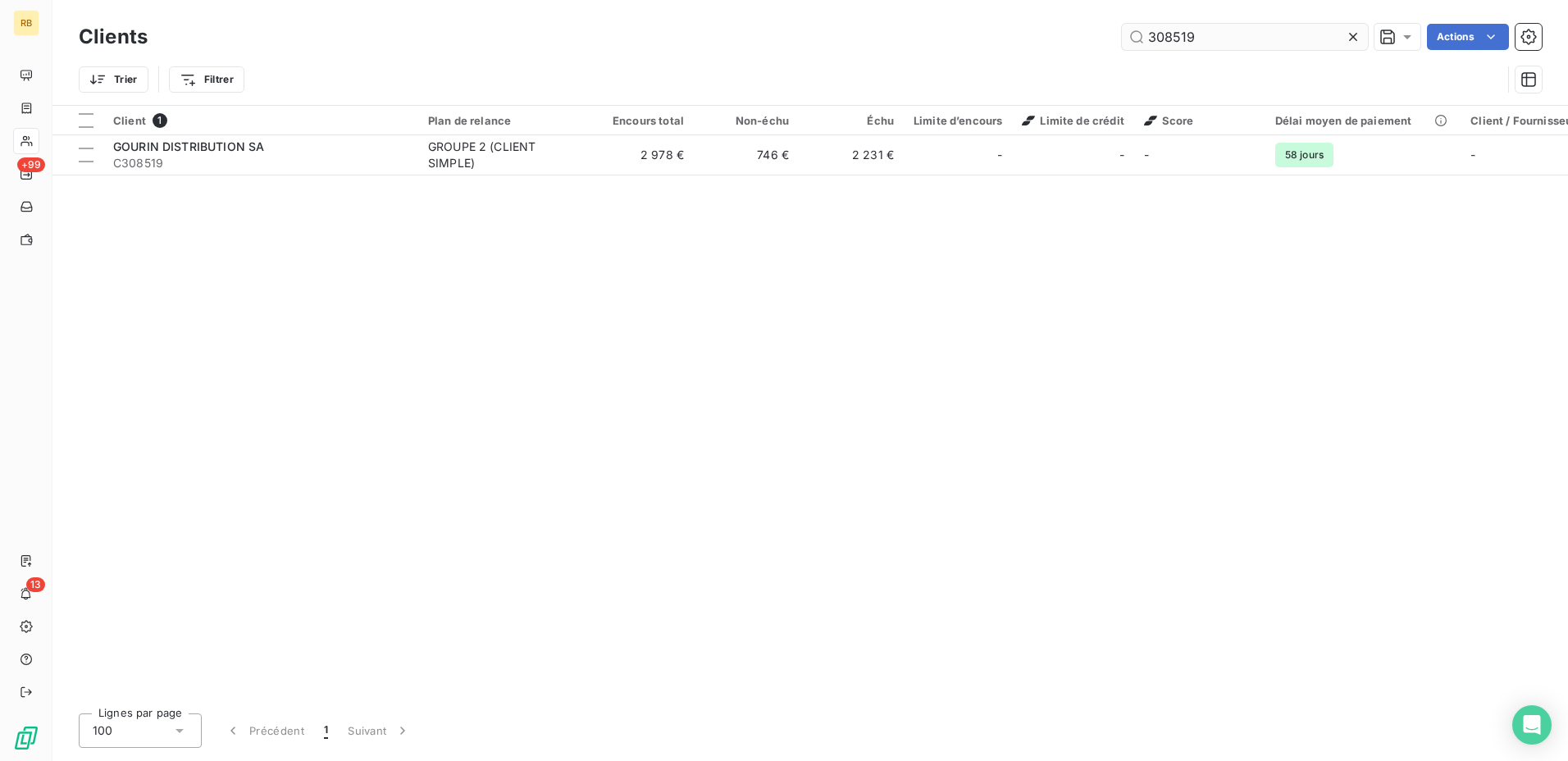 click on "308519" at bounding box center [1245, 37] 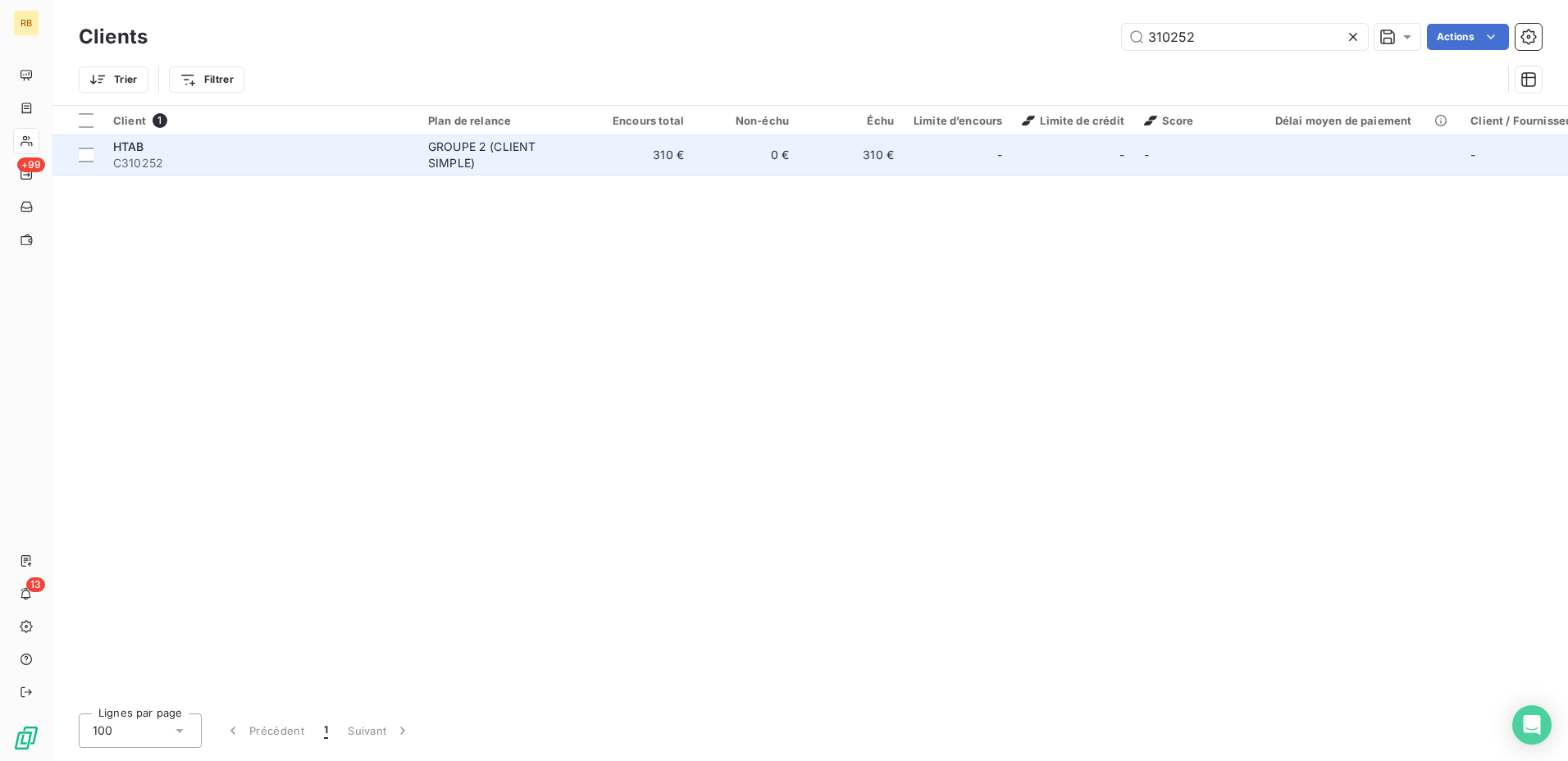 type on "310252" 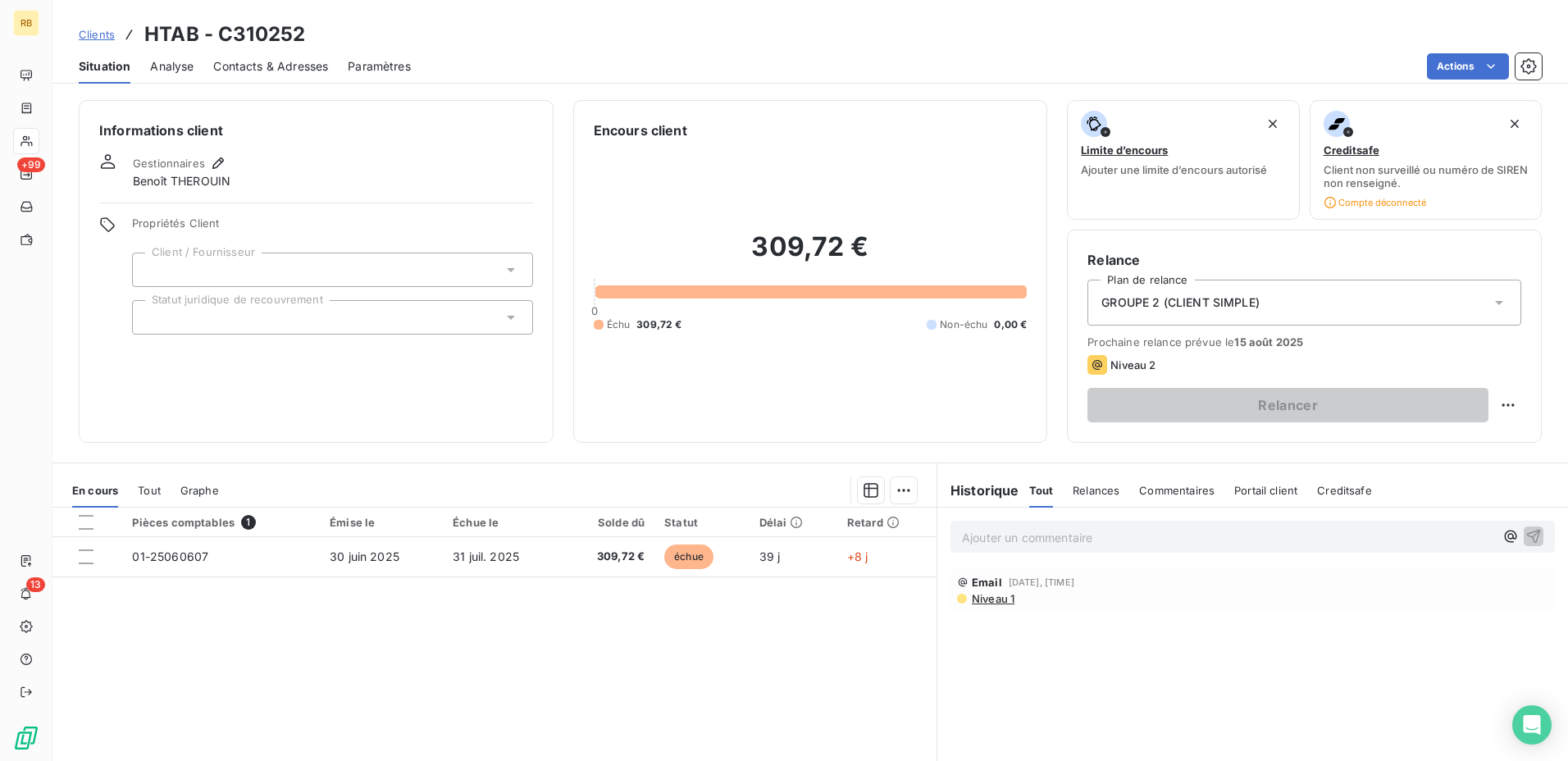 click at bounding box center (1511, 536) 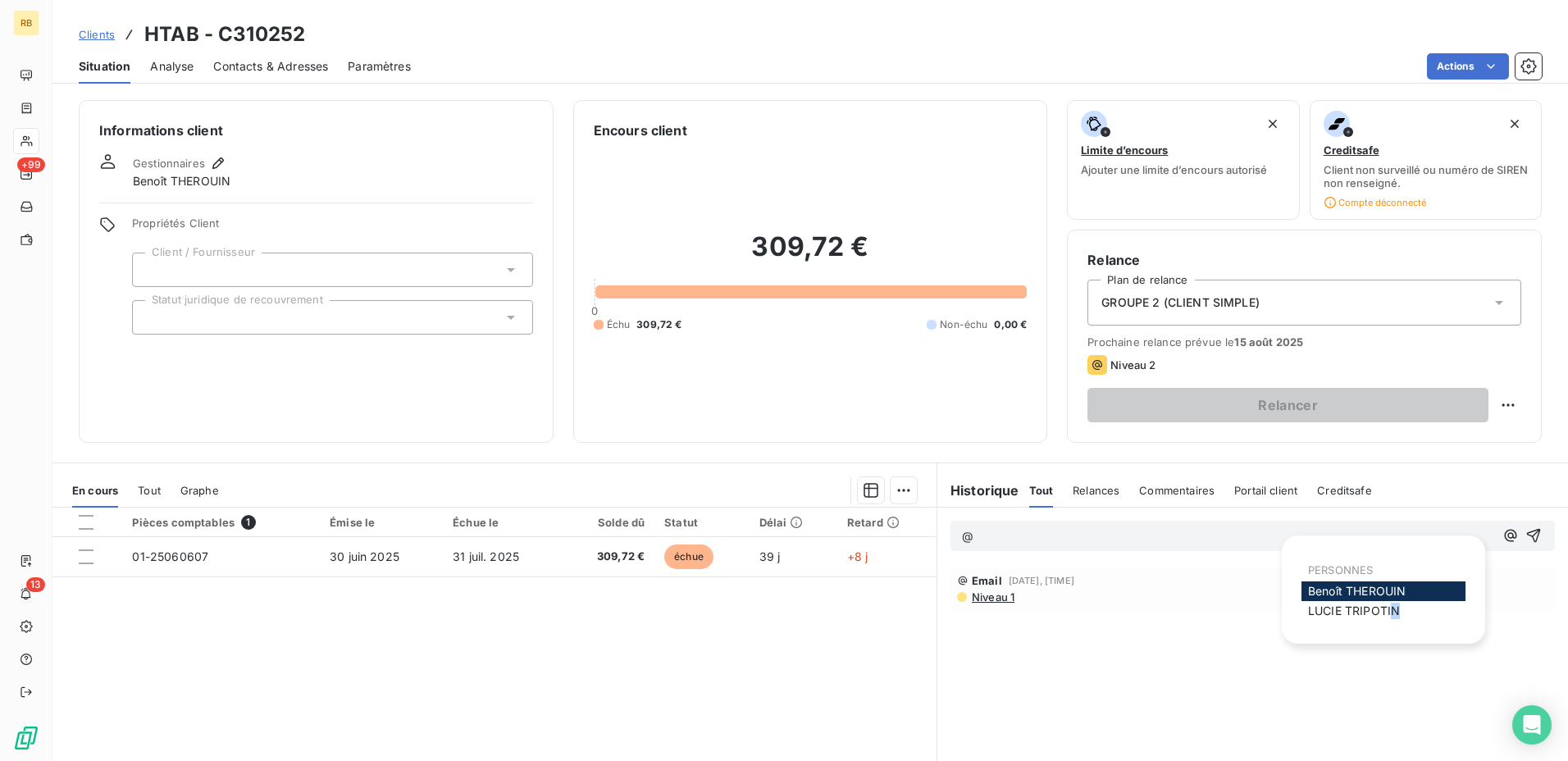 drag, startPoint x: 1396, startPoint y: 614, endPoint x: 1394, endPoint y: 600, distance: 14.142136 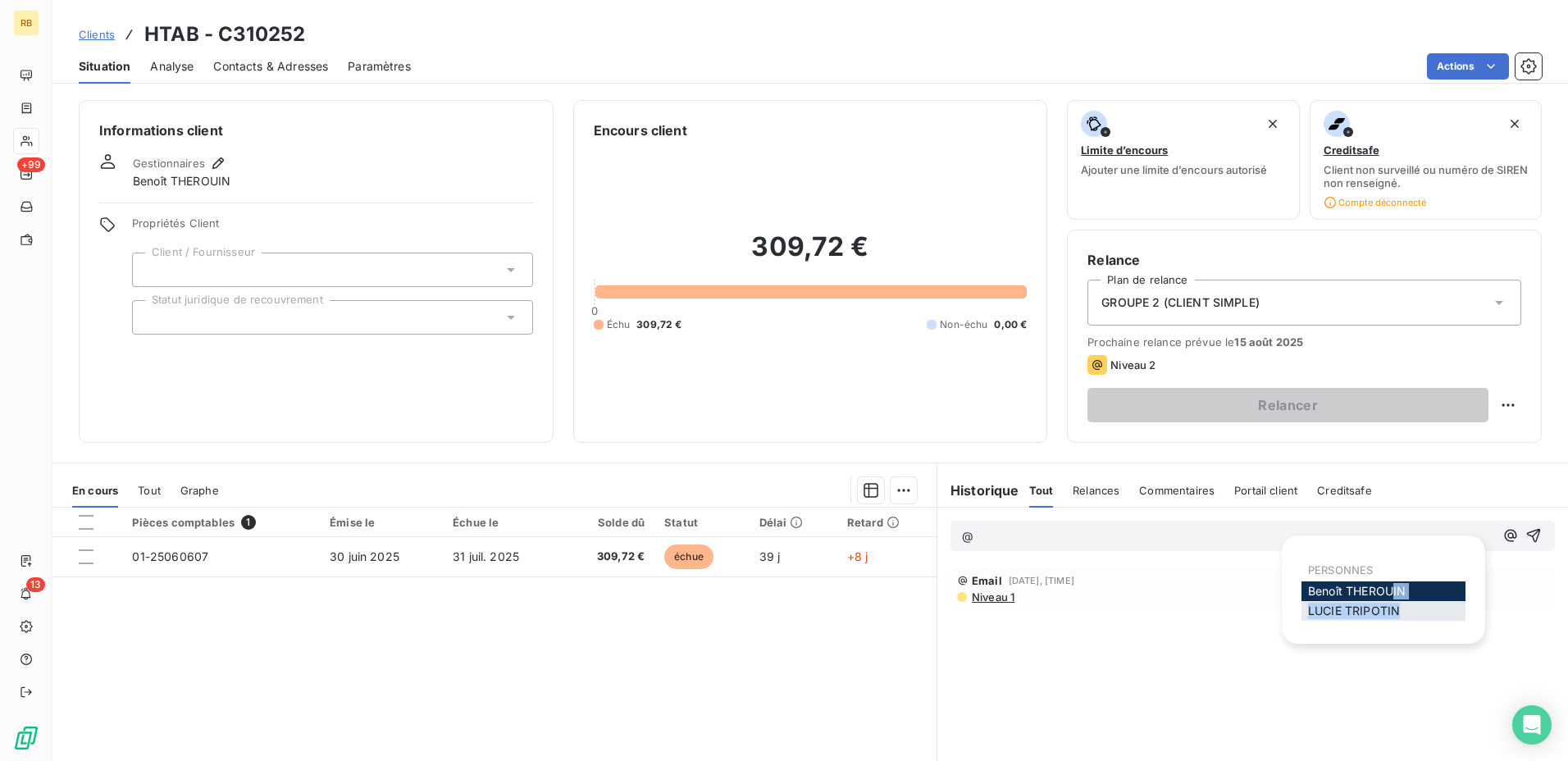 drag, startPoint x: 1394, startPoint y: 600, endPoint x: 1333, endPoint y: 610, distance: 61.81424 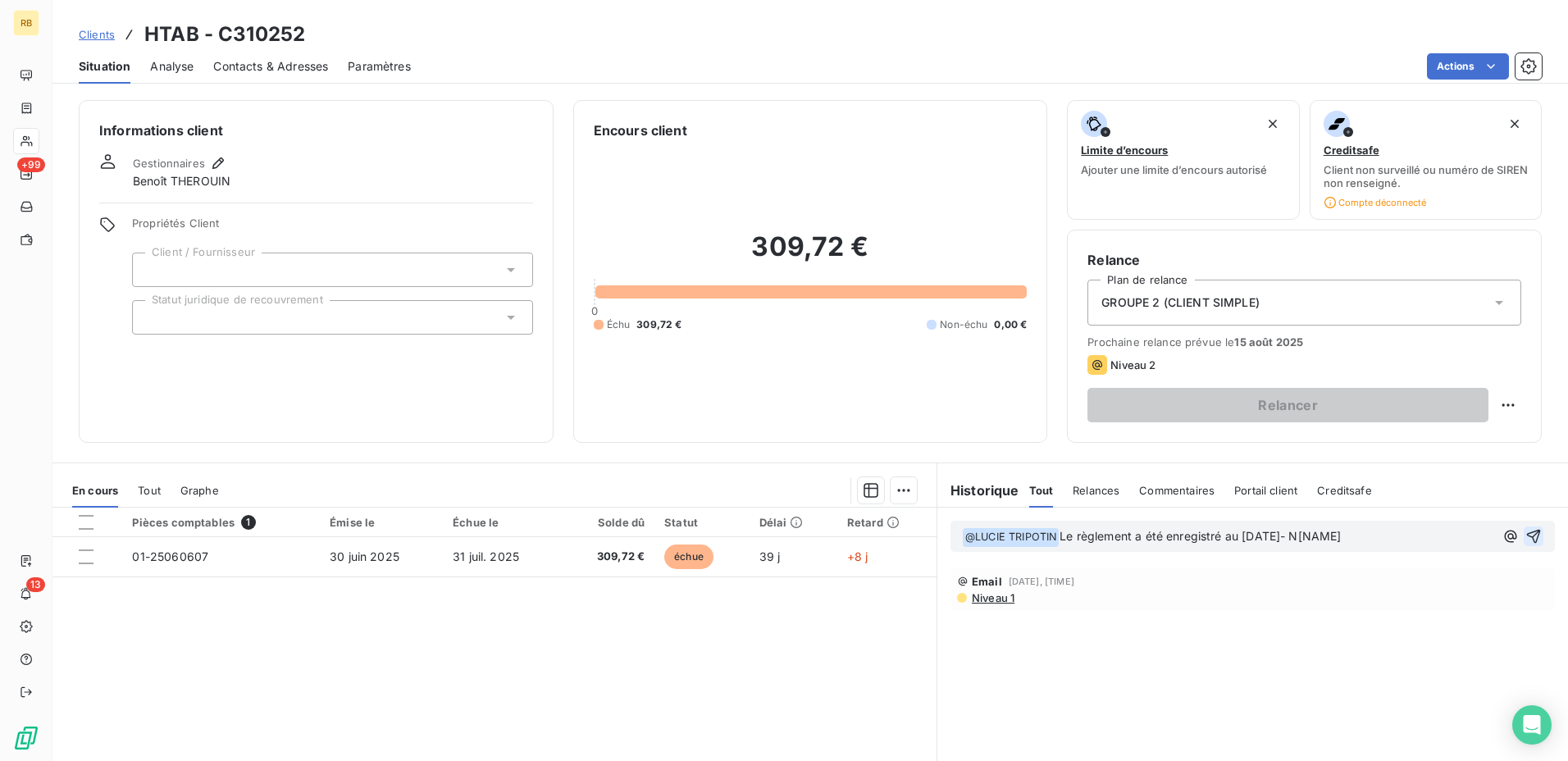 click on "﻿ @ [NAME] ﻿ Le règlement a été enregistré au [DATE]- [NAME]" at bounding box center (1252, 536) 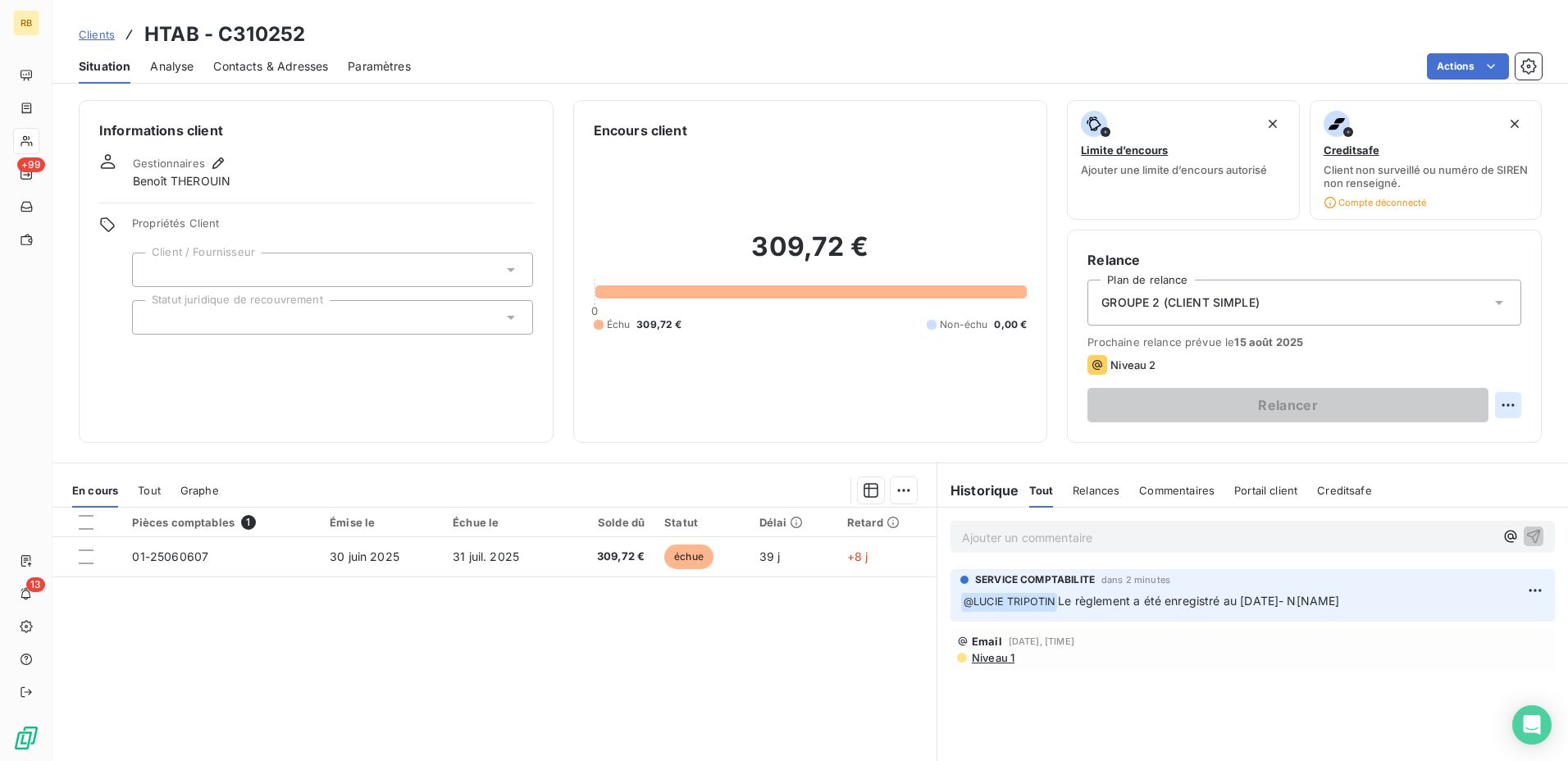 click on "RB +99 13 Clients [NAME] - C[NUMBER] Situation Analyse Contacts & Adresses Paramètres Actions Informations client Gestionnaires [NAME] [NAME] Propriétés Client Client / Fournisseur Statut juridique de recouvrement Encours client [CURRENCY] [CURRENCY] [CURRENCY] Non-échu [CURRENCY] Limite d’encours Ajouter une limite d’encours autorisé Creditsafe Client non surveillé ou numéro de SIREN non renseigné. Compte déconnecté Relance Plan de relance GROUPE 2 (CLIENT SIMPLE) Prochaine relance prévue le [DATE] Niveau 2 Relancer En cours Tout Graphe Pièces comptables 1 Émise le Échue le Solde dû Statut Délai Retard [NUMBER] [DATE] [DATE] [CURRENCY] échue [NUMBER] j +[NUMBER] j Lignes par page 25 Précédent 1 Suivant Historique Tout Relances Commentaires Portail client Creditsafe Tout Relances Commentaires Portail client Creditsafe Ajouter un commentaire ﻿ SERVICE COMPTABILITE dans 2 minutes ﻿ @ [NAME] Email [DATE], [TIME] Niveau 1" at bounding box center [784, 380] 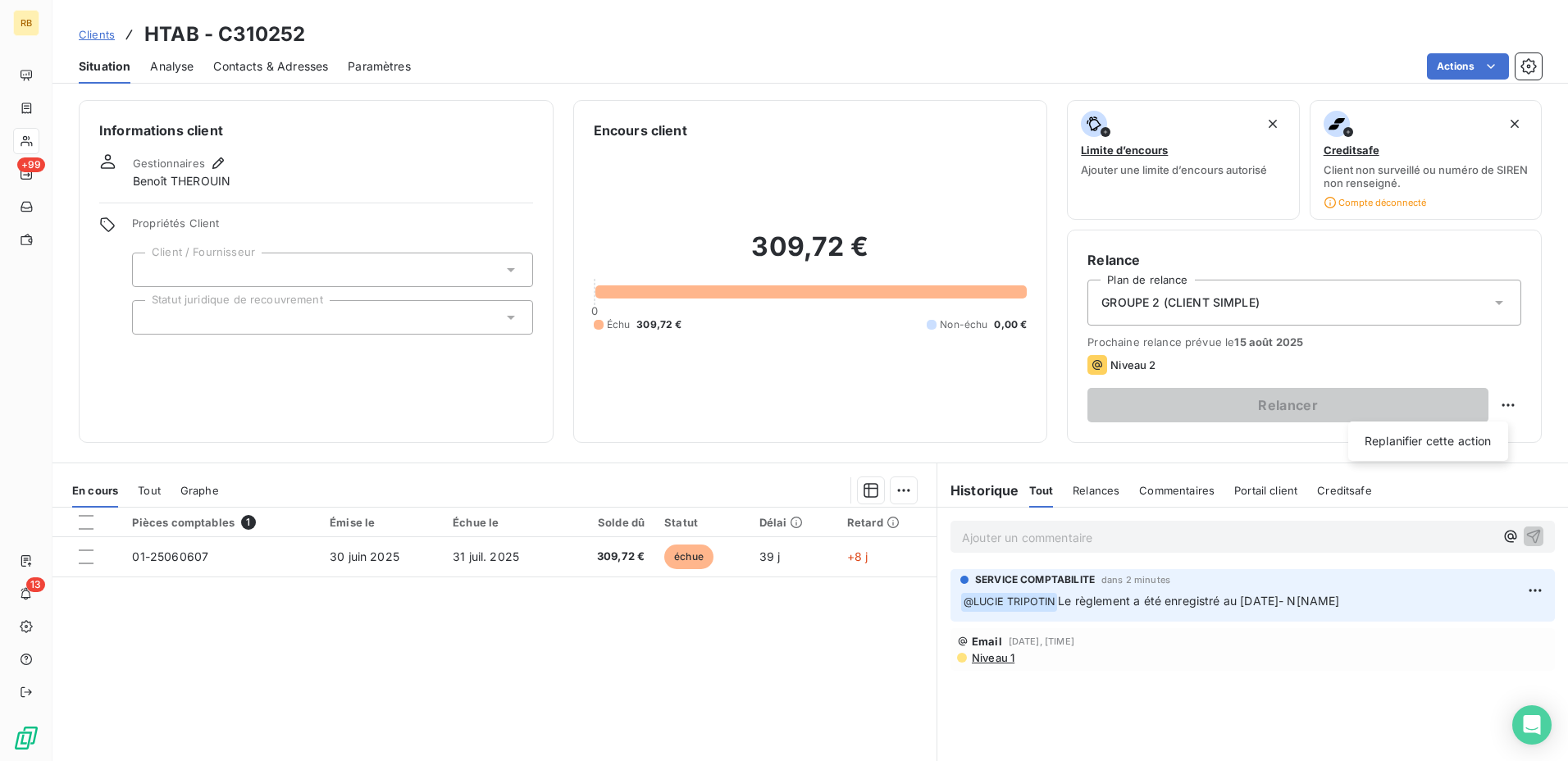 drag, startPoint x: 1433, startPoint y: 444, endPoint x: 1380, endPoint y: 481, distance: 64.63745 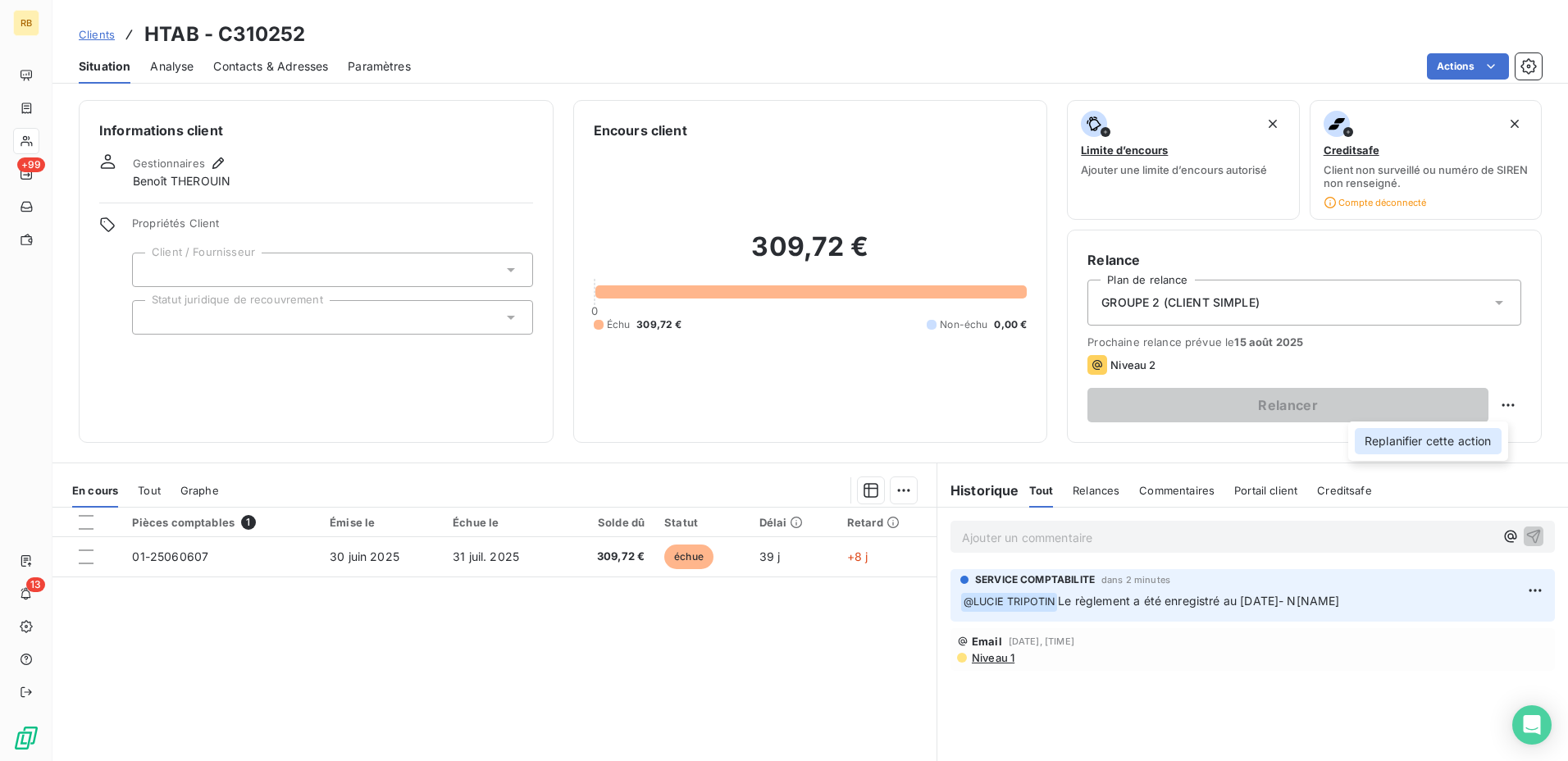 click on "Replanifier cette action" at bounding box center (1428, 441) 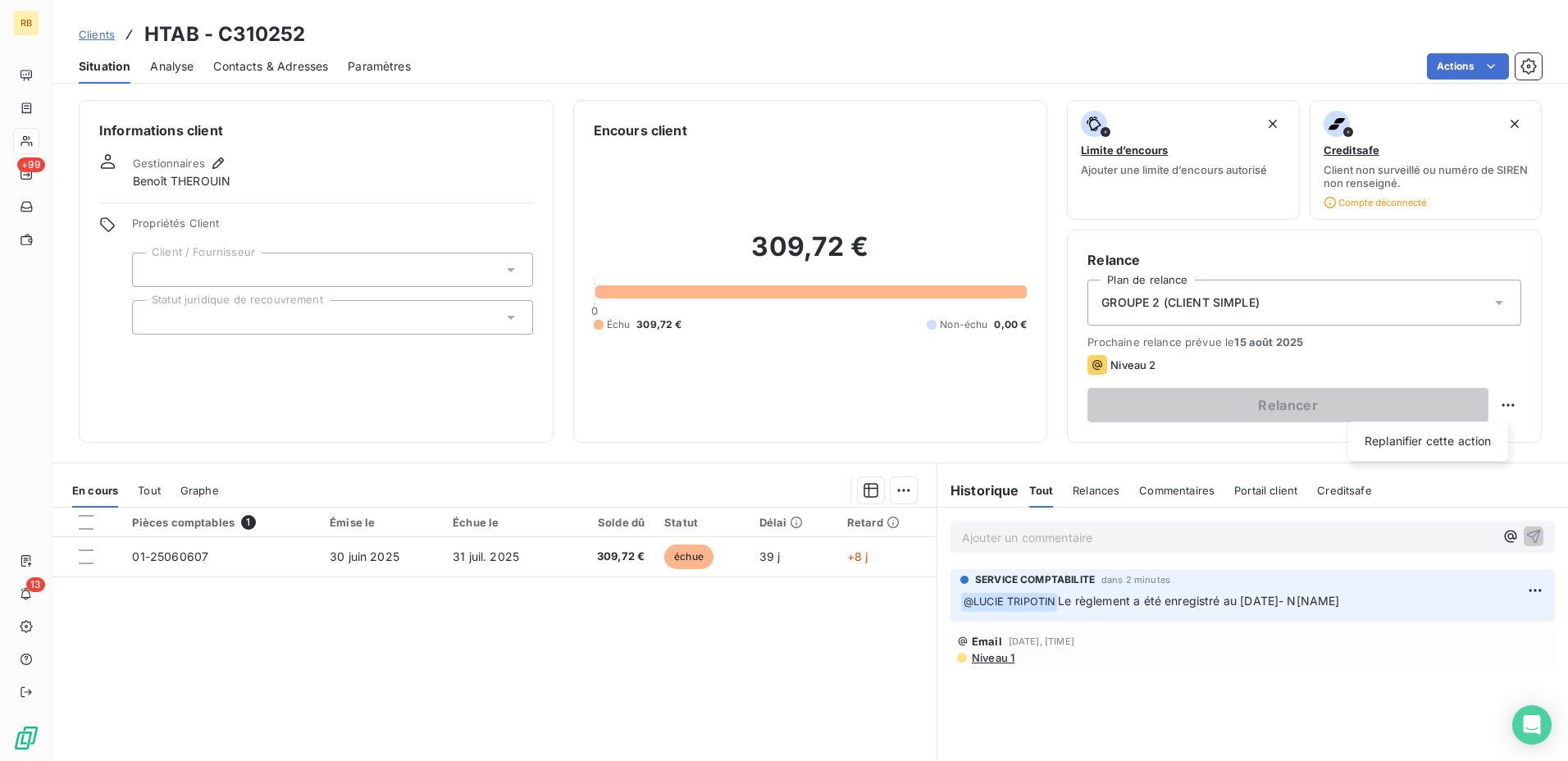 select on "7" 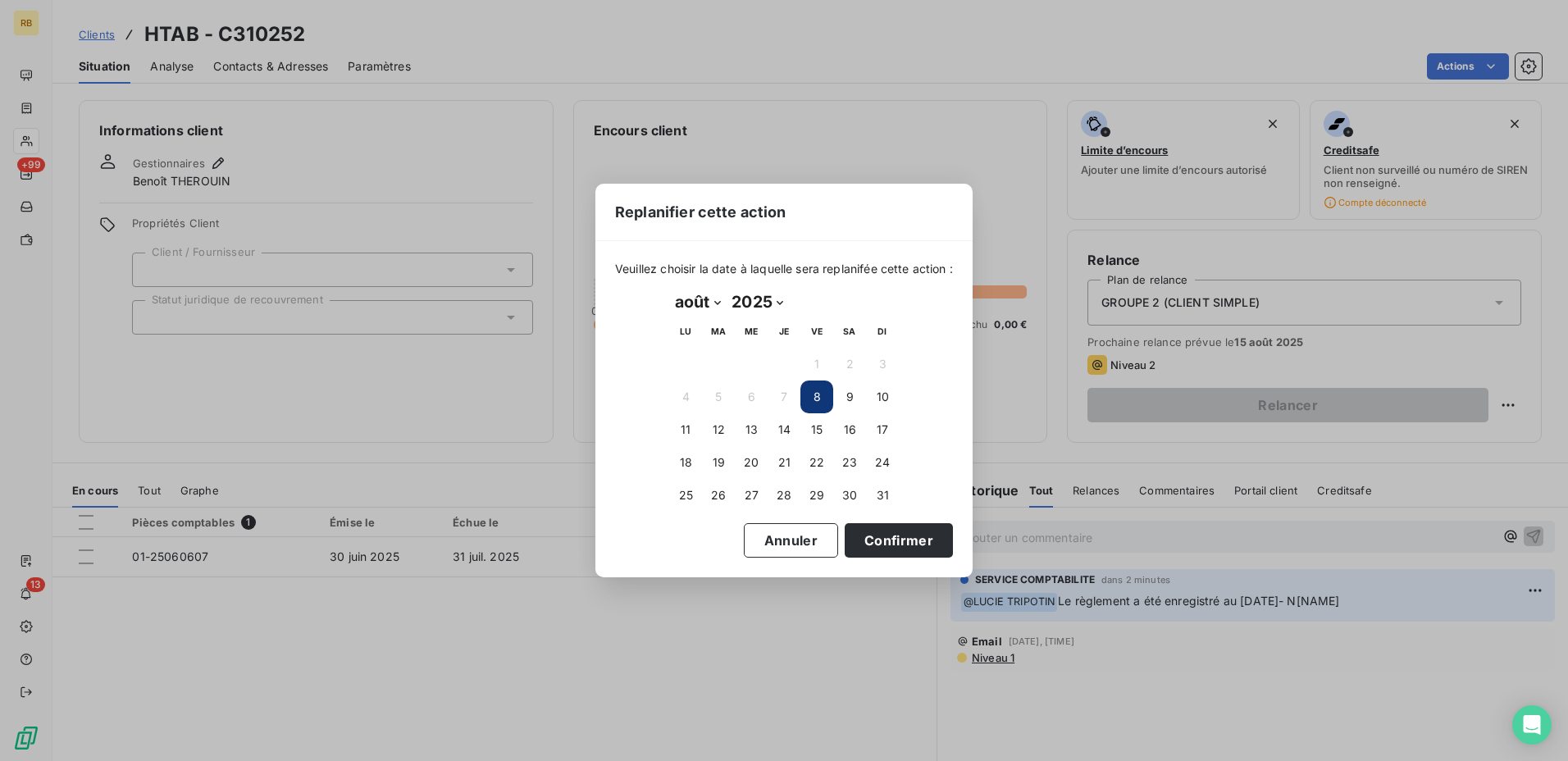 click on "Replanifier cette action Veuillez choisir la date à laquelle sera replanifée cette action : août 2025 Month:  janvier février mars avril mai juin juillet août septembre octobre novembre décembre août Year:  2025 2026 2027 2028 2029 2030 2031 2032 2033 2034 2035 2025 LU MA ME JE VE SA DI 1 2 3 4 5 6 7 8 9 10 11 12 13 14 15 16 17 18 19 20 21 22 23 24 25 26 27 28 29 30 31 Annuler Confirmer" at bounding box center [784, 380] 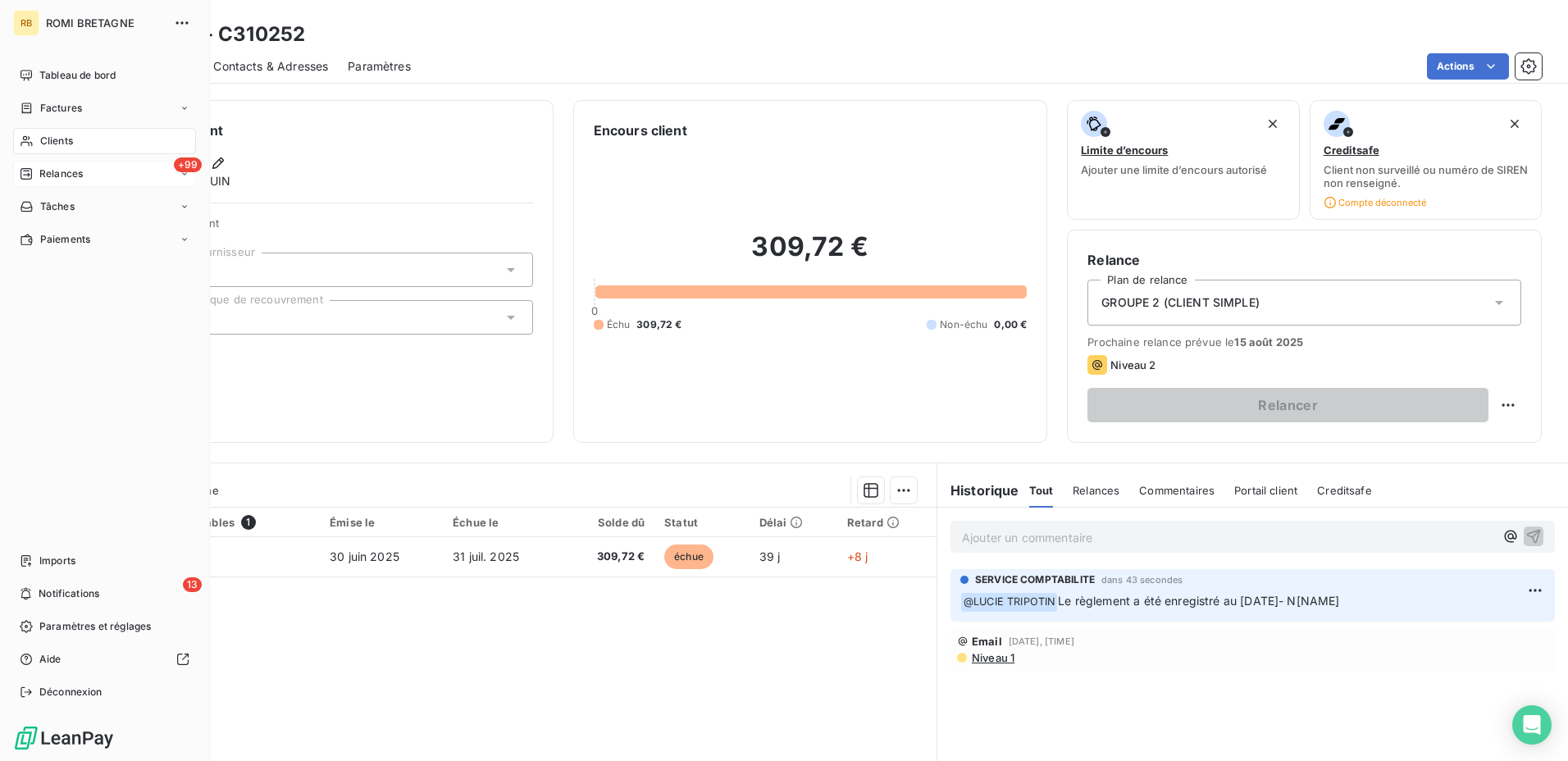 click on "+99 Relances" at bounding box center [104, 174] 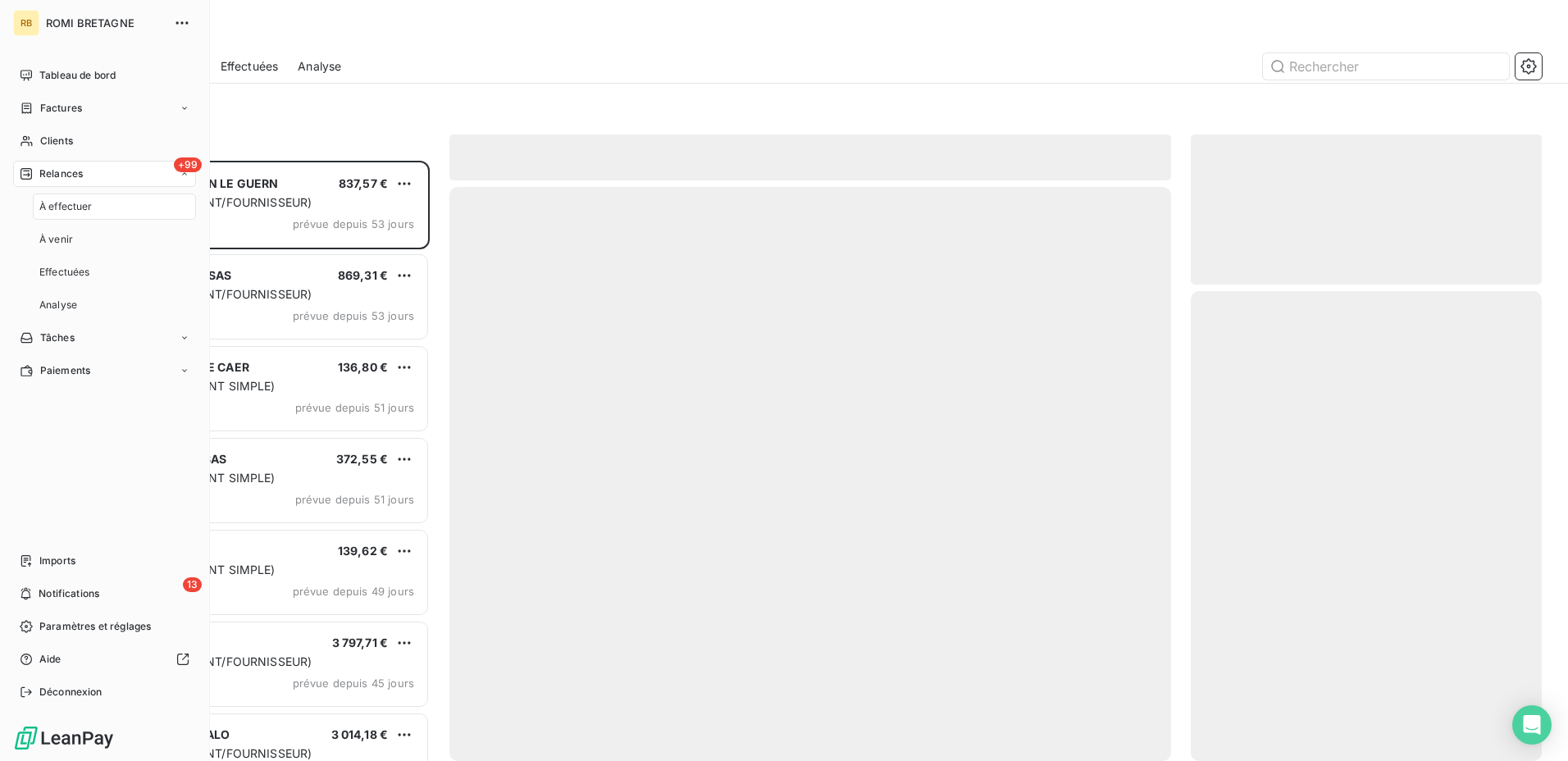 scroll, scrollTop: 13, scrollLeft: 13, axis: both 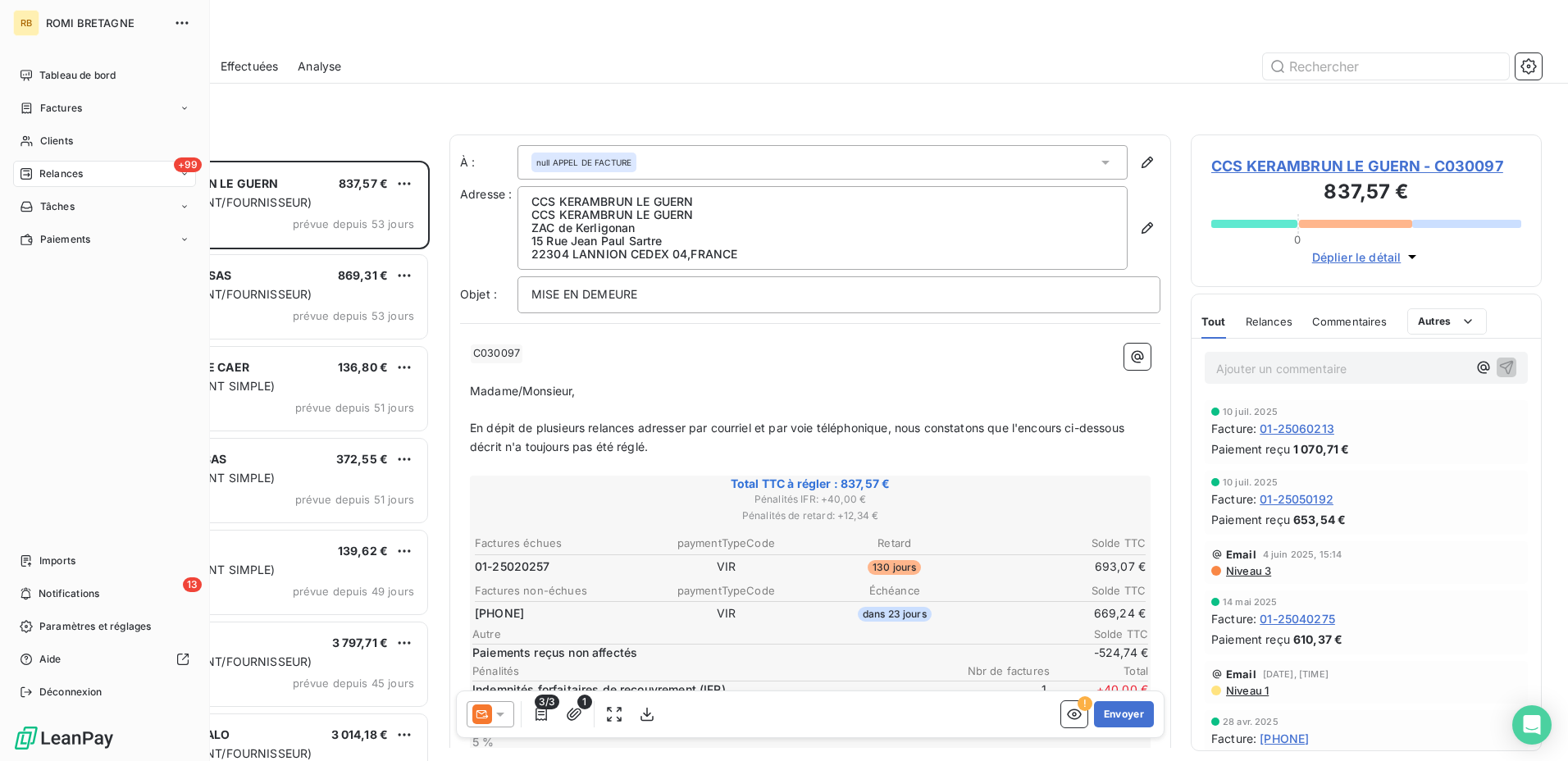 click on "RB +99 13 Clients [NAME] [COMPANY_TYPE] - C[NUMBER] Situation Analyse Contacts & Adresses Paramètres Actions Informations client Gestionnaires [NAME] [NAME] Propriétés Client Client / Fournisseur Statut juridique de recouvrement Encours client [CURRENCY] [CURRENCY] [CURRENCY] Non-échu [CURRENCY] Limite d’encours Ajouter une limite d’encours autorisé Creditsafe Client non surveillé ou numéro de SIREN non renseigné. Compte déconnecté Relance Plan de relance GROUPE 2 (CLIENT SIMPLE) Prochaine relance prévue aujourd’hui Niveau 2 Relancer En cours Tout Graphe Pièces comptables 2 Émise le Échue le Solde dû Statut Délai Retard [NUMBER] [DATE] [DATE] [CURRENCY] échue [NUMBER] j +[NUMBER] j [NUMBER] [DATE] [DATE] [CURRENCY] échue [NUMBER] j +[NUMBER] j Lignes par page 25 Précédent 1 Suivant Historique Tout Relances Commentaires Portail client Creditsafe Tout Relances Commentaires Portail client Creditsafe Ajouter un commentaire ﻿ ﻿ @ Email" at bounding box center (105, 380) 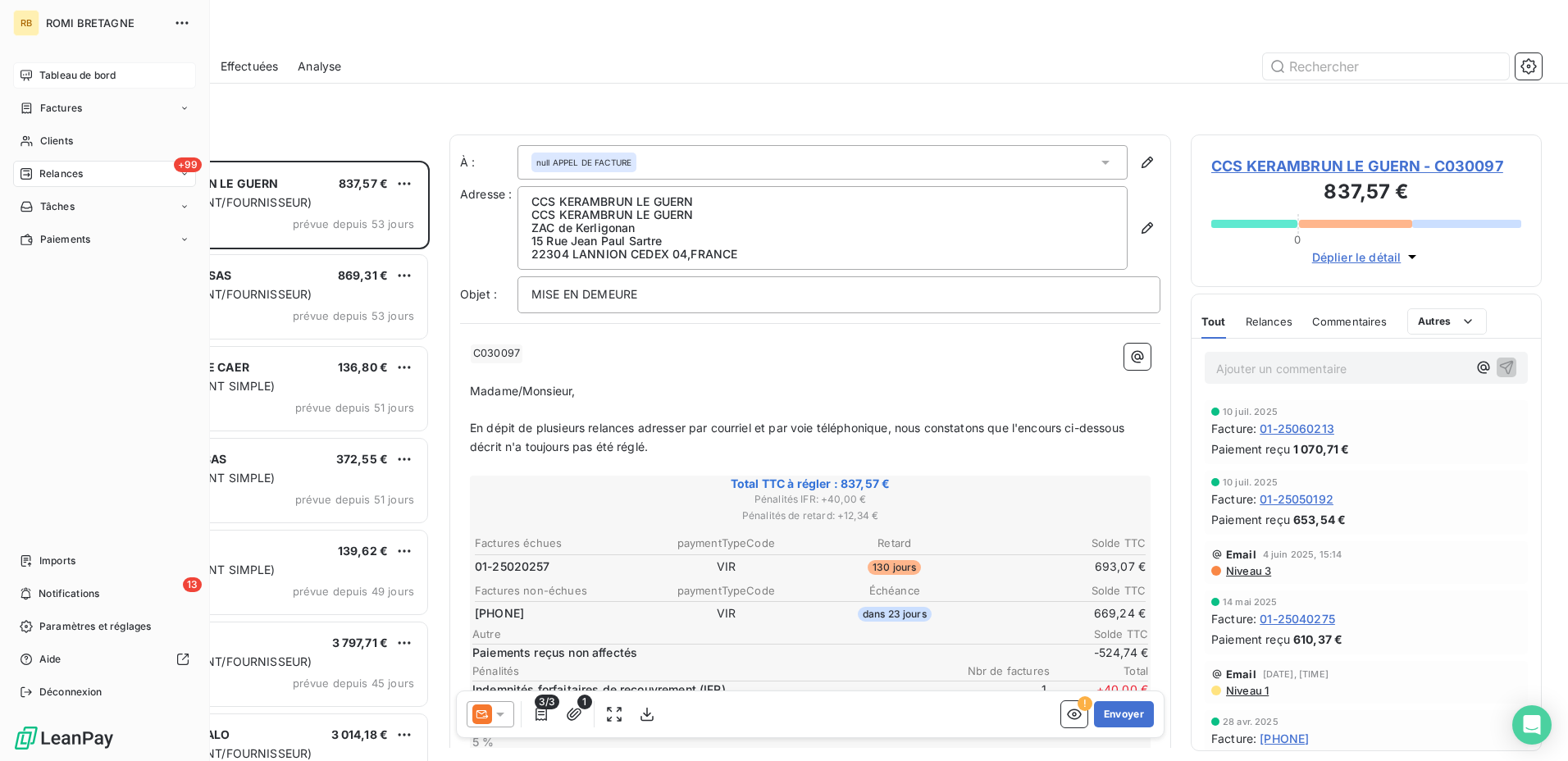 click on "Tableau de bord" at bounding box center [77, 75] 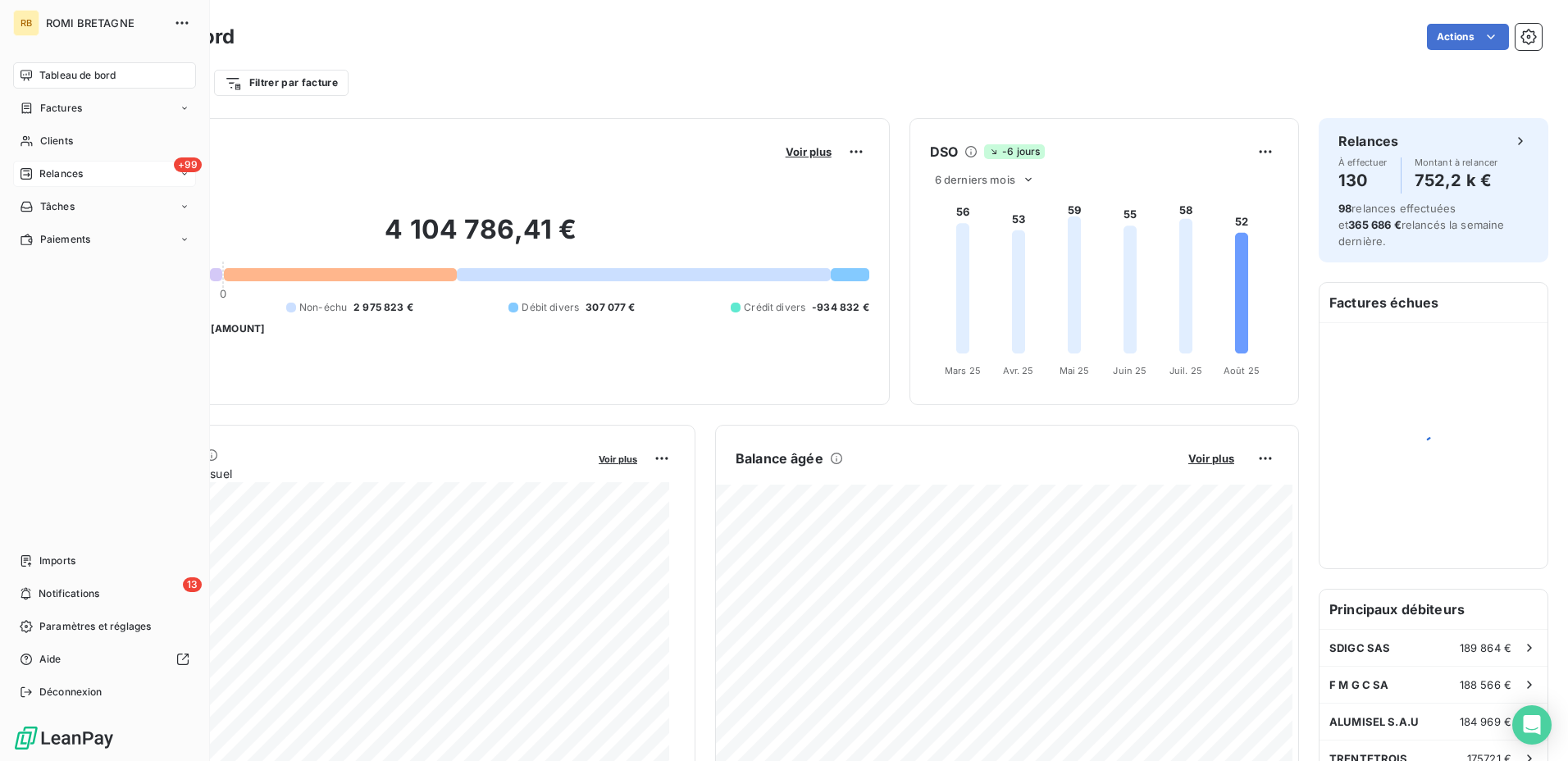 click on "Relances" at bounding box center (61, 174) 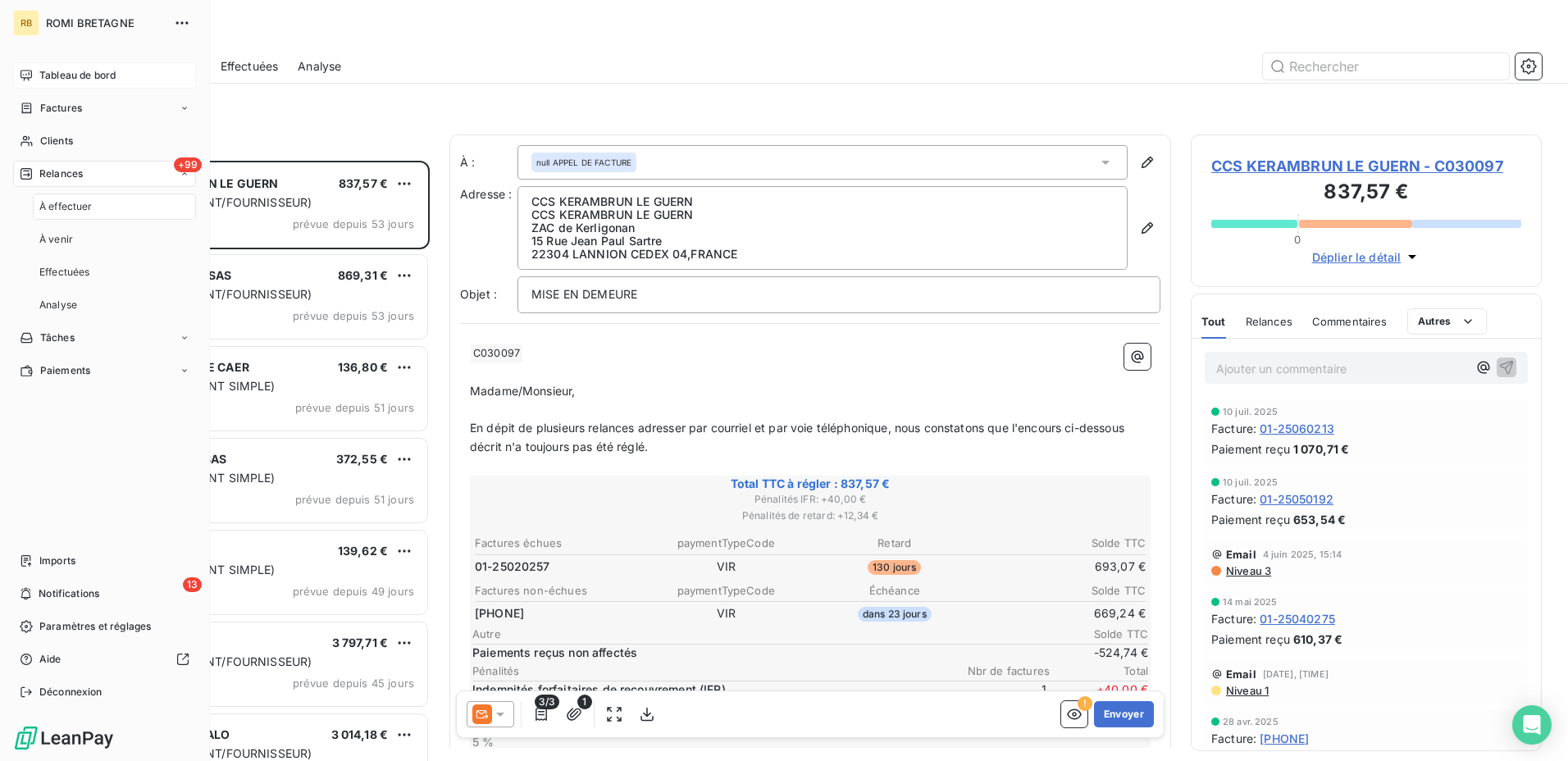 scroll, scrollTop: 13, scrollLeft: 13, axis: both 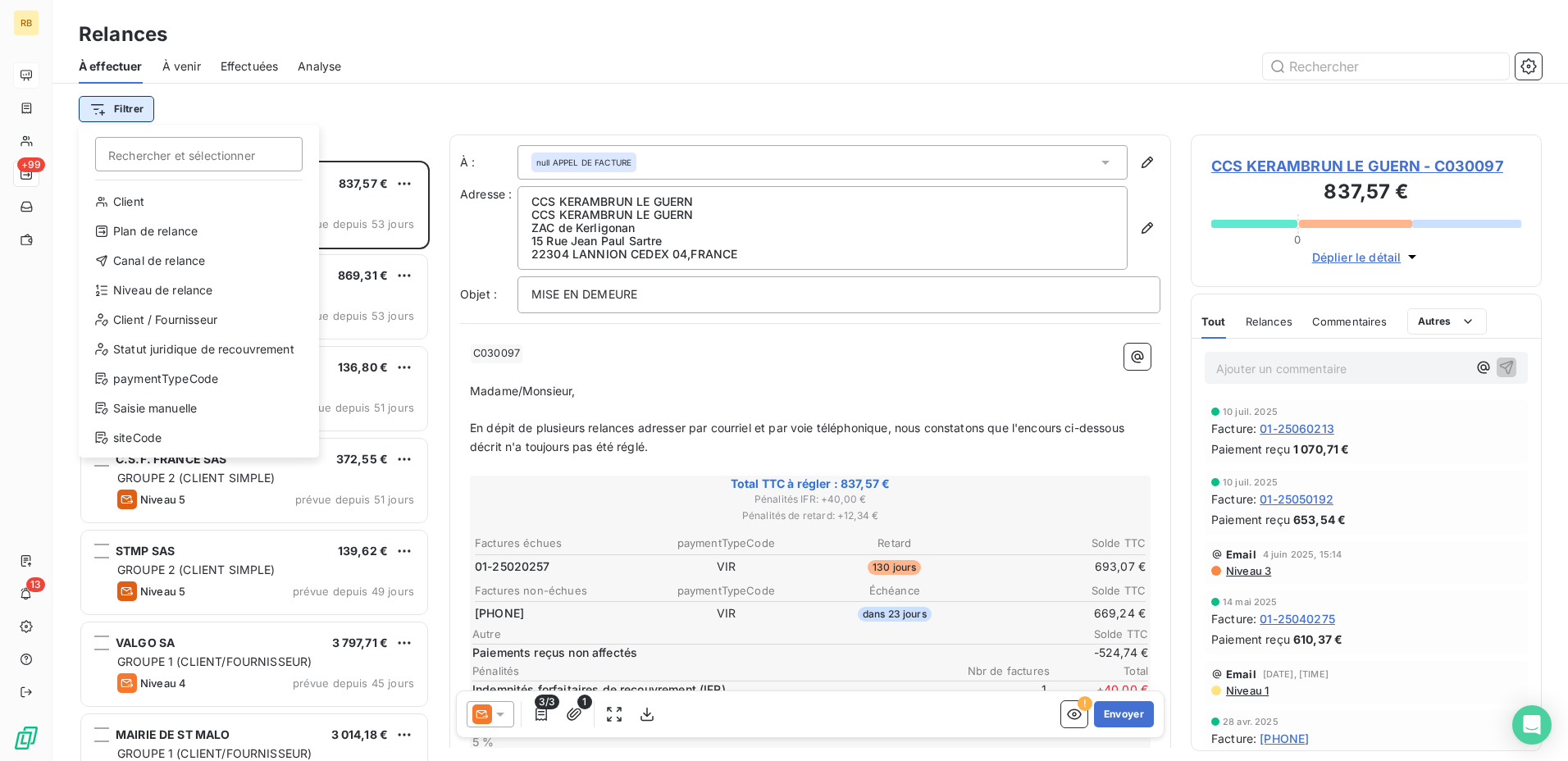 click on "RB +99 13 Relances À effectuer À venir Effectuées Analyse Filtrer Rechercher et sélectionner Client Plan de relance Canal de relance Niveau de relance Client / Fournisseur Statut juridique de recouvrement paymentTypeCode Saisie manuelle siteCode Relances 130 CCS KERAMBRUN LE GUERN 837,57 € GROUPE 1 (CLIENT/FOURNISSEUR) Niveau 4 prévue depuis 53 jours BLANCHARD TP SAS 869,31 € GROUPE 1 (CLIENT/FOURNISSEUR) Niveau 4 prévue depuis 53 jours CLEAN WEST- LE CAER 136,80 € GROUPE 2 (CLIENT SIMPLE) Niveau 5 prévue depuis 51 jours C.S.F. FRANCE SAS 372,55 € GROUPE 2 (CLIENT SIMPLE) Niveau 5 prévue depuis 51 jours STMP SAS 139,62 € GROUPE 2 (CLIENT SIMPLE) Niveau 5 prévue depuis 49 jours VALGO SA 3 797,71 € GROUPE 1 (CLIENT/FOURNISSEUR) Niveau 4 prévue depuis 45 jours MAIRIE DE ST MALO 3 014,18 € GROUPE 1 (CLIENT/FOURNISSEUR) Niveau 4 prévue depuis 42 jours COALLIA L E.A.M CLAIR SOLEIL 523,80 € GROUPE 2 (CLIENT SIMPLE) Niveau 5 prévue depuis 39 jours AUPINEL SAS" at bounding box center [784, 380] 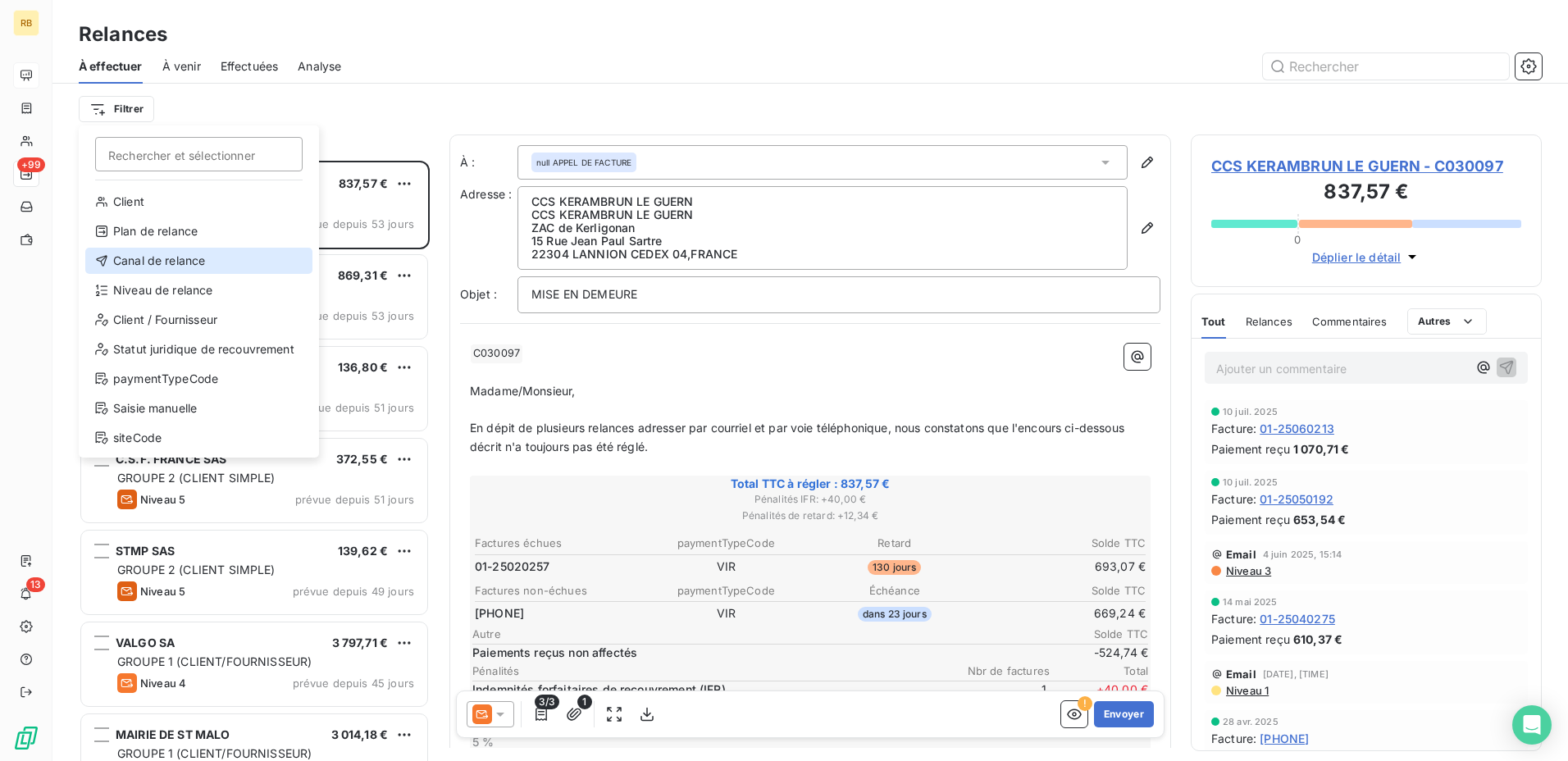 click on "Canal de relance" at bounding box center [198, 261] 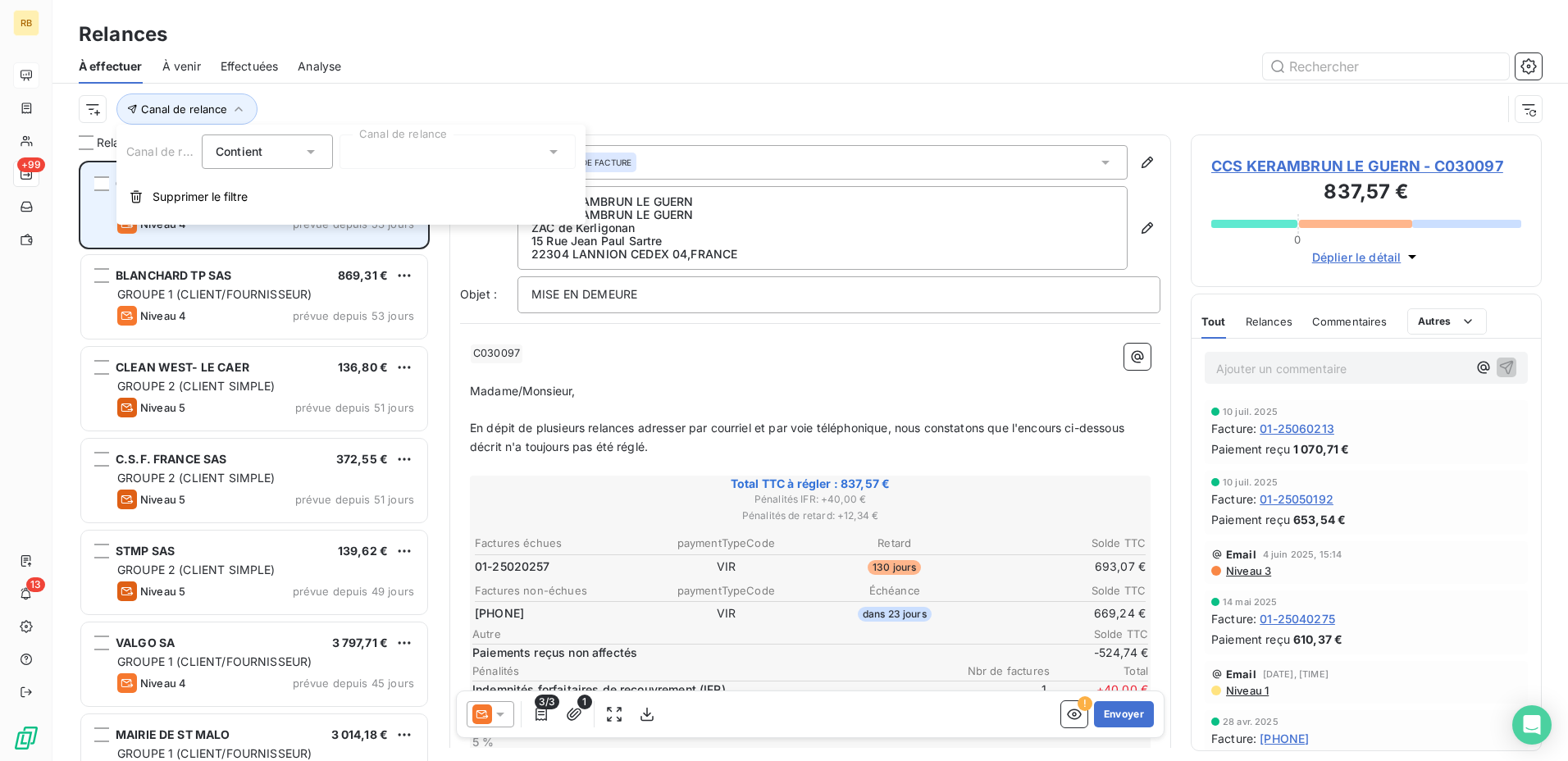 drag, startPoint x: 203, startPoint y: 201, endPoint x: 179, endPoint y: 177, distance: 33.941125 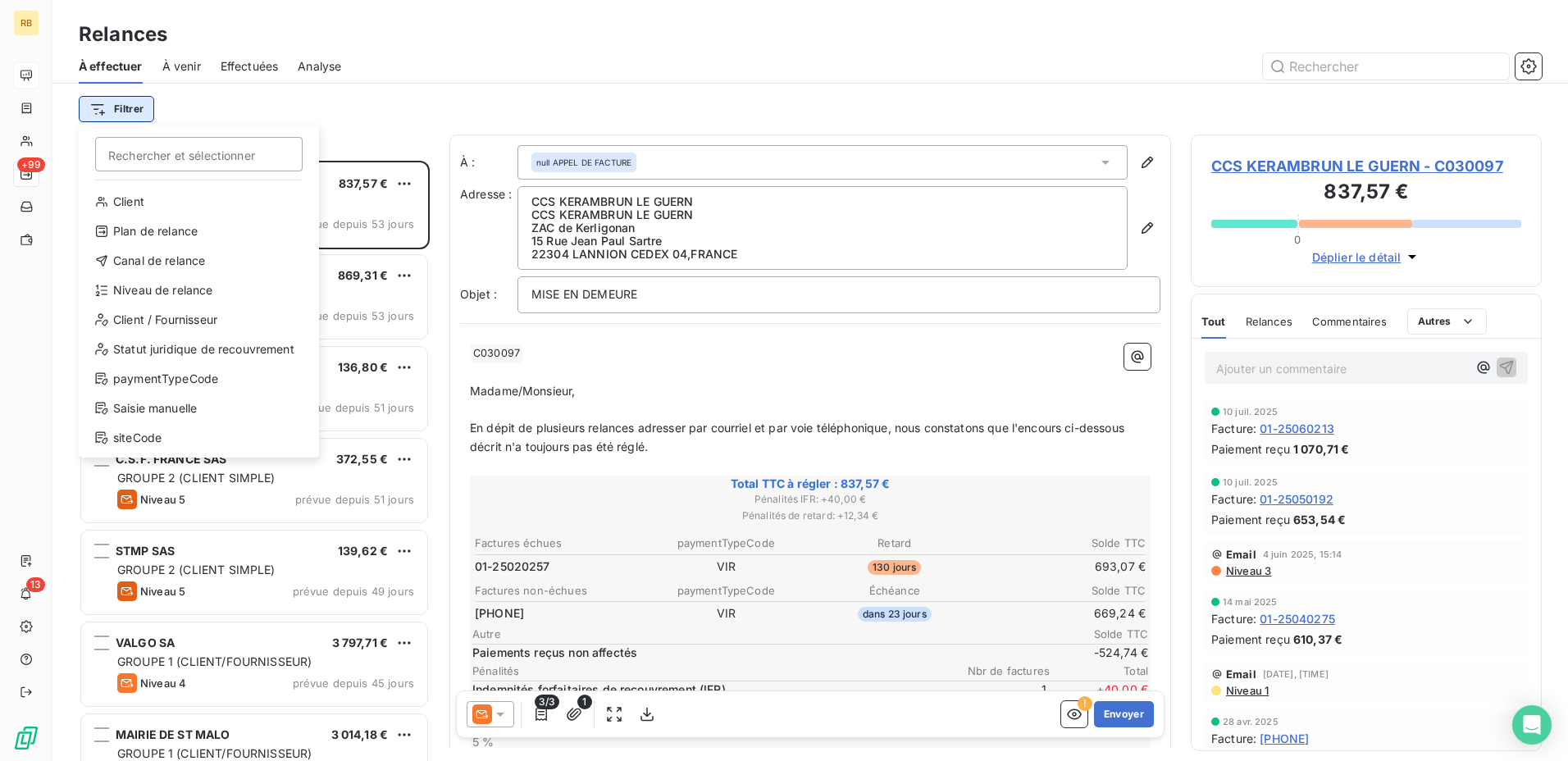 click on "RB +99 13 Relances À effectuer À venir Effectuées Analyse Filtrer Rechercher et sélectionner Client Plan de relance Canal de relance Niveau de relance Client / Fournisseur Statut juridique de recouvrement paymentTypeCode Saisie manuelle siteCode Relances 130 CCS KERAMBRUN LE GUERN 837,57 € GROUPE 1 (CLIENT/FOURNISSEUR) Niveau 4 prévue depuis 53 jours BLANCHARD TP SAS 869,31 € GROUPE 1 (CLIENT/FOURNISSEUR) Niveau 4 prévue depuis 53 jours CLEAN WEST- LE CAER 136,80 € GROUPE 2 (CLIENT SIMPLE) Niveau 5 prévue depuis 51 jours C.S.F. FRANCE SAS 372,55 € GROUPE 2 (CLIENT SIMPLE) Niveau 5 prévue depuis 51 jours STMP SAS 139,62 € GROUPE 2 (CLIENT SIMPLE) Niveau 5 prévue depuis 49 jours VALGO SA 3 797,71 € GROUPE 1 (CLIENT/FOURNISSEUR) Niveau 4 prévue depuis 45 jours MAIRIE DE ST MALO 3 014,18 € GROUPE 1 (CLIENT/FOURNISSEUR) Niveau 4 prévue depuis 42 jours COALLIA L E.A.M CLAIR SOLEIL 523,80 € GROUPE 2 (CLIENT SIMPLE) Niveau 5 prévue depuis 39 jours AUPINEL SAS" at bounding box center (784, 380) 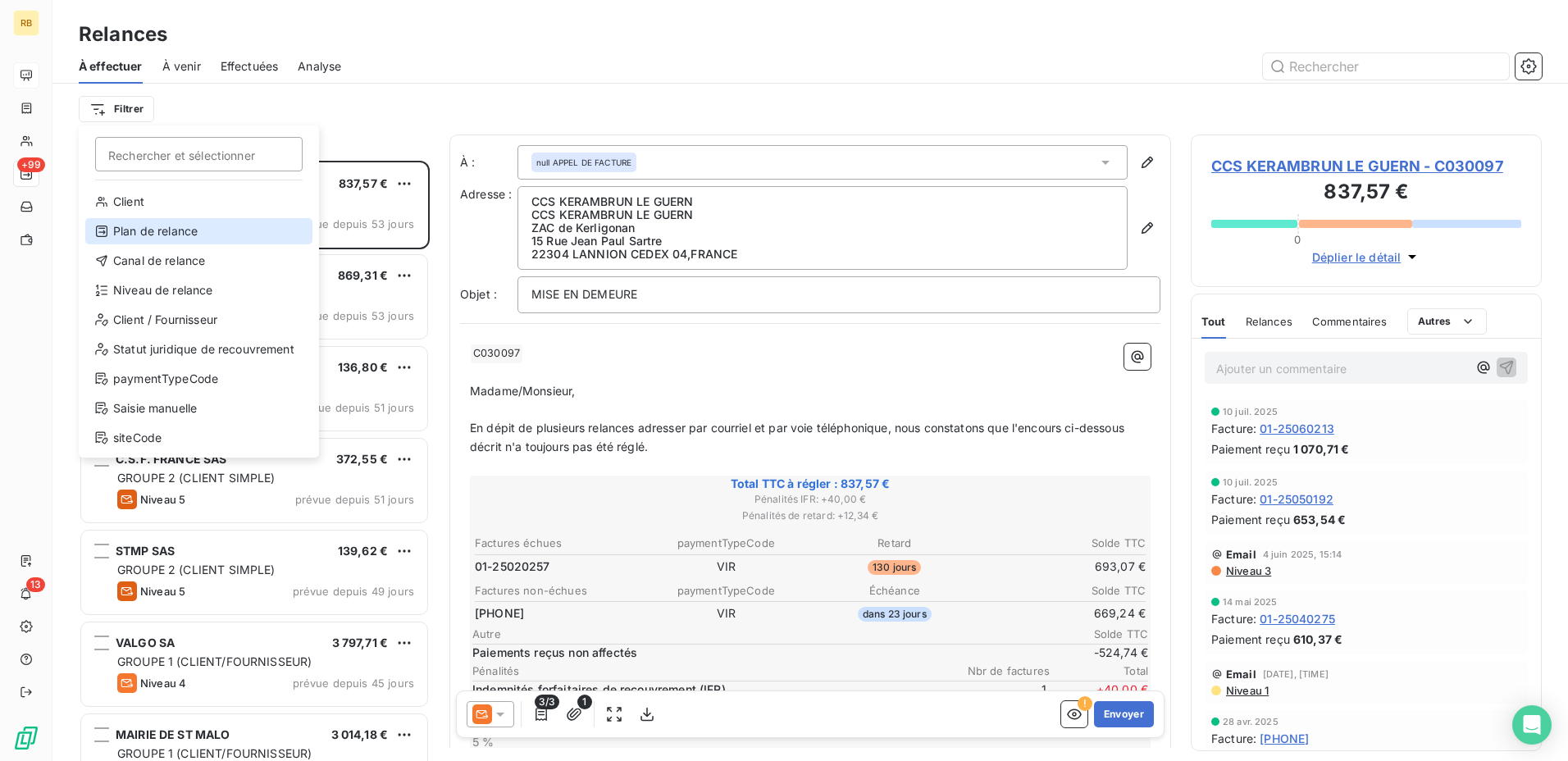 click on "Plan de relance" at bounding box center (198, 231) 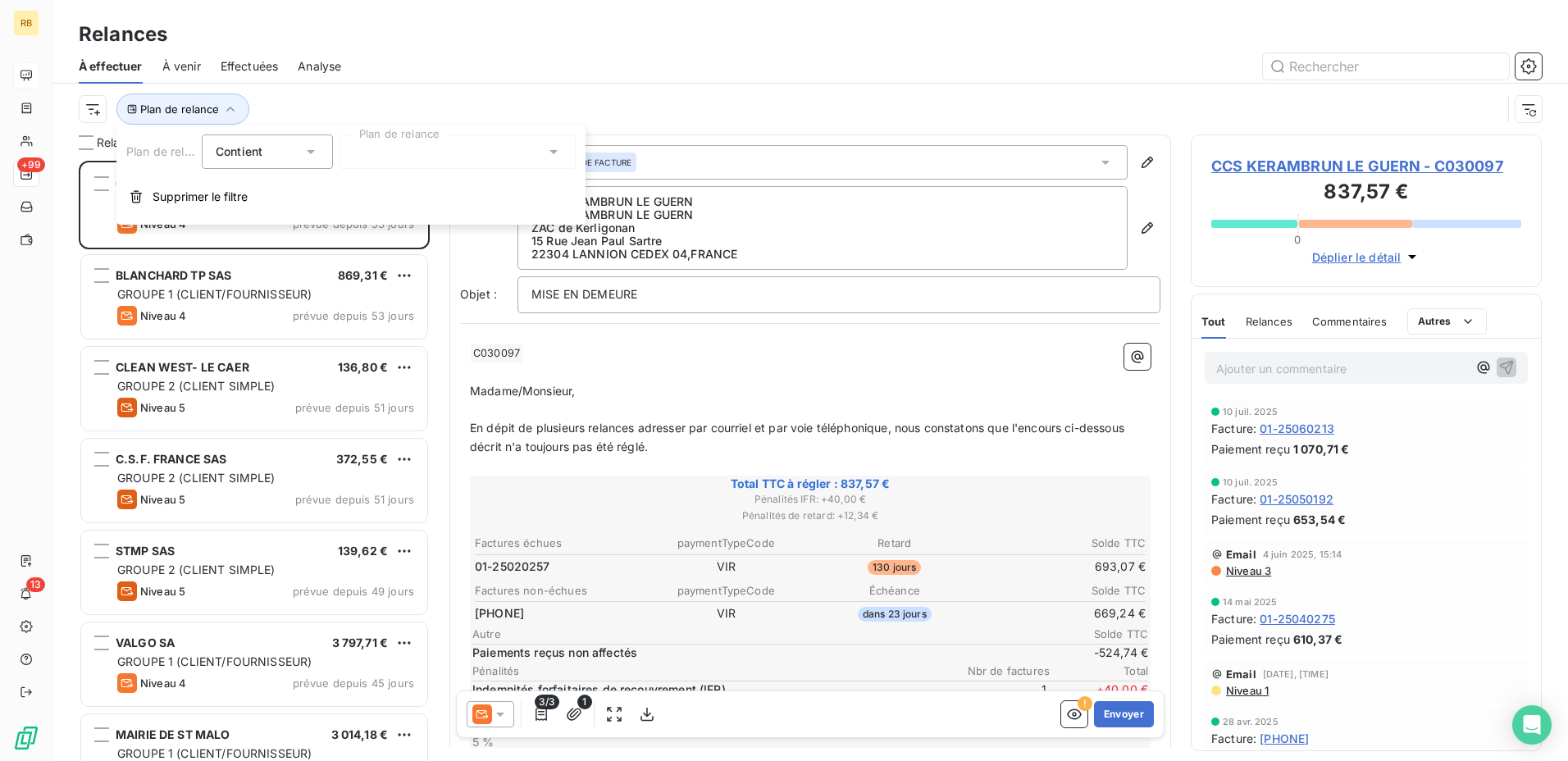 click at bounding box center (458, 152) 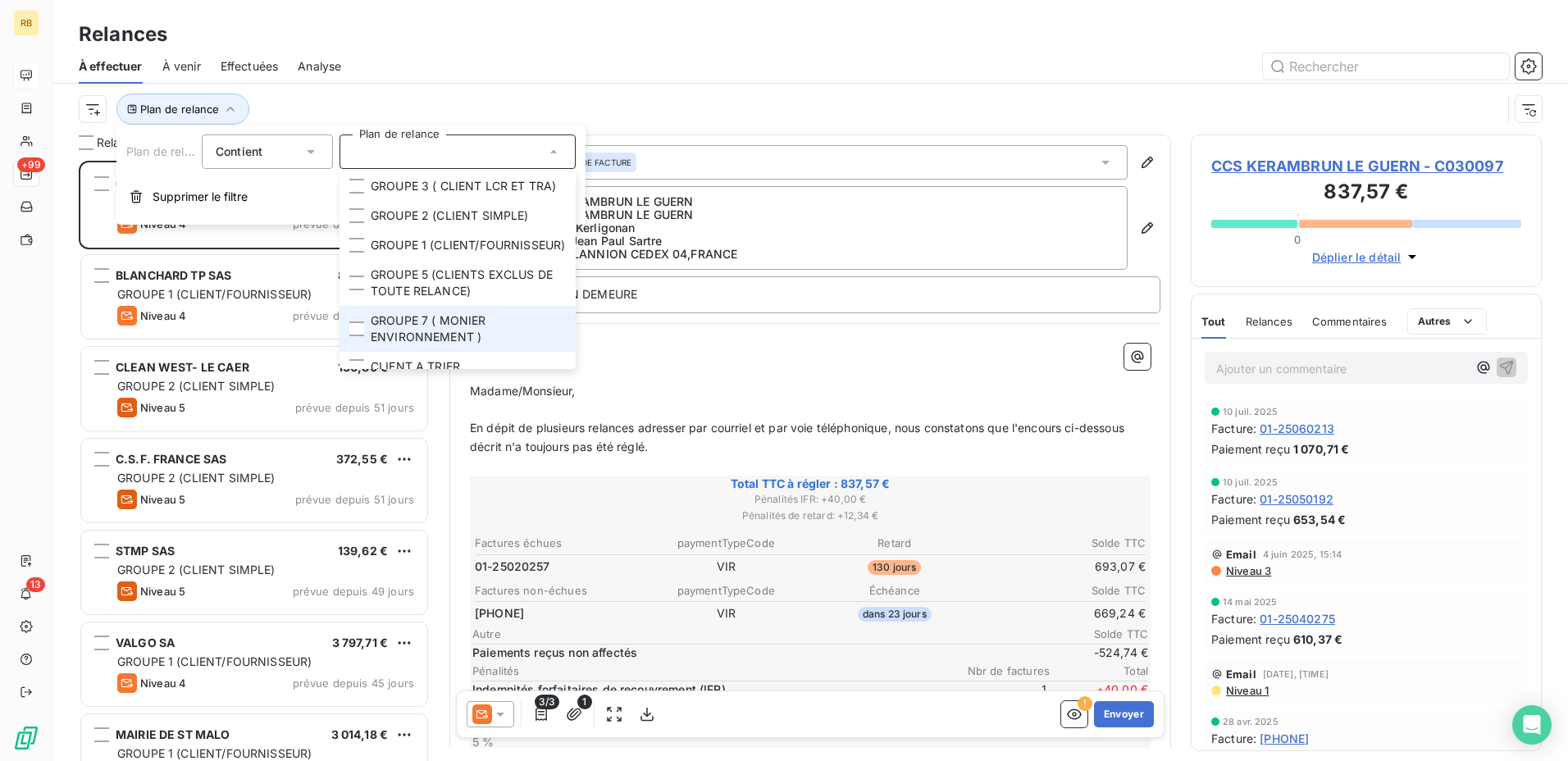 scroll, scrollTop: 10, scrollLeft: 0, axis: vertical 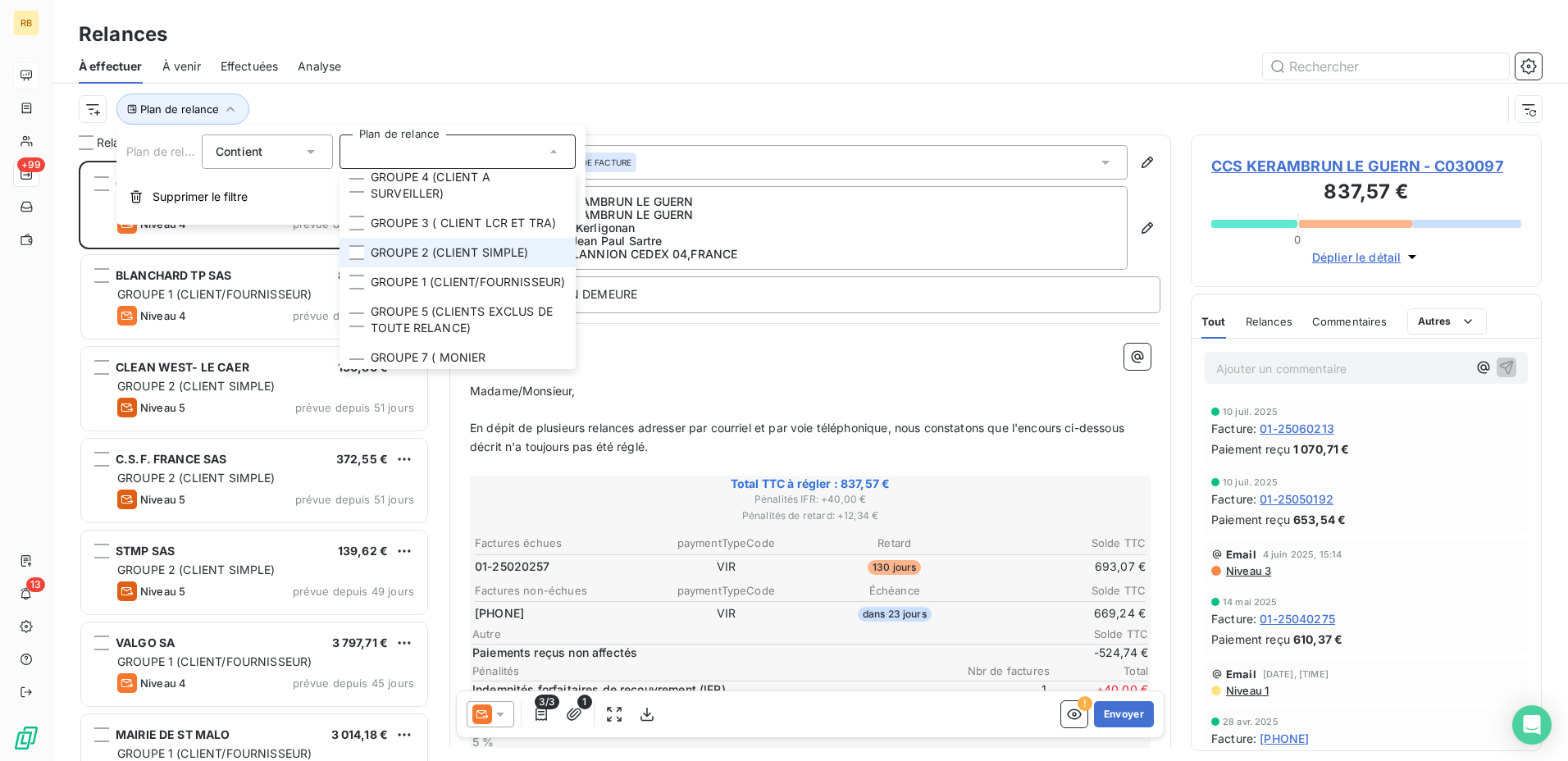 click on "GROUPE 2 (CLIENT SIMPLE)" at bounding box center [458, 253] 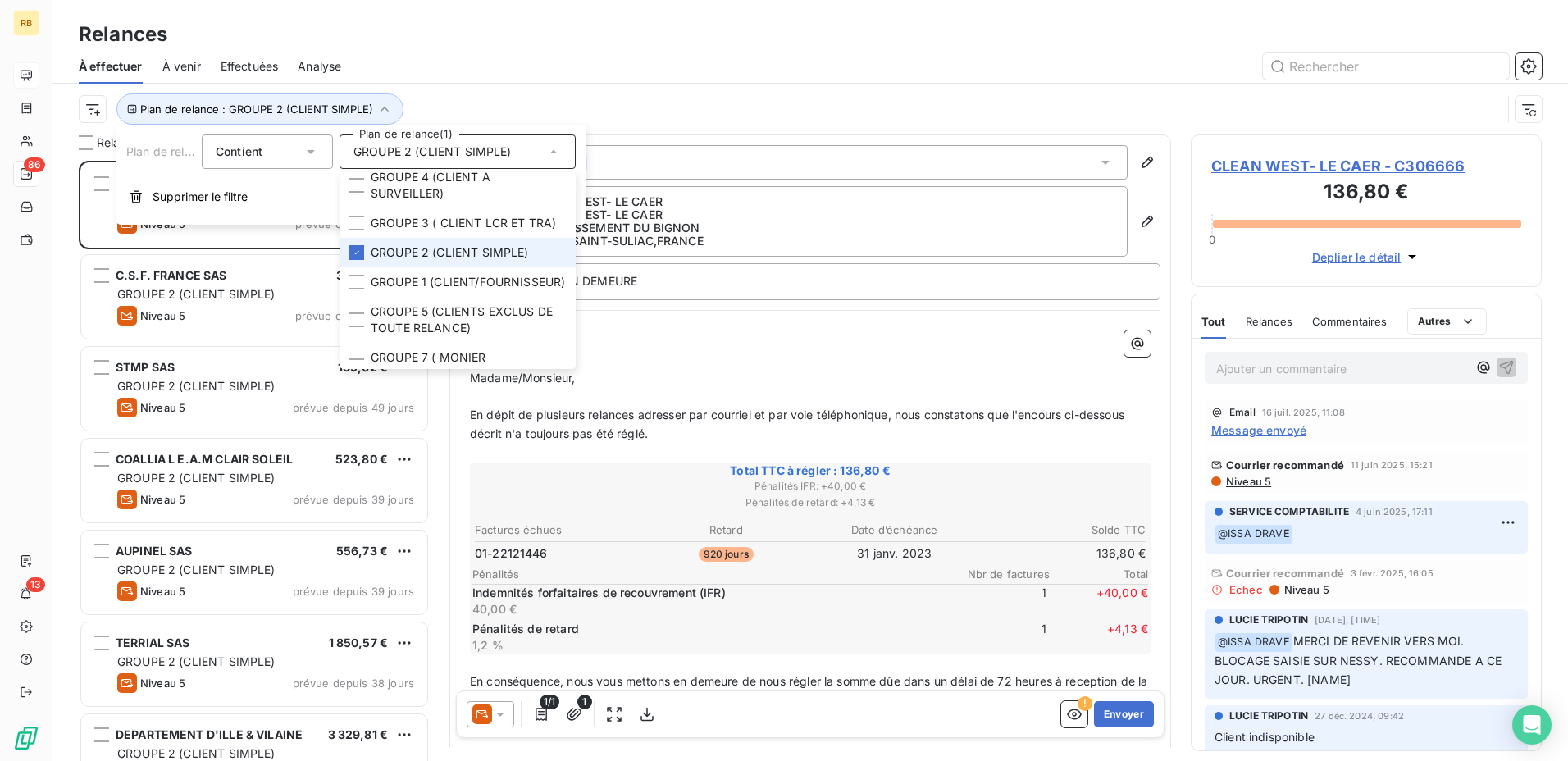 scroll, scrollTop: 13, scrollLeft: 13, axis: both 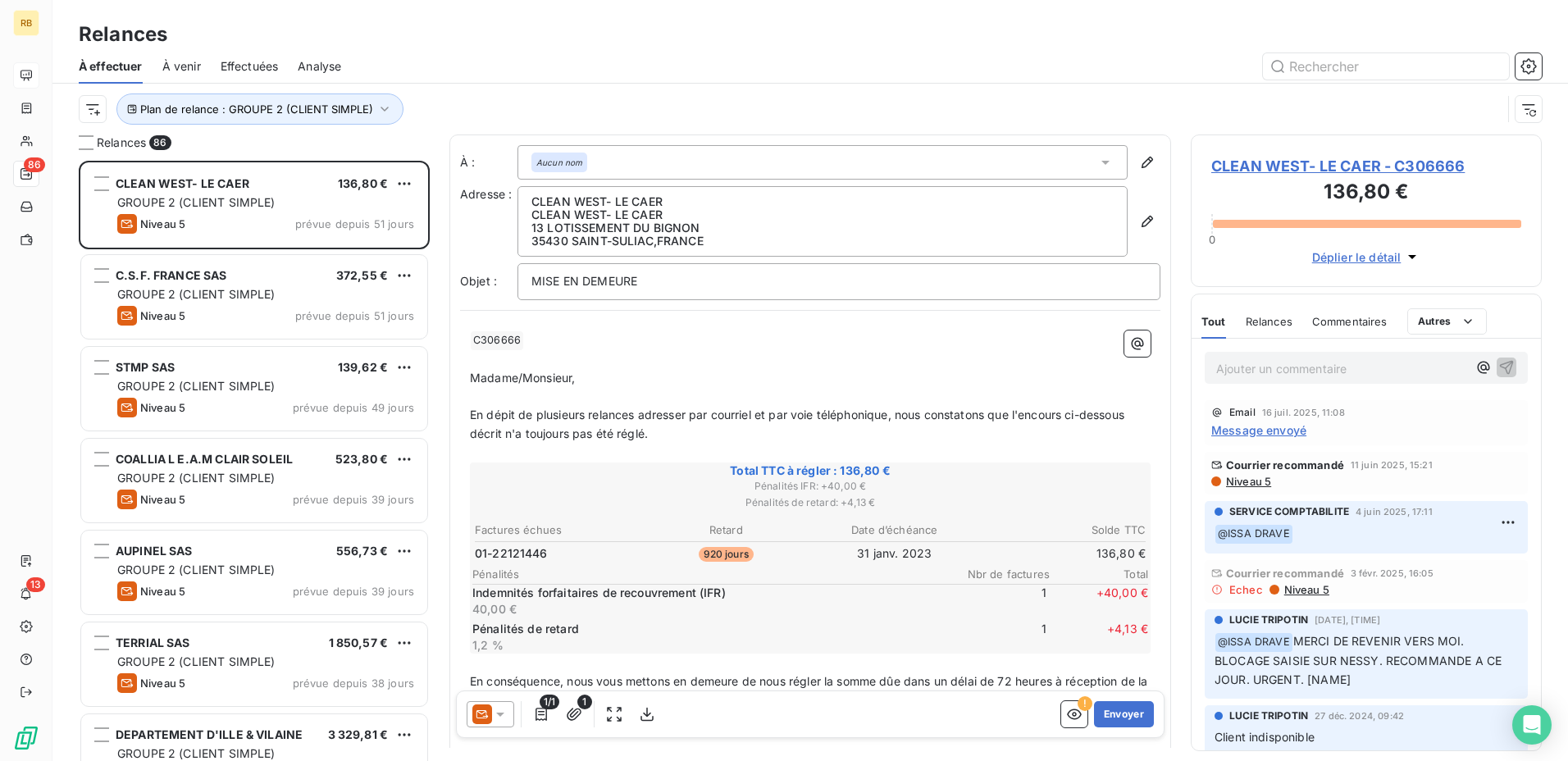click at bounding box center [951, 66] 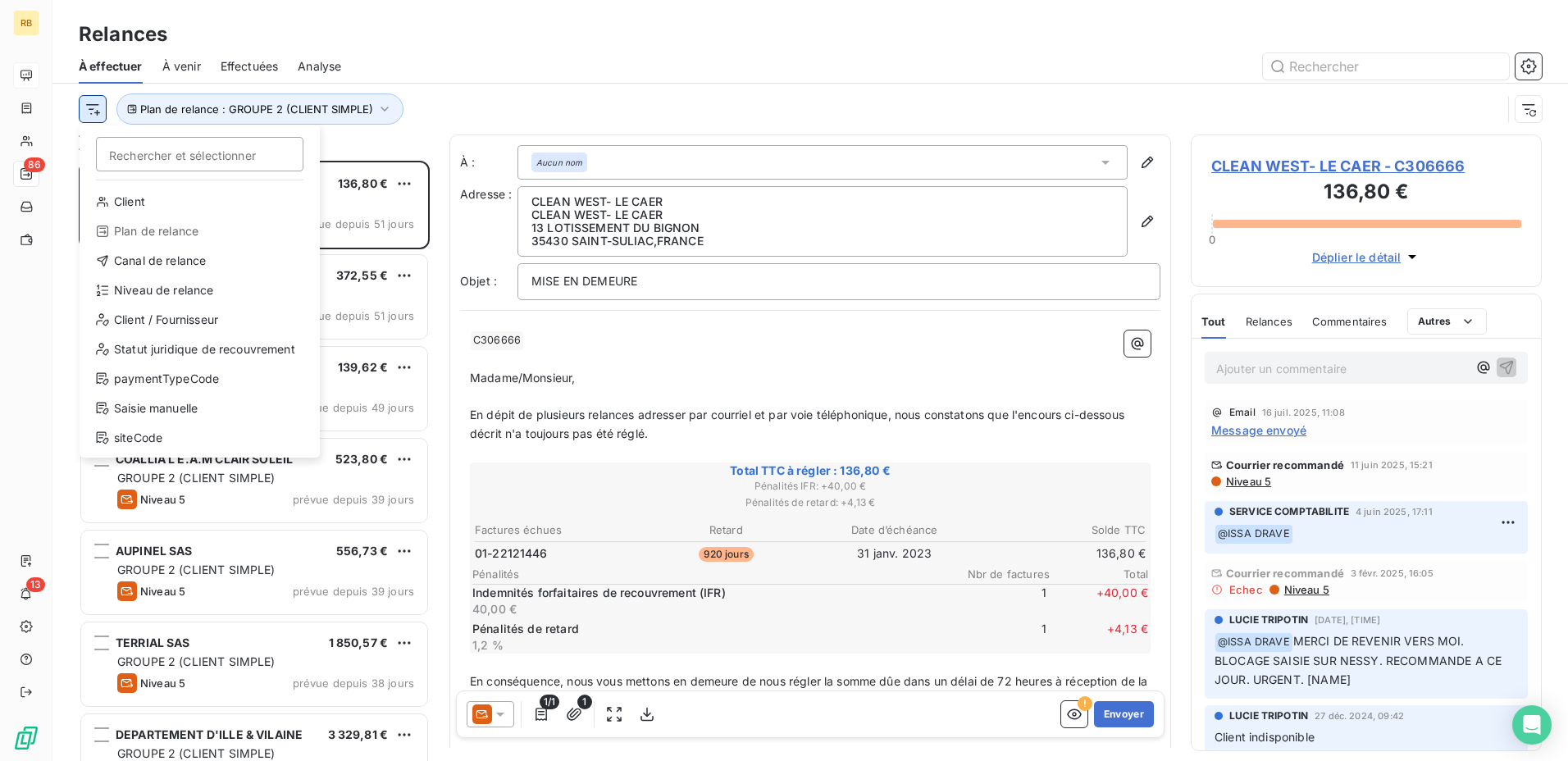 click on "RB 86 13 Relances À effectuer À venir Effectuées Analyse Rechercher et sélectionner Client Plan de relance Canal de relance Niveau de relance Client / Fournisseur Statut juridique de recouvrement paymentTypeCode Saisie manuelle siteCode Plan de relance : GROUPE 2 (CLIENT SIMPLE) Relances 86 CLEAN WEST- [PRICE] GROUPE 2 (CLIENT SIMPLE) Niveau 5 prévue depuis 51 jours C.S.F. FRANCE SAS [PRICE] GROUPE 2 (CLIENT SIMPLE) Niveau 5 prévue depuis 51 jours STMP SAS [PRICE] GROUPE 2 (CLIENT SIMPLE) Niveau 5 prévue depuis 49 jours COALLIA L E.A.M CLAIR SOLEIL [PRICE] GROUPE 2 (CLIENT SIMPLE) Niveau 5 prévue depuis 39 jours AUPINEL SAS [PRICE] GROUPE 2 (CLIENT SIMPLE) Niveau 5 prévue depuis 39 jours TERRIAL SAS [PRICE] GROUPE 2 (CLIENT SIMPLE) Niveau 5 prévue depuis 38 jours DEPARTEMENT D'ILLE VILAINE [PRICE] GROUPE 2 (CLIENT SIMPLE) Niveau 5 [PRICE] À :" at bounding box center (784, 380) 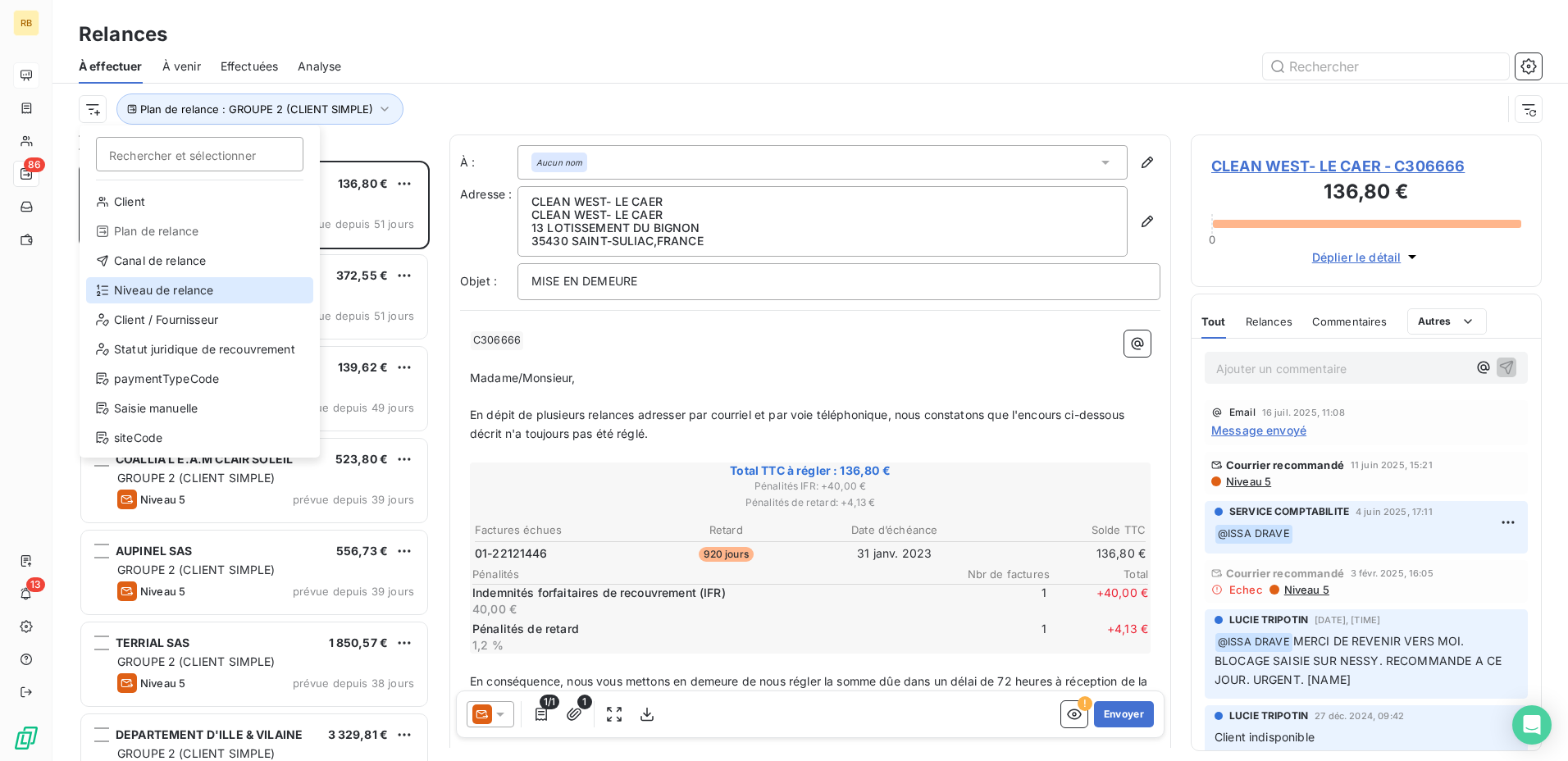 click on "Niveau de relance" at bounding box center [199, 290] 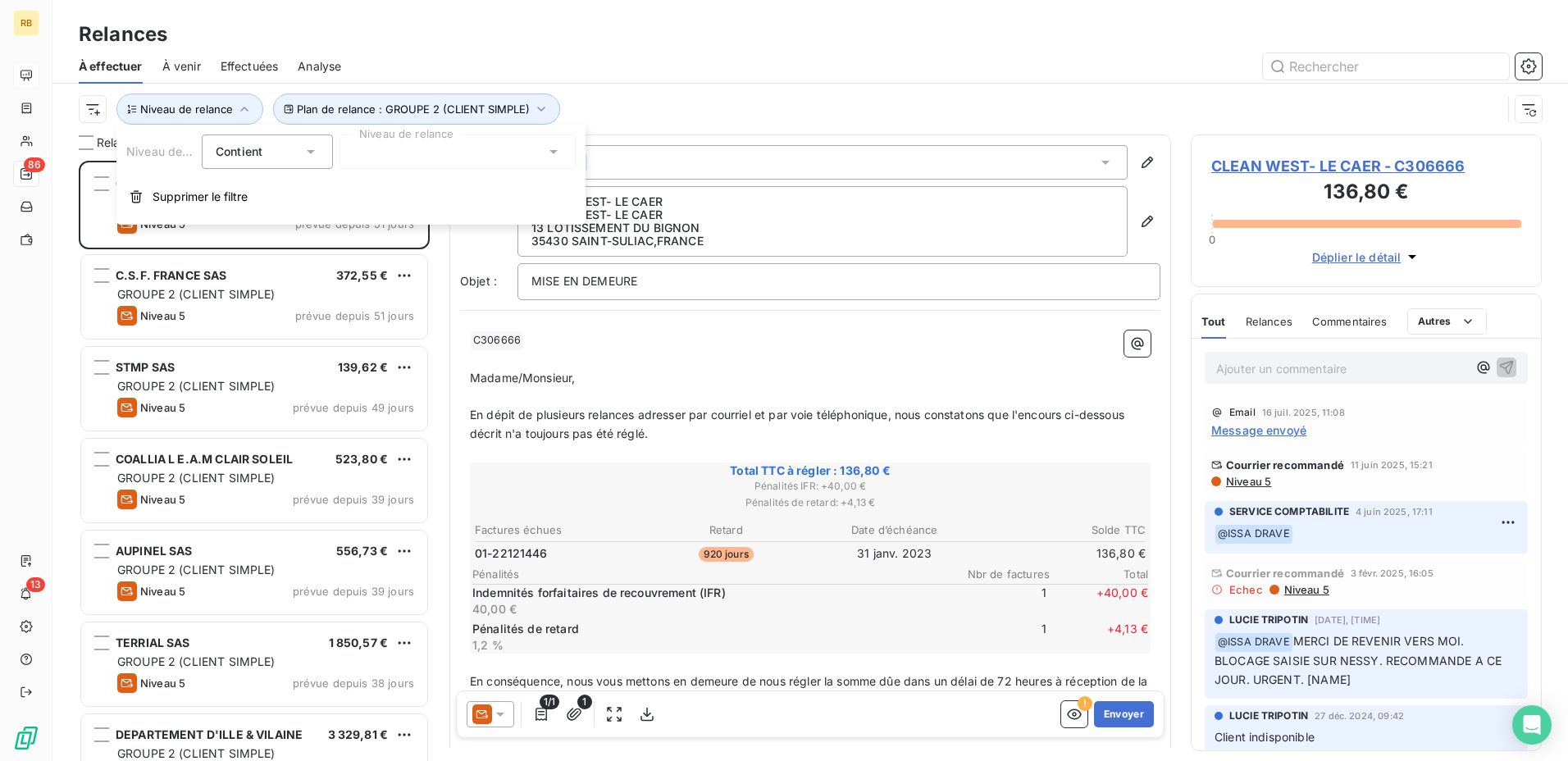 click at bounding box center [458, 152] 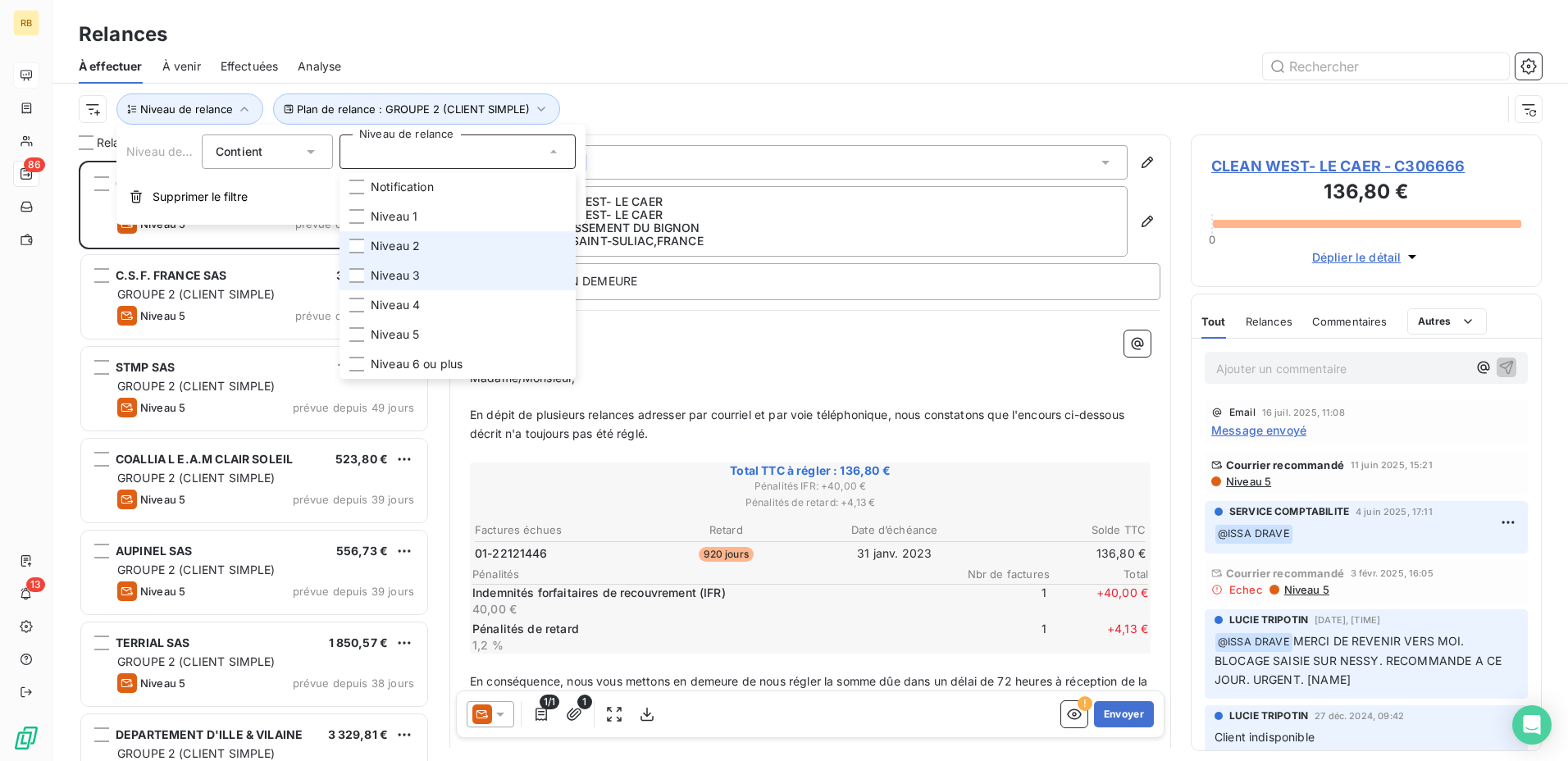 drag, startPoint x: 422, startPoint y: 272, endPoint x: 417, endPoint y: 258, distance: 14.866069 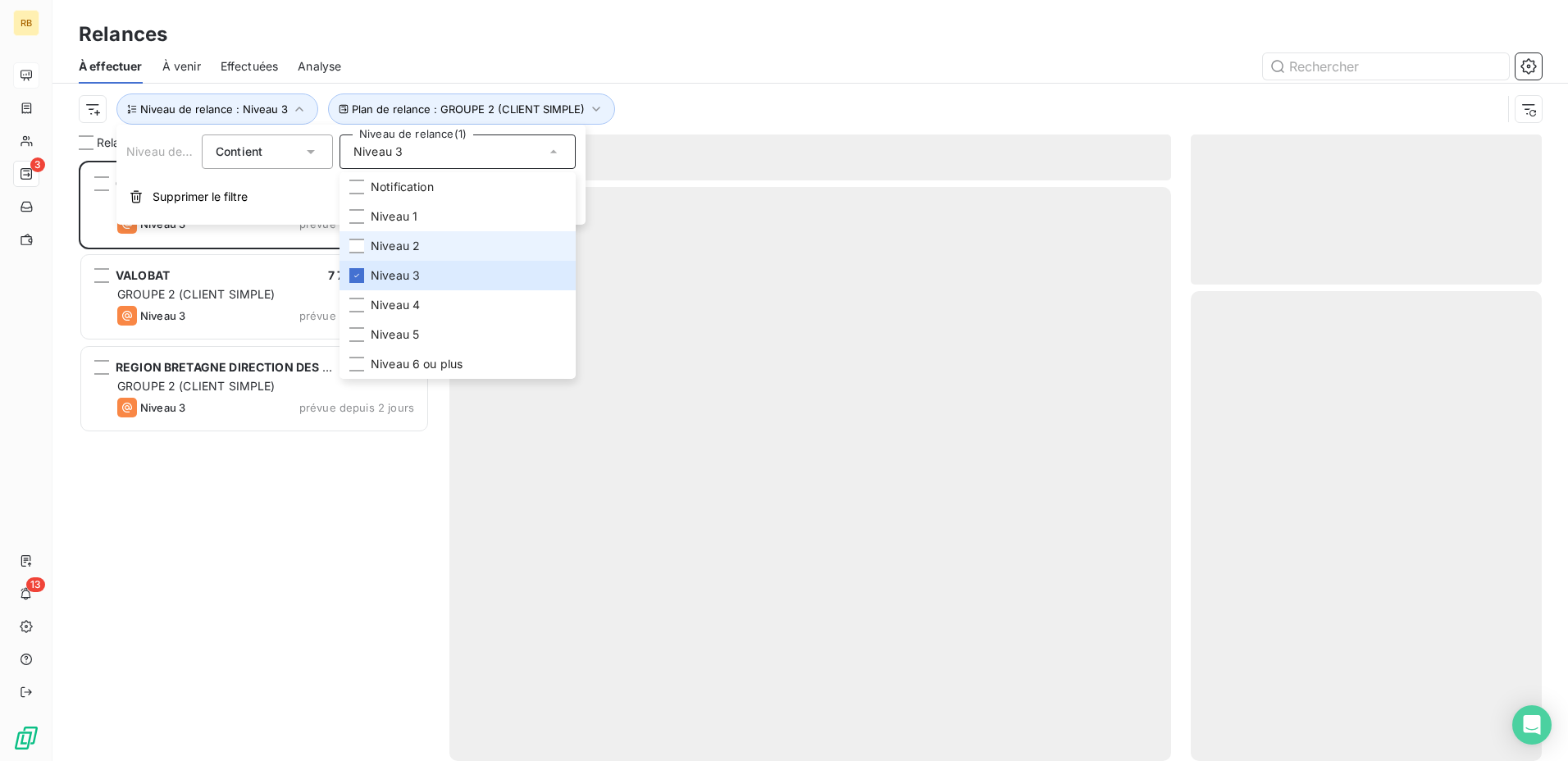 scroll, scrollTop: 13, scrollLeft: 13, axis: both 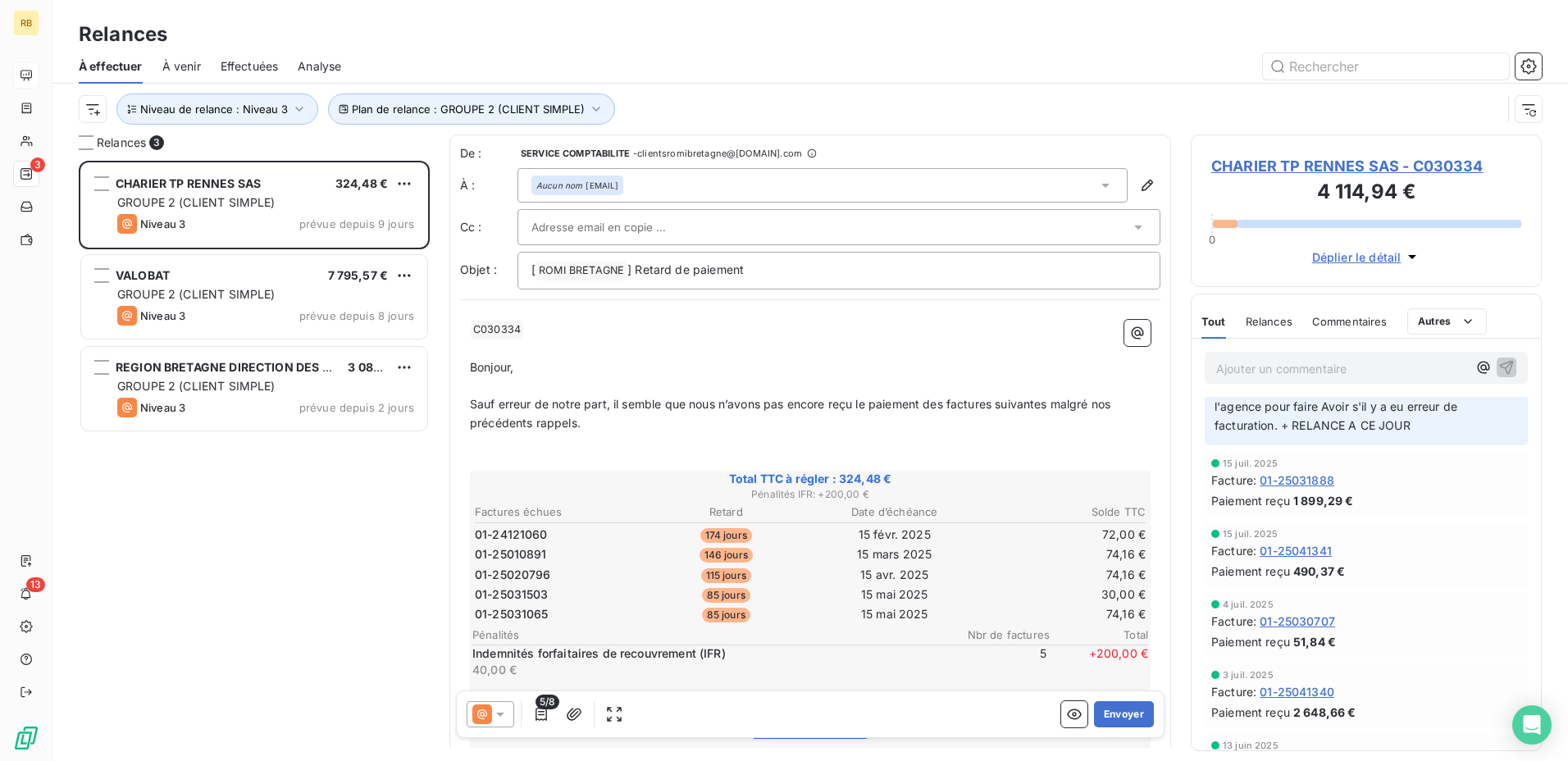 click at bounding box center (951, 66) 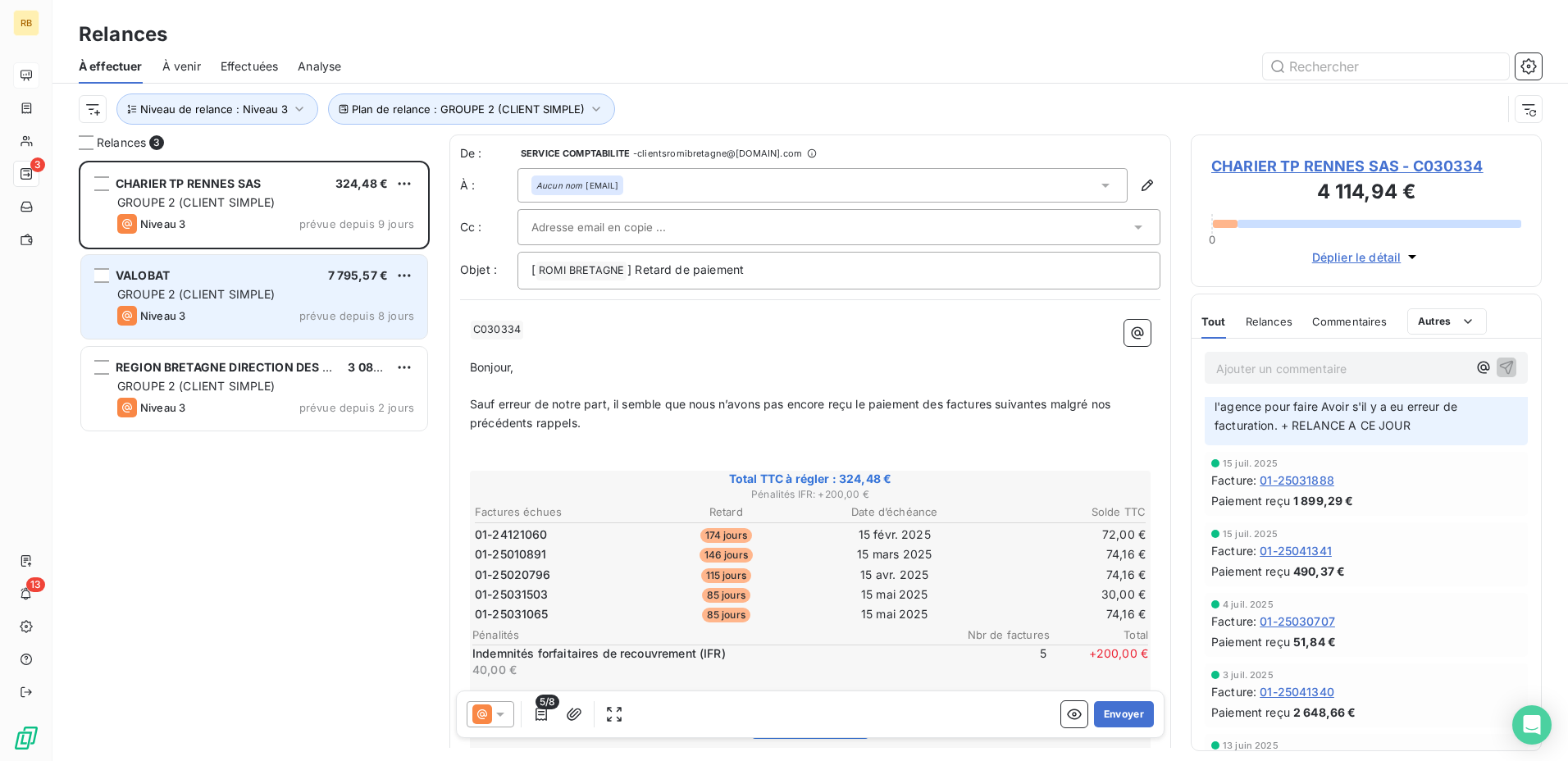 click on "VALOBAT 7 795,57 € GROUPE 2 (CLIENT SIMPLE) Niveau 3 prévue depuis 8 jours" at bounding box center [254, 297] 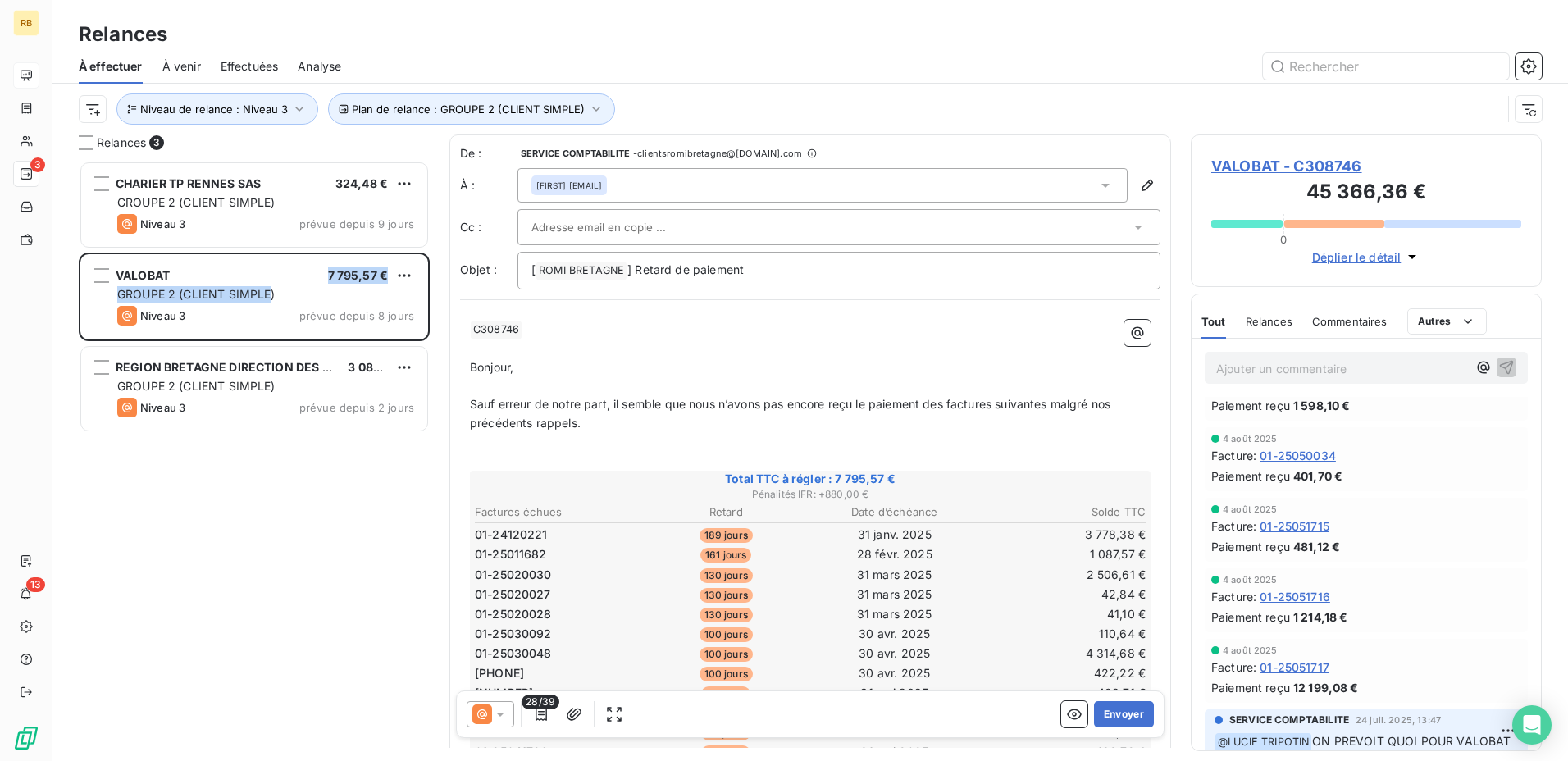 scroll, scrollTop: 820, scrollLeft: 0, axis: vertical 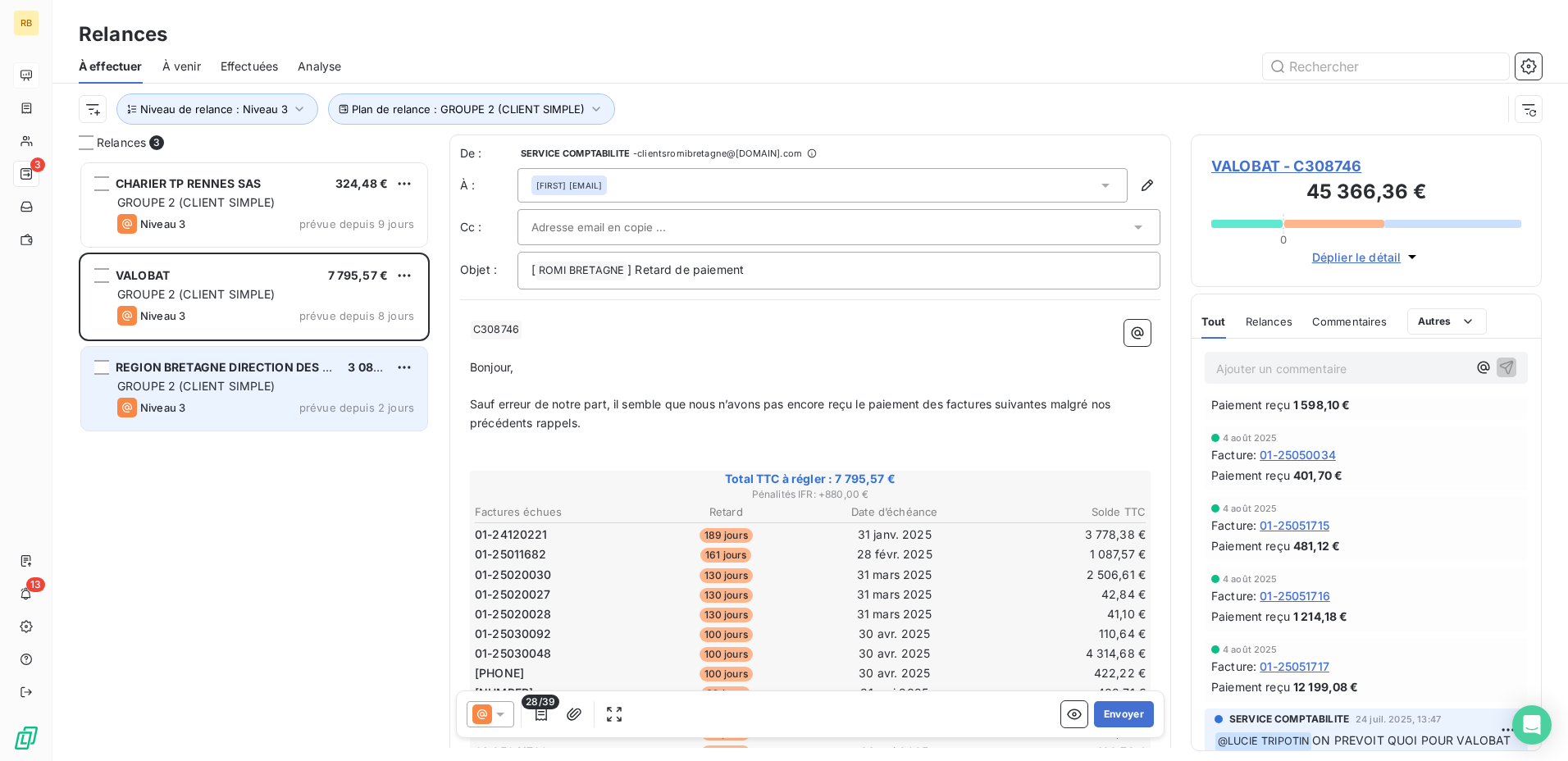 click on "GROUPE 2 (CLIENT SIMPLE)" at bounding box center [266, 386] 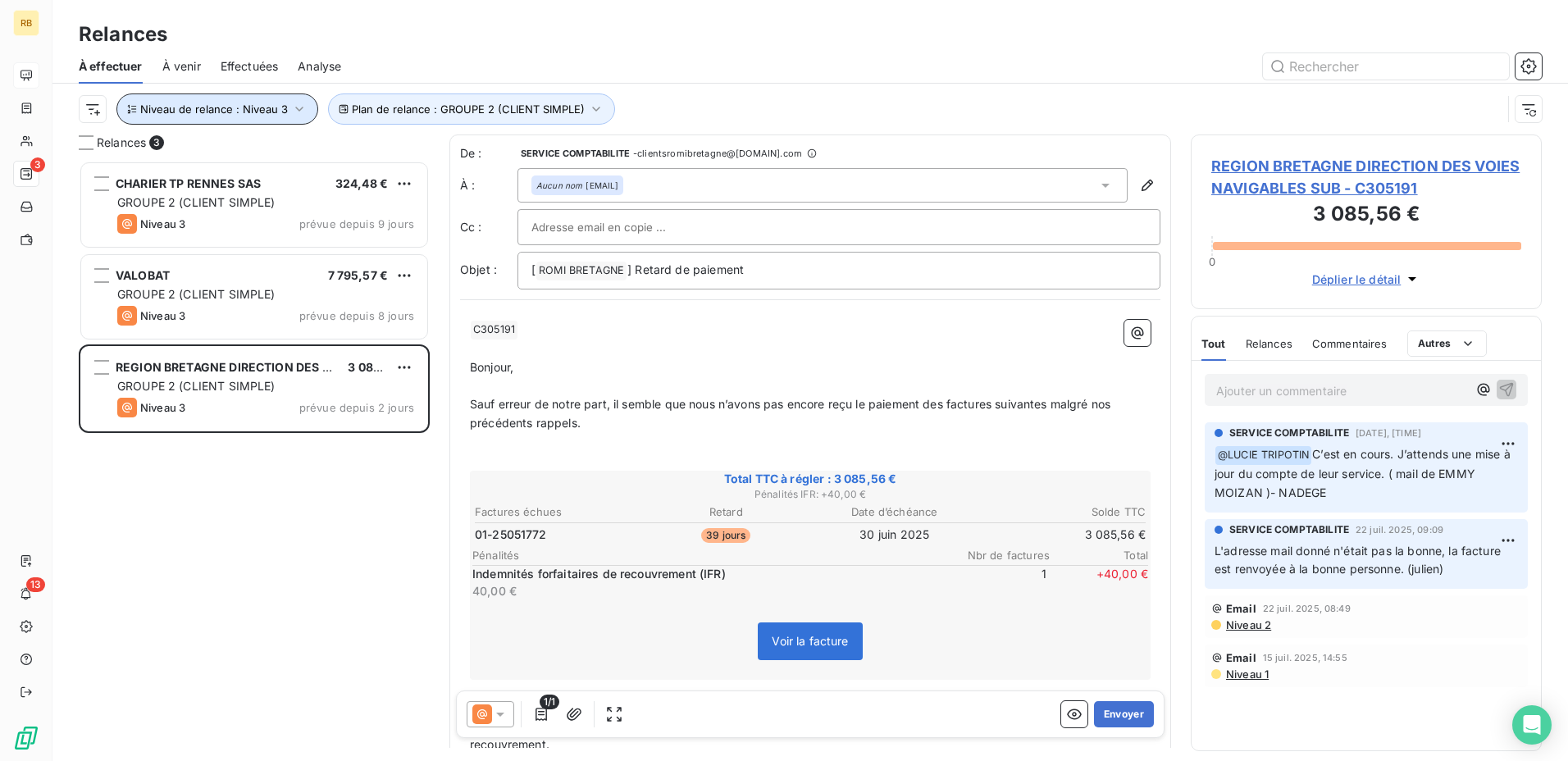 click on "Niveau de relance  : Niveau 3" at bounding box center (217, 109) 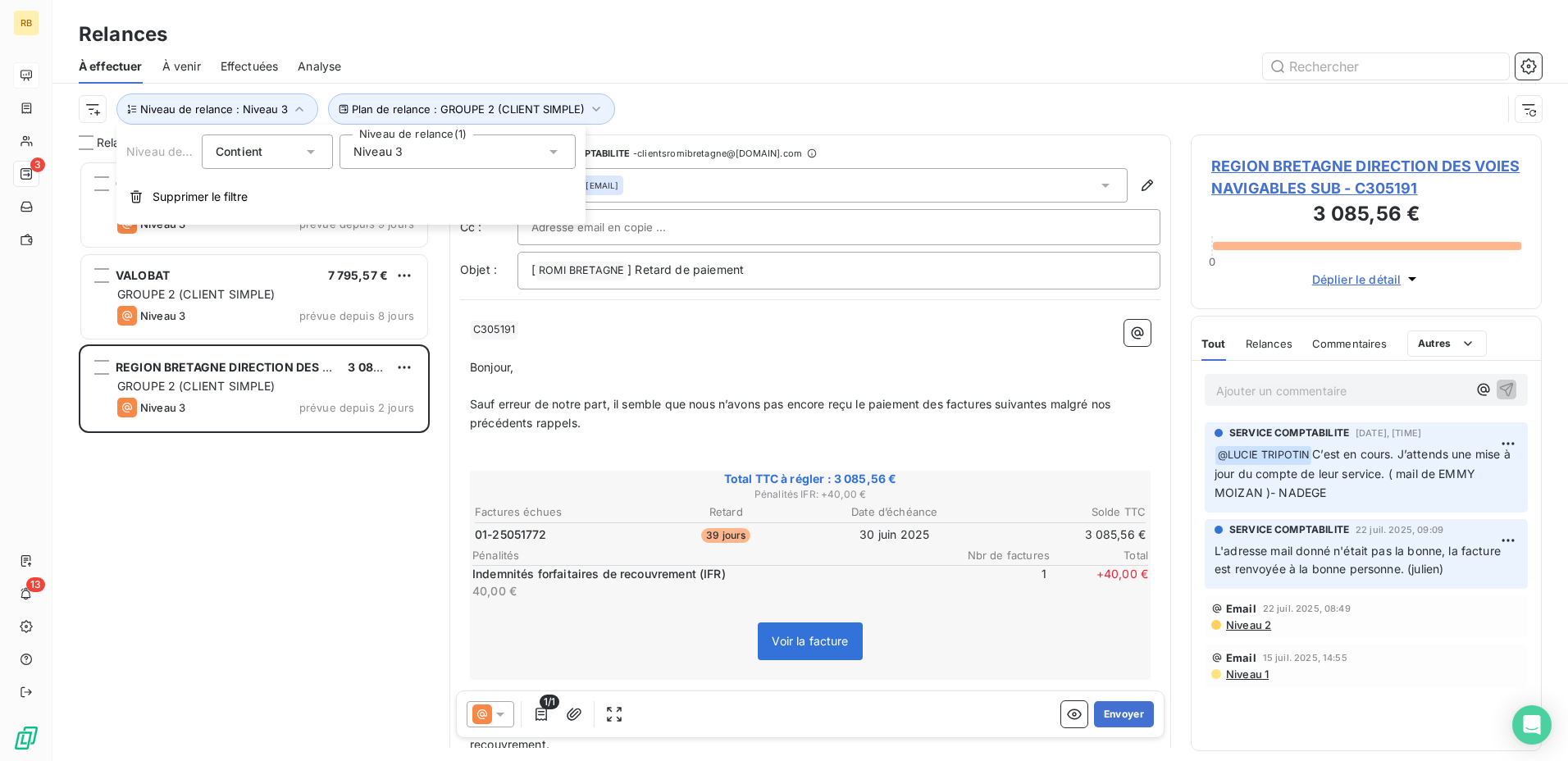 drag, startPoint x: 431, startPoint y: 154, endPoint x: 443, endPoint y: 169, distance: 19.20937 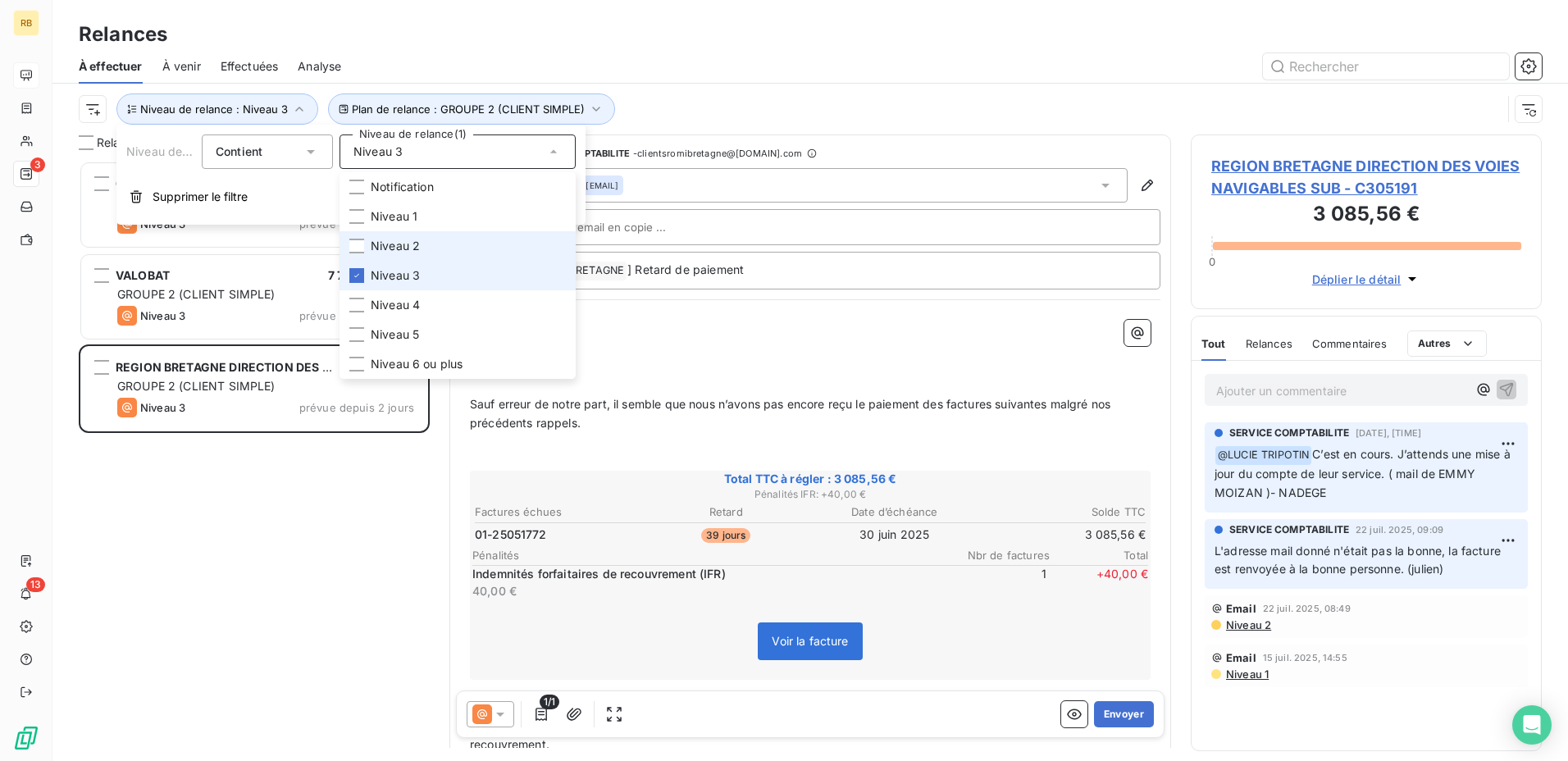 drag, startPoint x: 431, startPoint y: 280, endPoint x: 417, endPoint y: 255, distance: 29 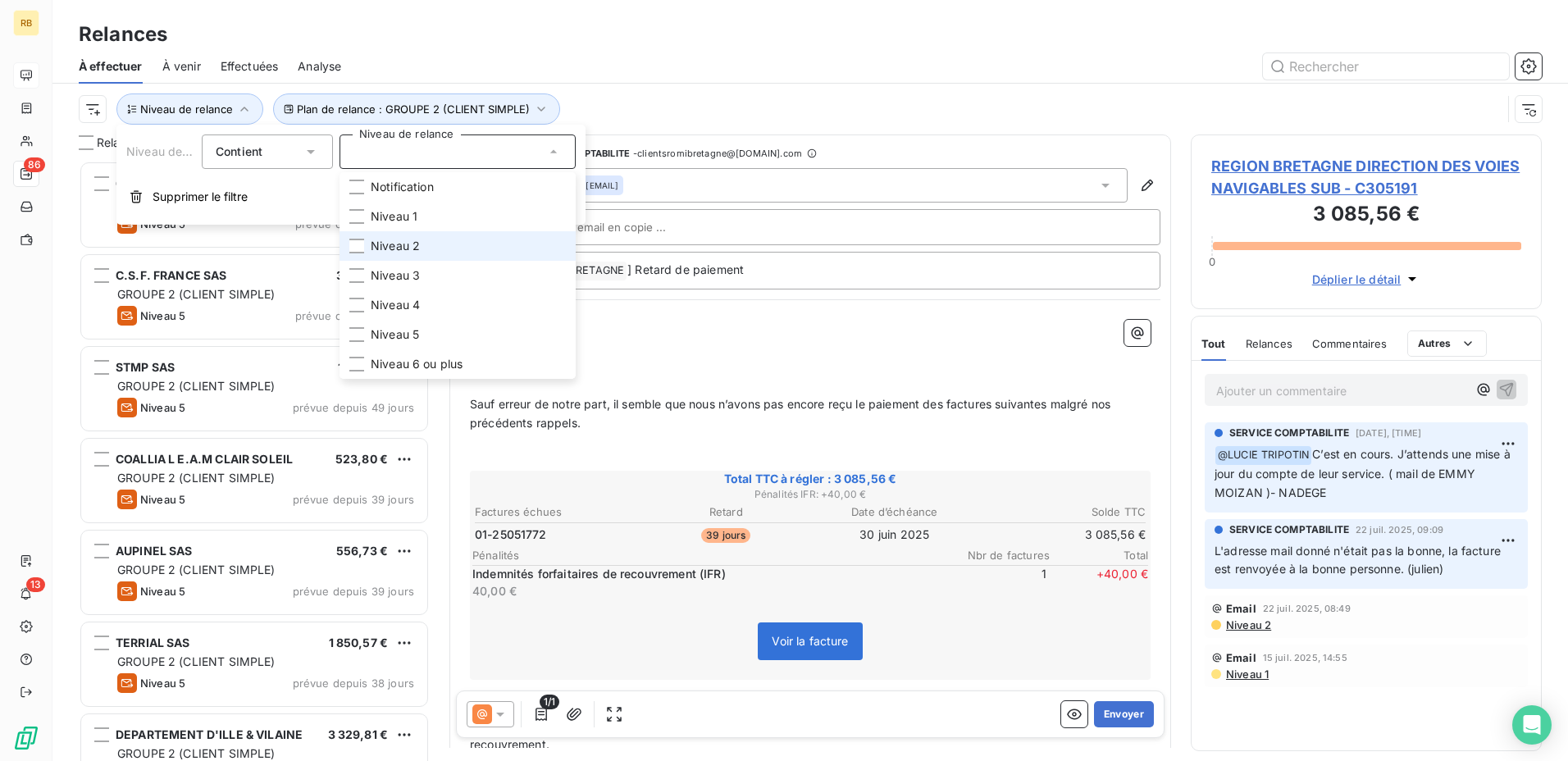 click on "Niveau 2" at bounding box center [458, 246] 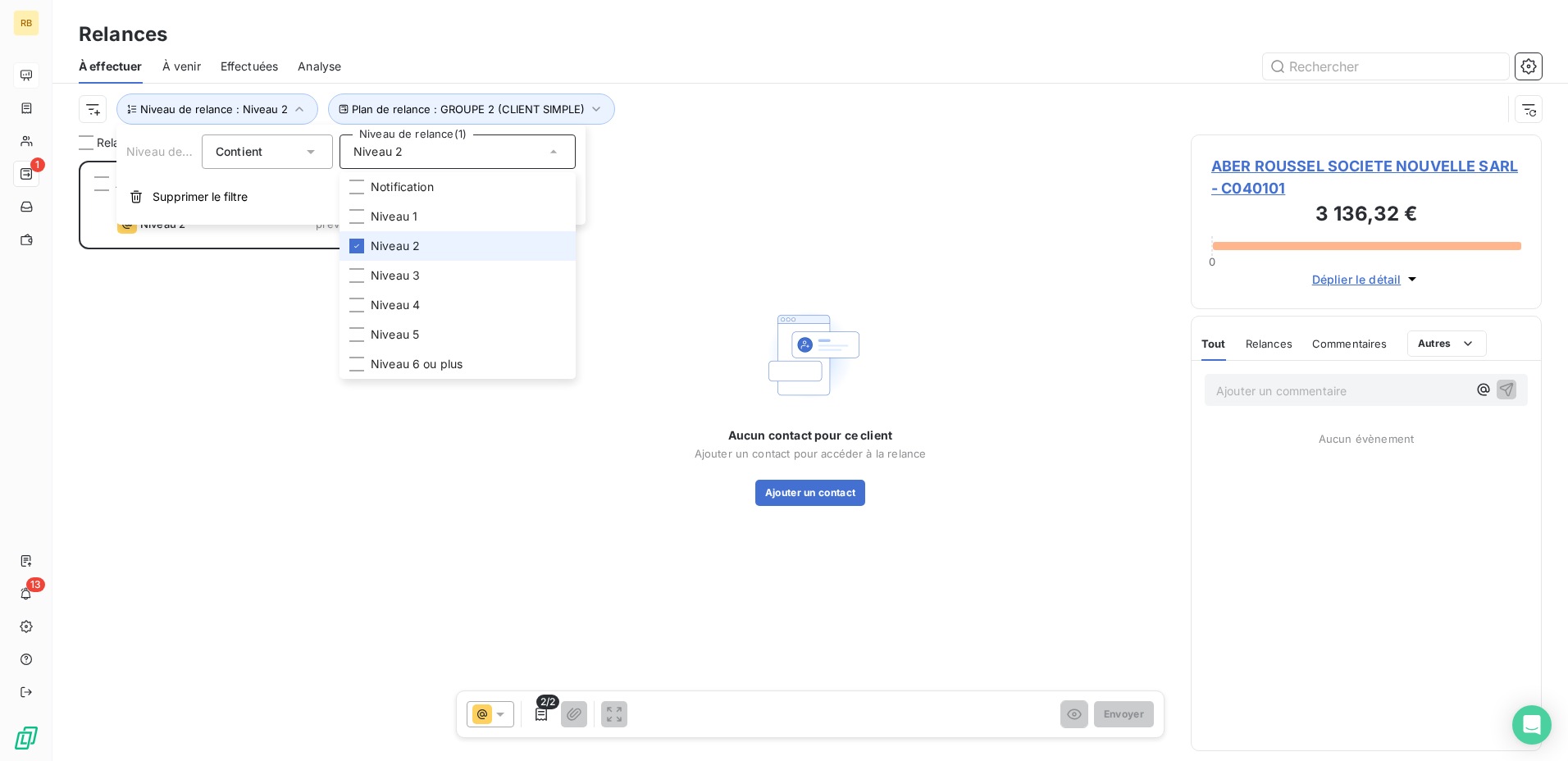 scroll, scrollTop: 13, scrollLeft: 13, axis: both 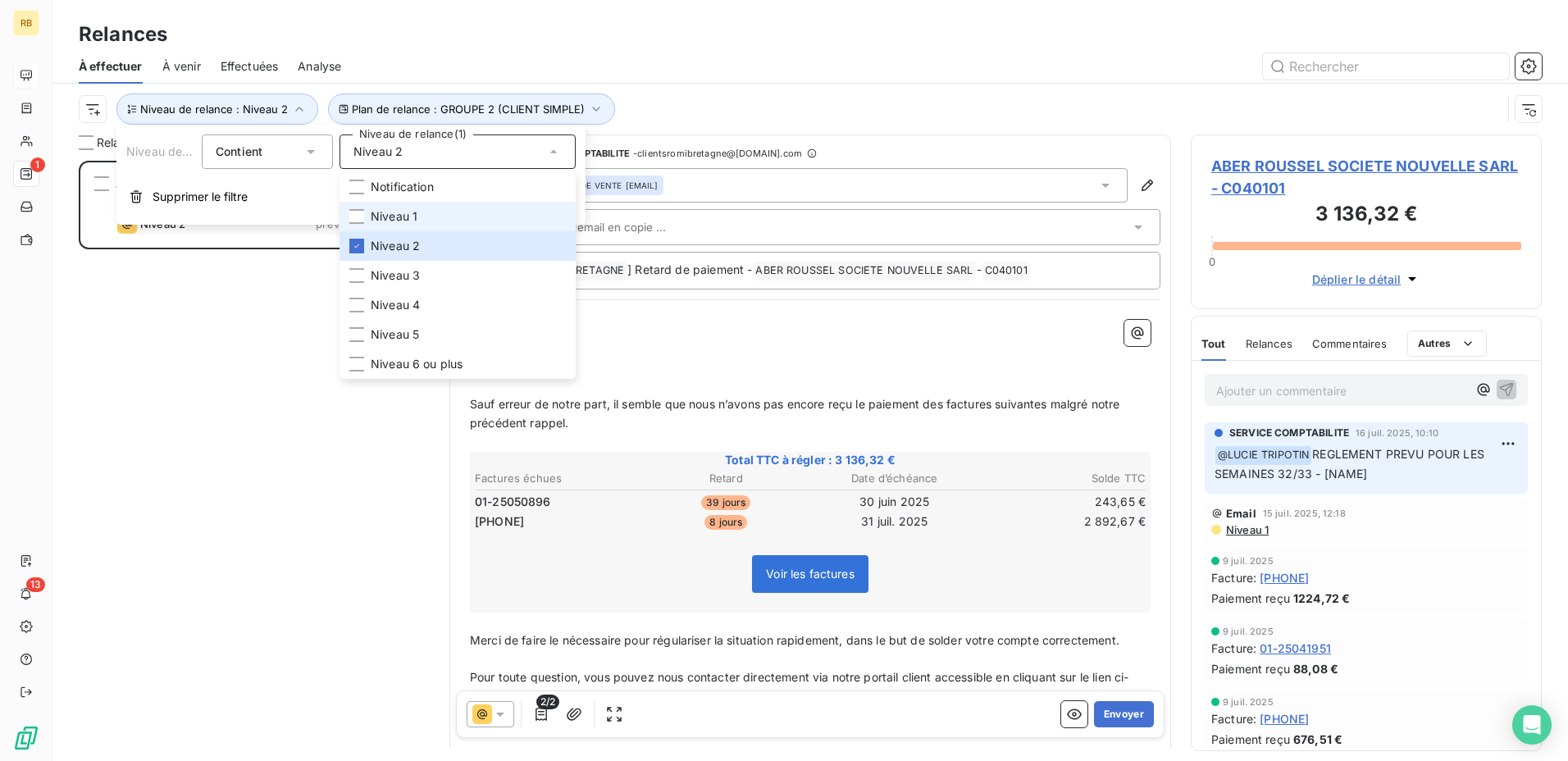 click on "Niveau 1" at bounding box center (458, 216) 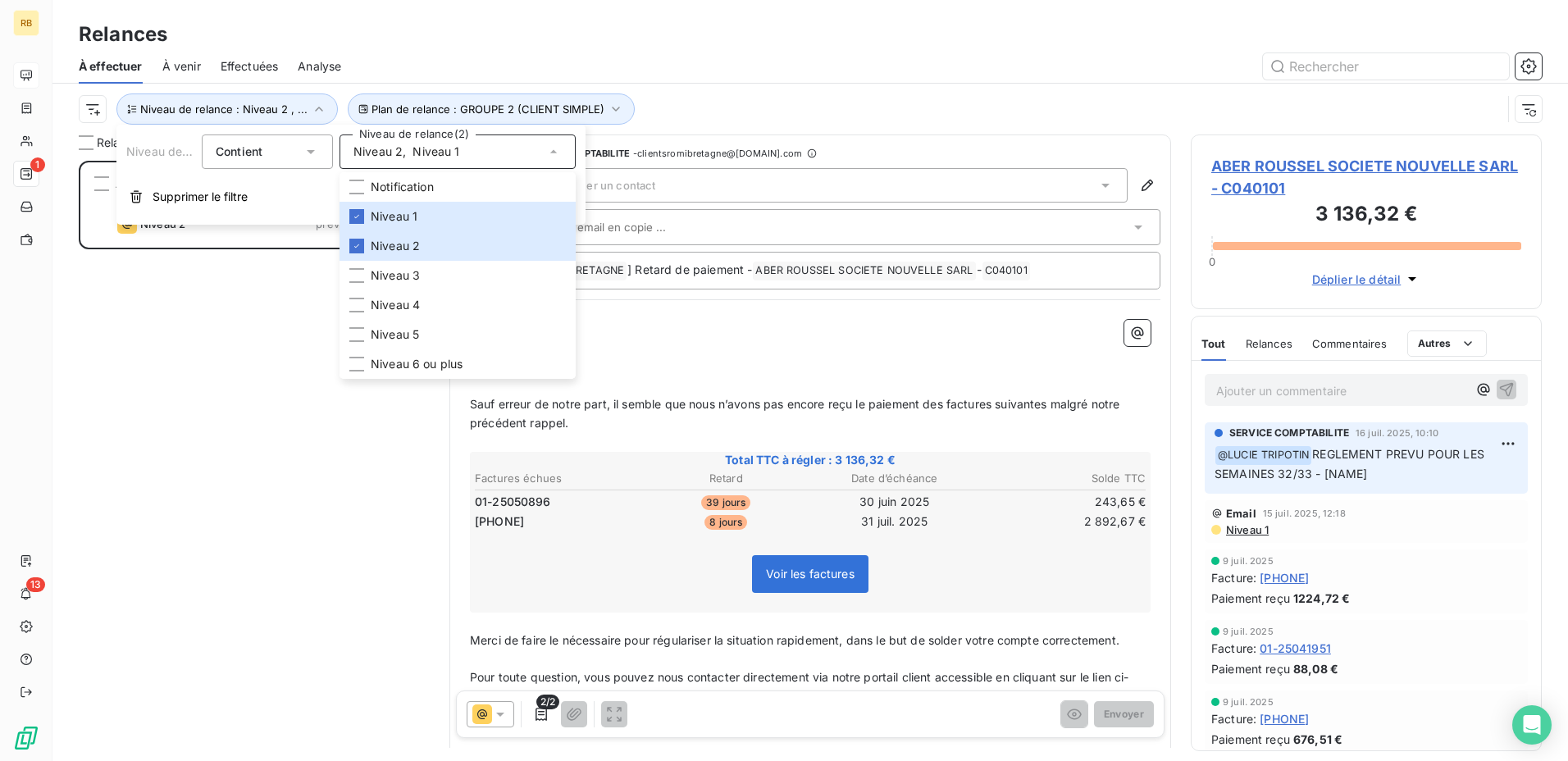 scroll, scrollTop: 13, scrollLeft: 13, axis: both 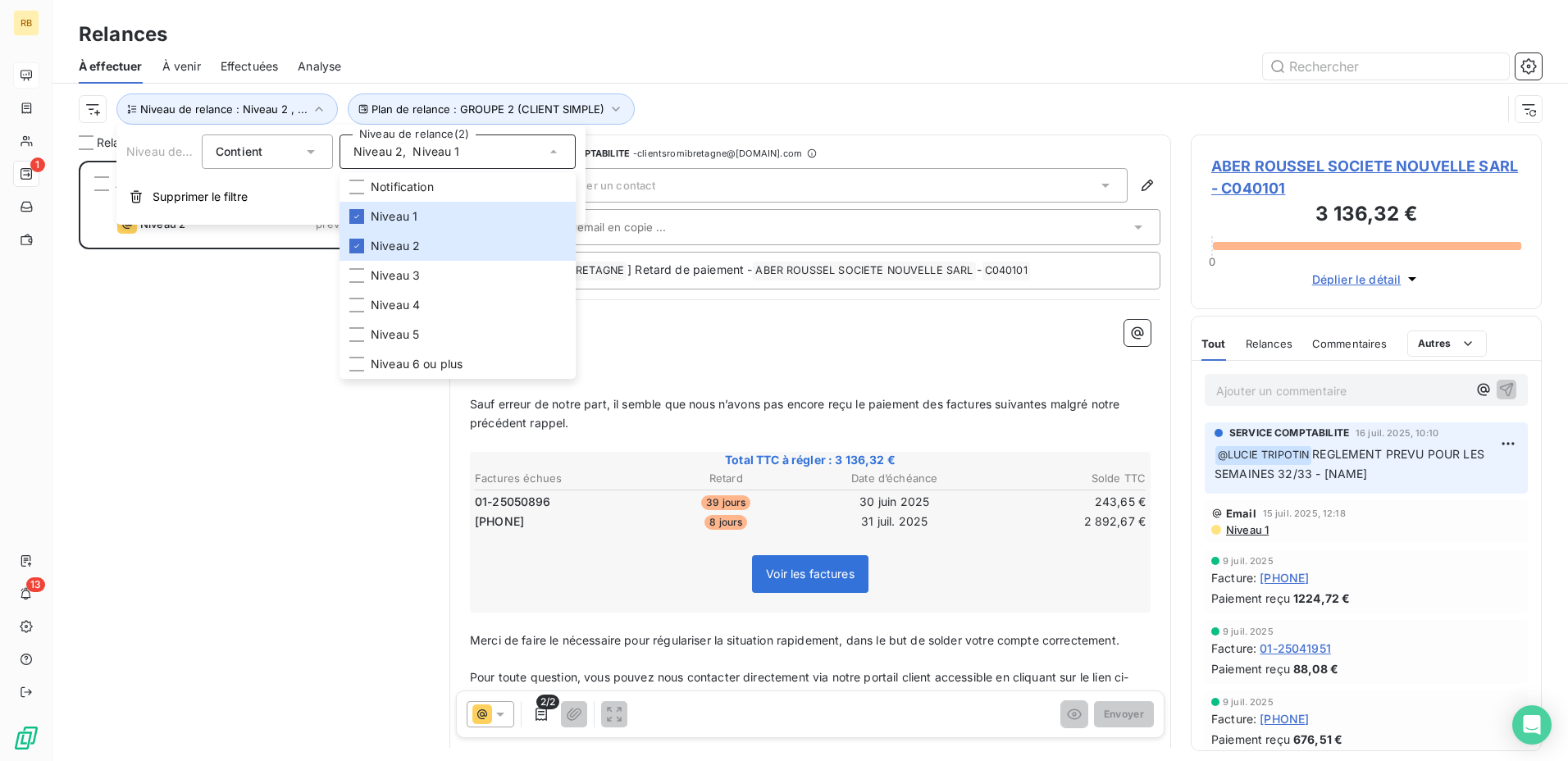 click on "Plan de relance  : GROUPE 2 (CLIENT SIMPLE)  Niveau de relance  : Niveau 2 , ..." at bounding box center (810, 109) 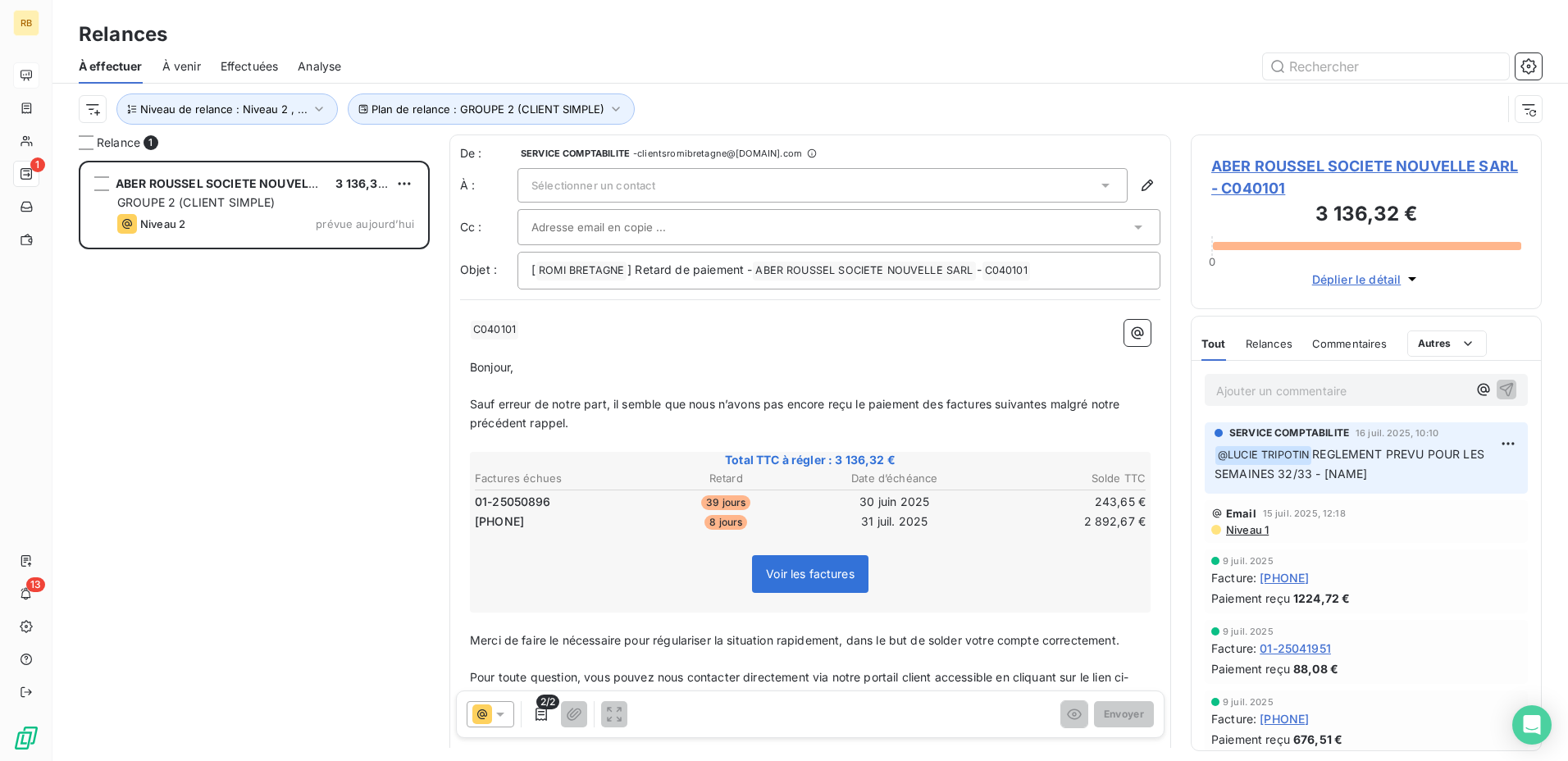 click on "ABER ROUSSEL SOCIETE NOUVELLE SARL - C040101" at bounding box center (1366, 177) 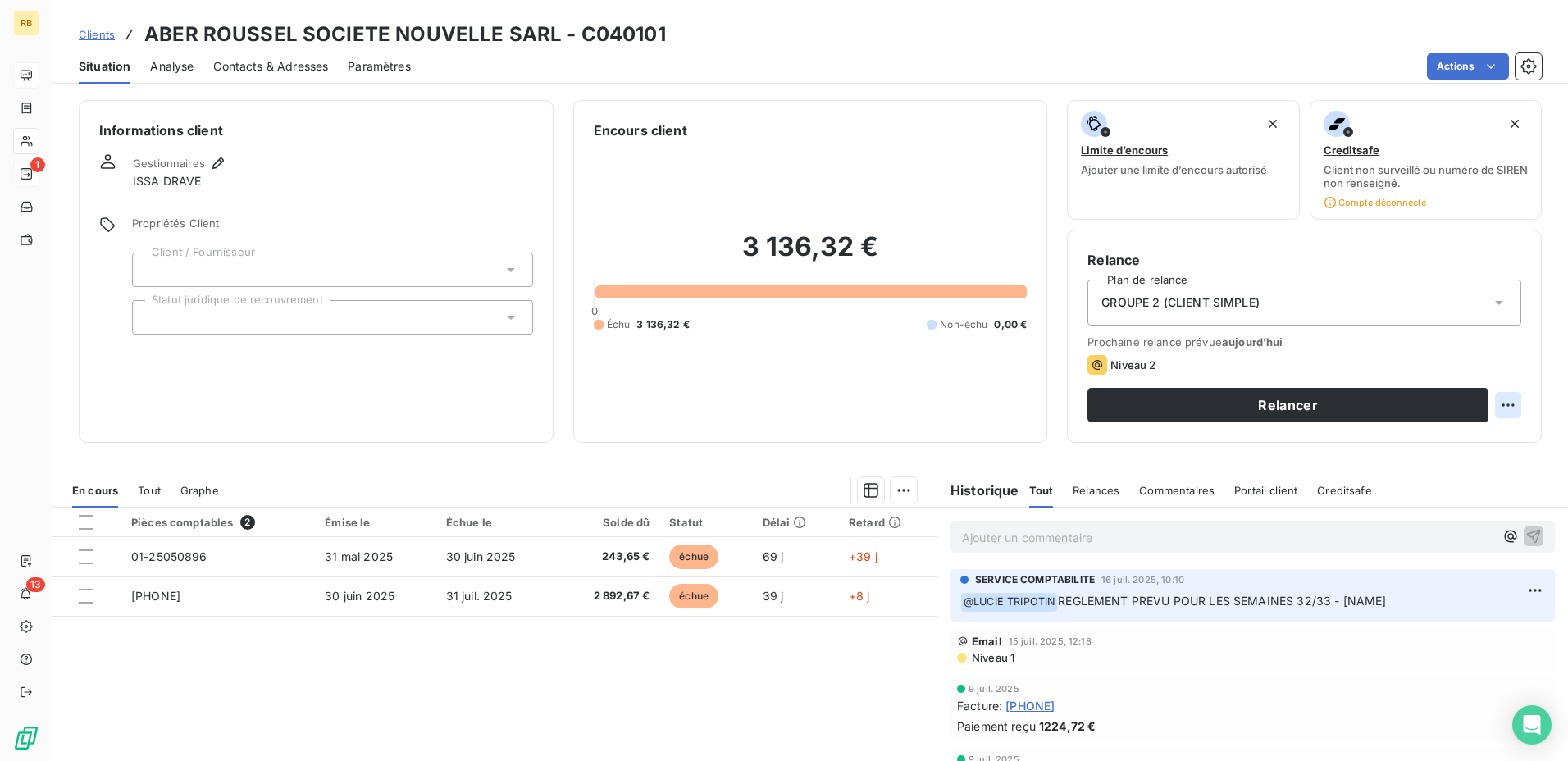 click on "RB 1 13 Clients [NAME] [COMPANY_TYPE] - C[NUMBER] Situation Analyse Contacts & Adresses Paramètres Actions Informations client Gestionnaires [NAME] [NAME] Propriétés Client Client / Fournisseur Statut juridique de recouvrement Encours client [CURRENCY] [CURRENCY] [CURRENCY] Non-échu [CURRENCY] Limite d’encours Ajouter une limite d’encours autorisé Creditsafe Client non surveillé ou numéro de SIREN non renseigné. Compte déconnecté Relance Plan de relance GROUPE 2 (CLIENT SIMPLE) Prochaine relance prévue aujourd’hui Niveau 2 Relancer En cours Tout Graphe Pièces comptables 2 Émise le Échue le Solde dû Statut Délai Retard [NUMBER] [DATE] [DATE] [CURRENCY] échue [NUMBER] j +[NUMBER] j [NUMBER] [DATE] [DATE] [CURRENCY] échue [NUMBER] j +[NUMBER] j Lignes par page 25 Précédent 1 Suivant Historique Tout Relances Commentaires Portail client Creditsafe Tout Relances Commentaires Portail client Creditsafe Ajouter un commentaire ﻿ ﻿ @ Email" at bounding box center (784, 380) 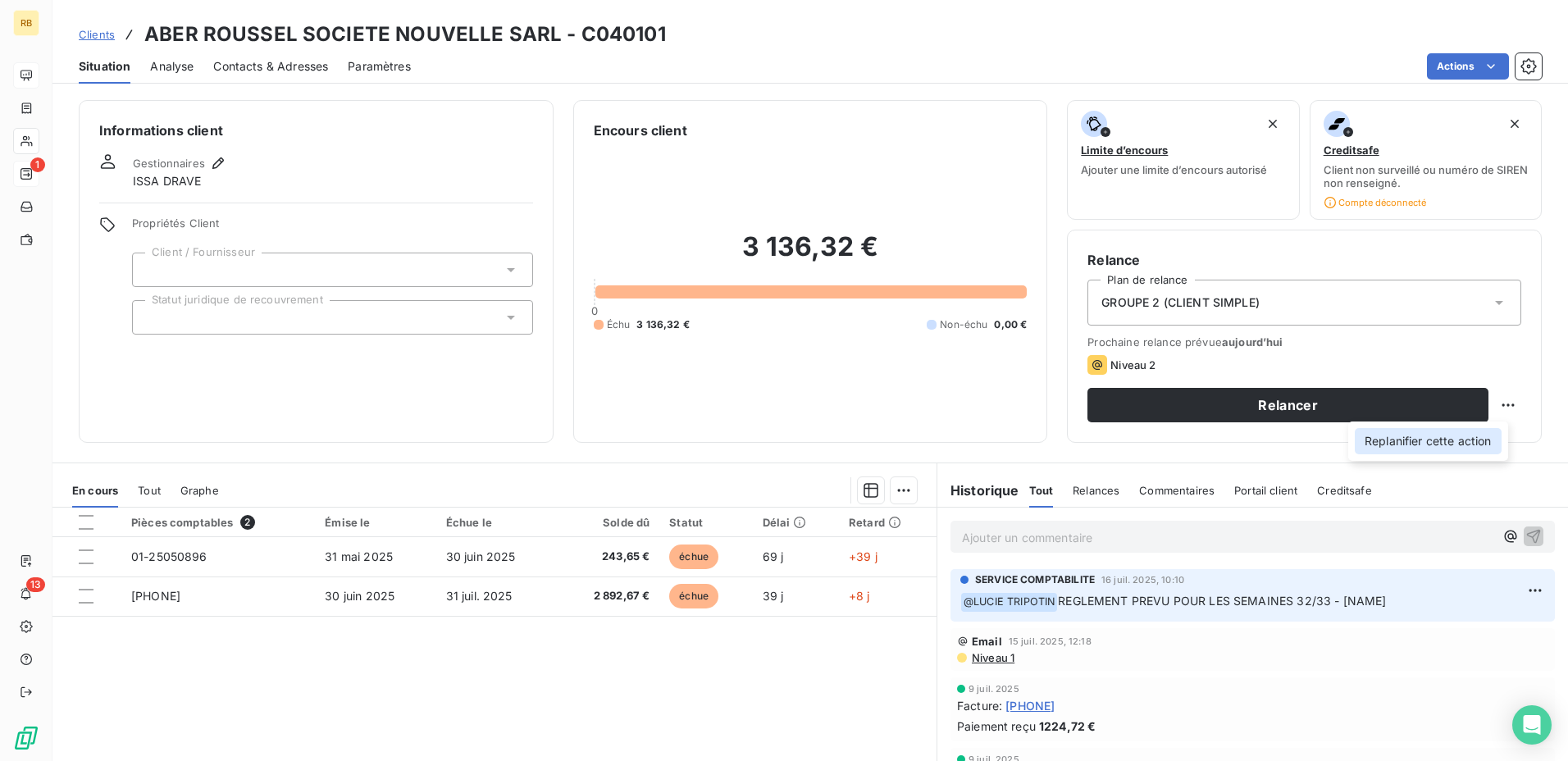 click on "Replanifier cette action" at bounding box center [1428, 441] 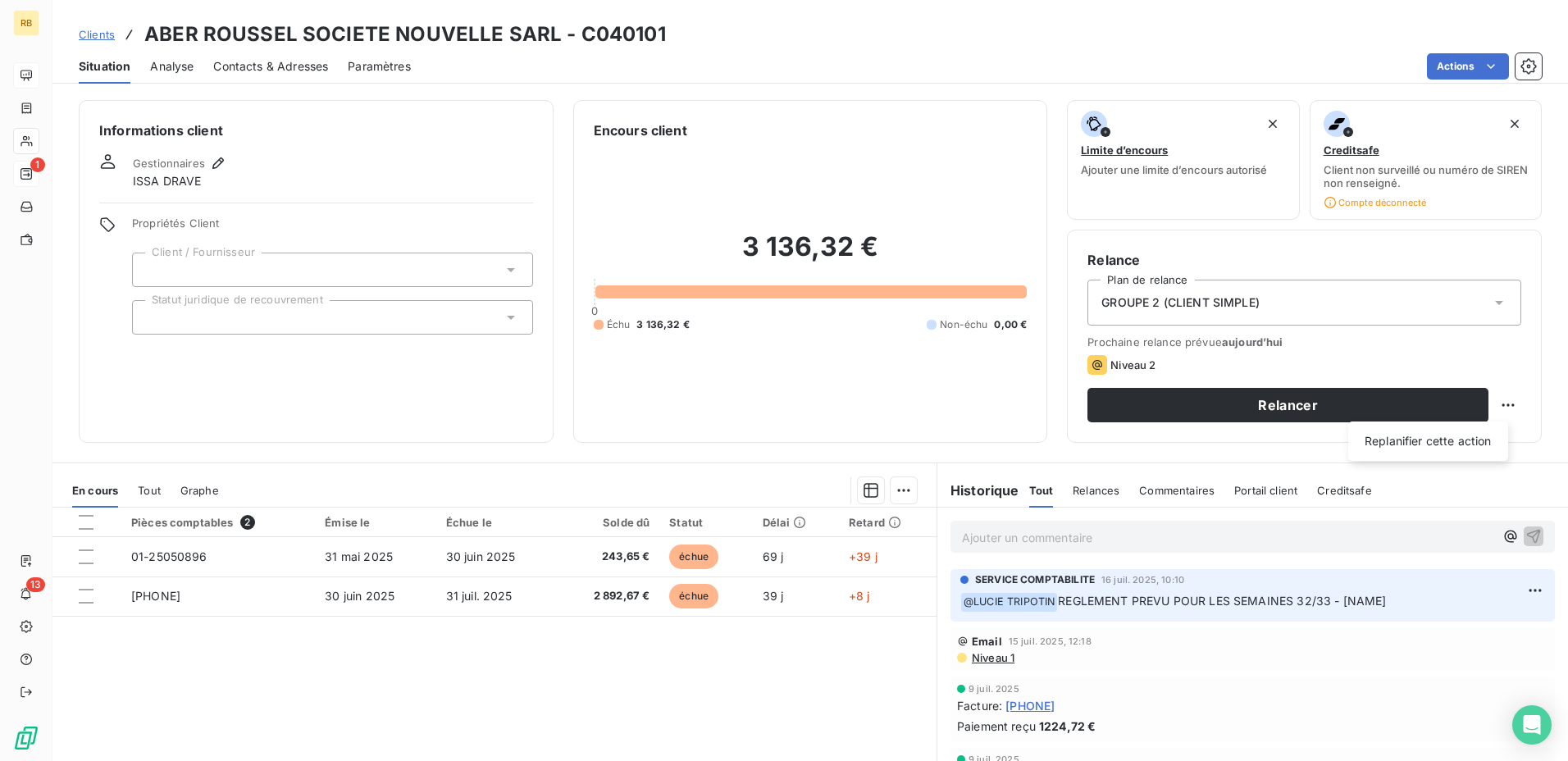 select on "7" 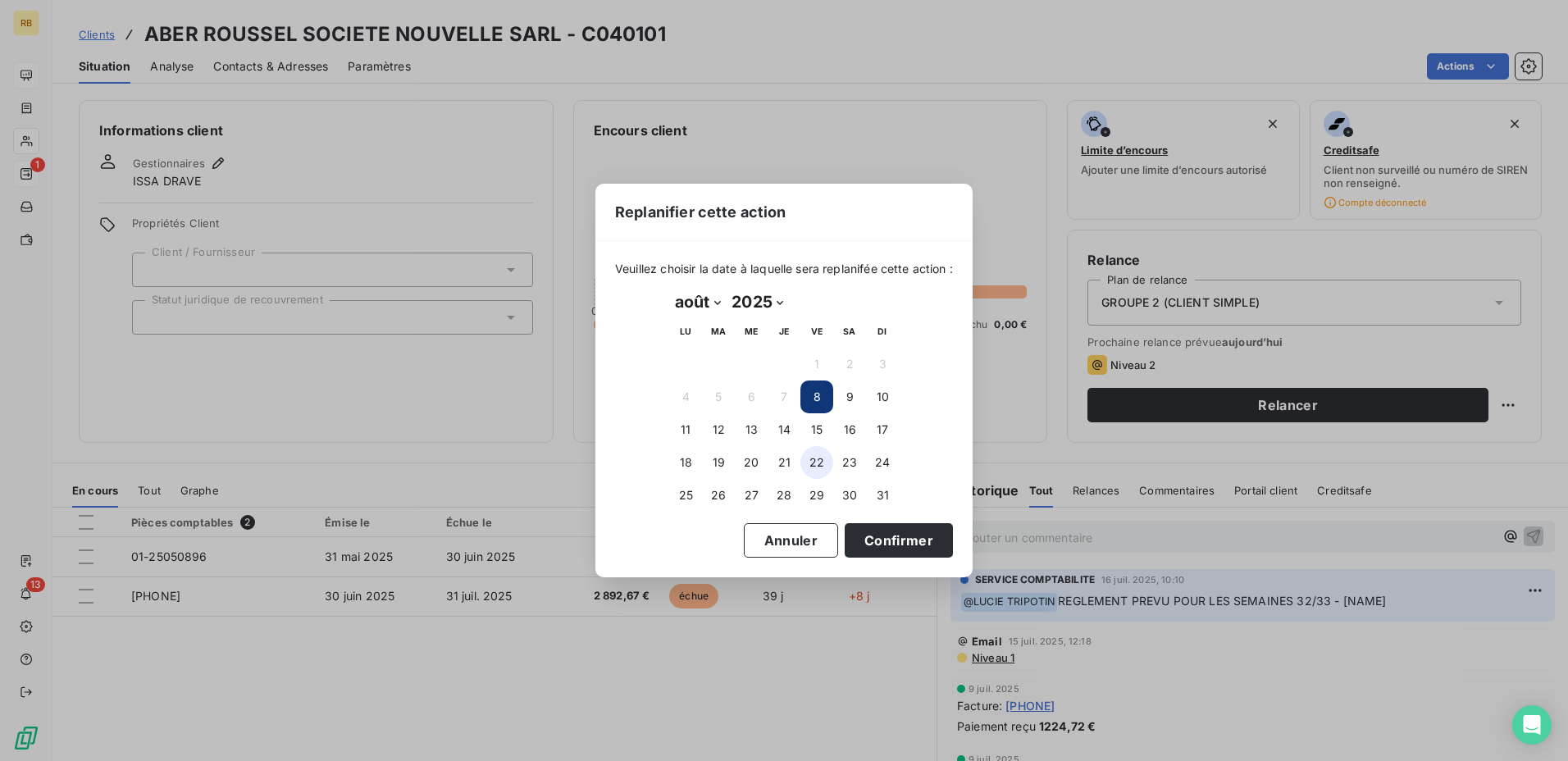 click on "22" at bounding box center (817, 463) 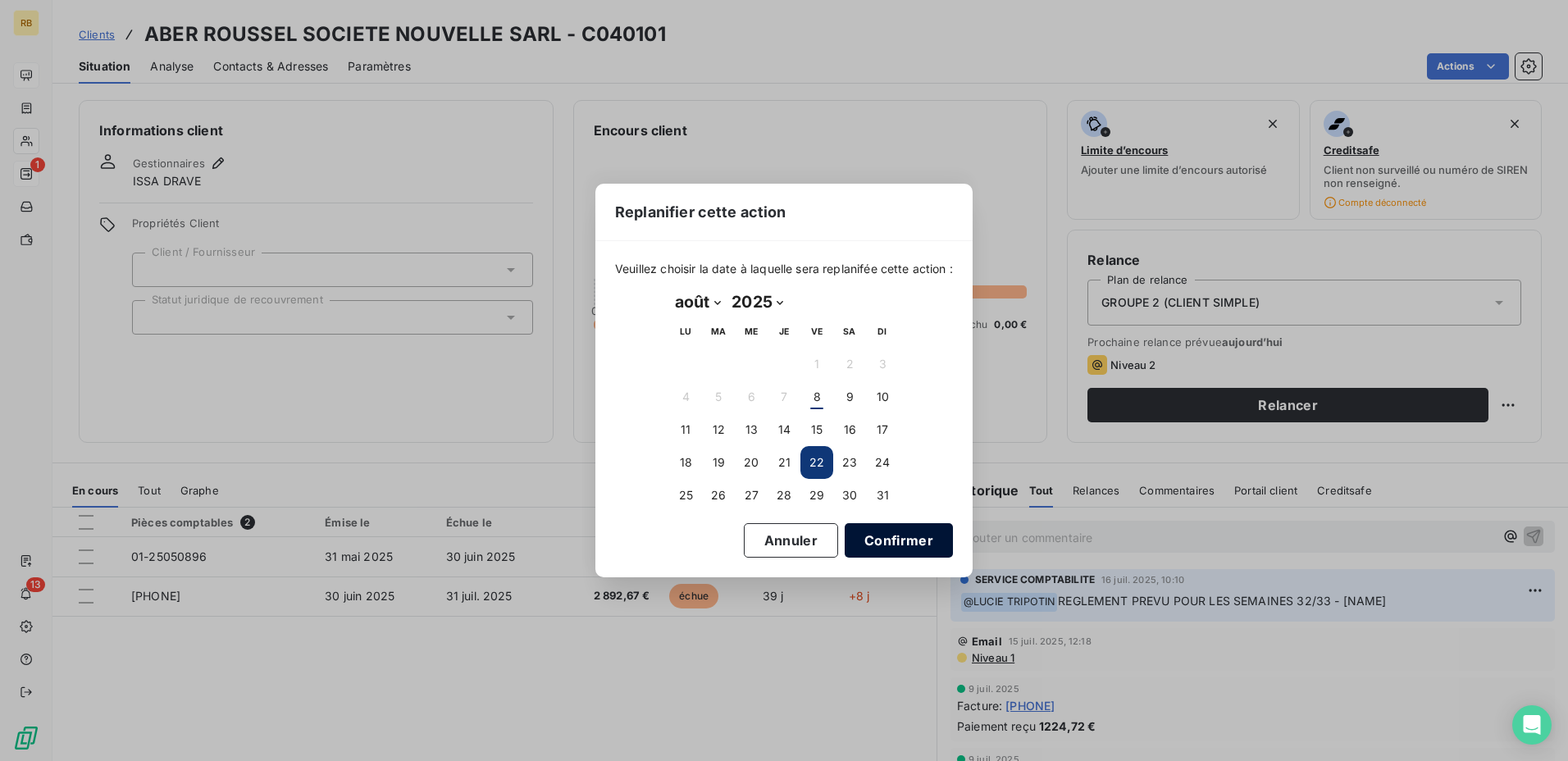click on "Confirmer" at bounding box center [899, 540] 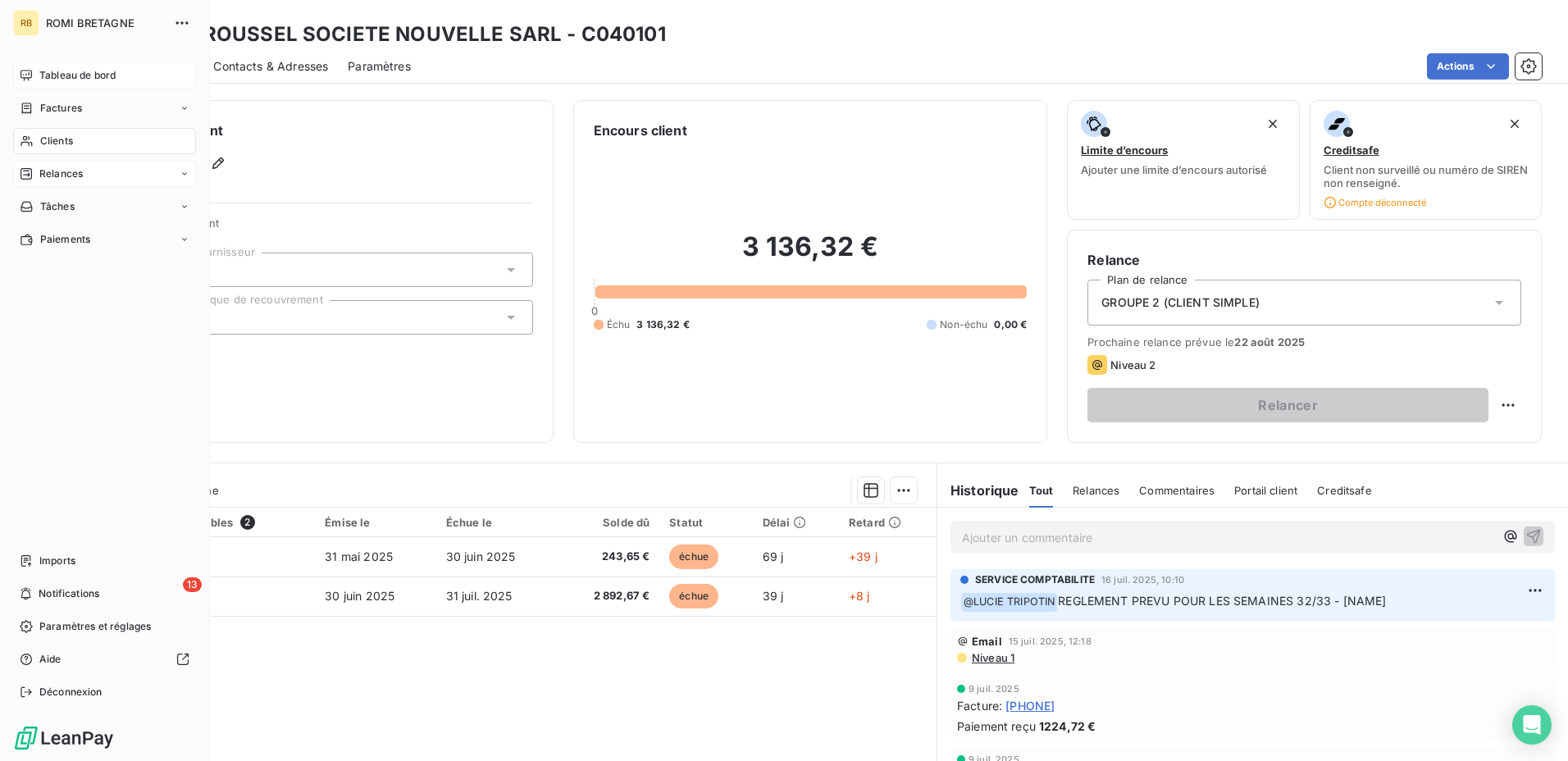 drag, startPoint x: 95, startPoint y: 176, endPoint x: 123, endPoint y: 185, distance: 29.41088 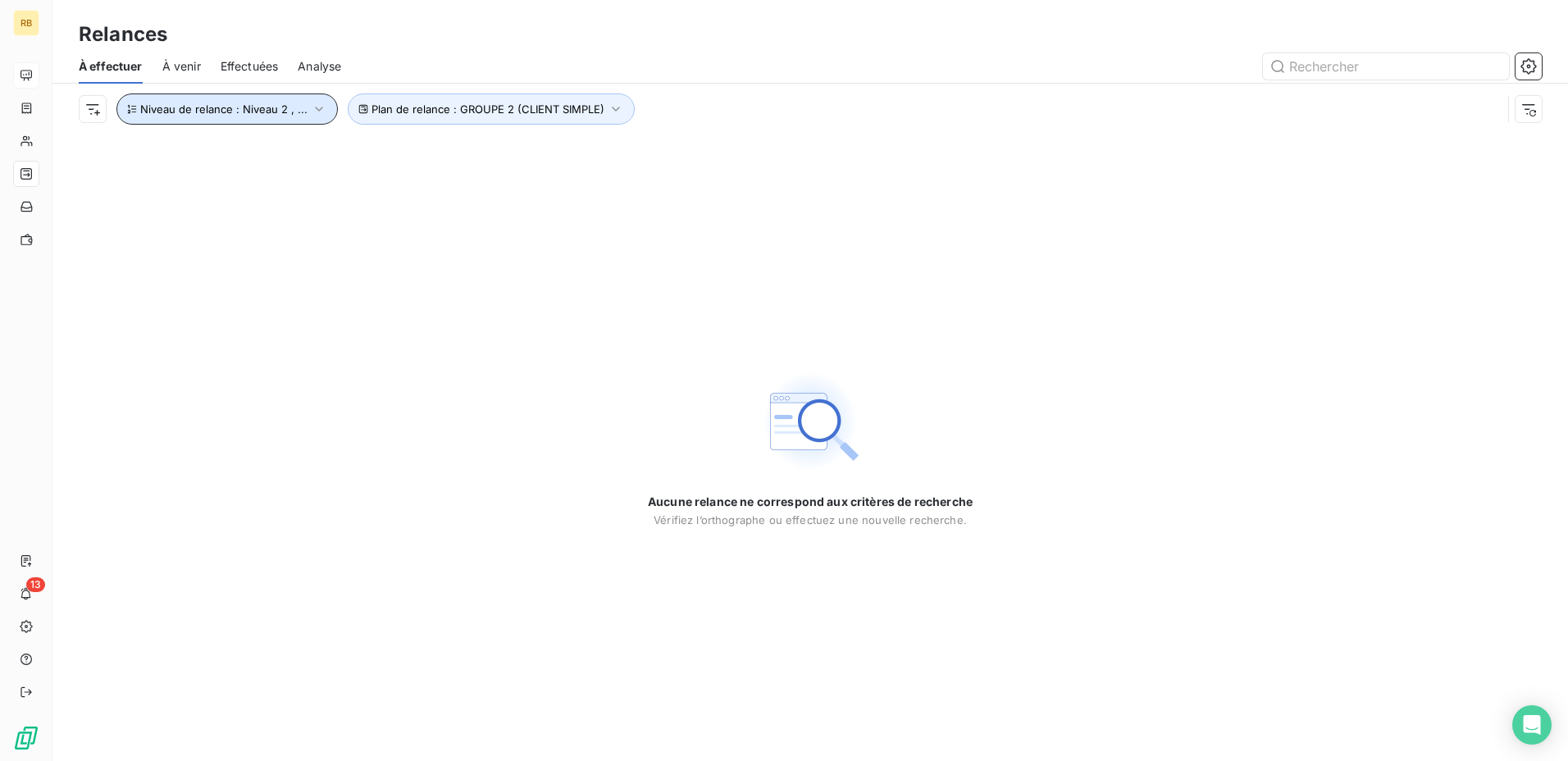 click on "Niveau de relance  : Niveau 2 , ..." at bounding box center [224, 109] 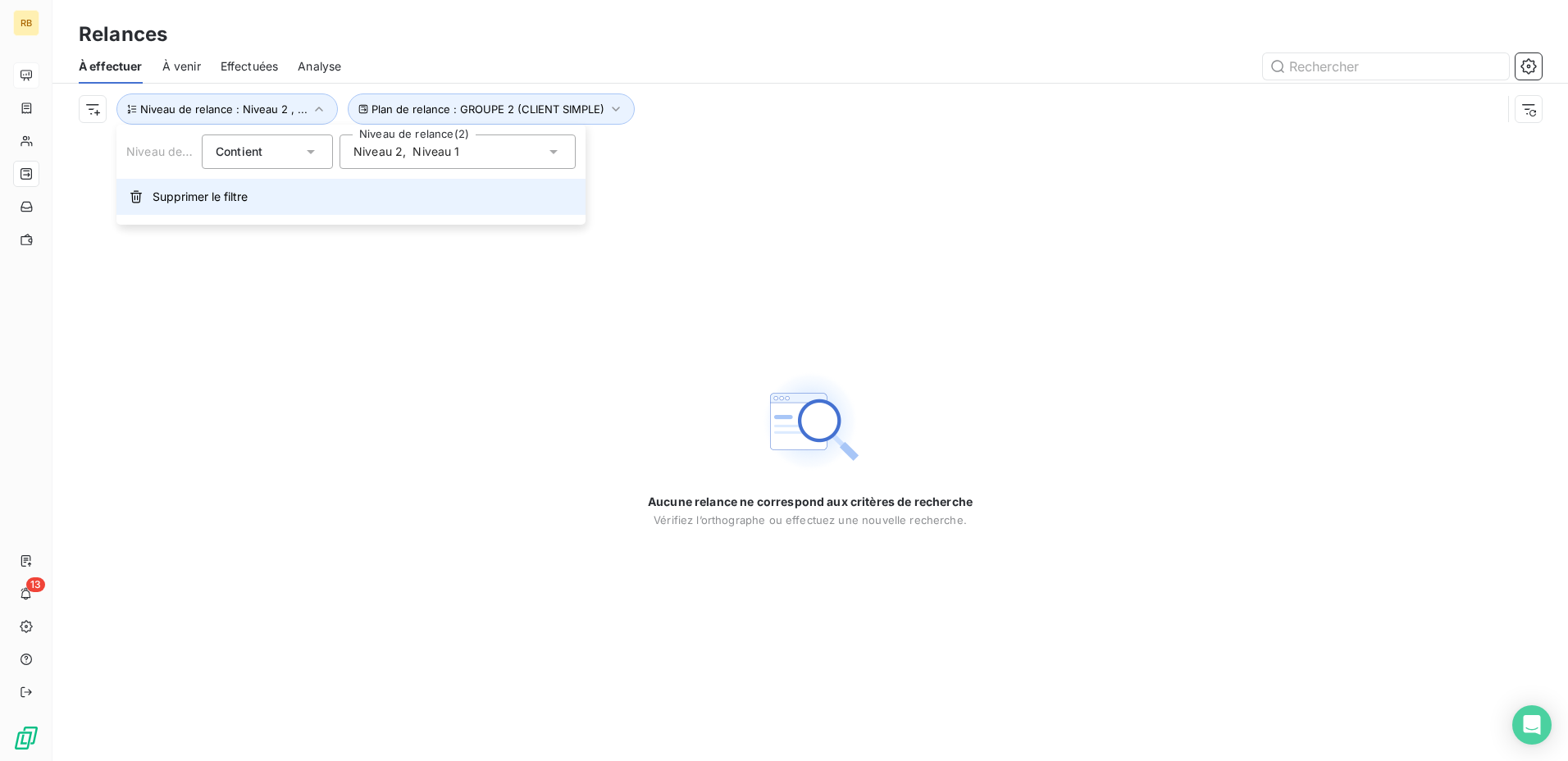 click on "Supprimer le filtre" at bounding box center (351, 197) 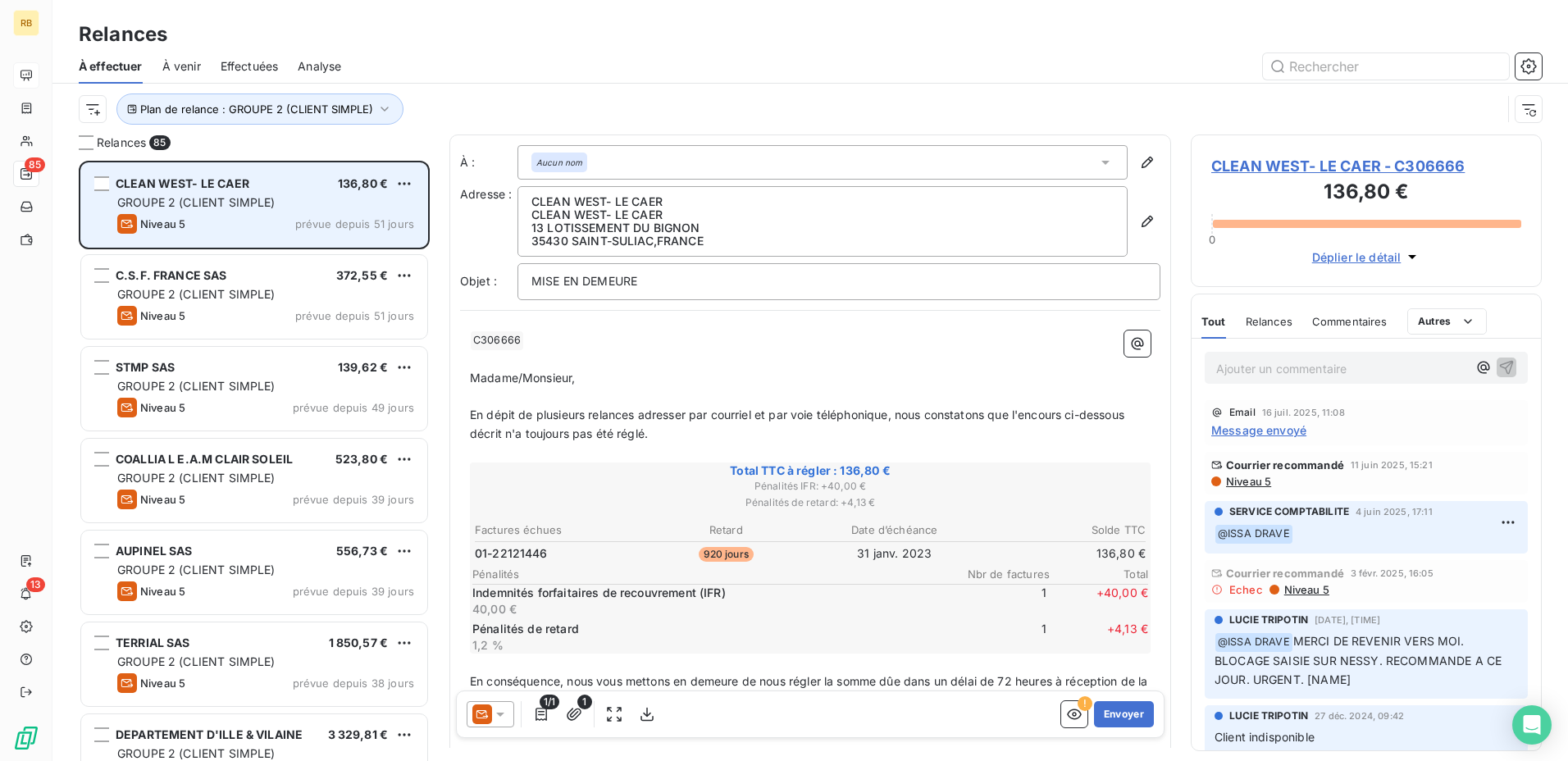 scroll, scrollTop: 13, scrollLeft: 13, axis: both 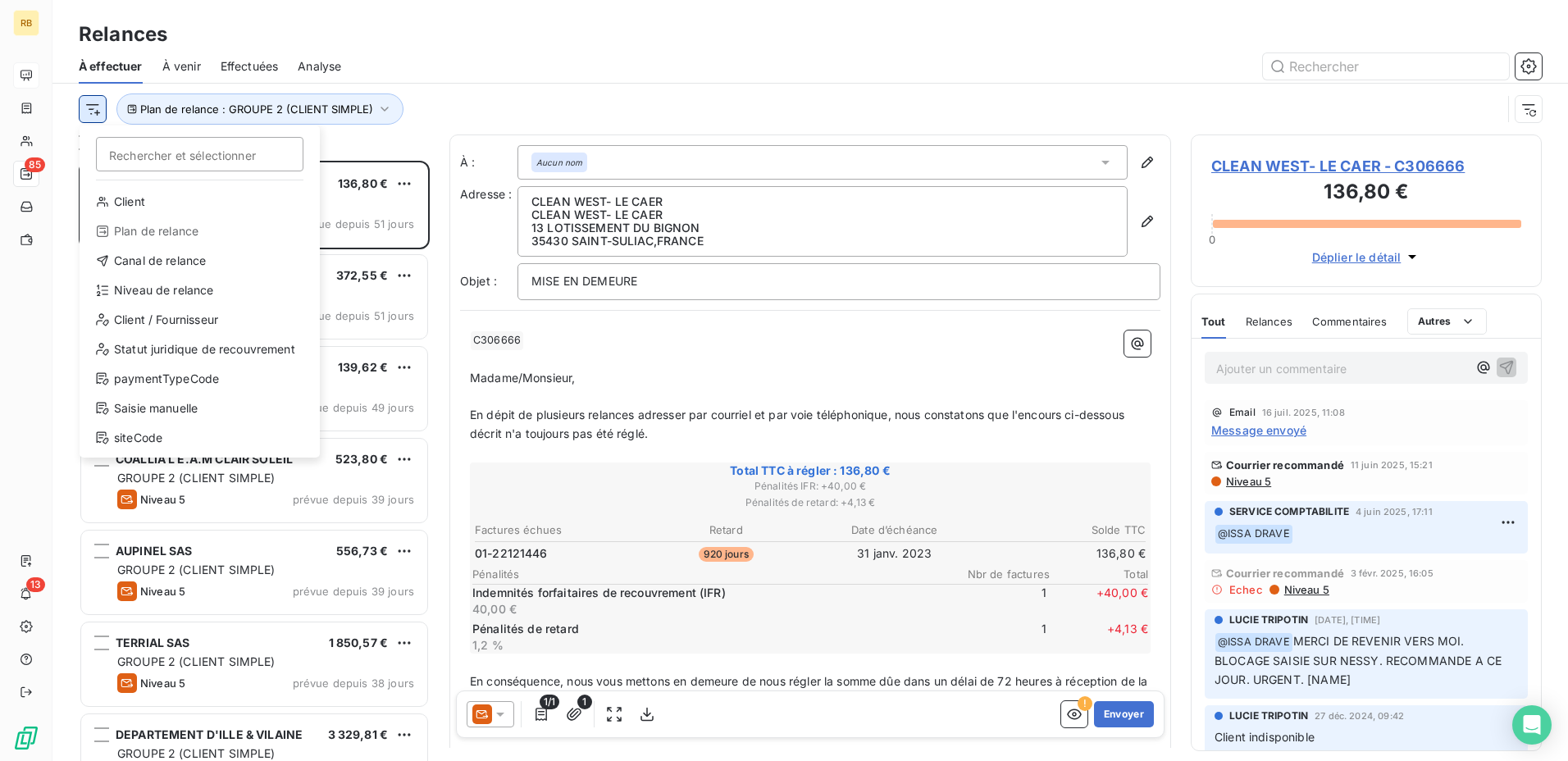 click on "RB 85 13 Relances À effectuer À venir Effectuées Analyse Rechercher et sélectionner Client Plan de relance Canal de relance Niveau de relance Client / Fournisseur Statut juridique de recouvrement  paymentTypeCode Saisie manuelle  siteCode Plan de relance  : GROUPE 2 (CLIENT SIMPLE)  Relances 85 CLEAN WEST- LE CAER [AMOUNT] GROUPE 2 (CLIENT SIMPLE) Niveau 5 prévue depuis 51 jours C.S.F. FRANCE SAS [AMOUNT] GROUPE 2 (CLIENT SIMPLE) Niveau 5 prévue depuis 51 jours STMP SAS [AMOUNT] GROUPE 2 (CLIENT SIMPLE) Niveau 5 prévue depuis 49 jours COALLIA L E.A.M CLAIR SOLEIL [AMOUNT] GROUPE 2 (CLIENT SIMPLE) Niveau 5 prévue depuis 39 jours AUPINEL SAS [AMOUNT] GROUPE 2 (CLIENT SIMPLE) Niveau 5 prévue depuis 39 jours TERRIAL SAS [AMOUNT] GROUPE 2 (CLIENT SIMPLE) Niveau 5 prévue depuis 38 jours DEPARTEMENT D'[STATE] [AMOUNT] GROUPE 2 (CLIENT SIMPLE) Niveau 5 [AMOUNT] À :" at bounding box center [784, 380] 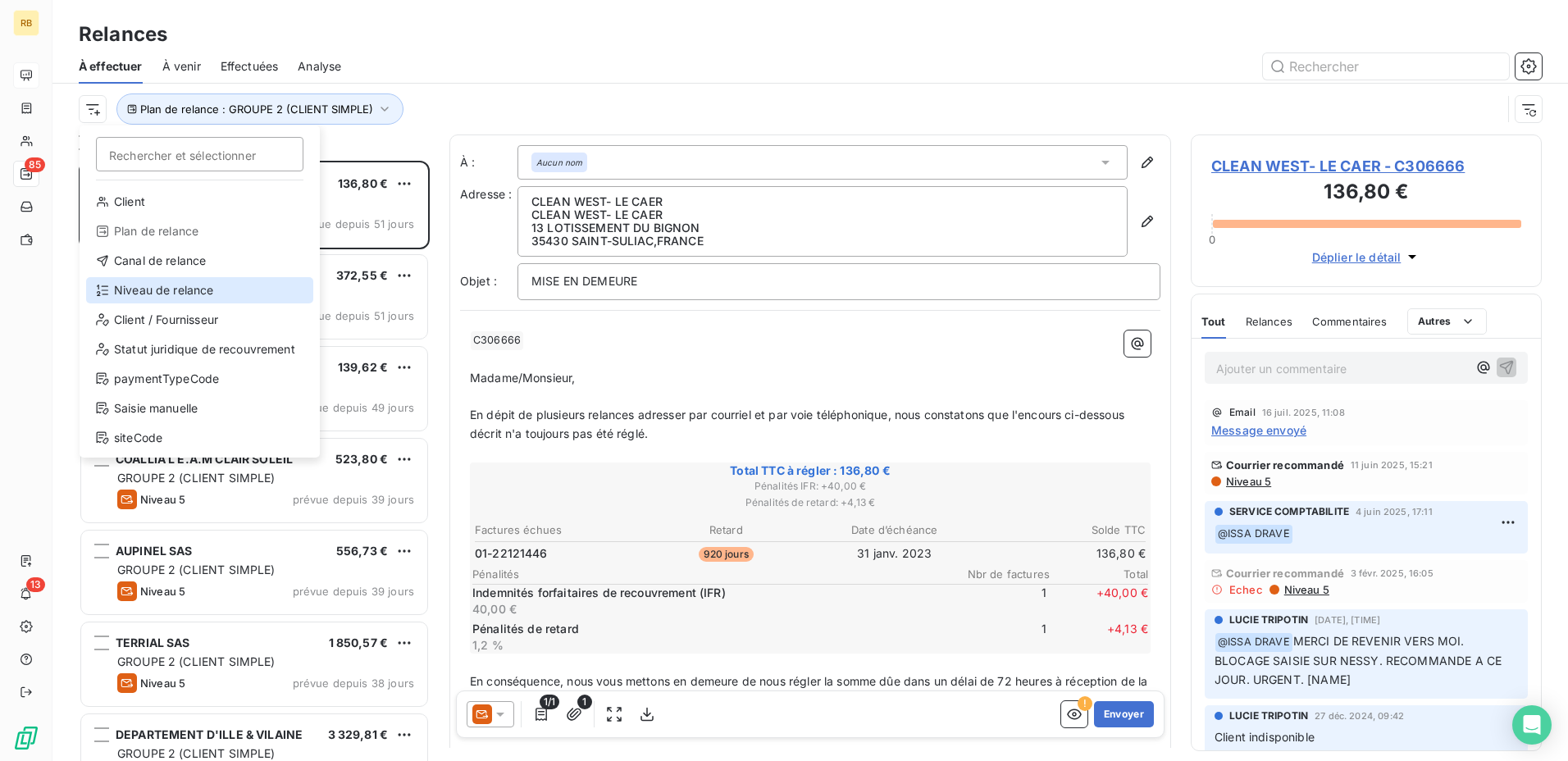 click on "Niveau de relance" at bounding box center (199, 290) 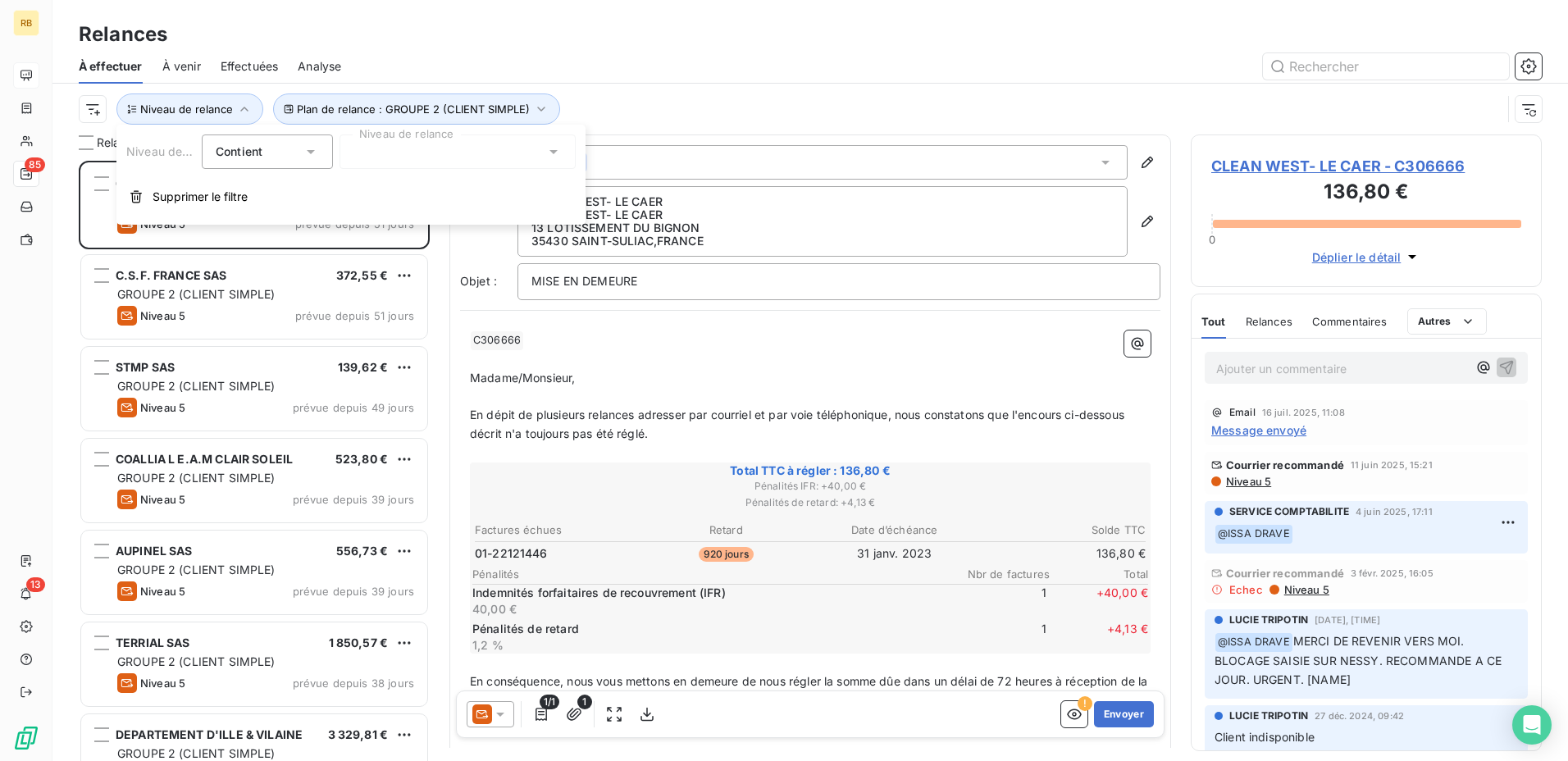 click at bounding box center [458, 152] 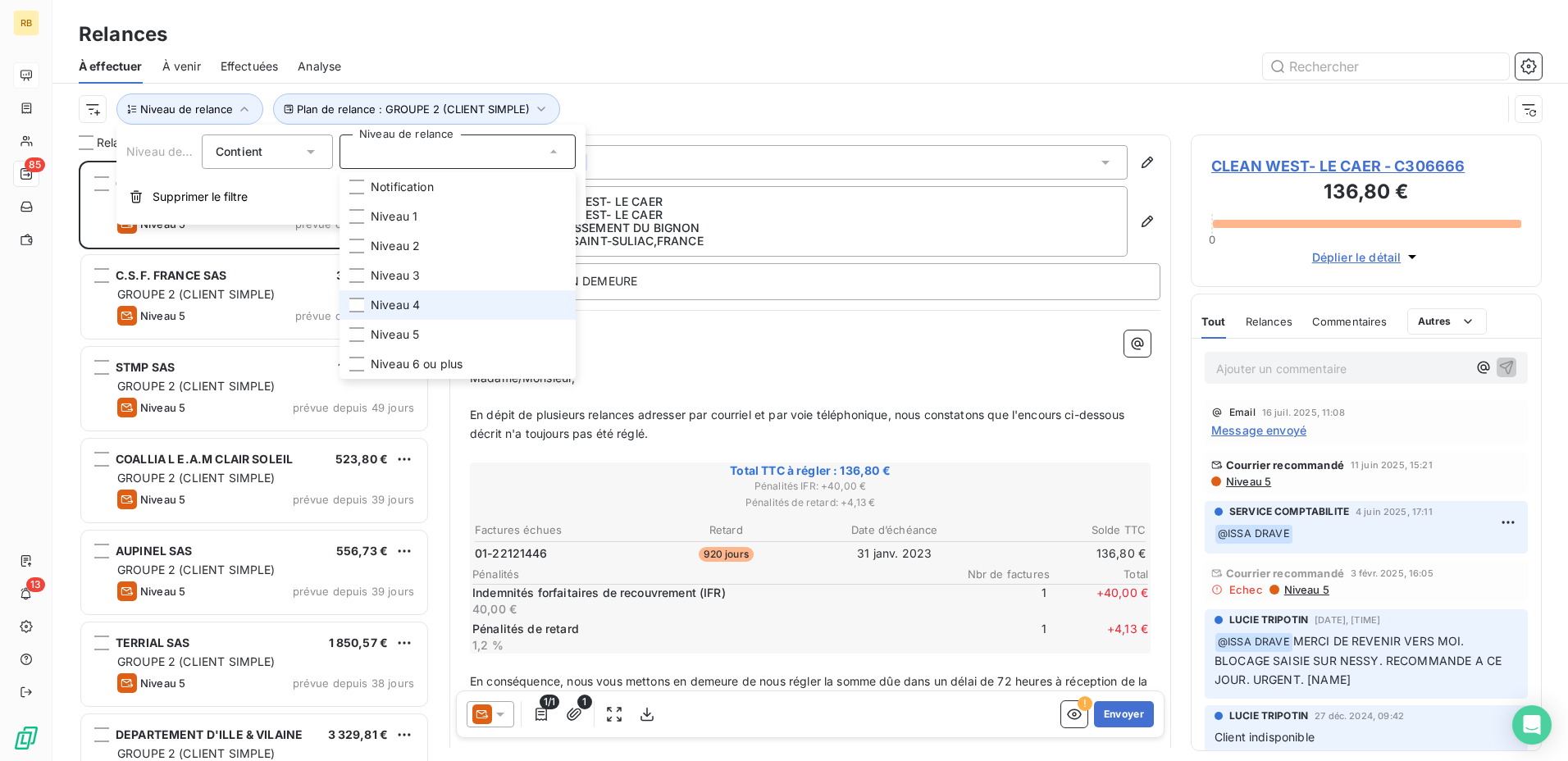 click on "Niveau 4" at bounding box center [458, 305] 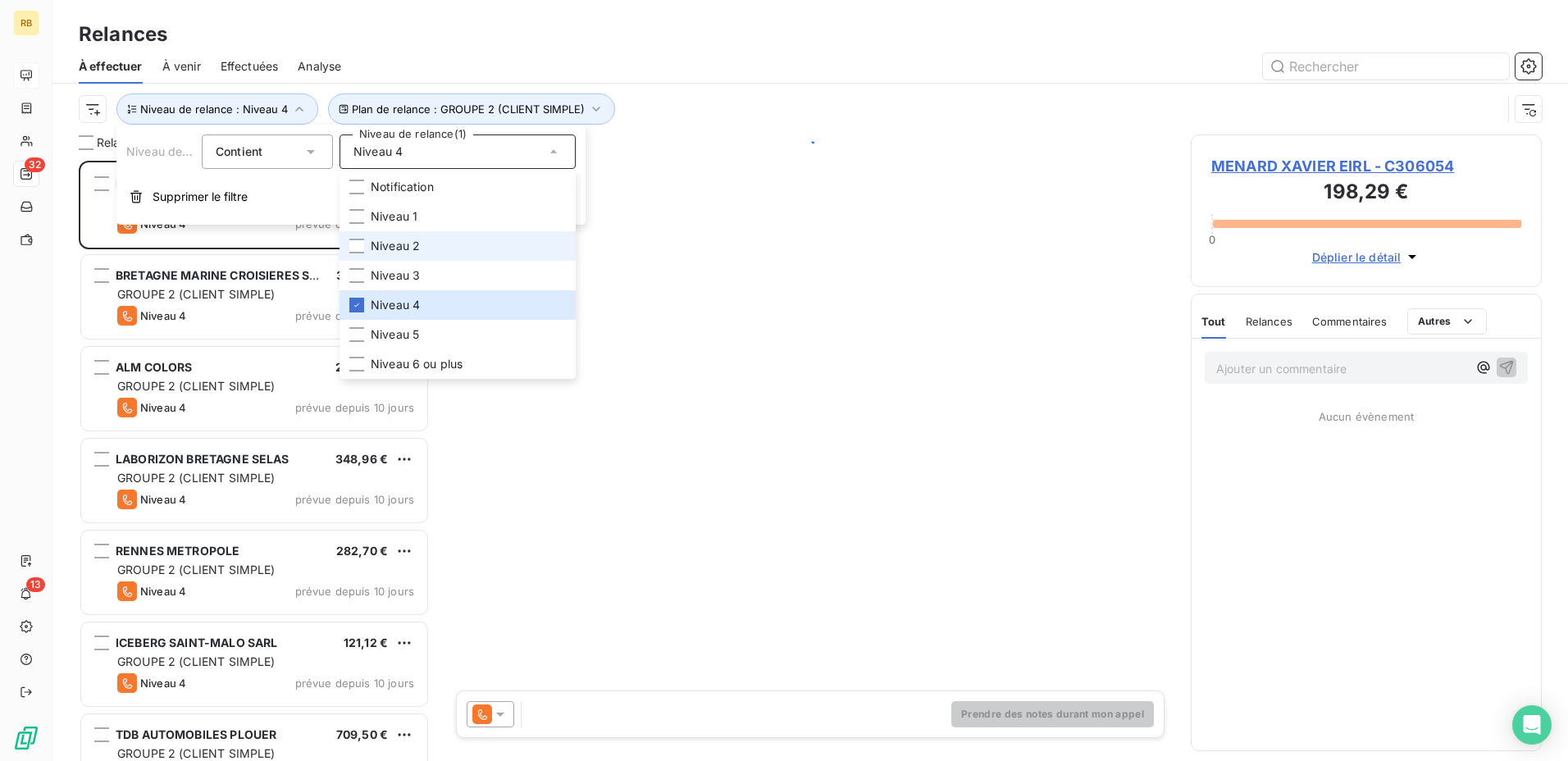 scroll, scrollTop: 13, scrollLeft: 13, axis: both 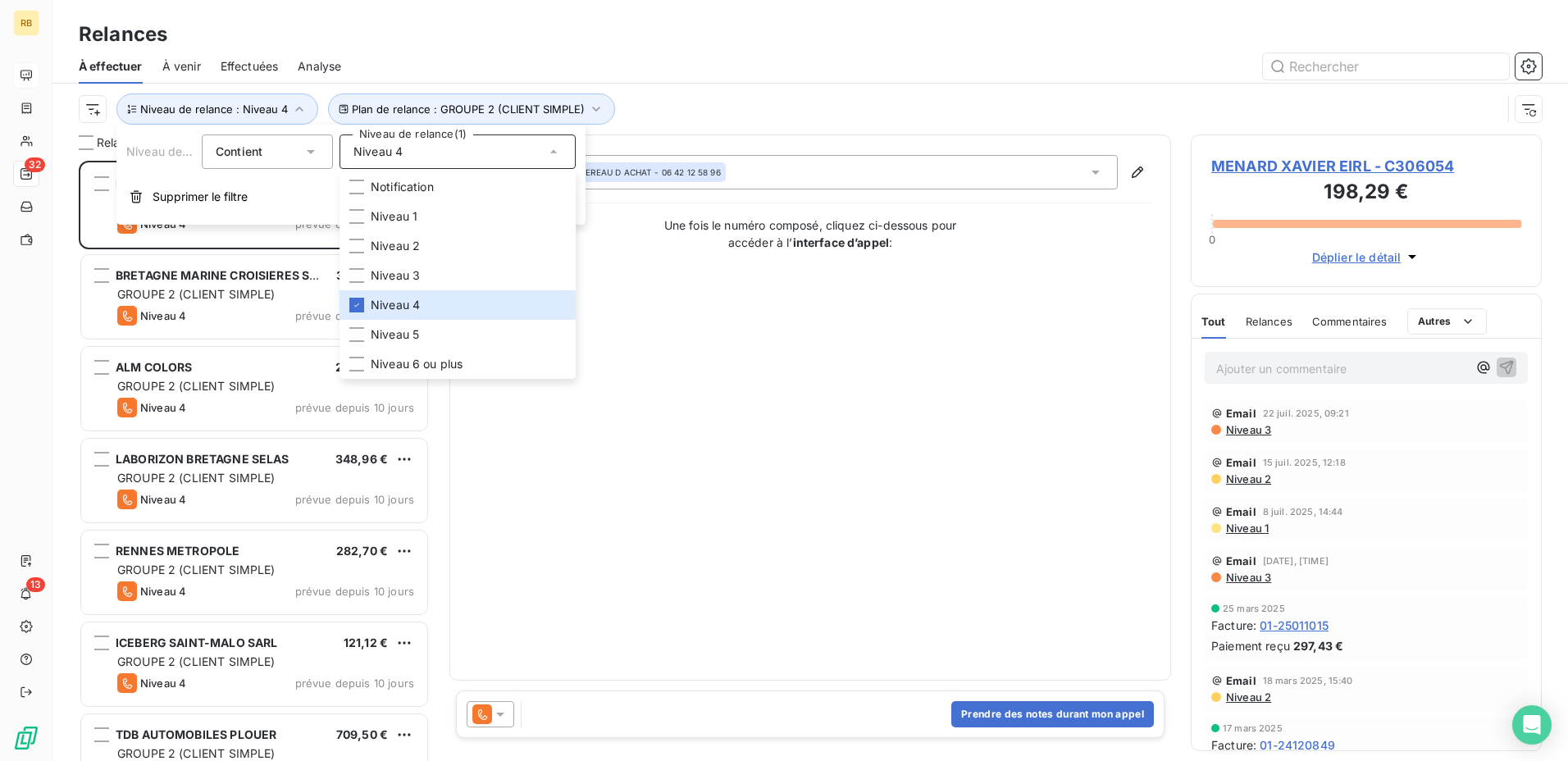 click on "Plan de relance  : GROUPE 2 (CLIENT SIMPLE)  Niveau de relance  : Niveau 4" at bounding box center [790, 109] 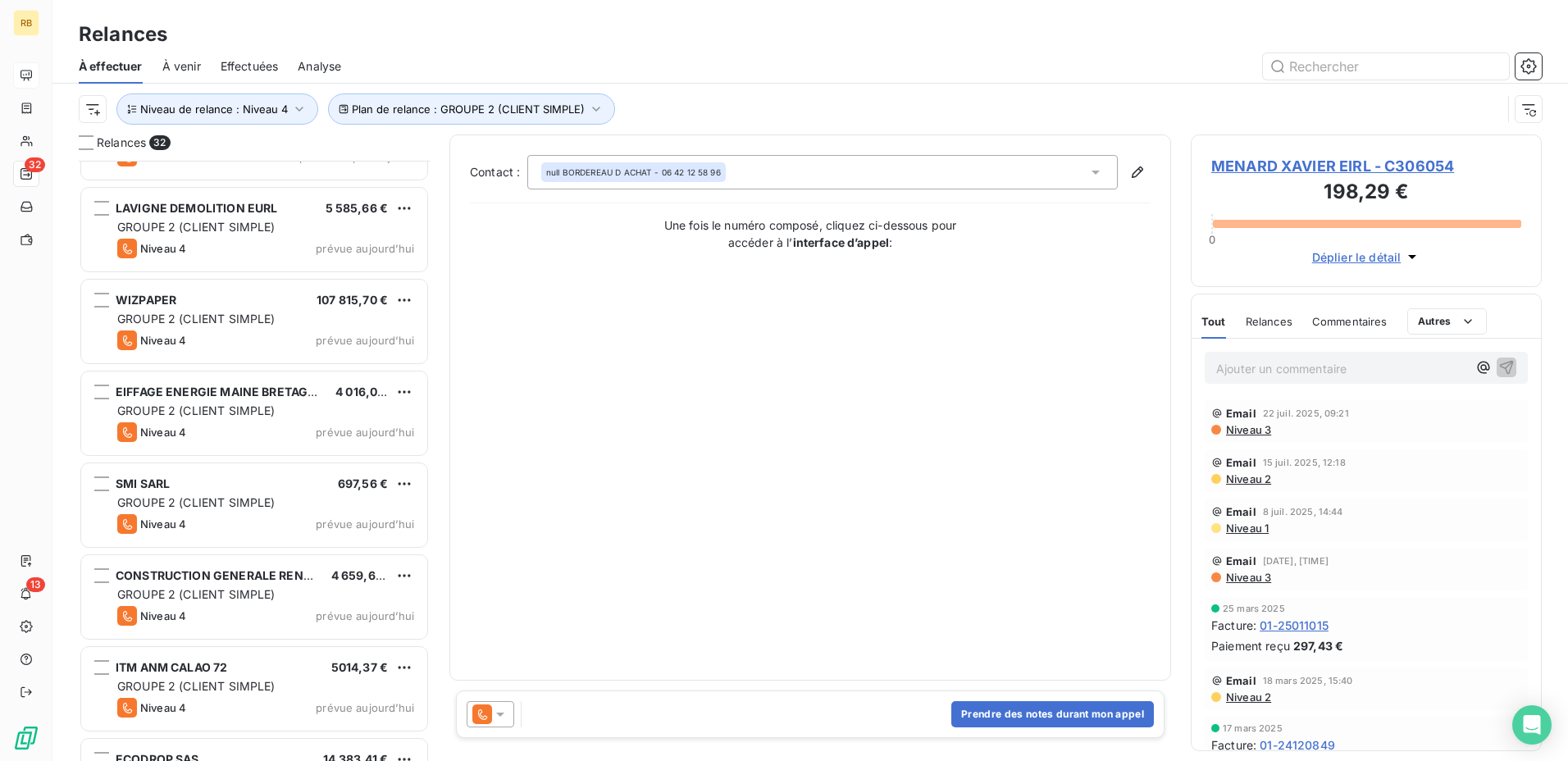 scroll, scrollTop: 2340, scrollLeft: 0, axis: vertical 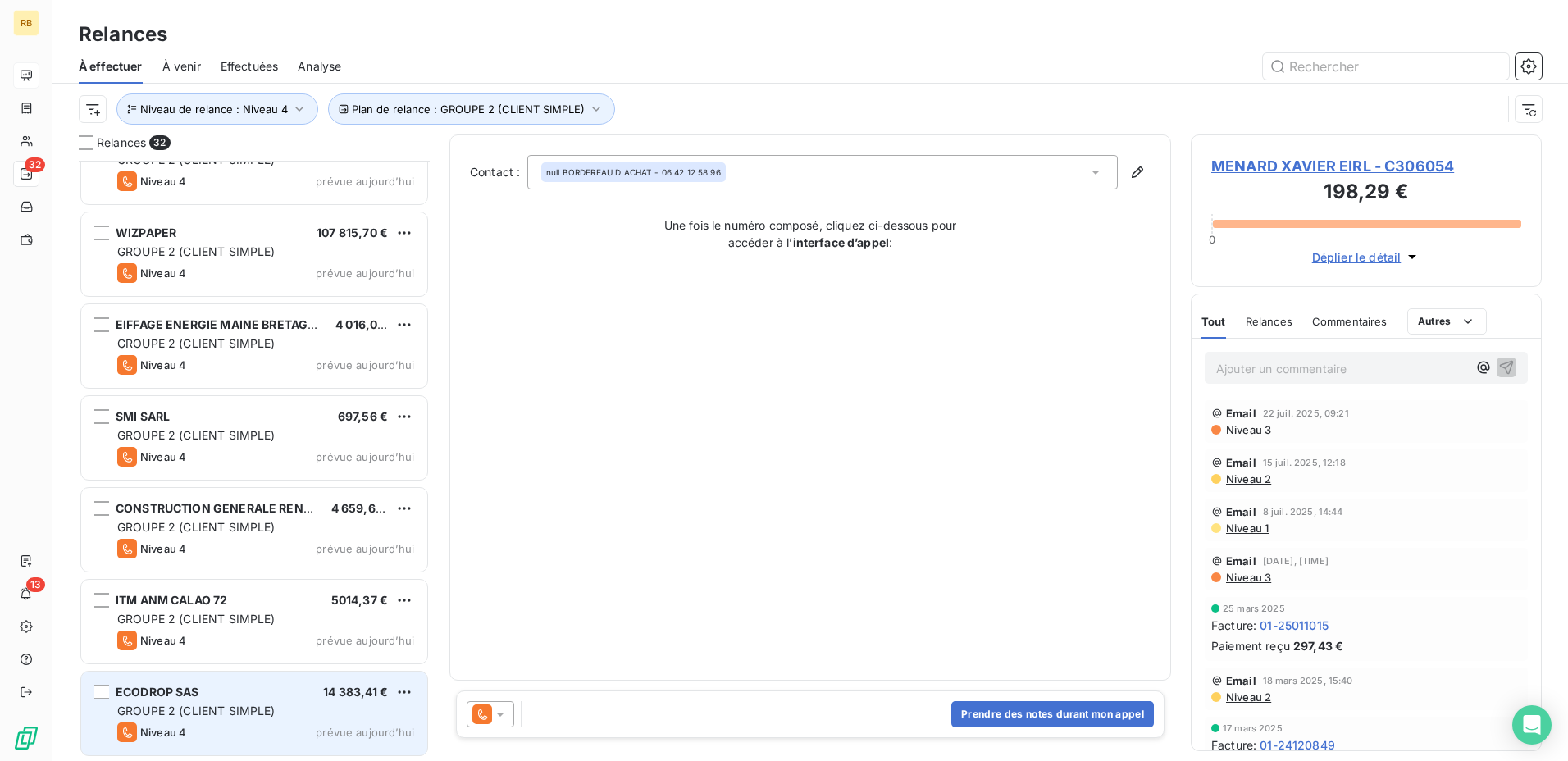 click on "GROUPE 2 (CLIENT SIMPLE)" at bounding box center (196, 710) 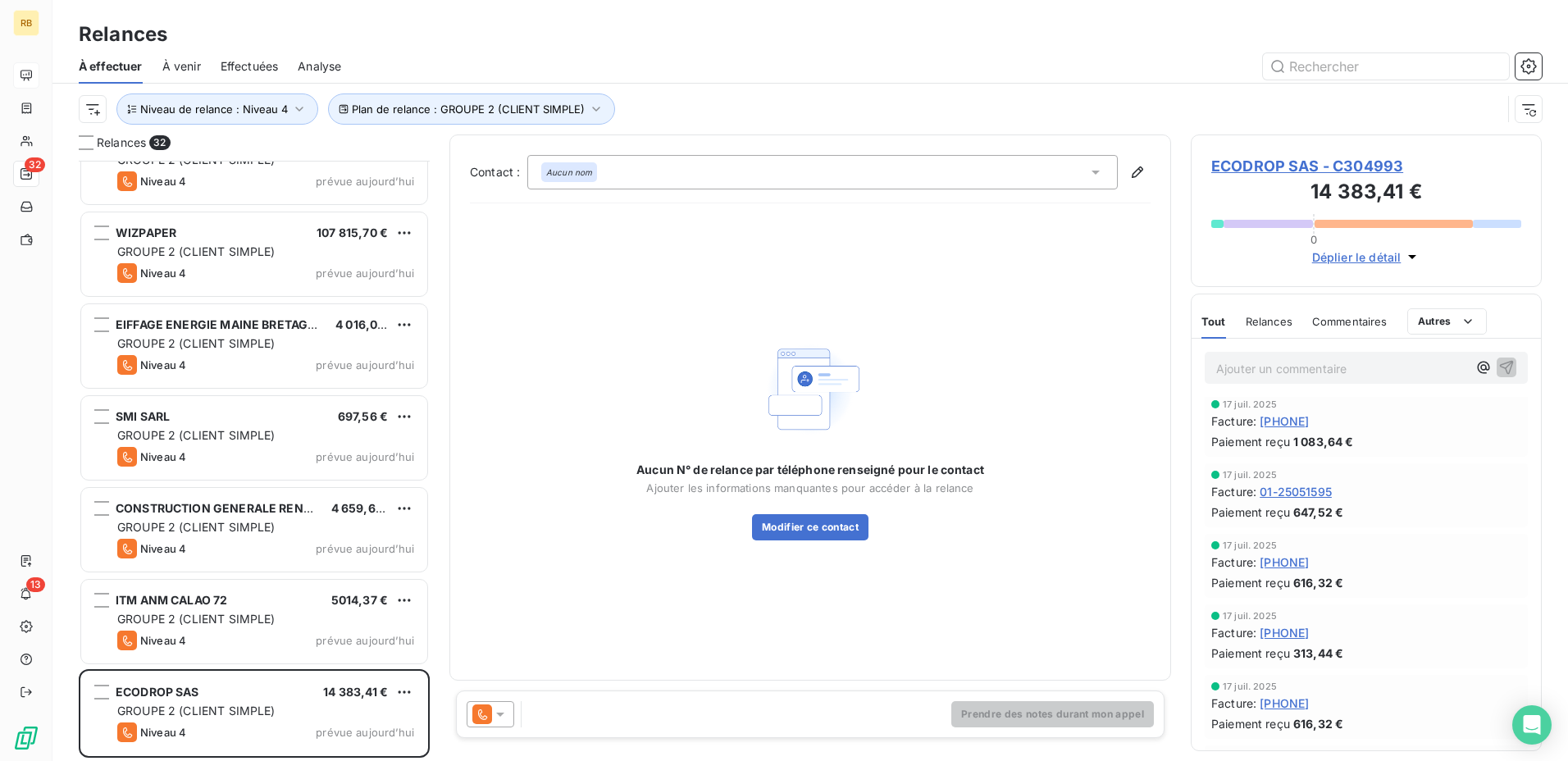 scroll, scrollTop: 0, scrollLeft: 0, axis: both 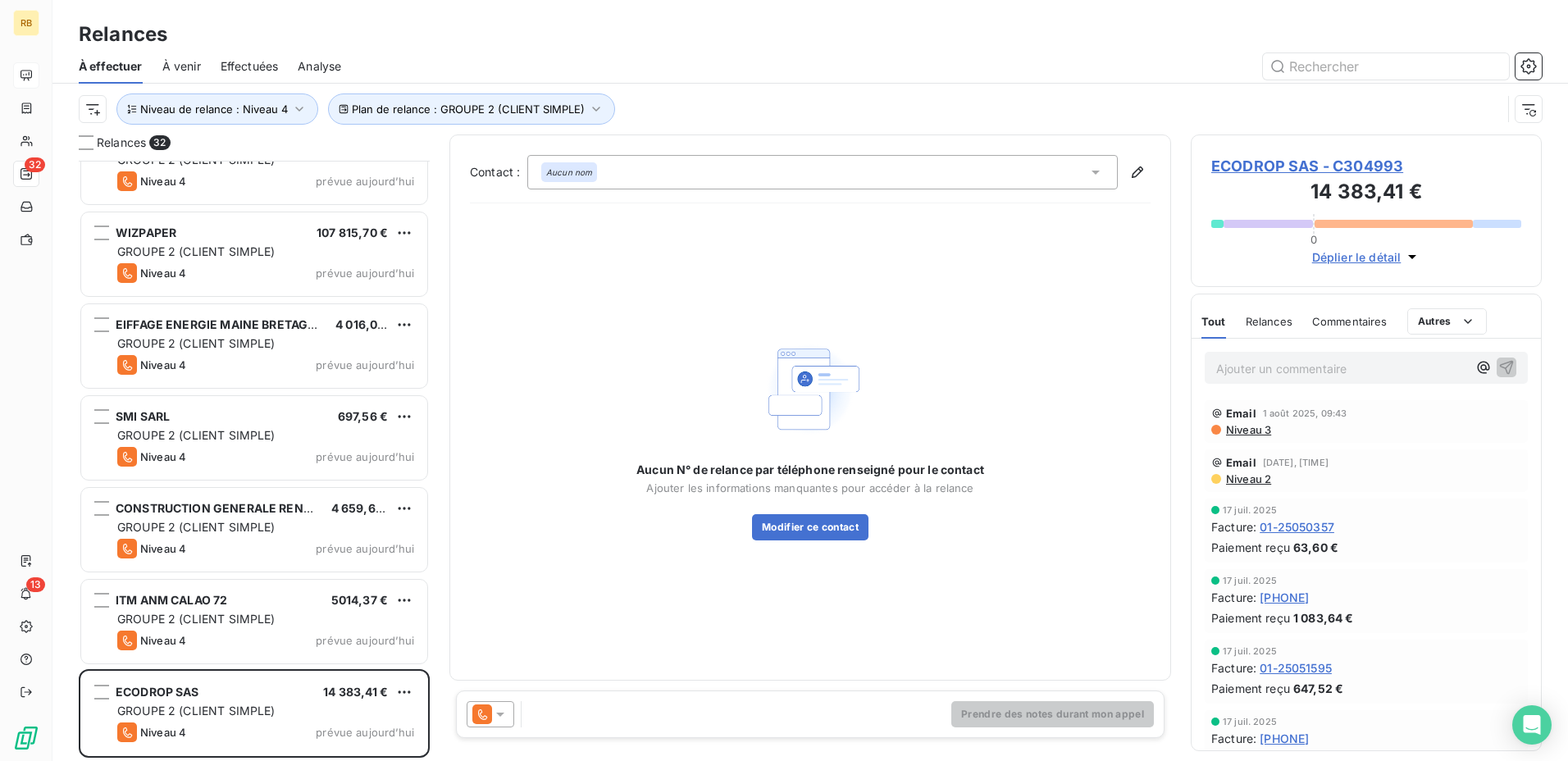 click on "ECODROP SAS - C304993" at bounding box center [1366, 166] 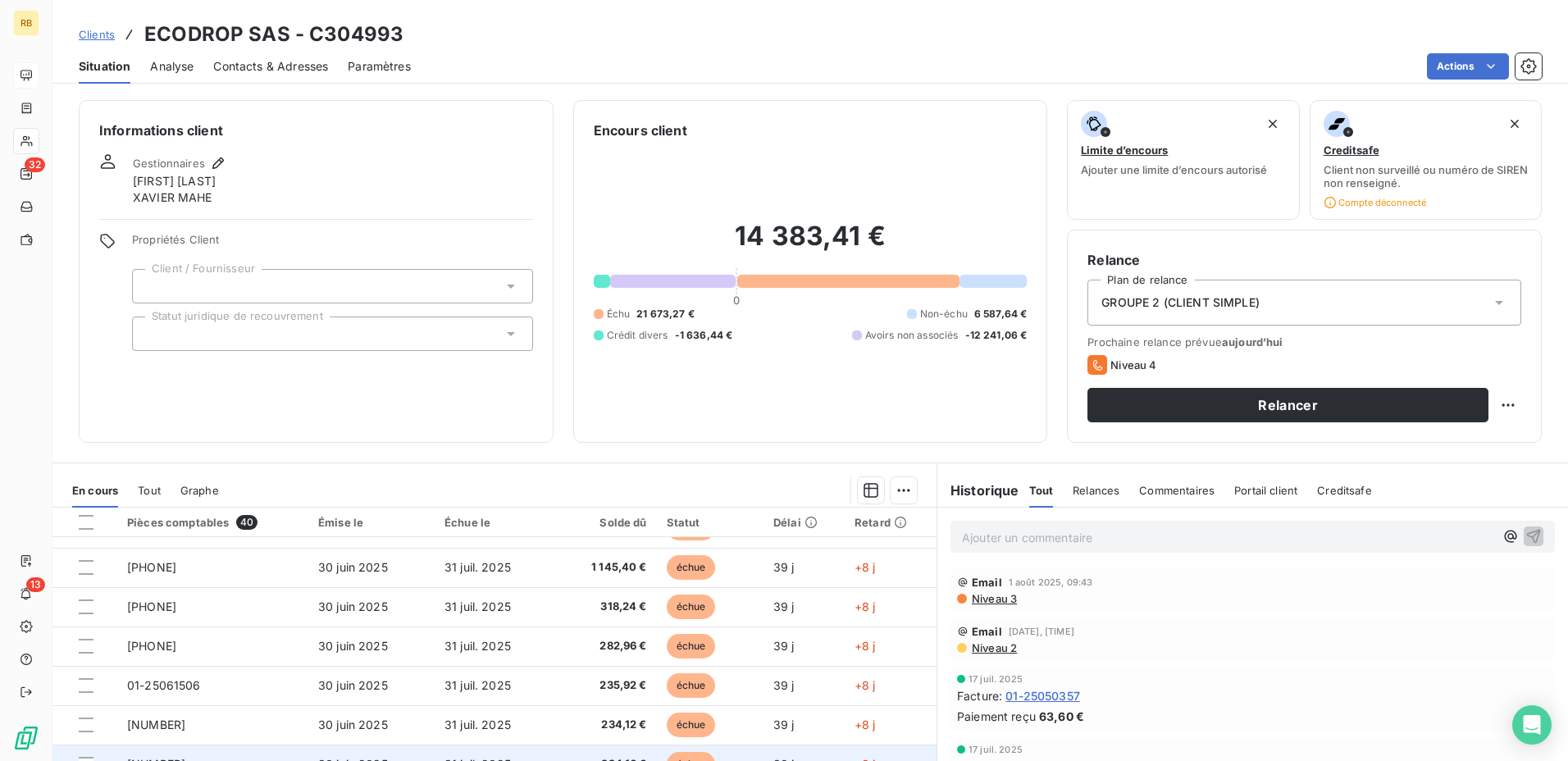 scroll, scrollTop: 699, scrollLeft: 0, axis: vertical 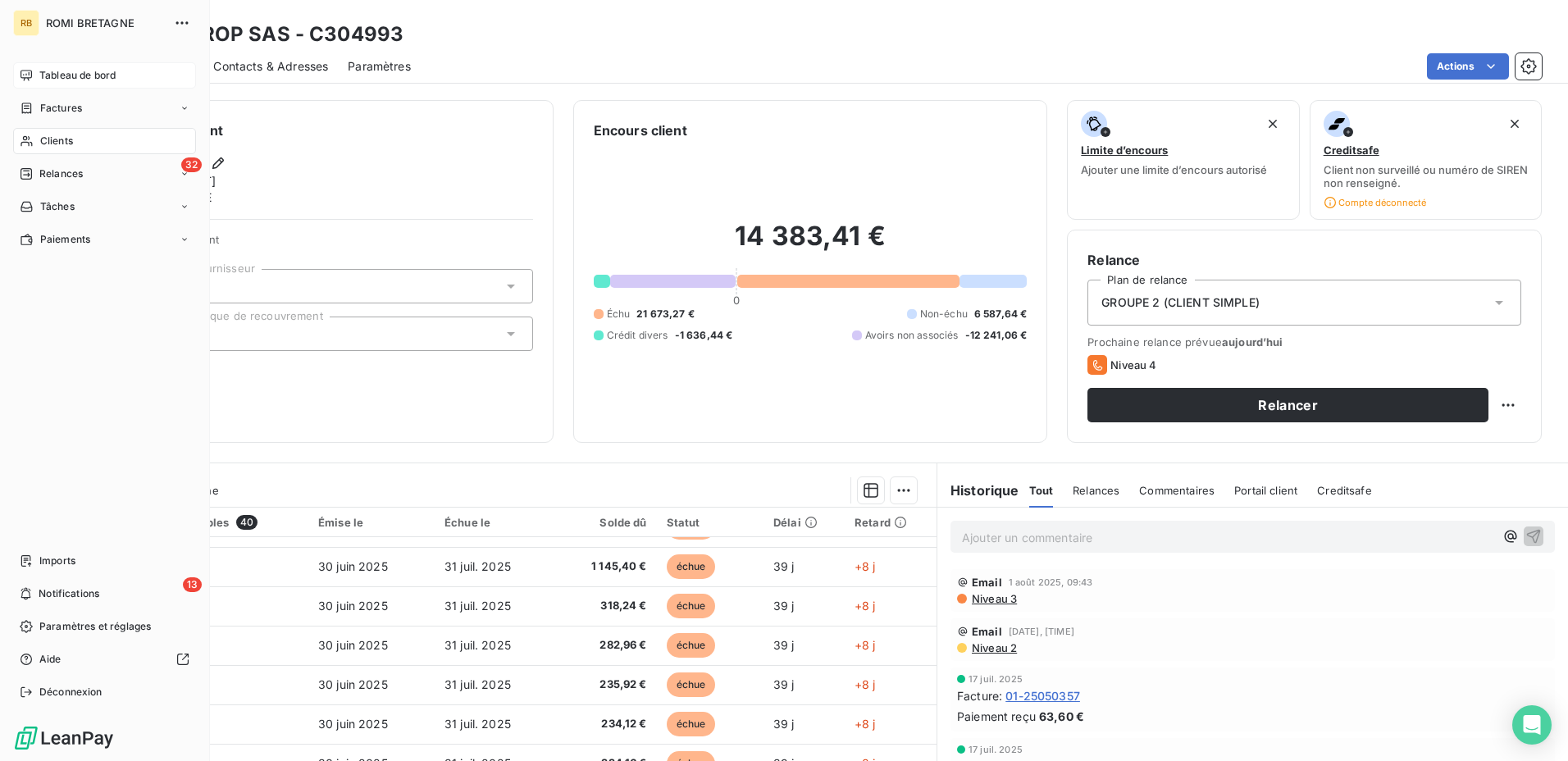 click on "Relances" at bounding box center (61, 174) 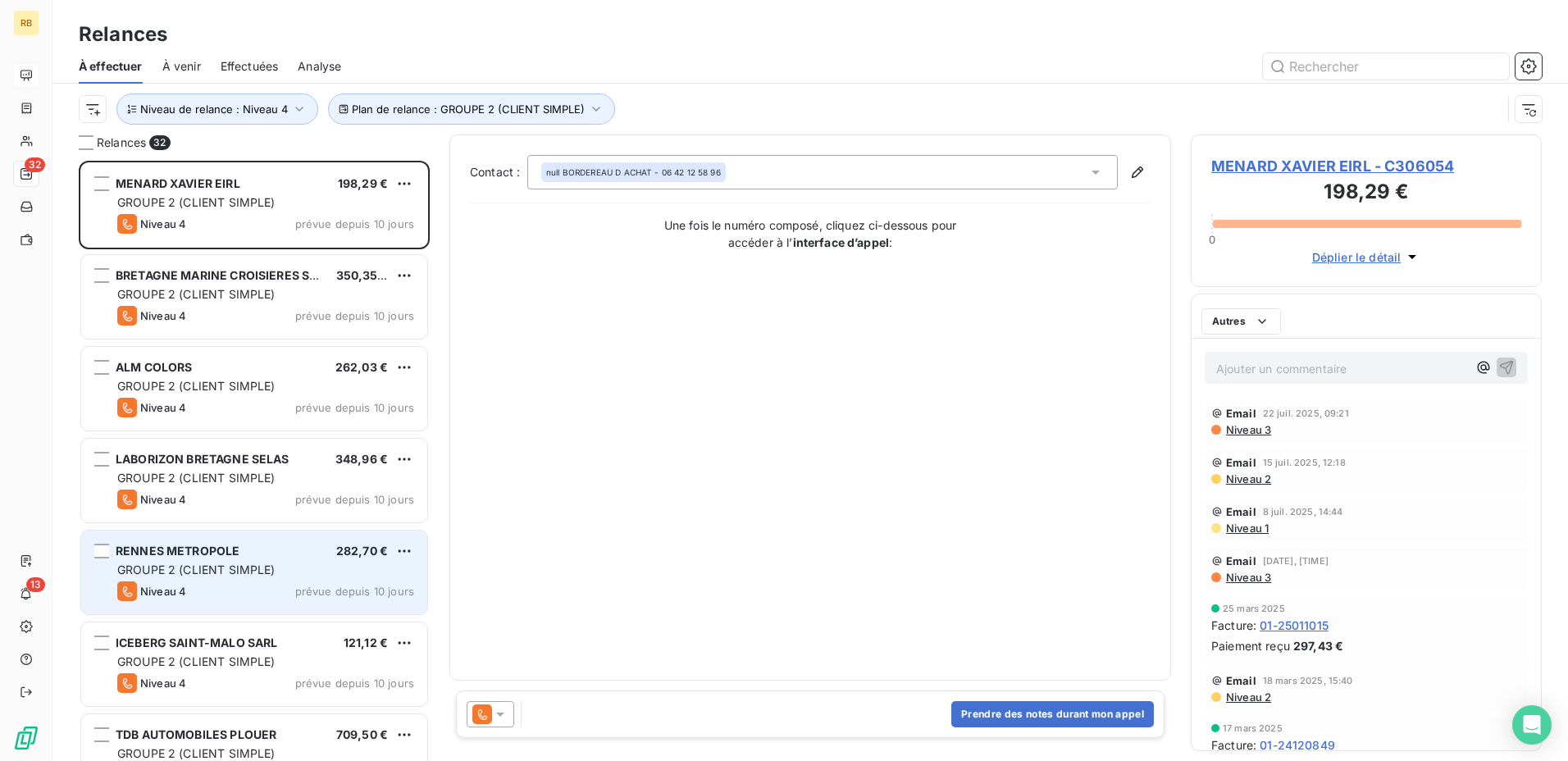 scroll, scrollTop: 13, scrollLeft: 13, axis: both 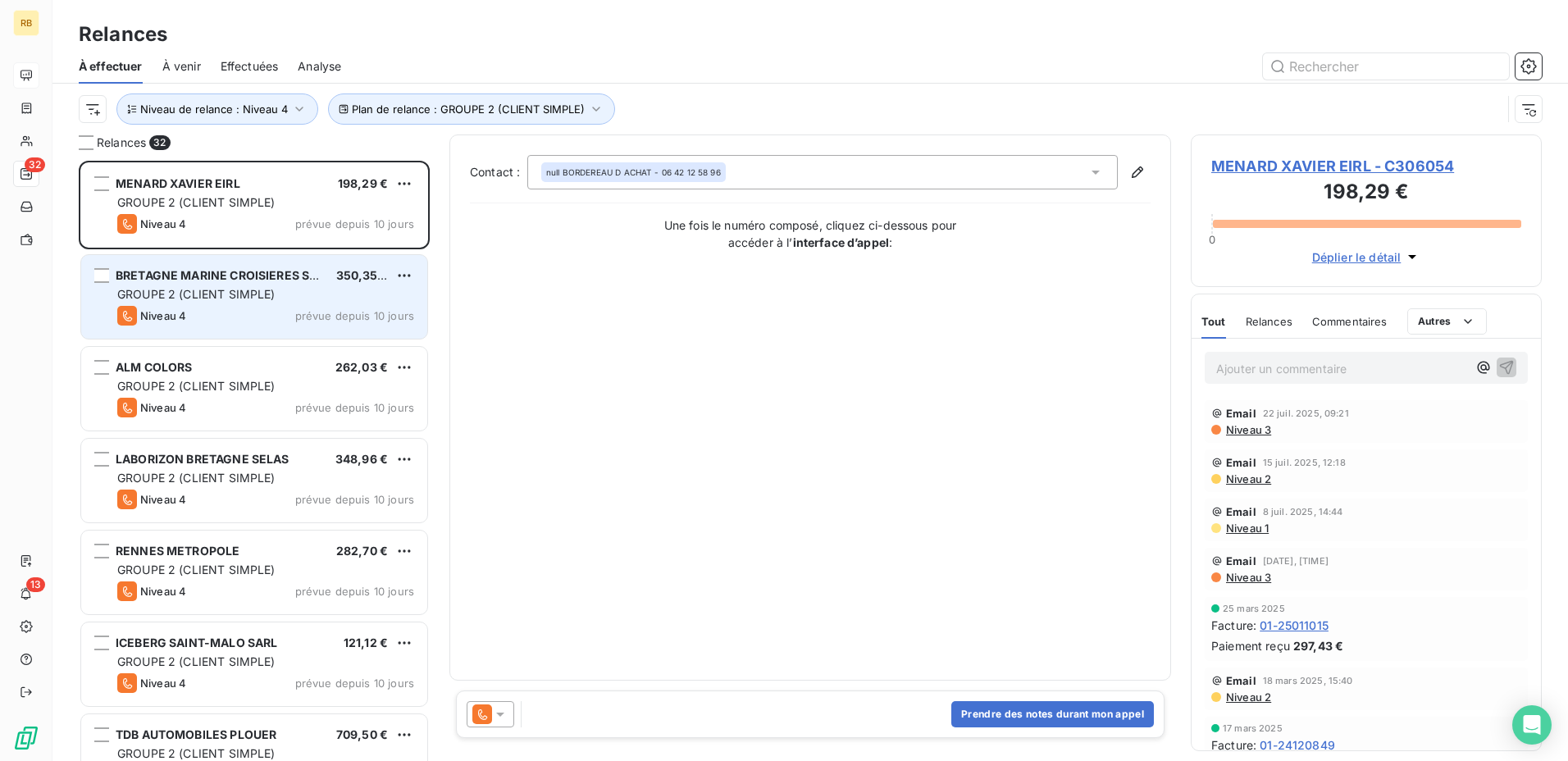 click on "GROUPE 2 (CLIENT SIMPLE)" at bounding box center (196, 294) 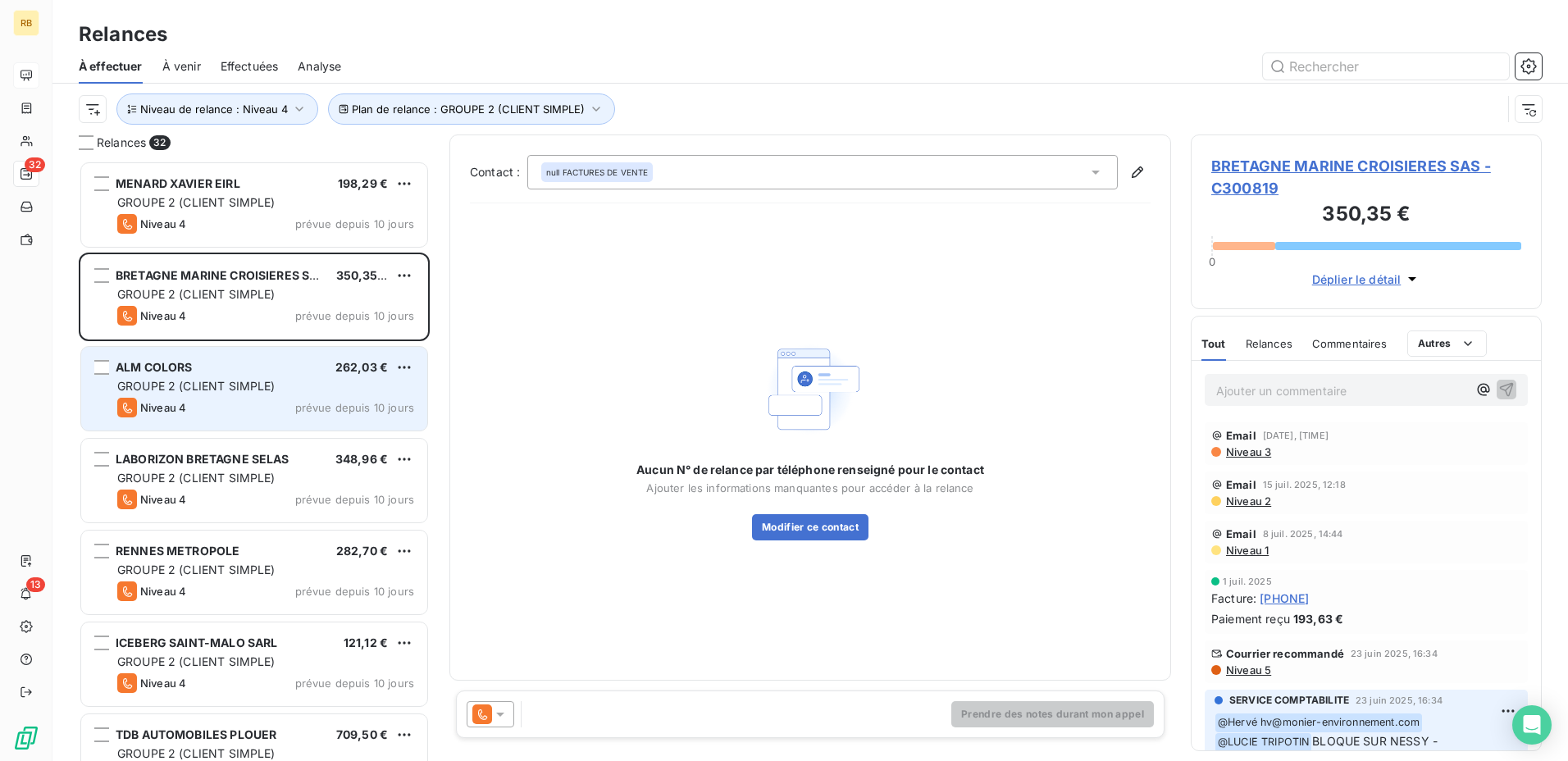 click on "ALM COLORS 262,03 €" at bounding box center (266, 367) 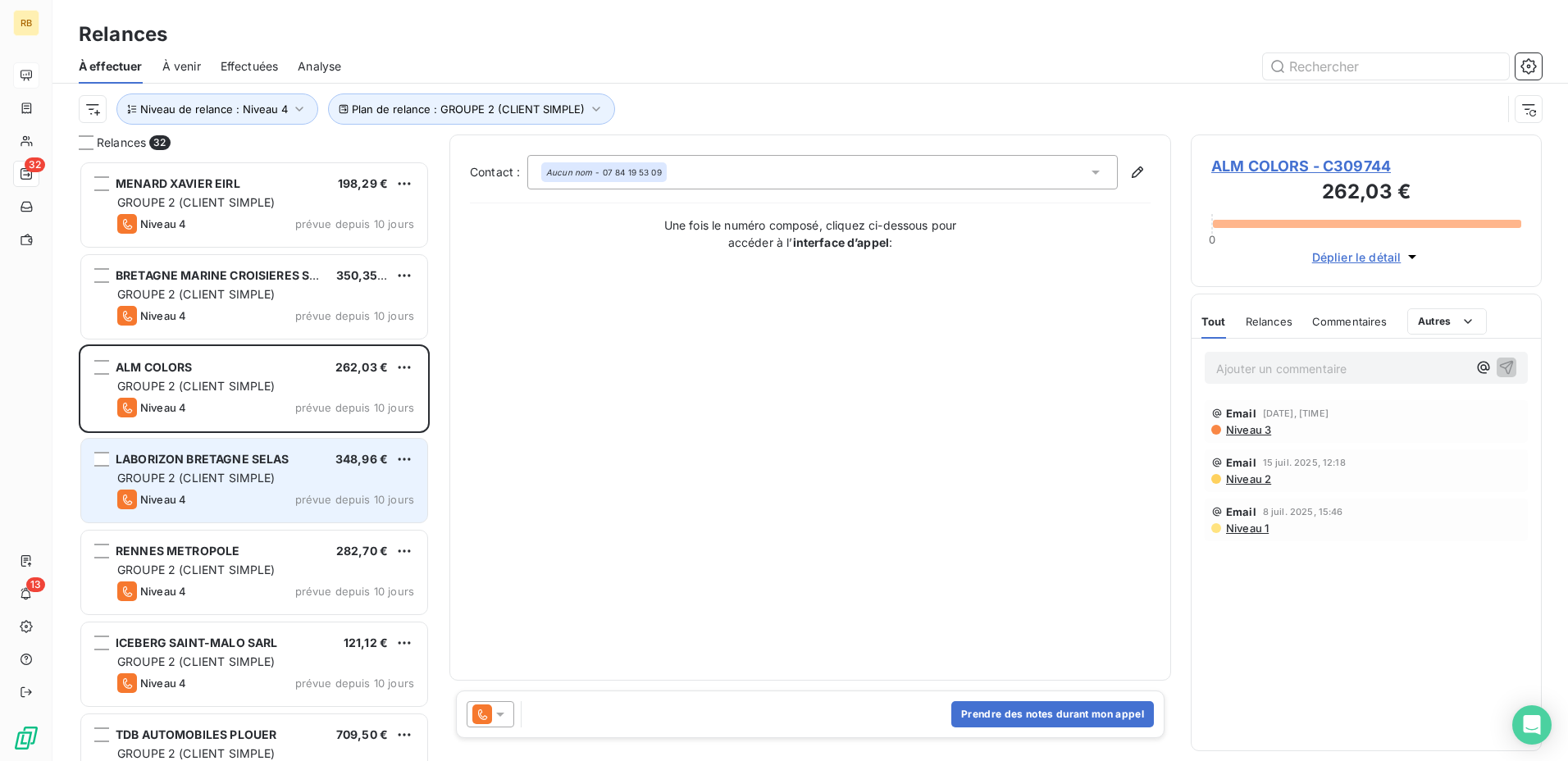 click on "GROUPE 2 (CLIENT SIMPLE)" at bounding box center (196, 477) 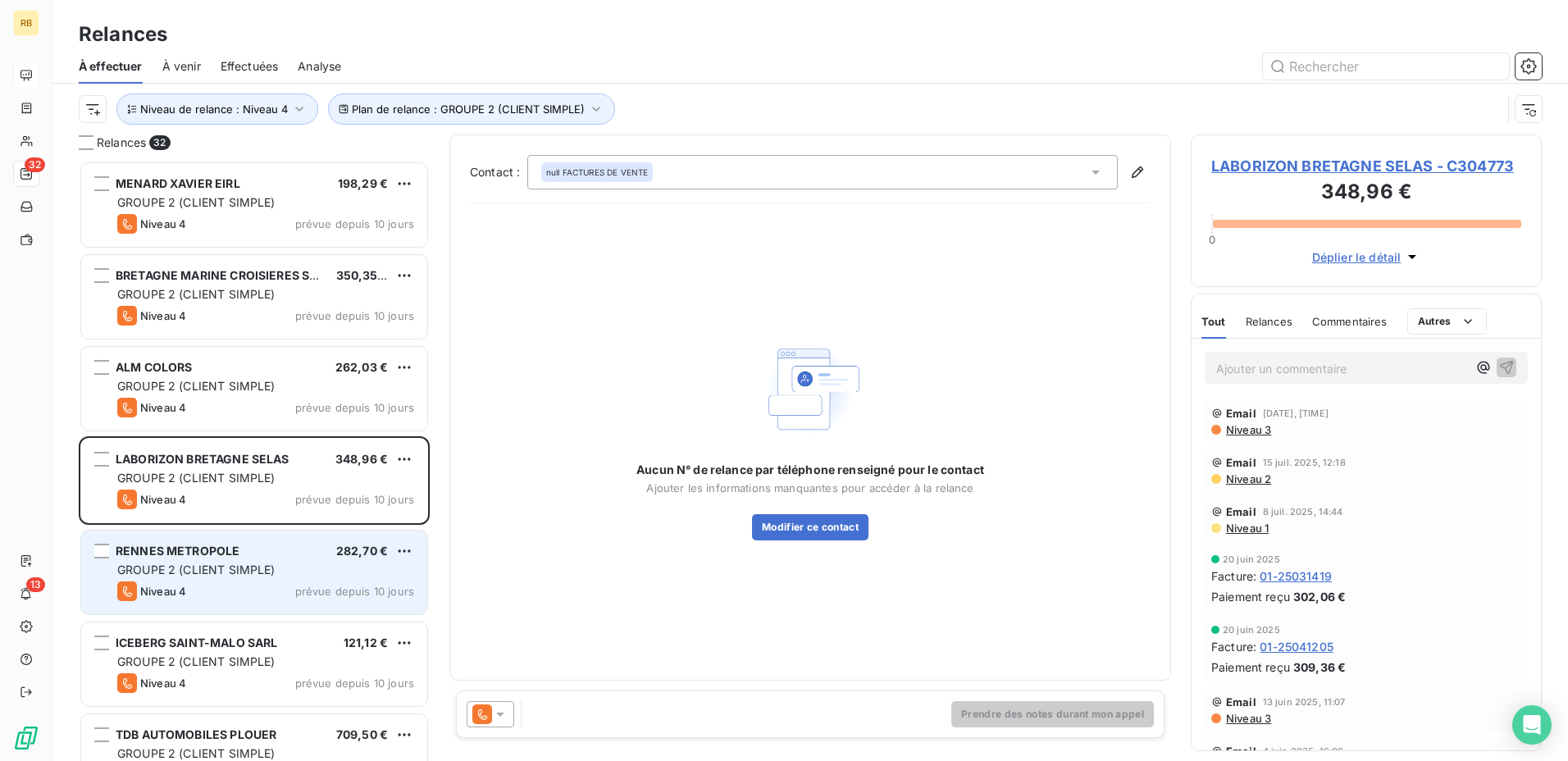 click on "GROUPE 2 (CLIENT SIMPLE)" at bounding box center (266, 570) 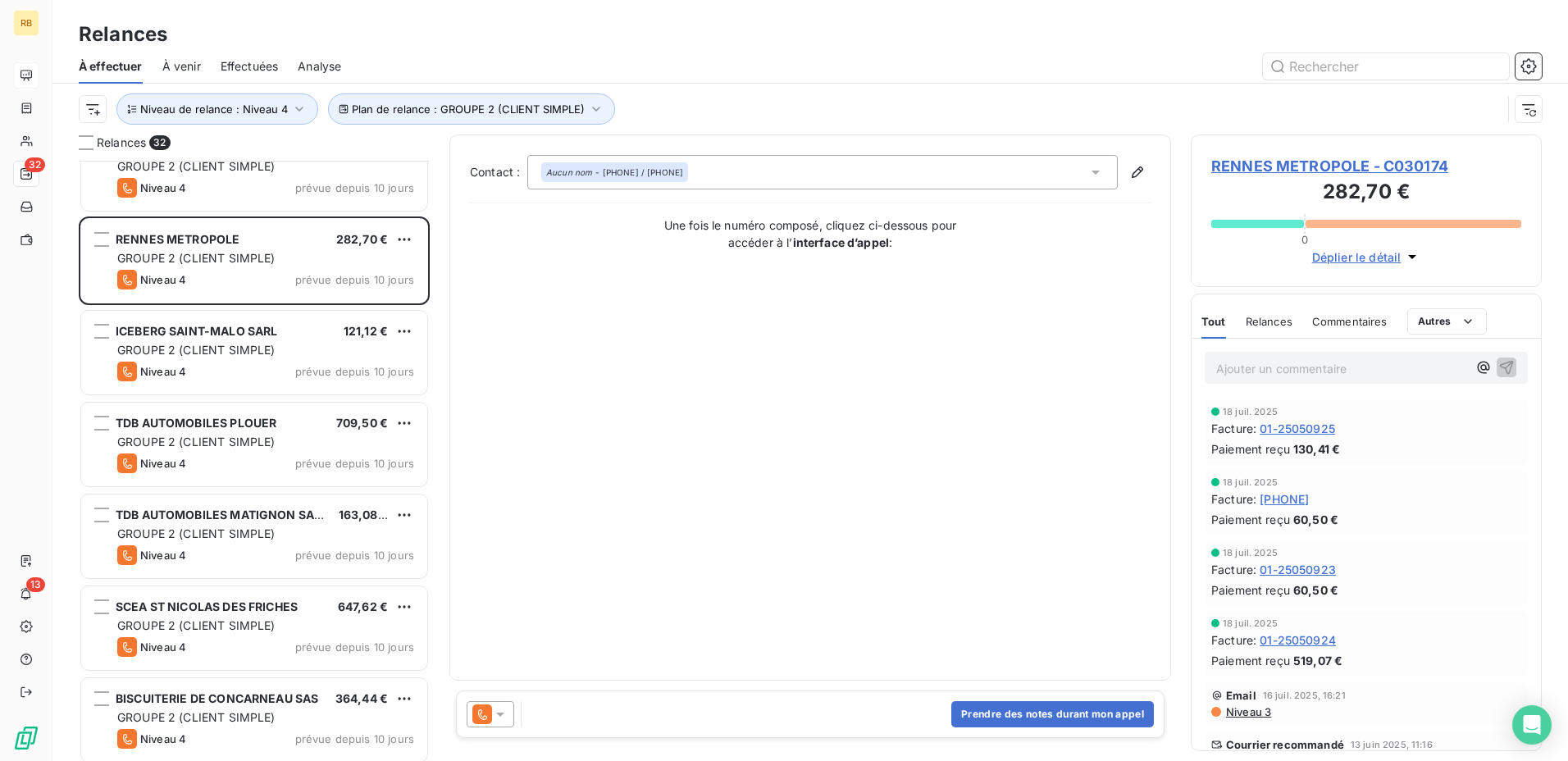 scroll, scrollTop: 329, scrollLeft: 0, axis: vertical 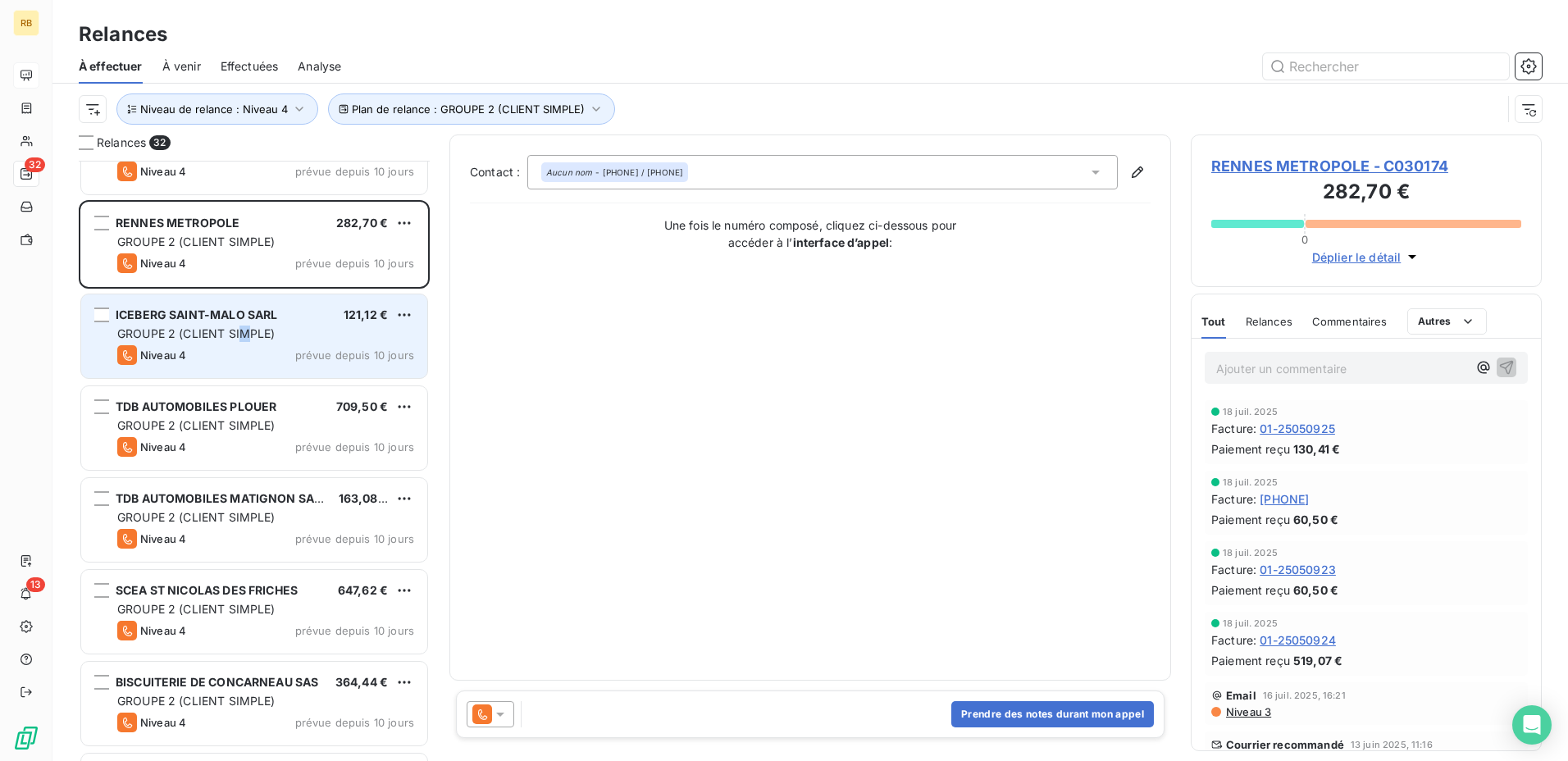 click on "GROUPE 2 (CLIENT SIMPLE)" at bounding box center [196, 333] 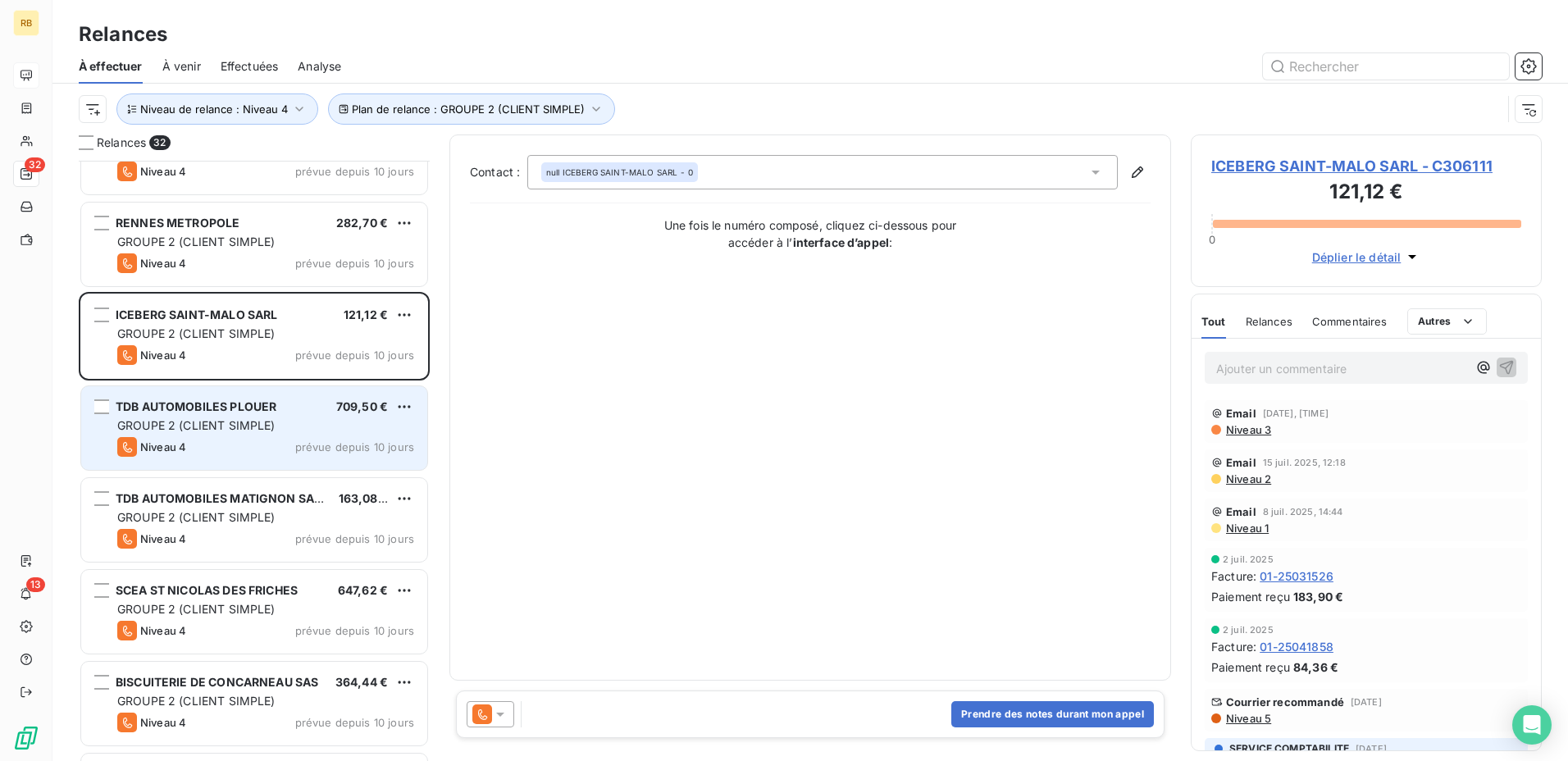 click on "GROUPE 2 (CLIENT SIMPLE)" at bounding box center (266, 426) 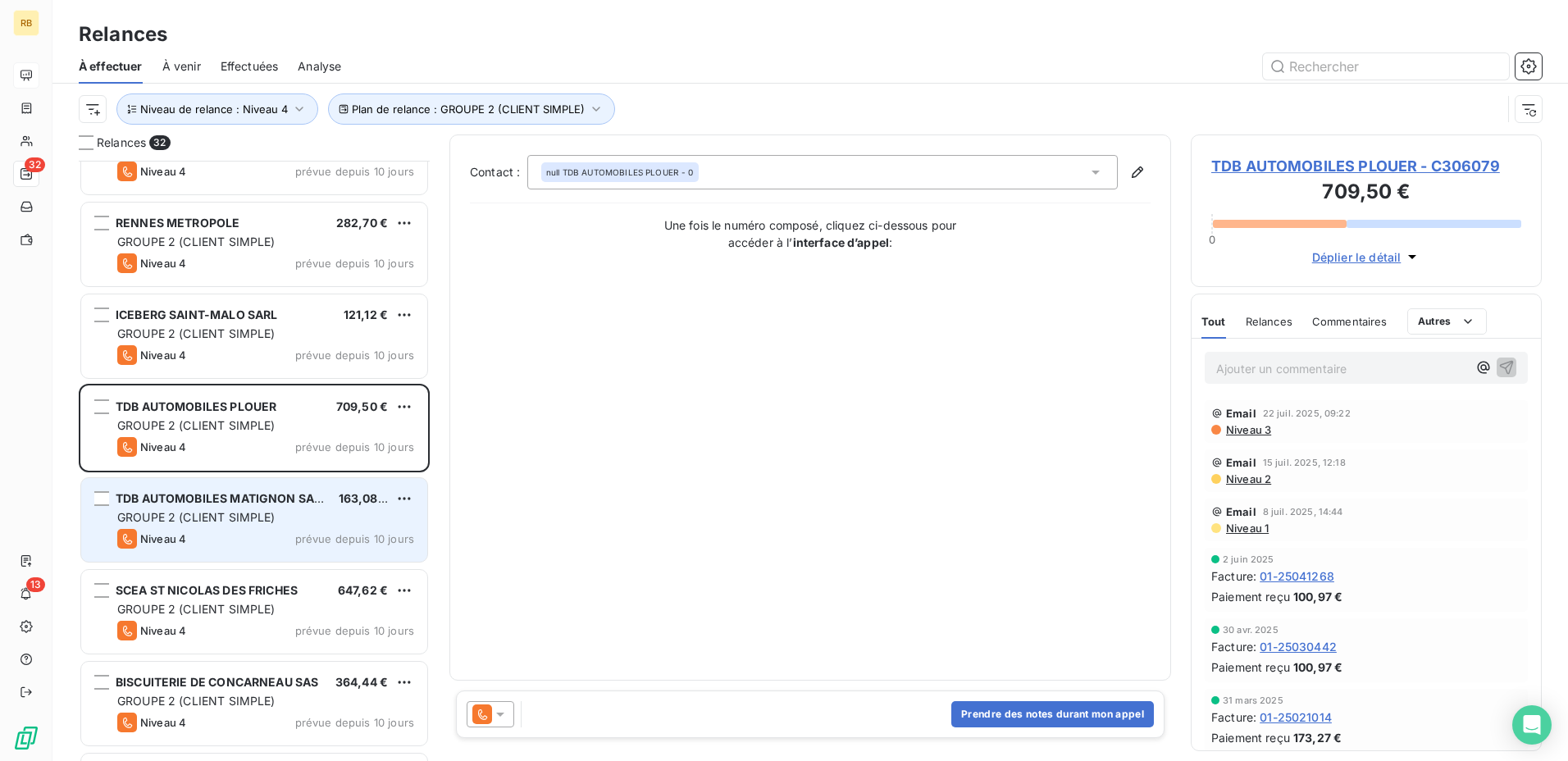 click on "Niveau 4 prévue depuis 10 jours" at bounding box center (266, 539) 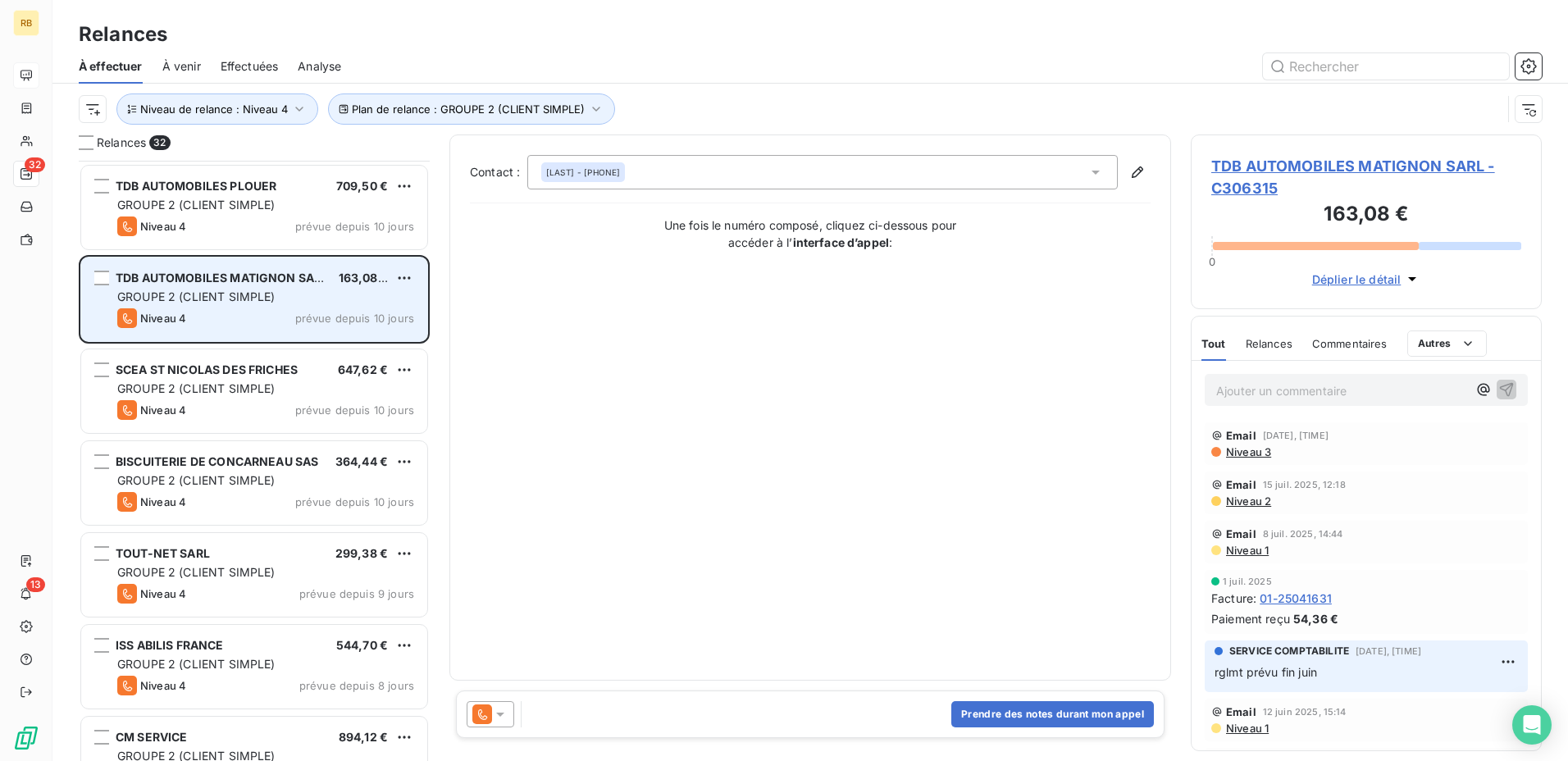 scroll, scrollTop: 575, scrollLeft: 0, axis: vertical 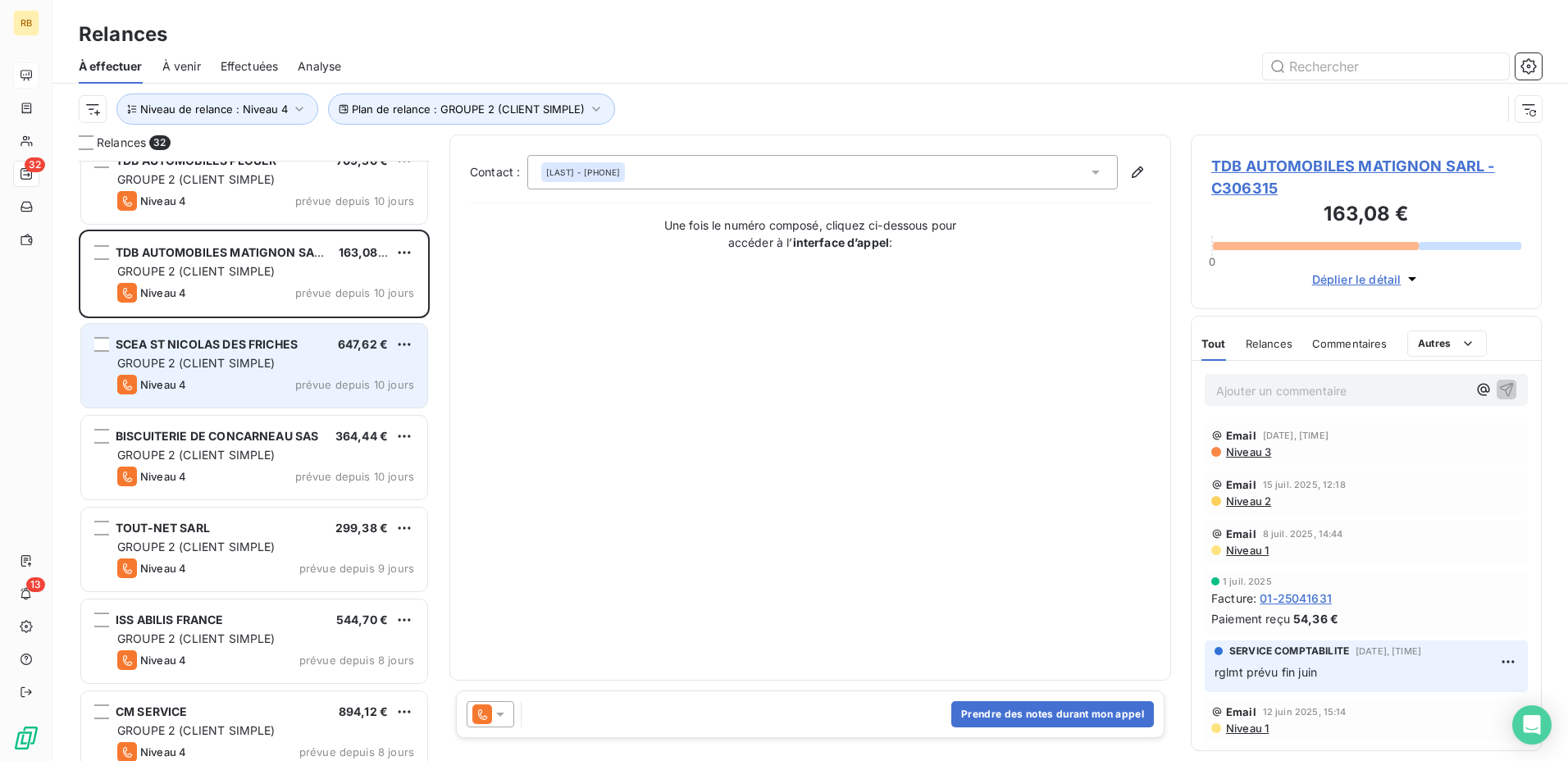 click on "GROUPE 2 (CLIENT SIMPLE)" at bounding box center (266, 363) 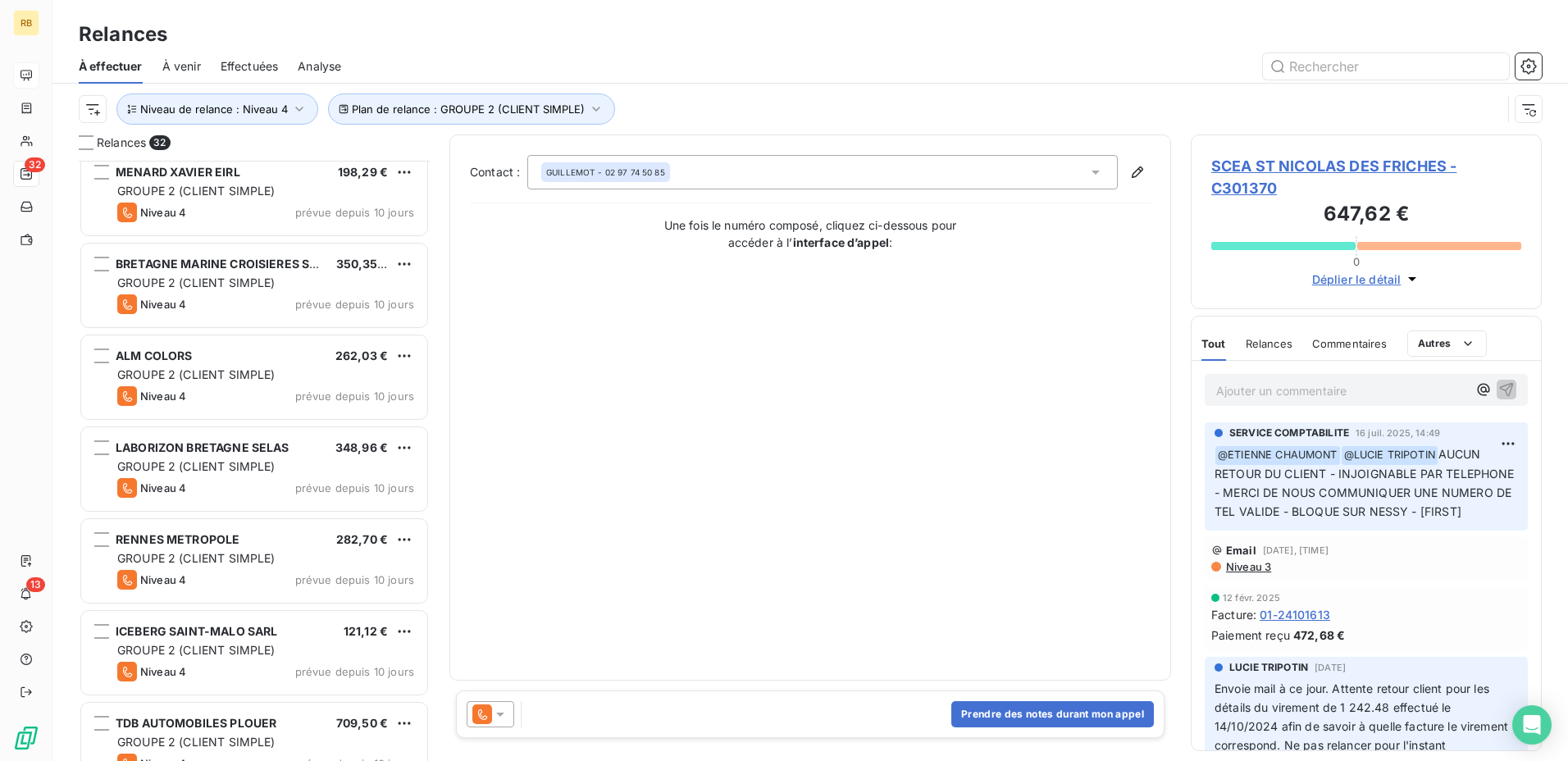 scroll, scrollTop: 0, scrollLeft: 0, axis: both 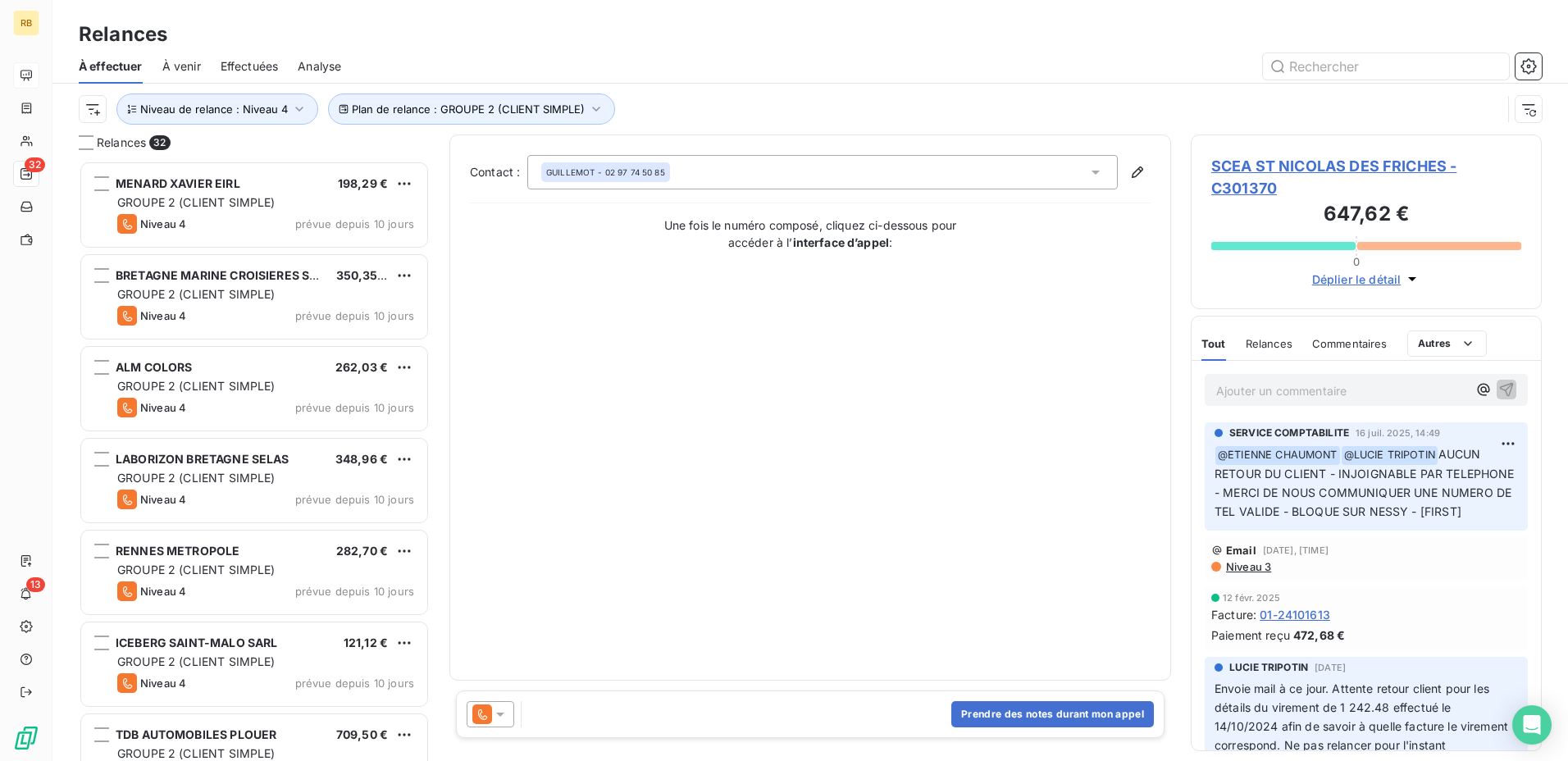 drag, startPoint x: 601, startPoint y: 60, endPoint x: 628, endPoint y: 59, distance: 27.01851 